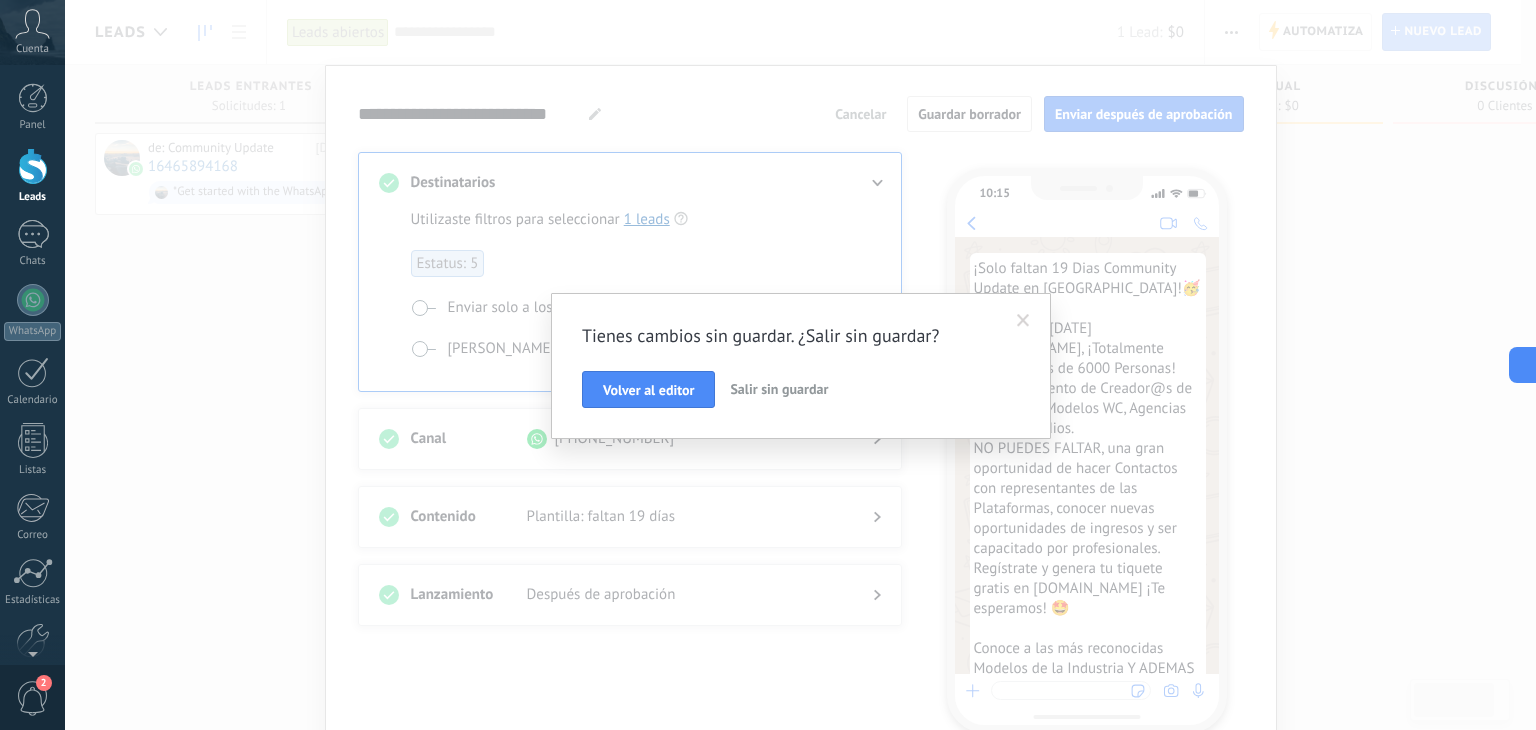 scroll, scrollTop: 0, scrollLeft: 0, axis: both 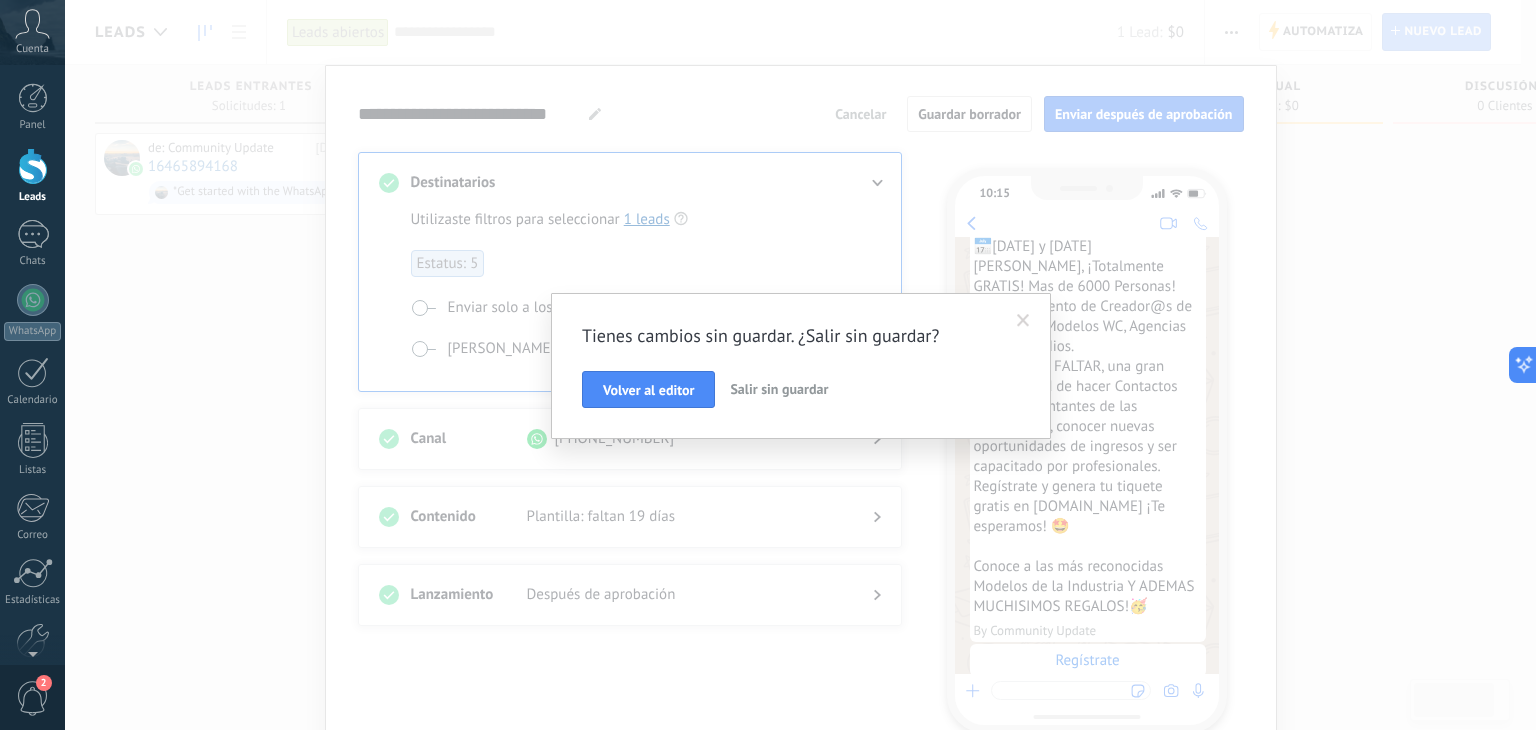 click 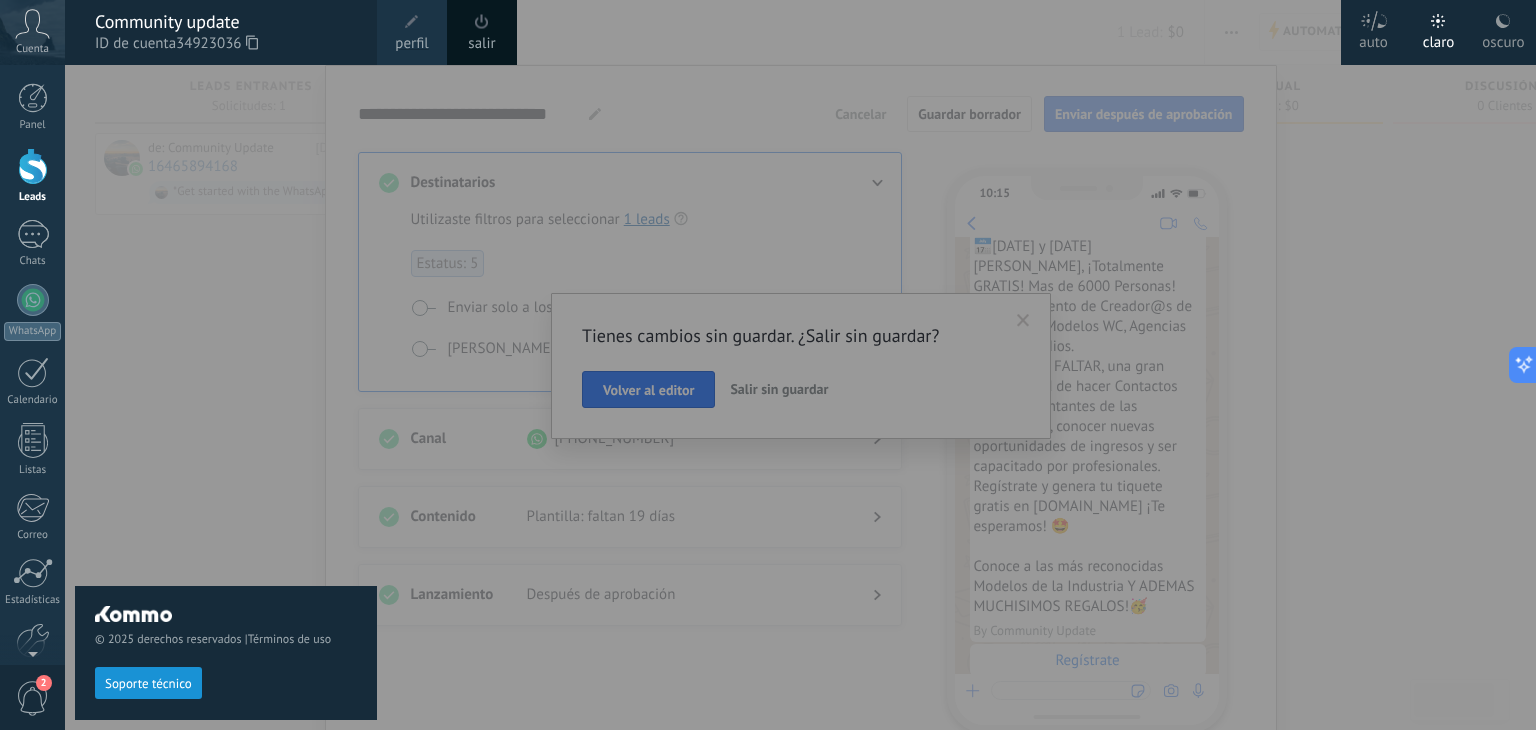 click 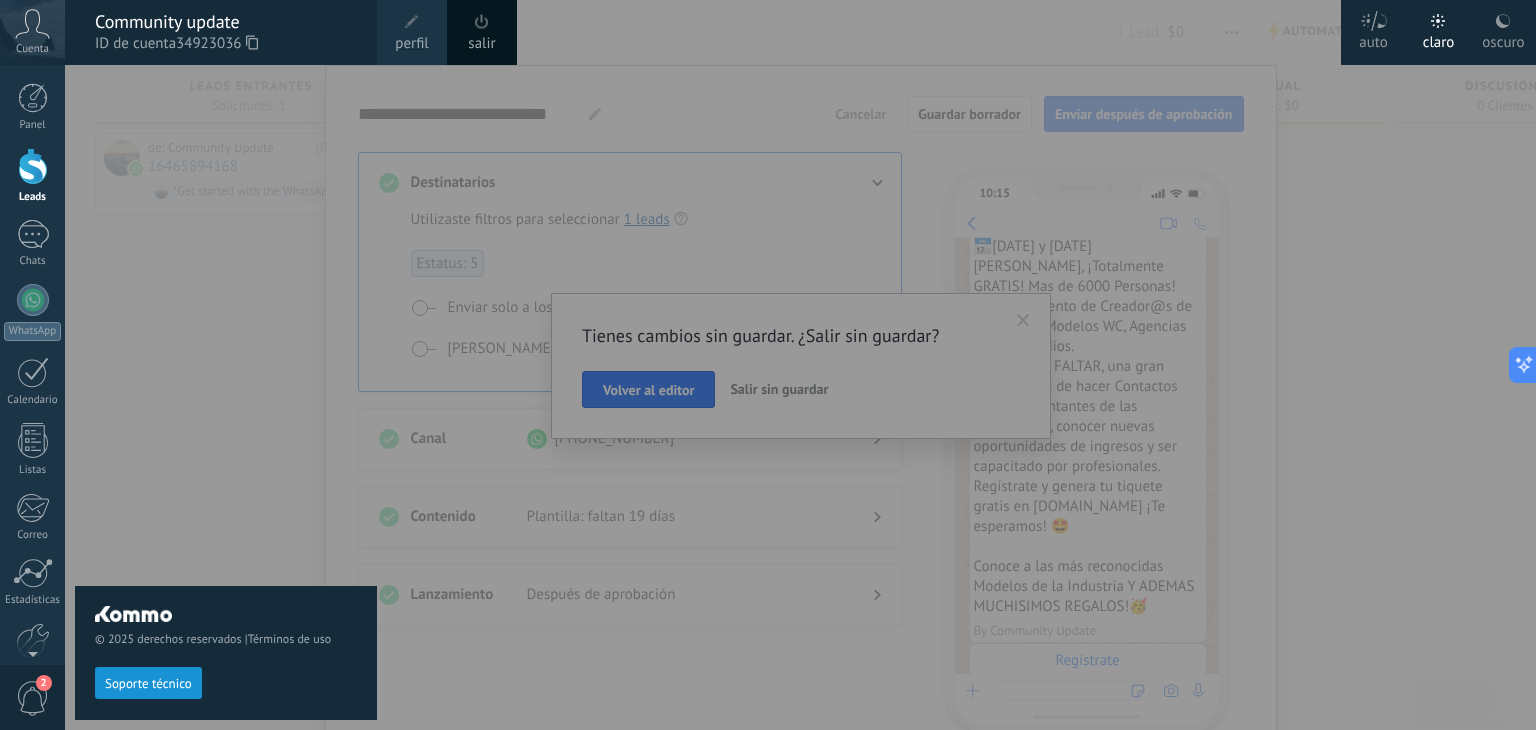 click on "©  2025  derechos reservados |  Términos de uso
Soporte técnico" at bounding box center (226, 397) 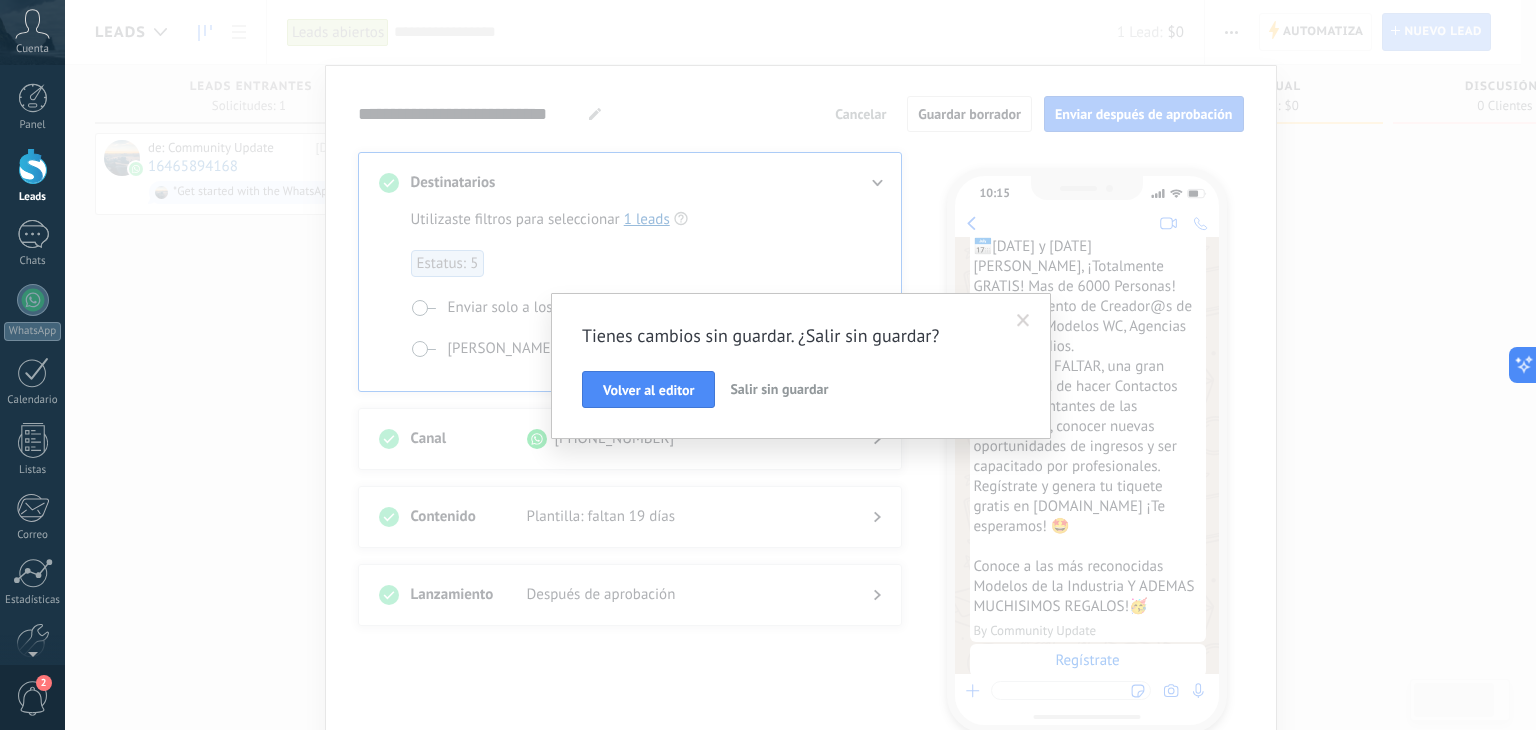 click on "Volver al editor" at bounding box center [648, 390] 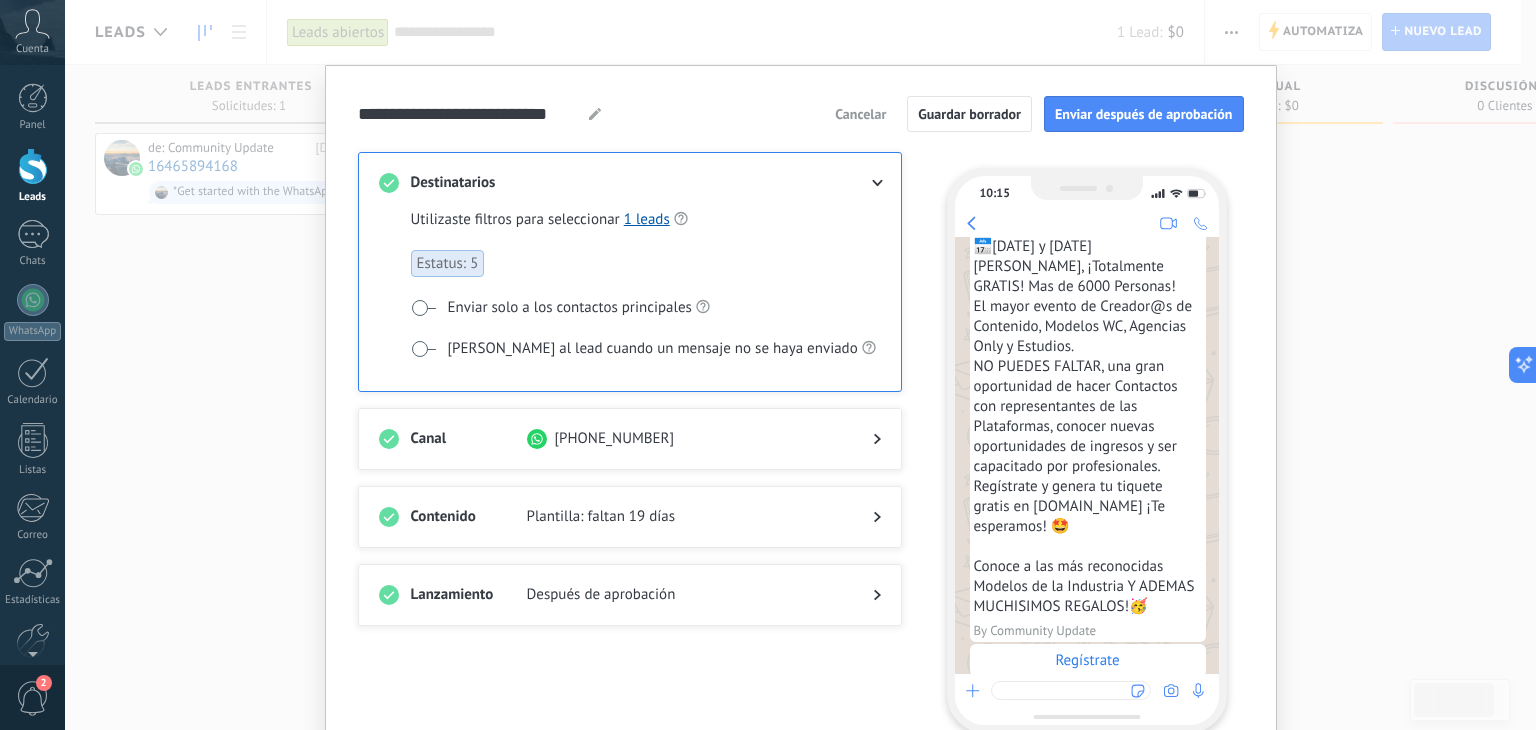 click on "Cancelar" at bounding box center [860, 114] 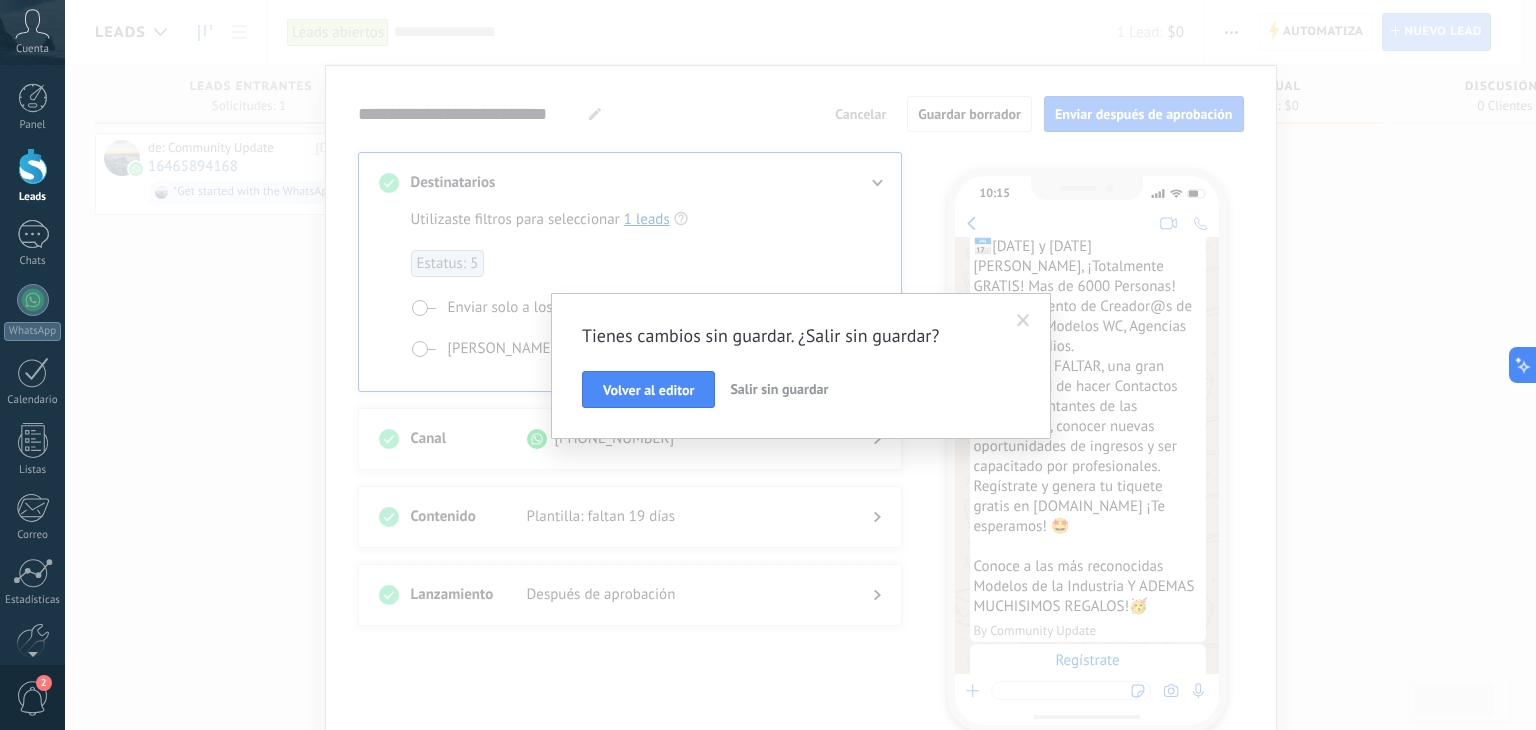 drag, startPoint x: 784, startPoint y: 396, endPoint x: 748, endPoint y: 392, distance: 36.221542 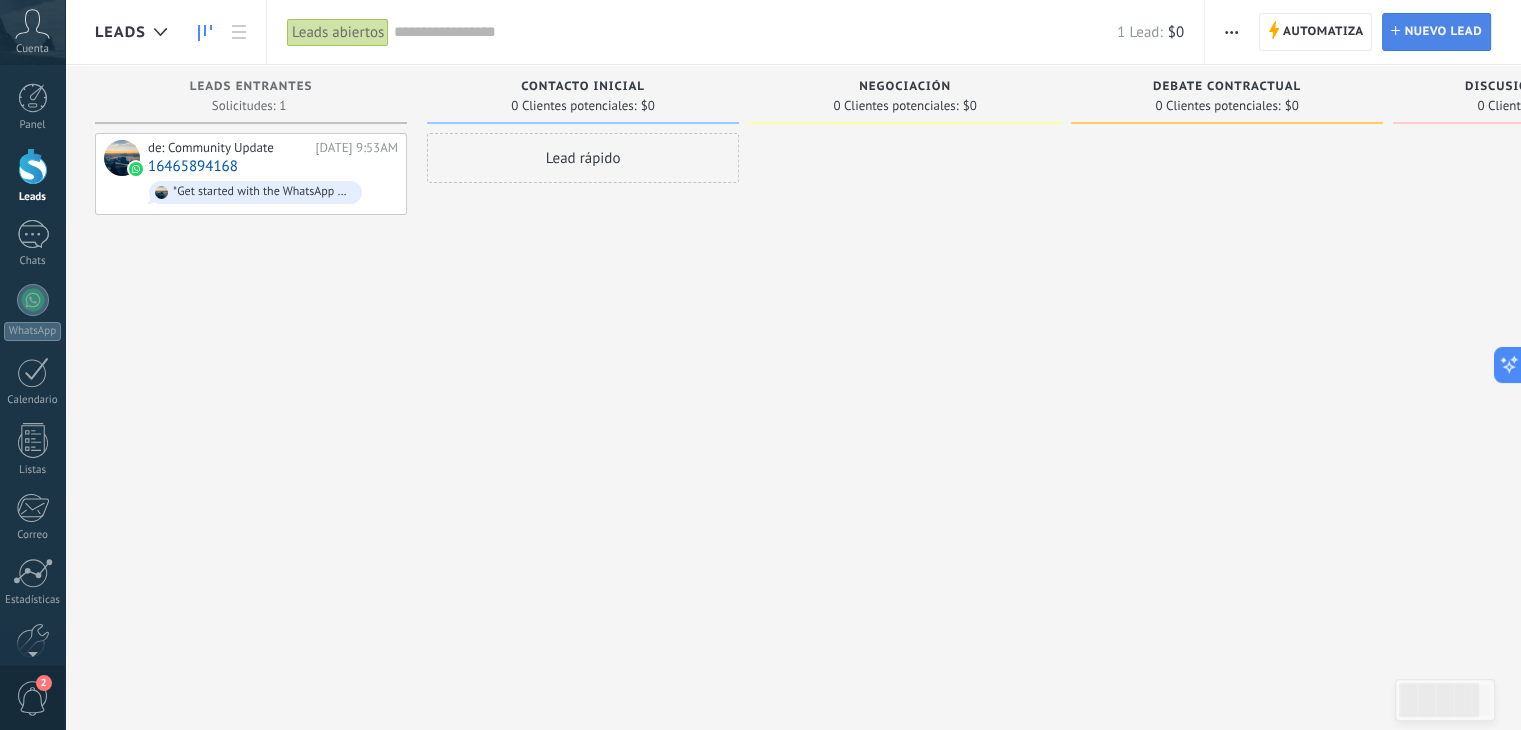 click on "Lead Nuevo lead" at bounding box center [1436, 32] 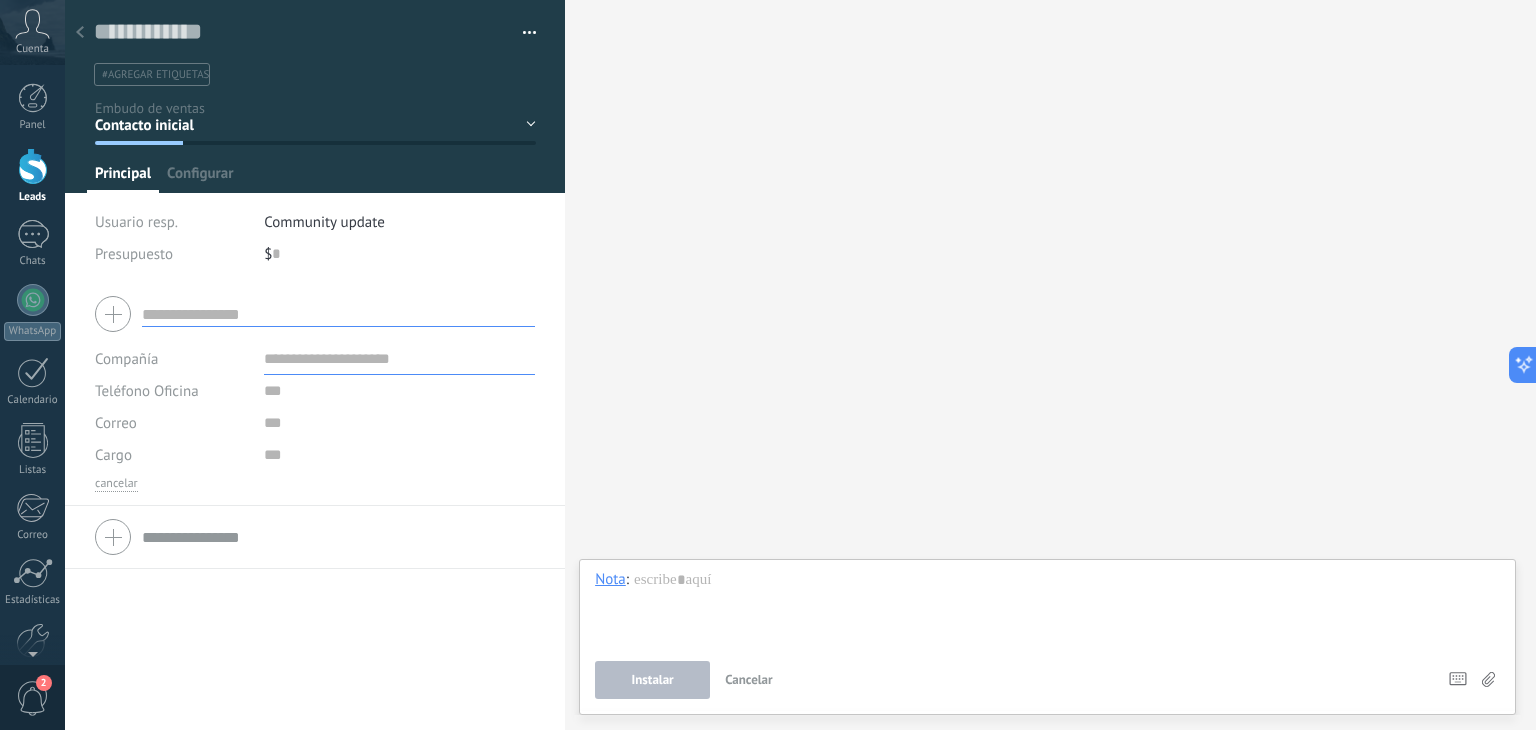 click at bounding box center (80, 33) 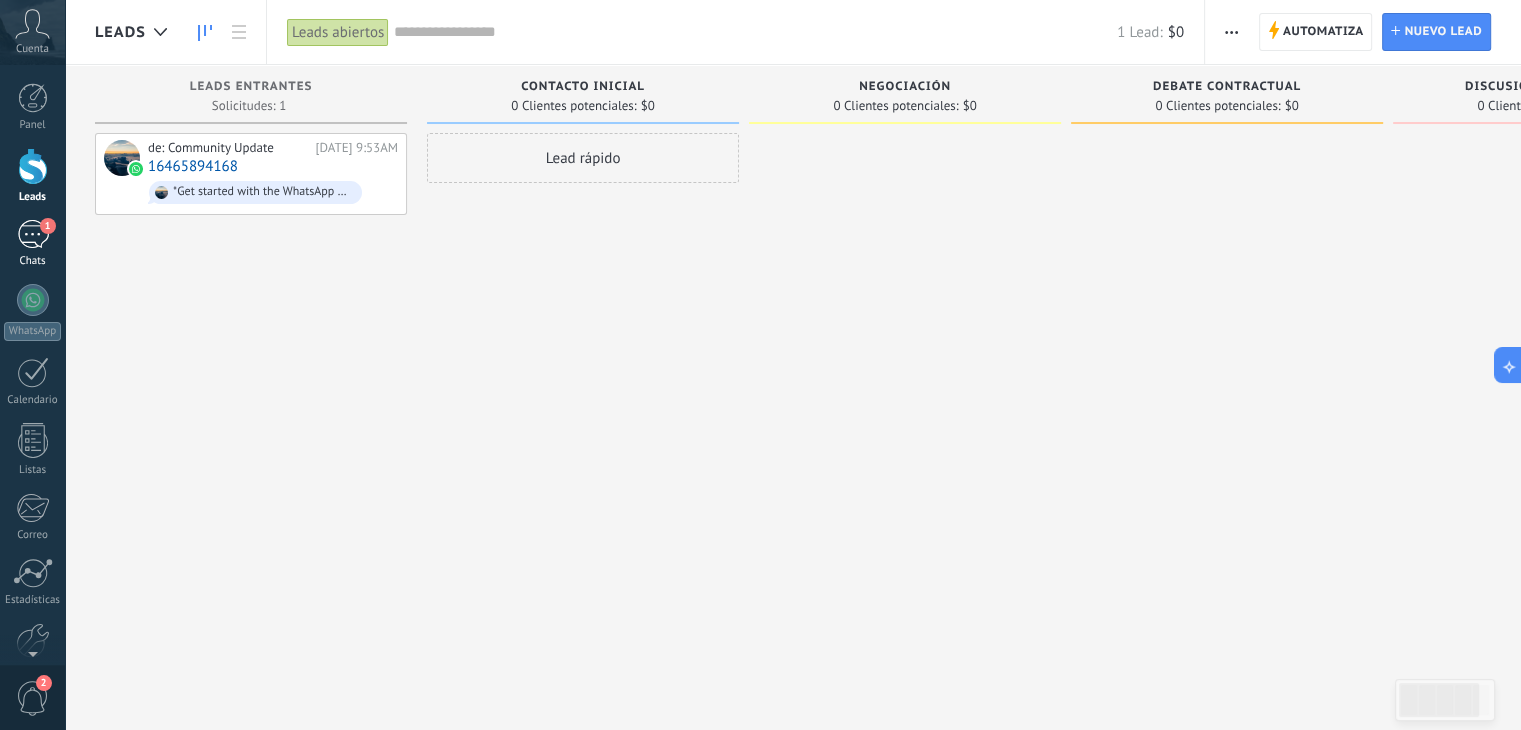click on "1" at bounding box center (33, 234) 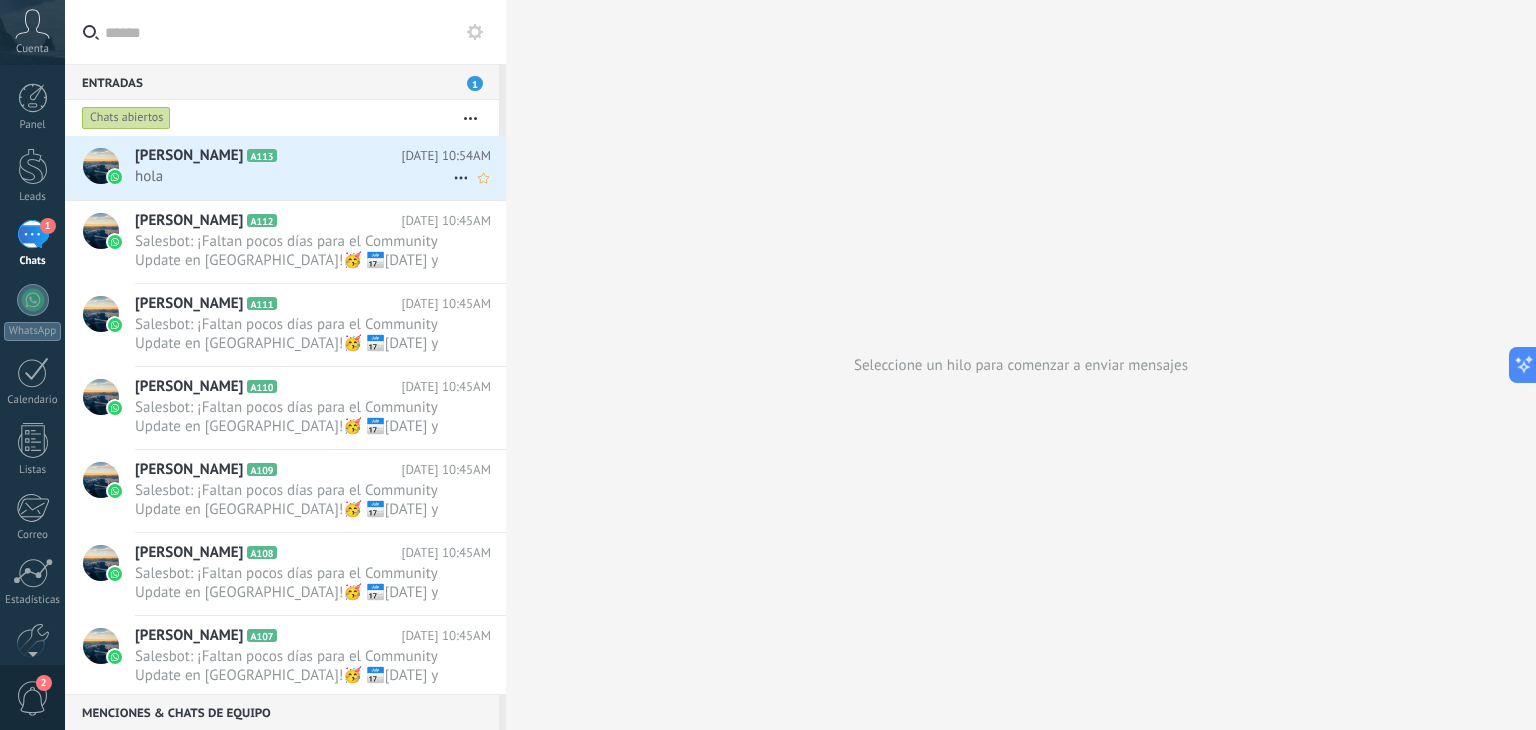 click on "[PERSON_NAME]
A113
[DATE] 10:54AM
[GEOGRAPHIC_DATA]" at bounding box center (320, 167) 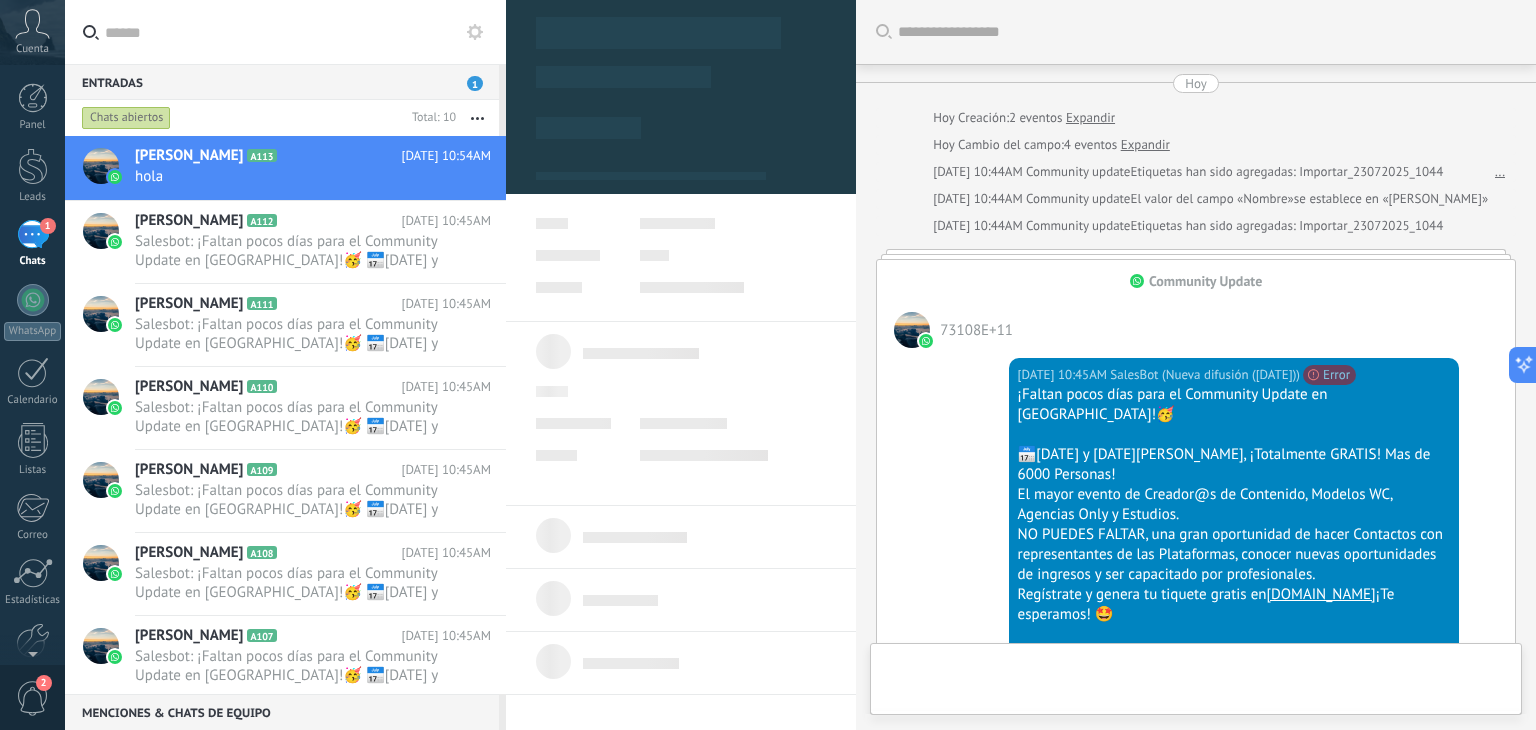 scroll, scrollTop: 1452, scrollLeft: 0, axis: vertical 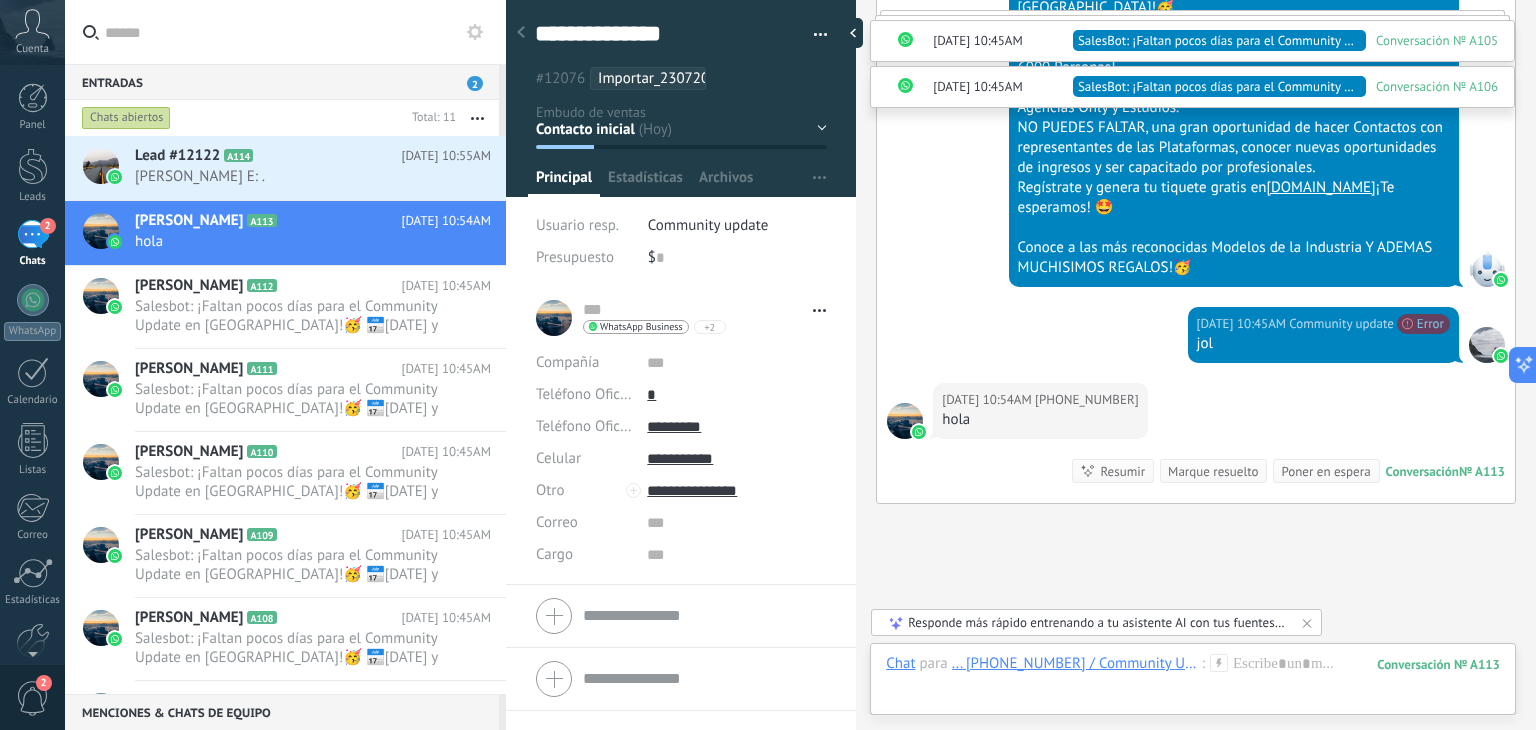 drag, startPoint x: 175, startPoint y: 173, endPoint x: 420, endPoint y: 130, distance: 248.74484 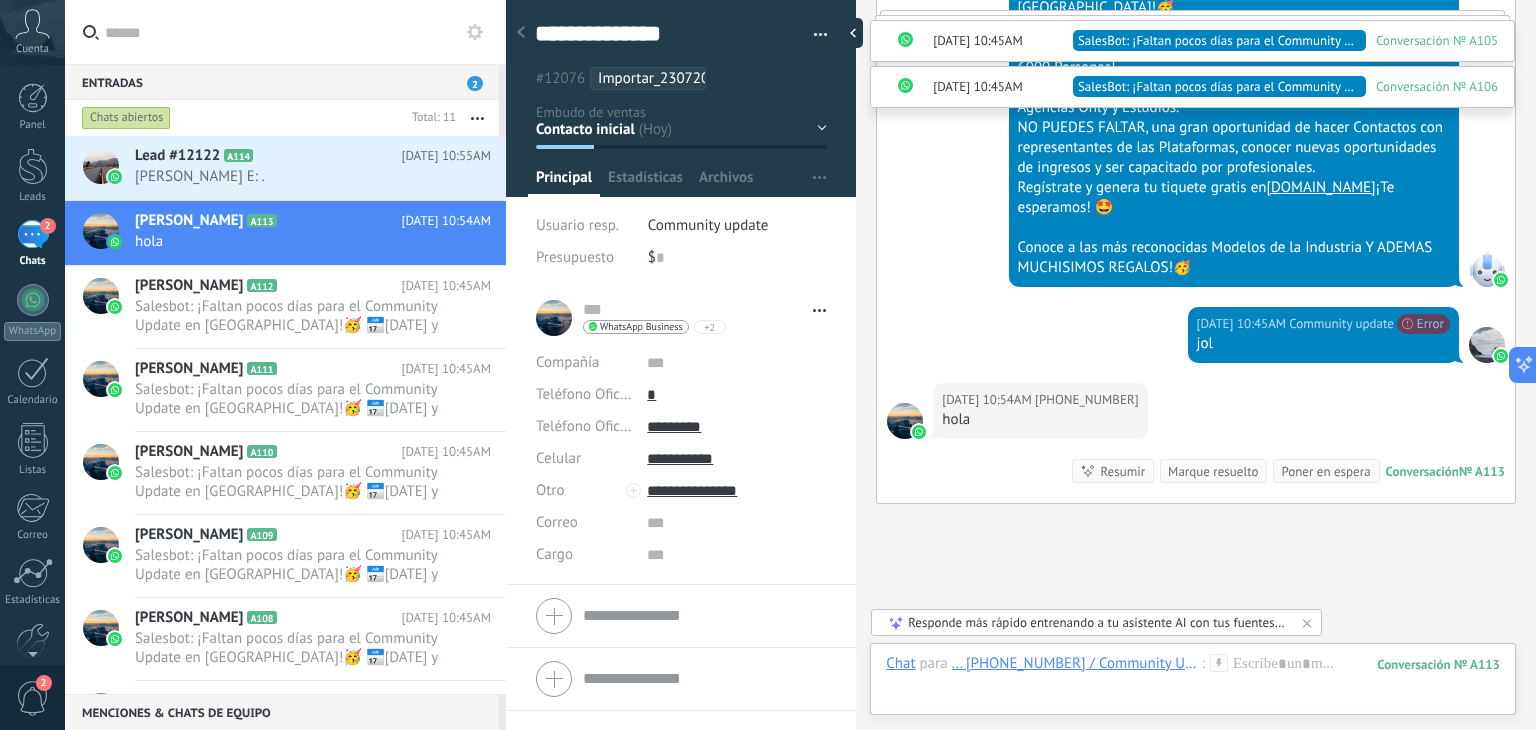 click on "[PERSON_NAME] E: ." at bounding box center (294, 176) 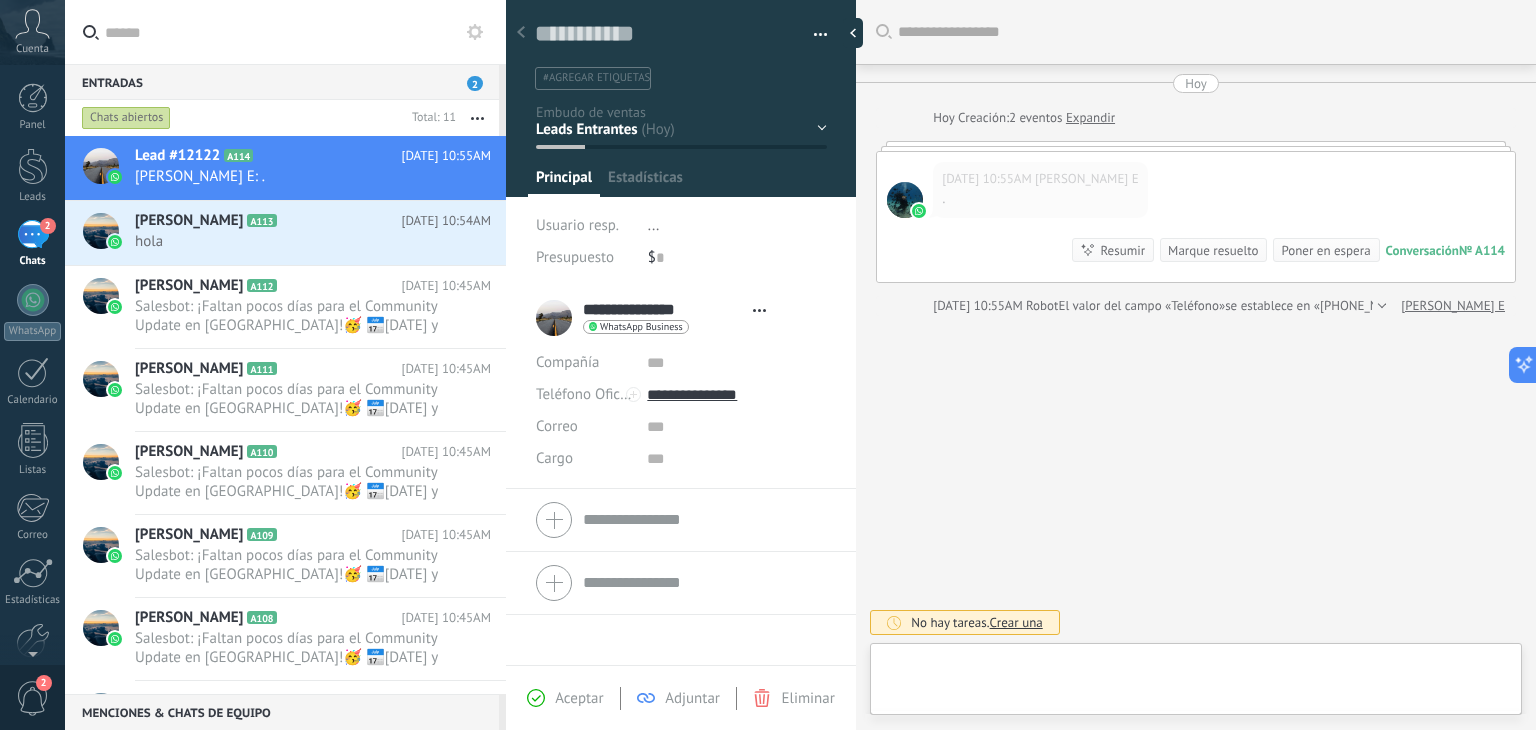 scroll, scrollTop: 29, scrollLeft: 0, axis: vertical 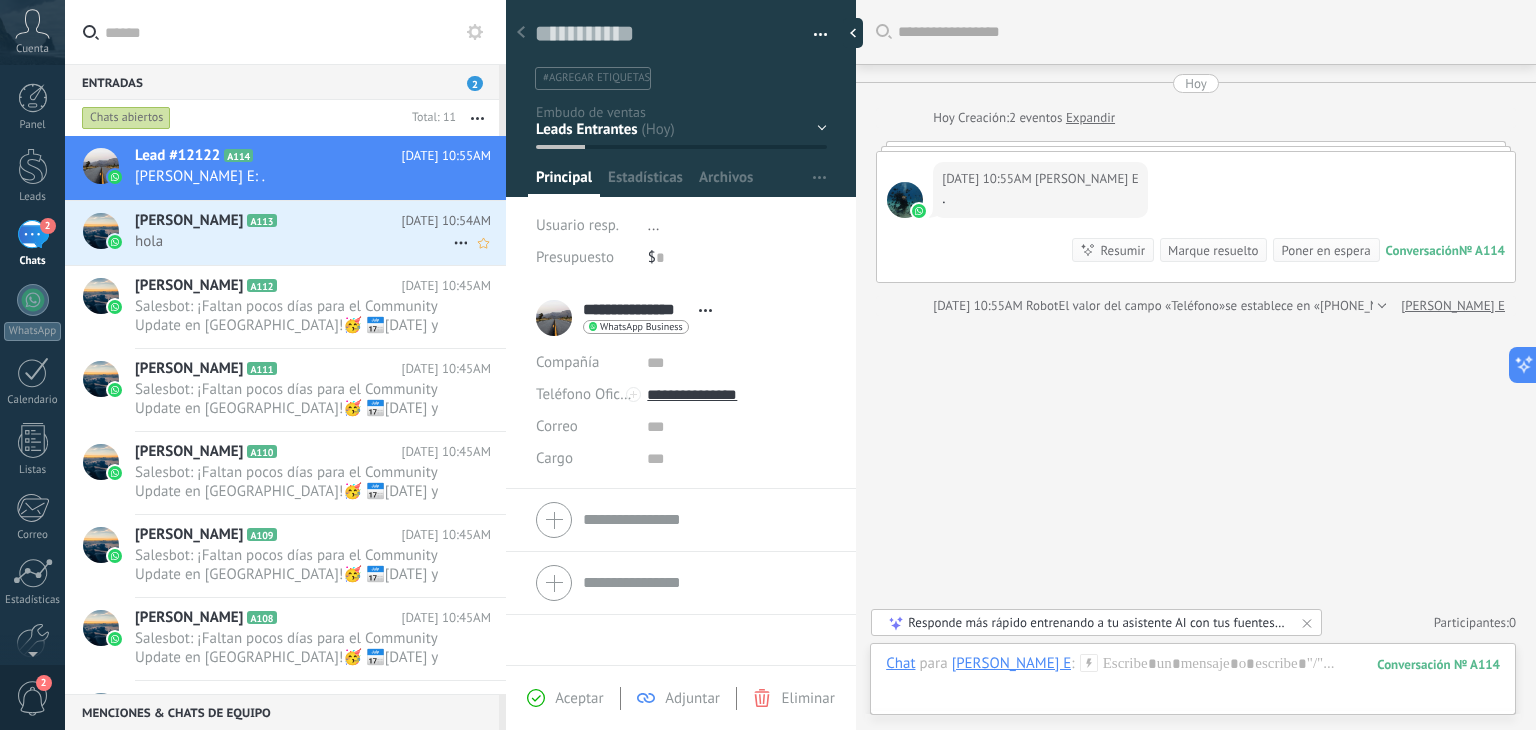 click on "hola" at bounding box center (294, 241) 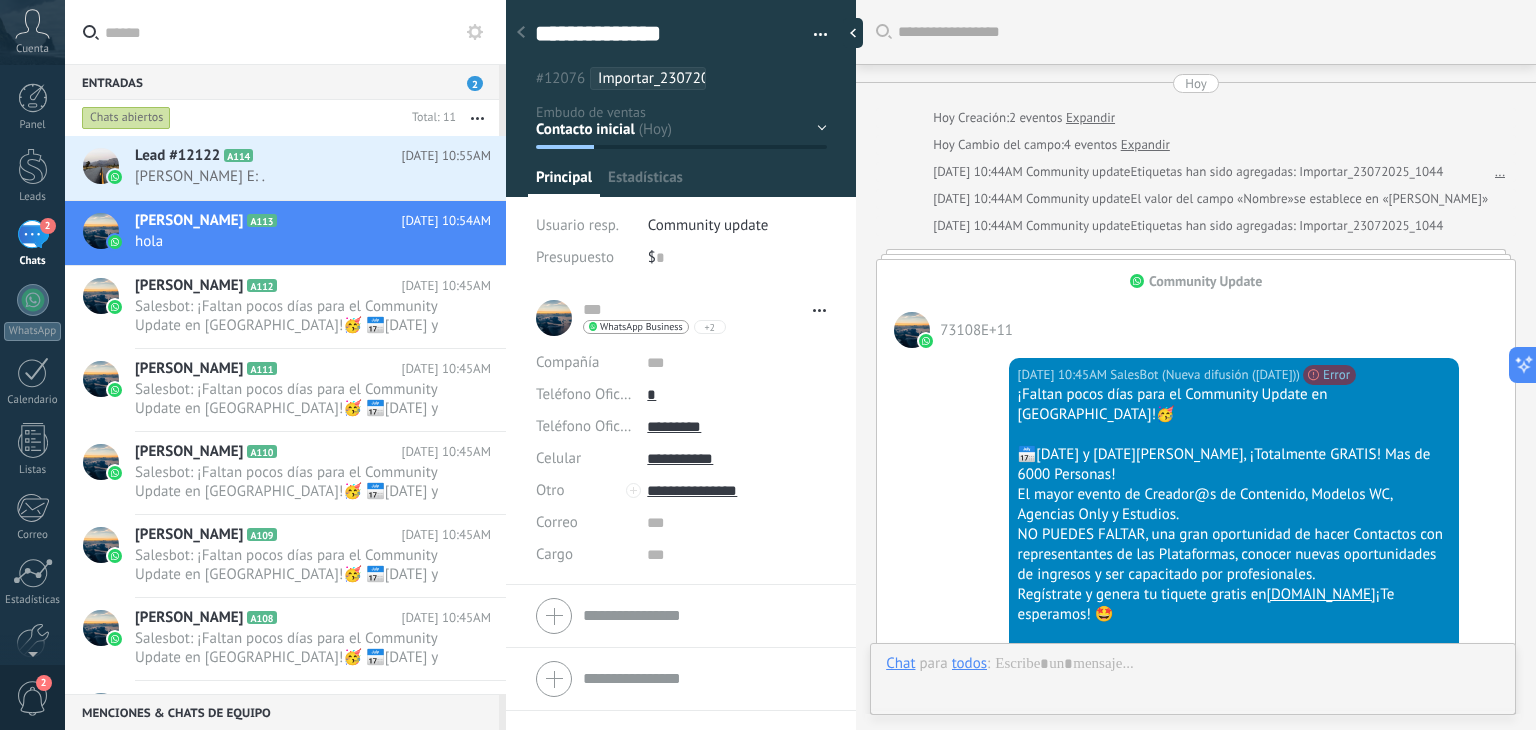 scroll, scrollTop: 29, scrollLeft: 0, axis: vertical 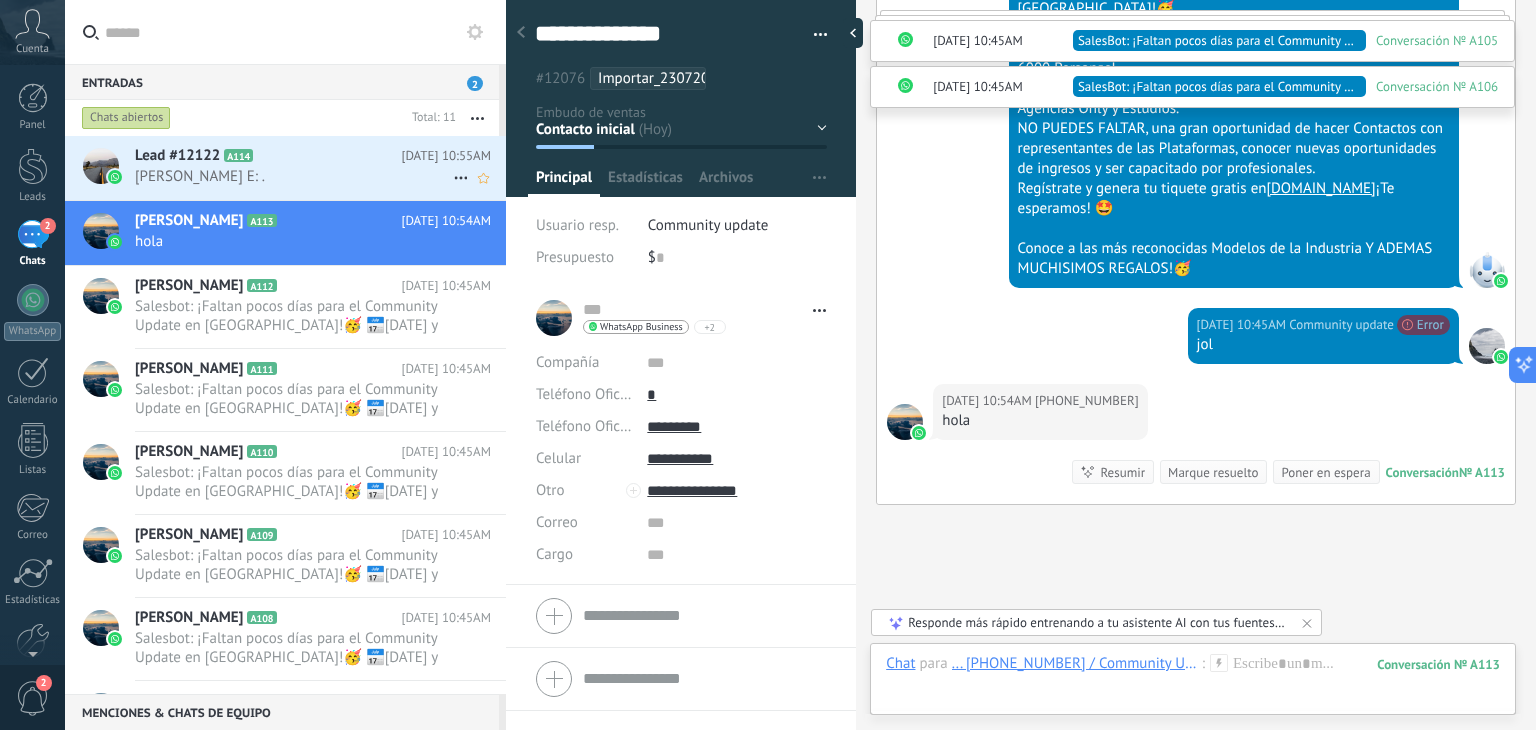 click on "[PERSON_NAME] E: ." at bounding box center [294, 176] 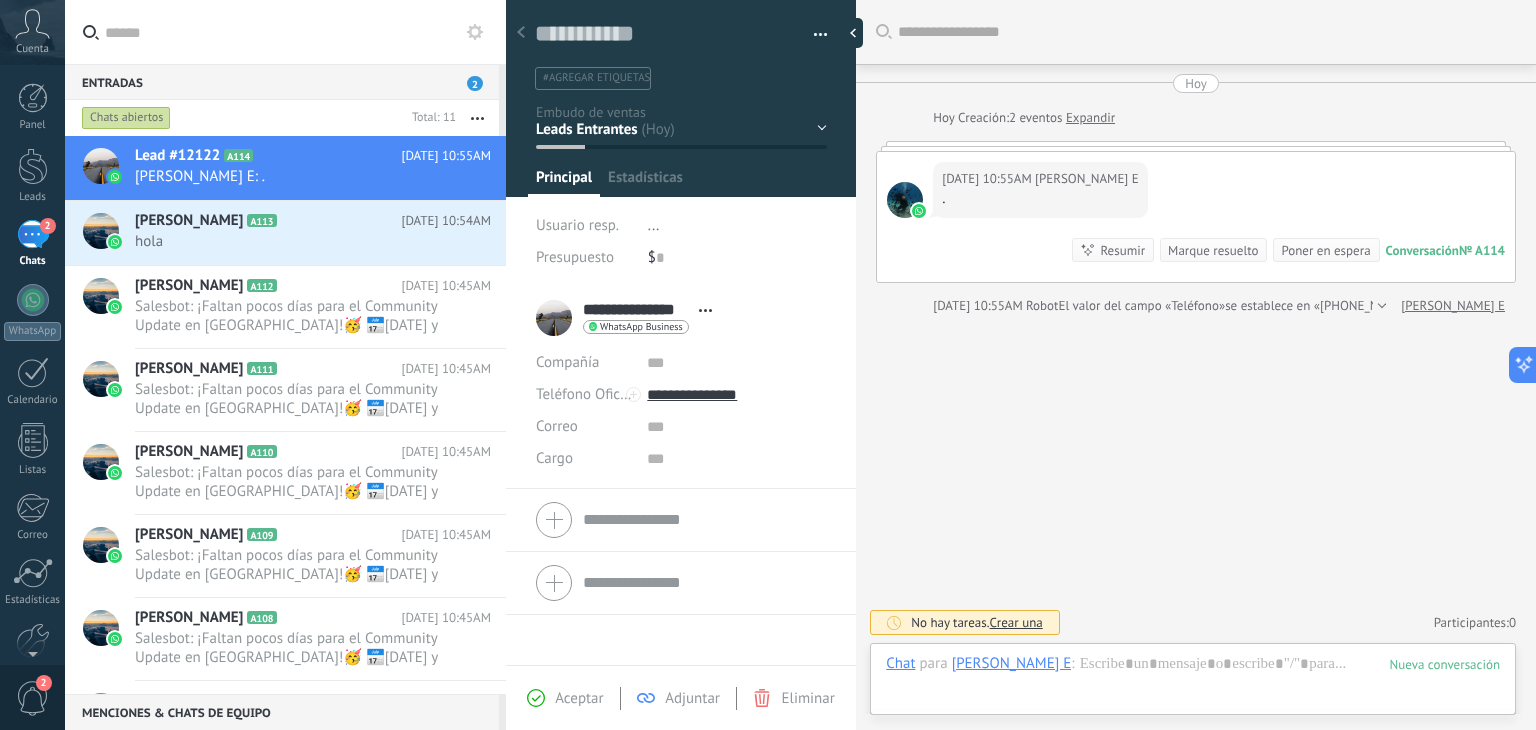 click at bounding box center (813, 35) 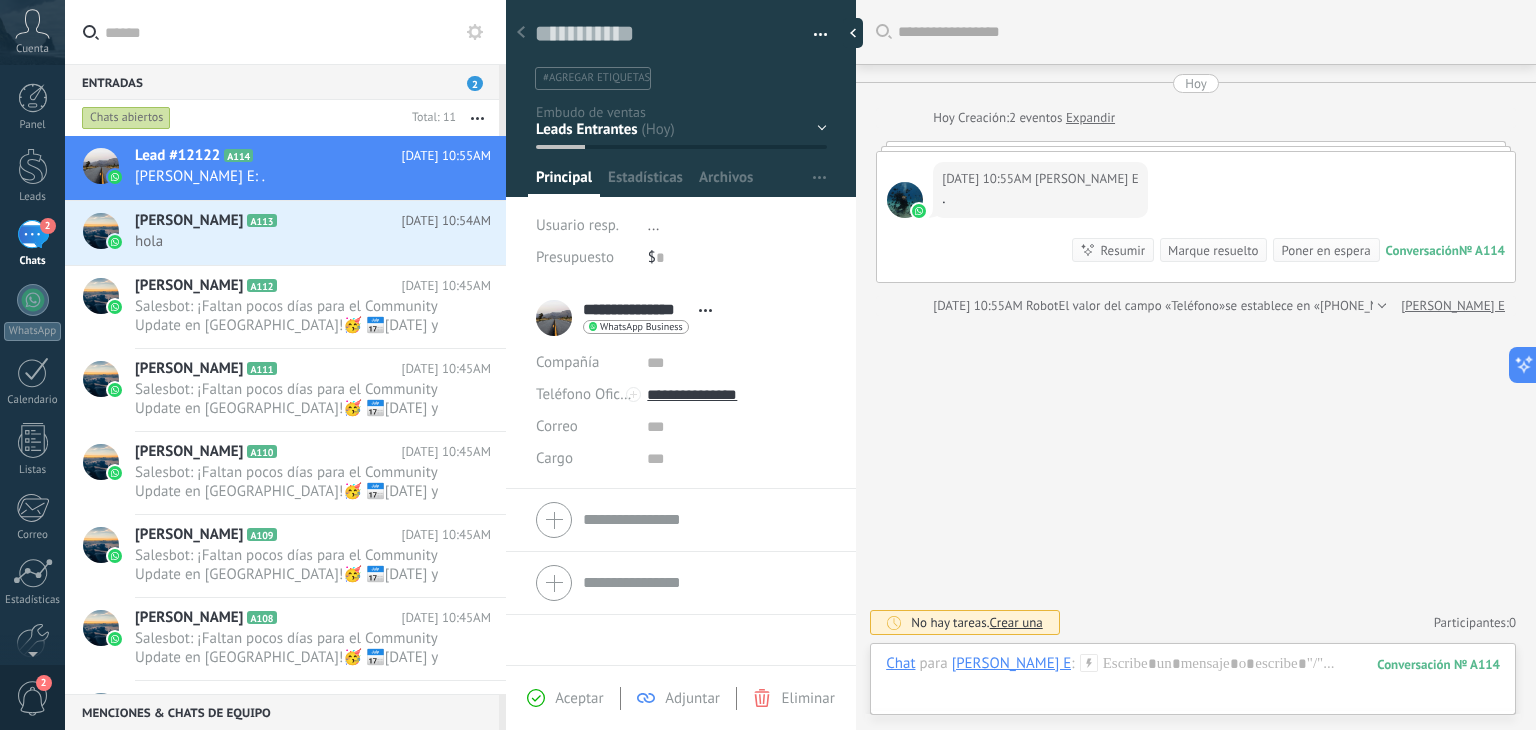 click at bounding box center [813, 35] 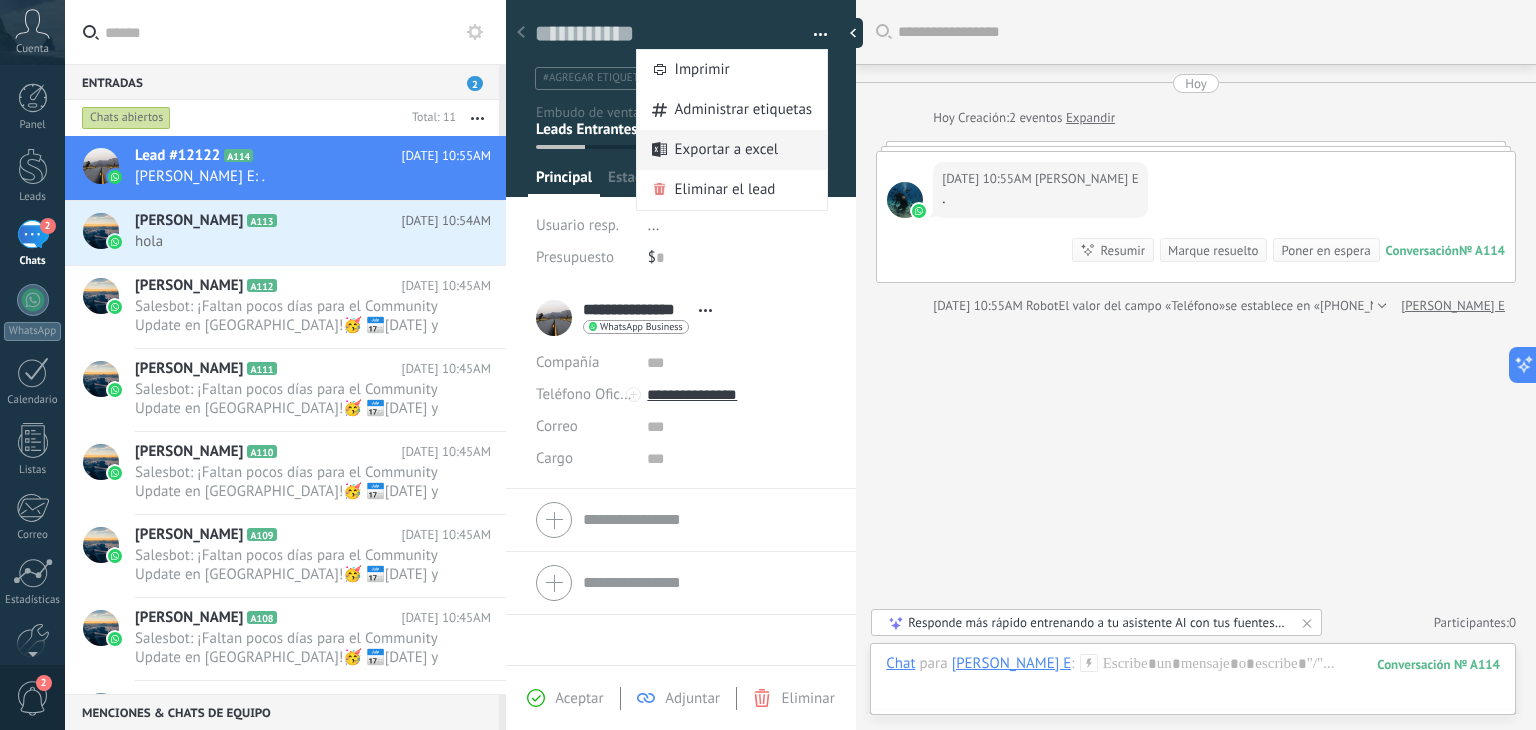click on "Exportar a excel" at bounding box center (727, 150) 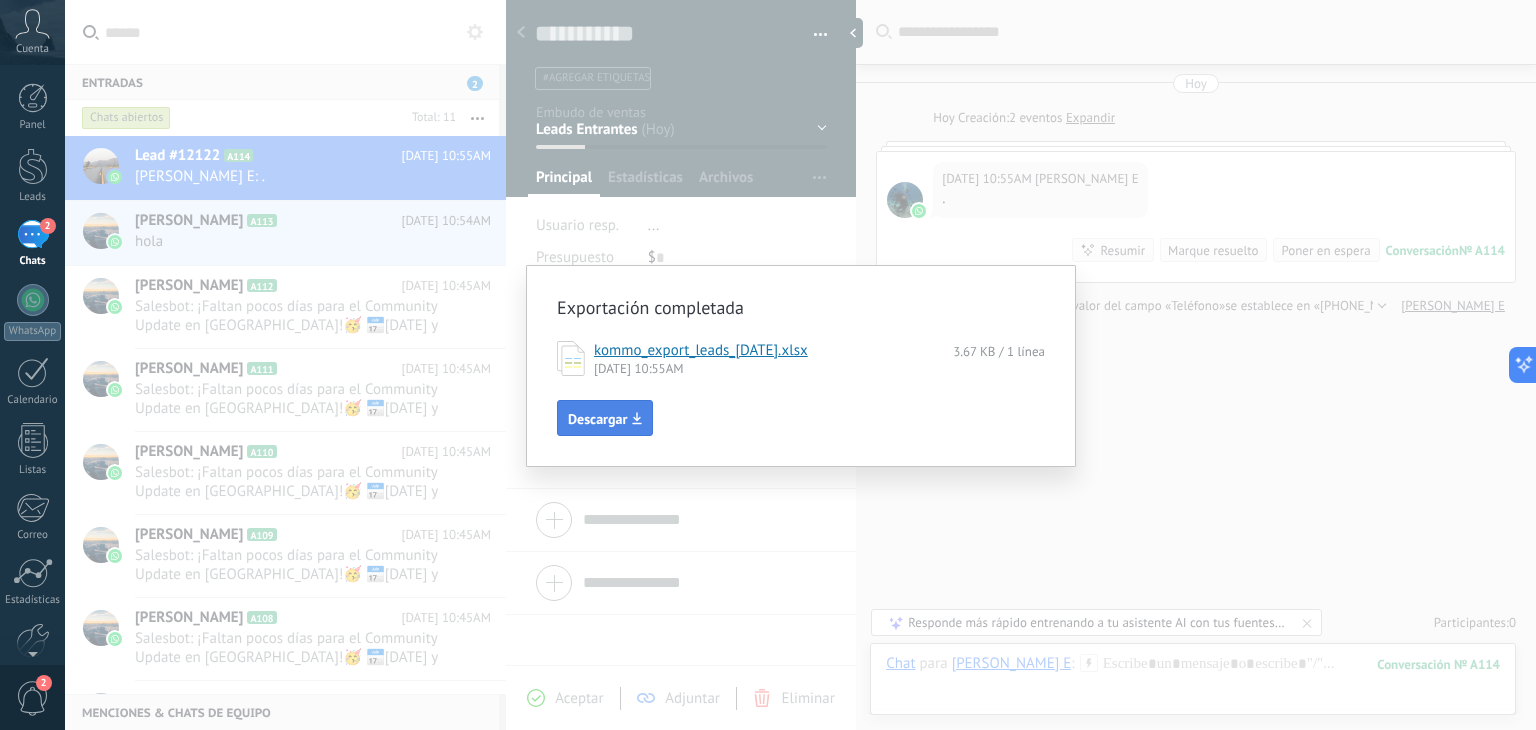 click on "Descargar" at bounding box center [597, 419] 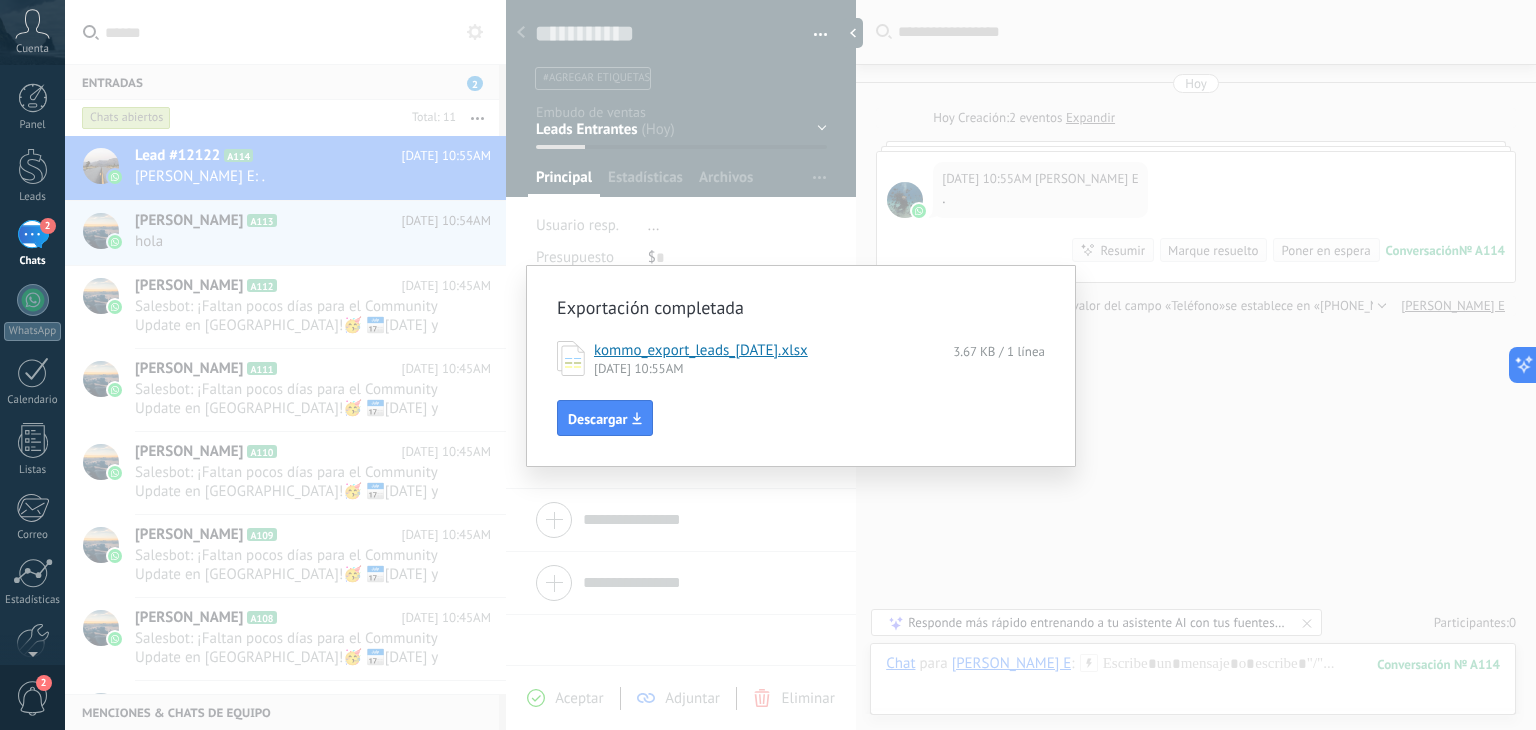 click on "Exportación completada kommo_export_leads_[DATE].xlsx 3.67 KB / 1 línea [DATE] 10:55AM Descargar" at bounding box center [800, 365] 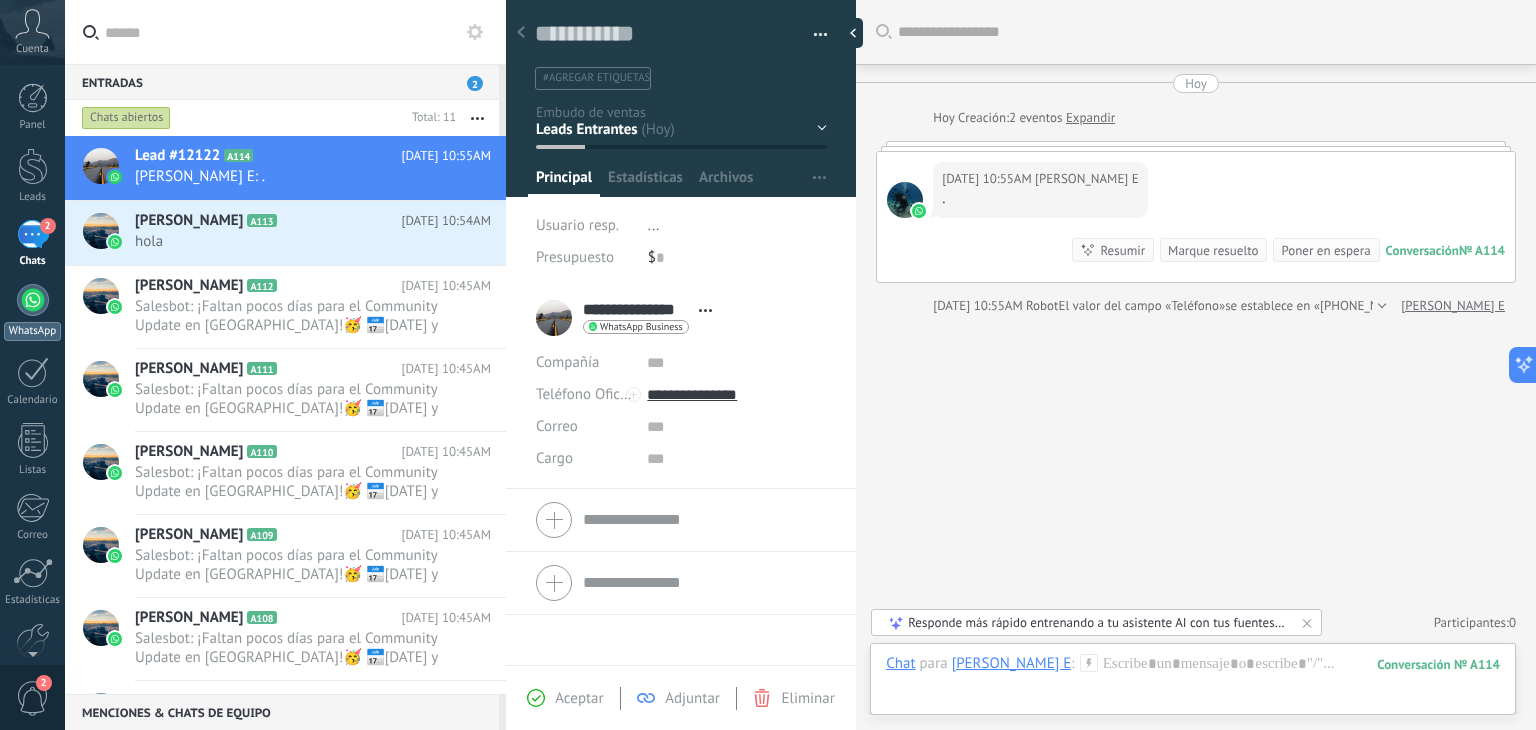 click at bounding box center [33, 300] 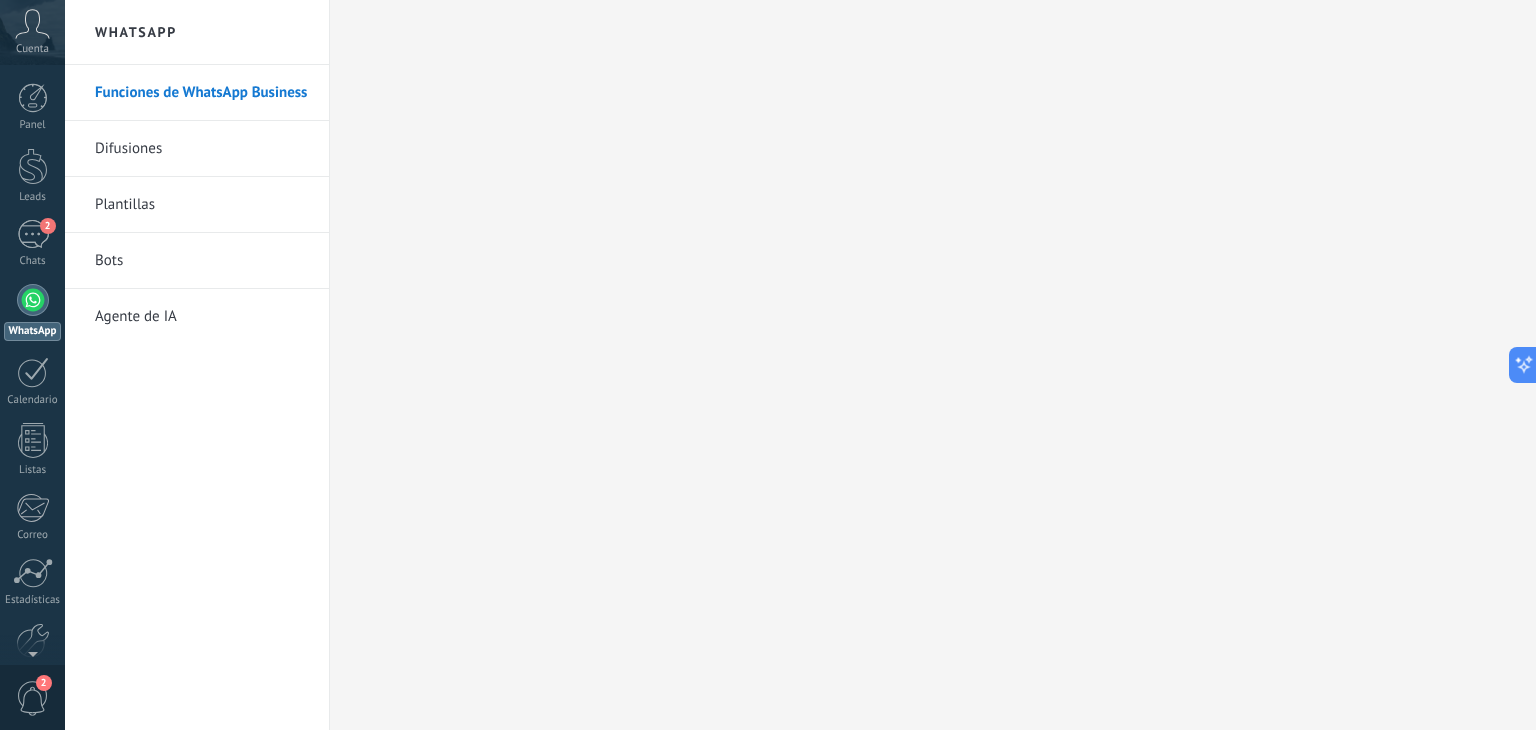 click on "Difusiones" at bounding box center [202, 149] 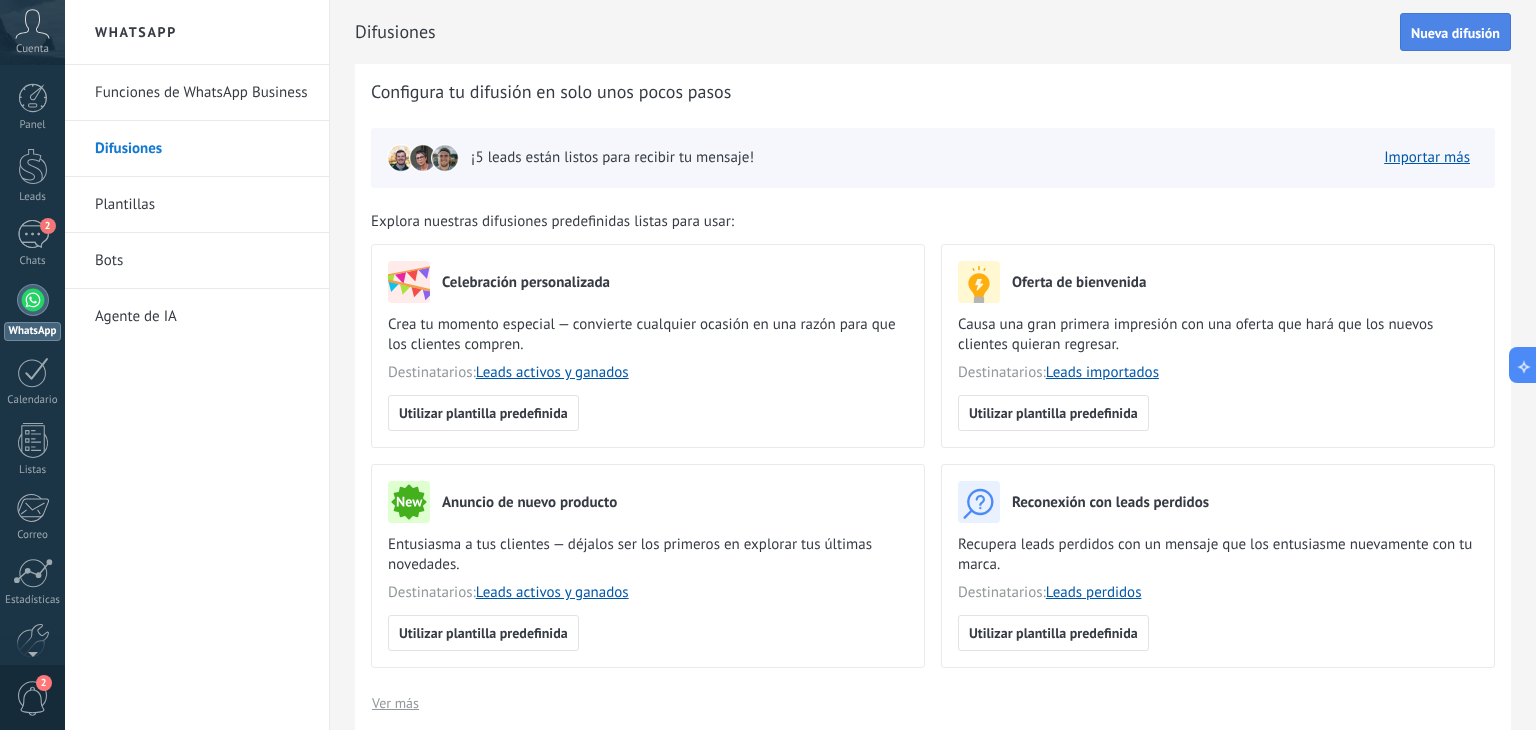 click on "Nueva difusión" at bounding box center (1455, 33) 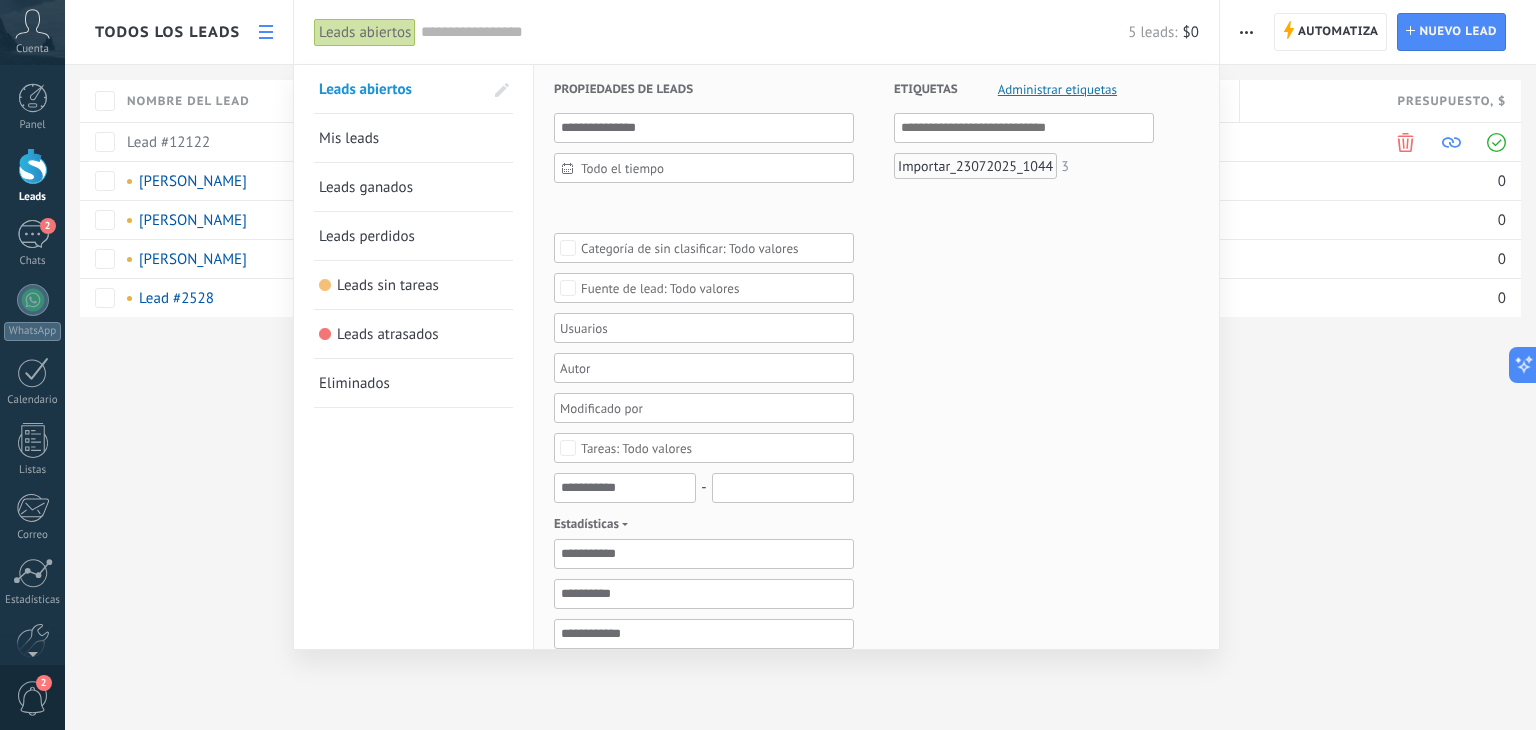 click on "Mis leads" at bounding box center (349, 138) 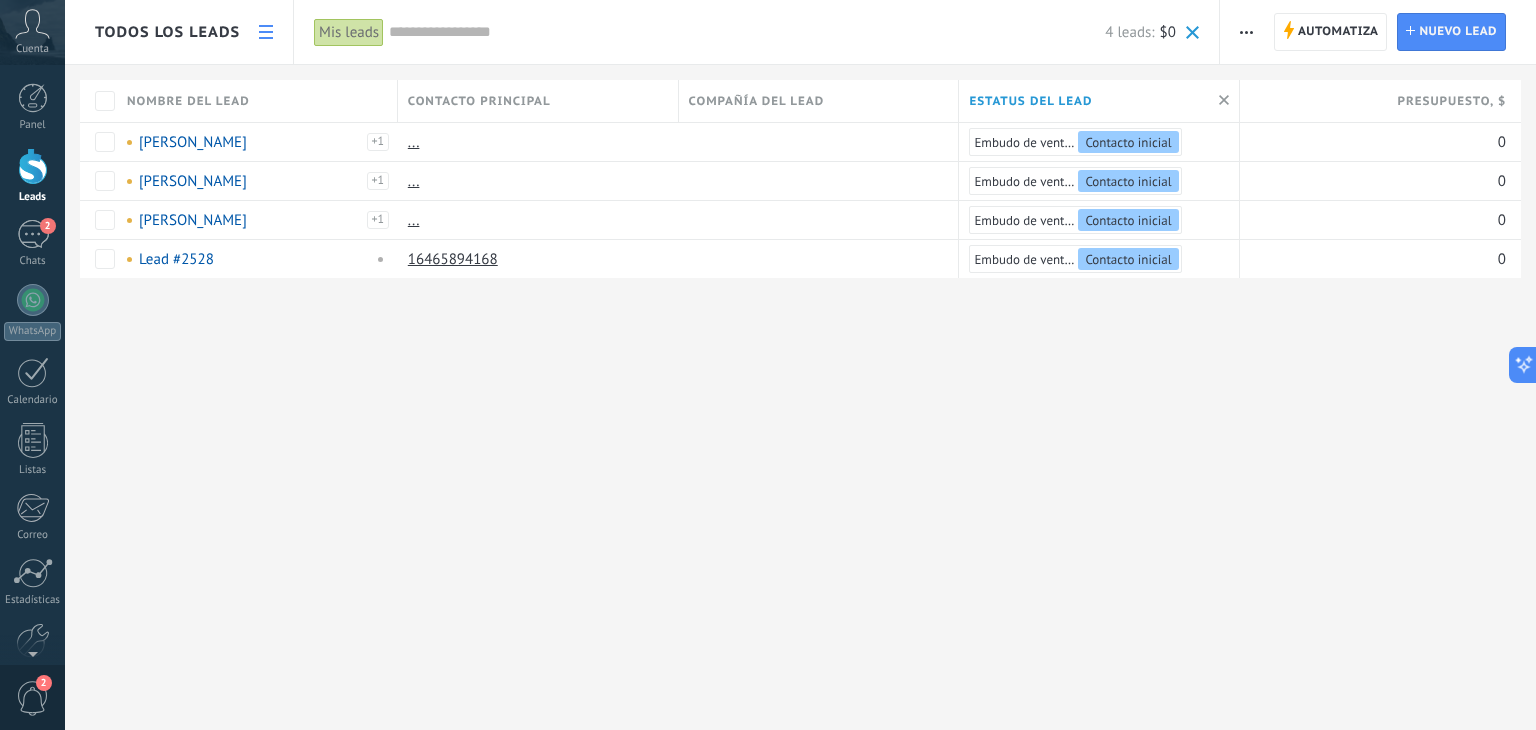 click on "Automatiza Nueva difusión [PERSON_NAME] de la lista Importar Exportar Buscar duplicados" at bounding box center (1247, 32) 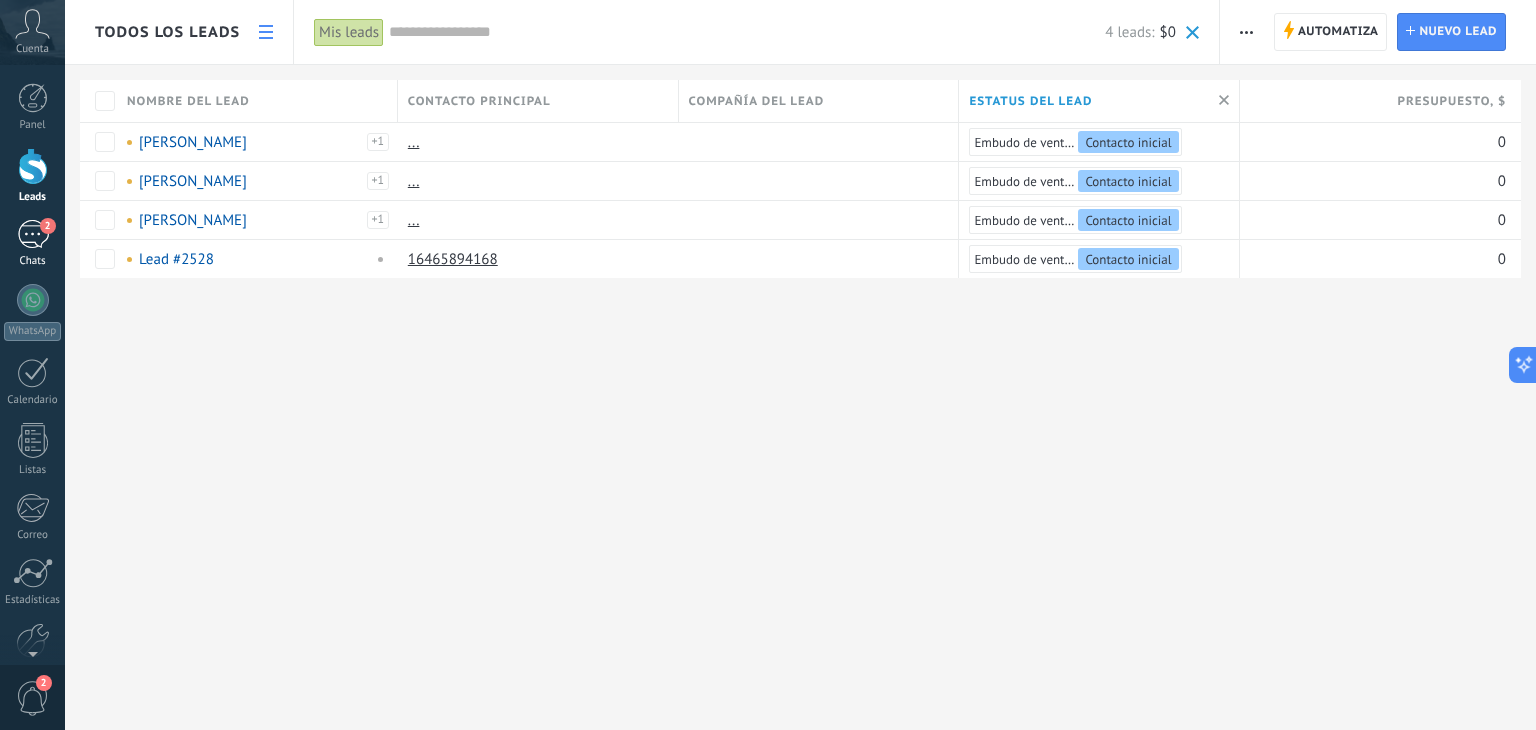 click on "2" at bounding box center (33, 234) 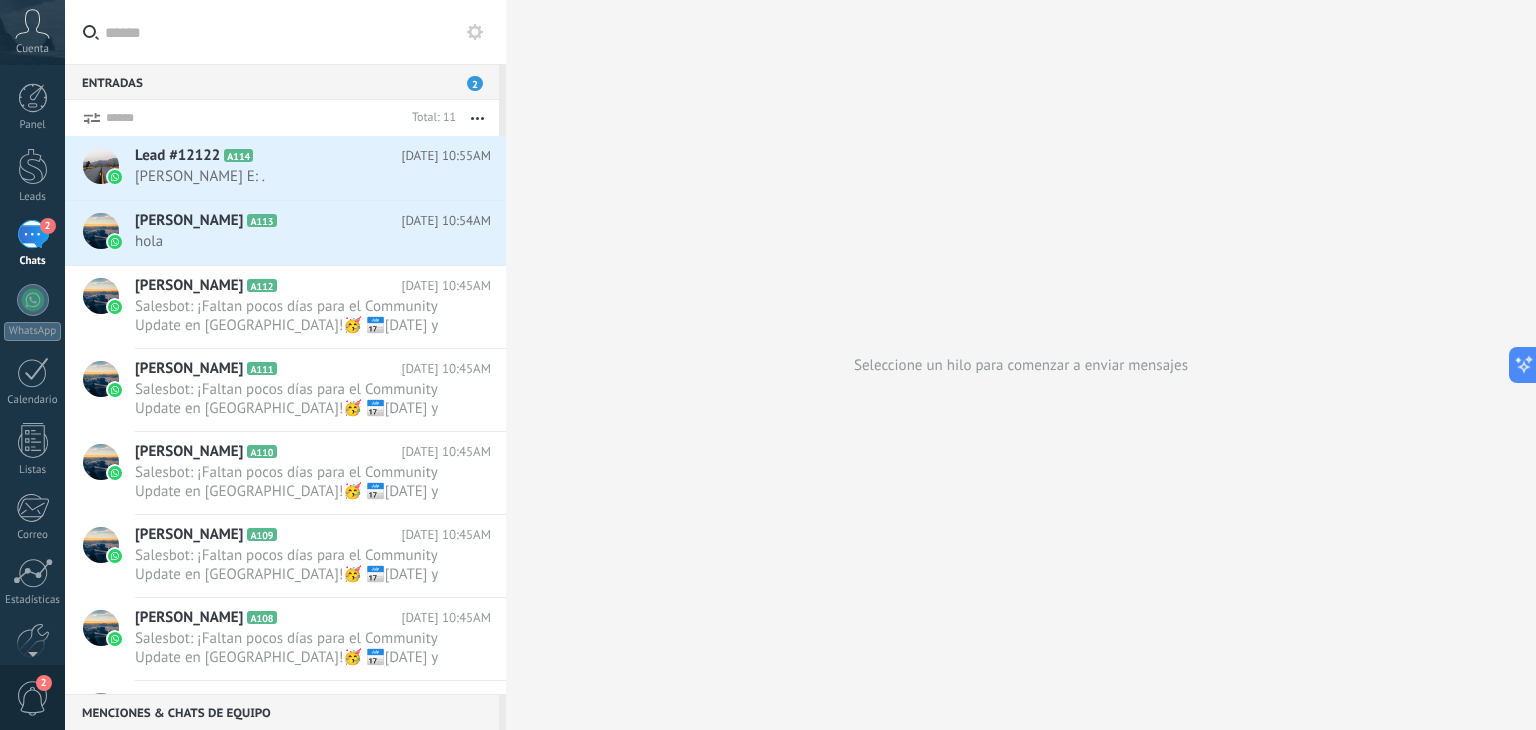 click on "[PERSON_NAME] E: ." at bounding box center (294, 176) 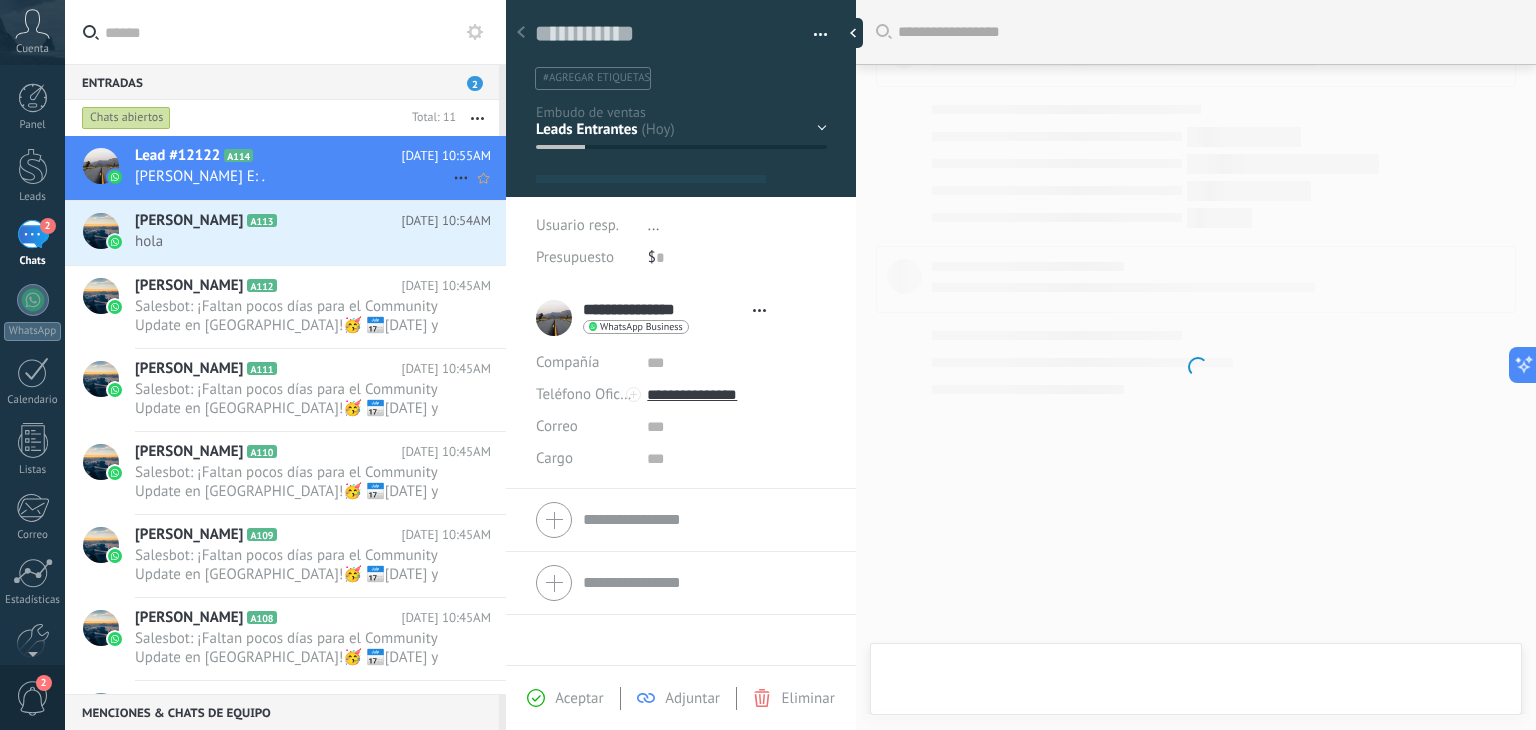 click 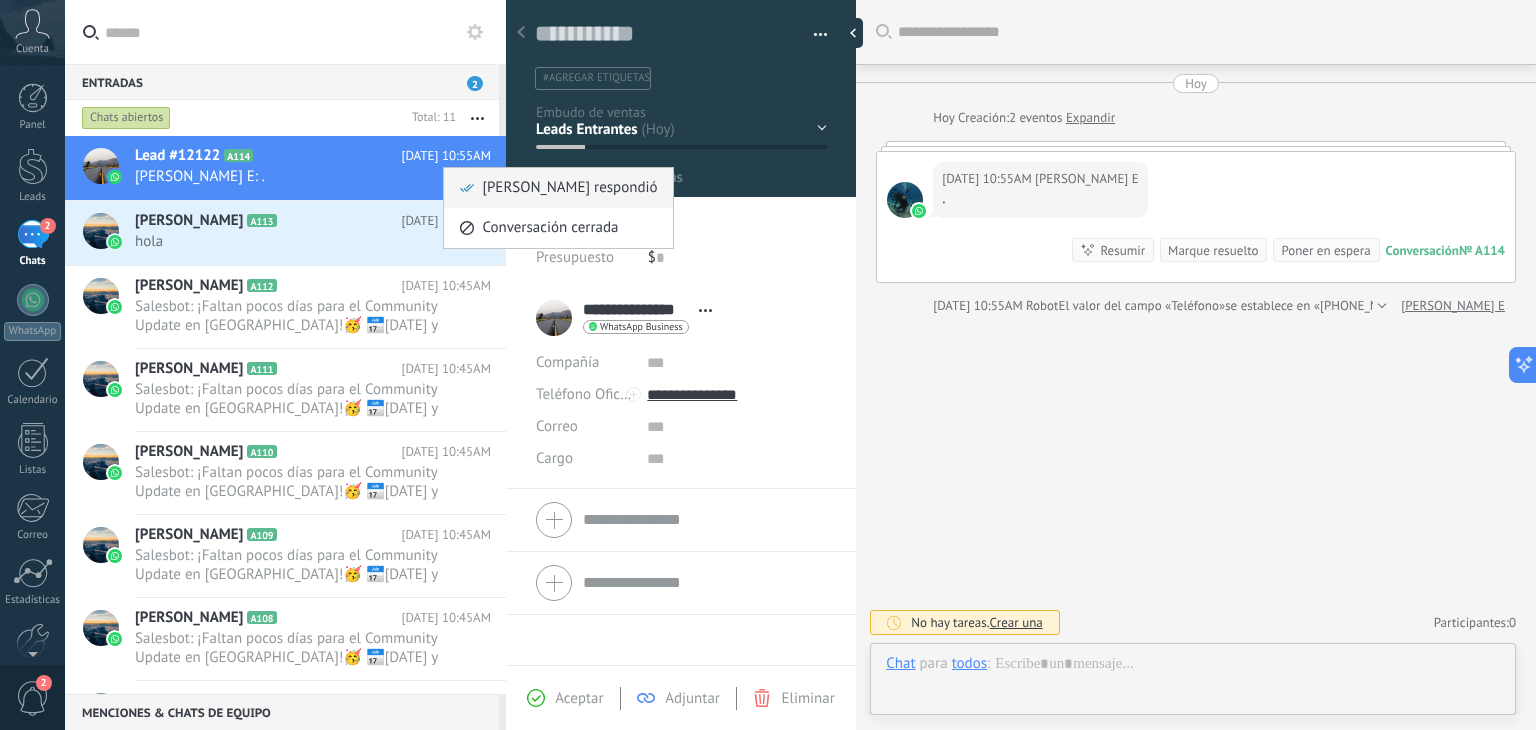 scroll, scrollTop: 29, scrollLeft: 0, axis: vertical 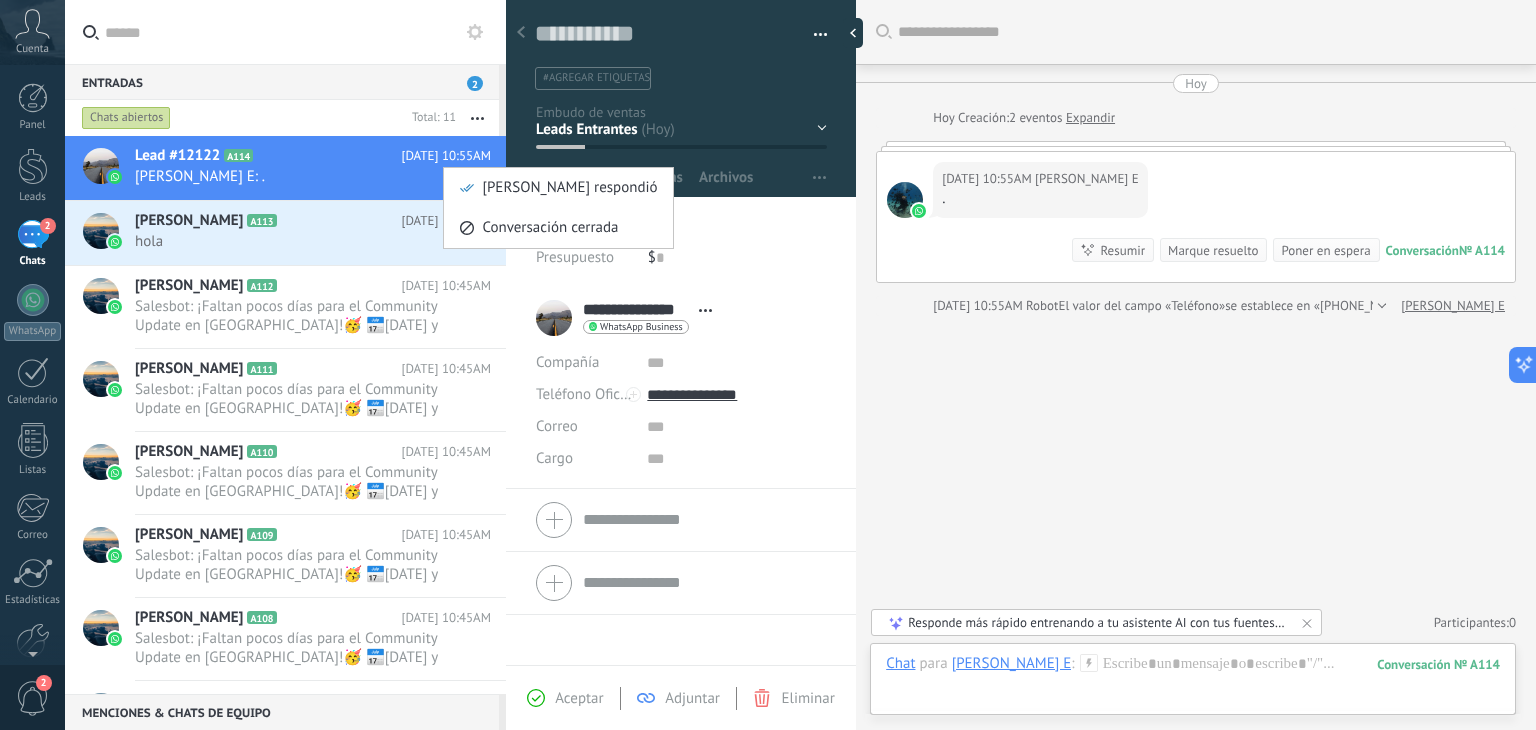 click at bounding box center [768, 365] 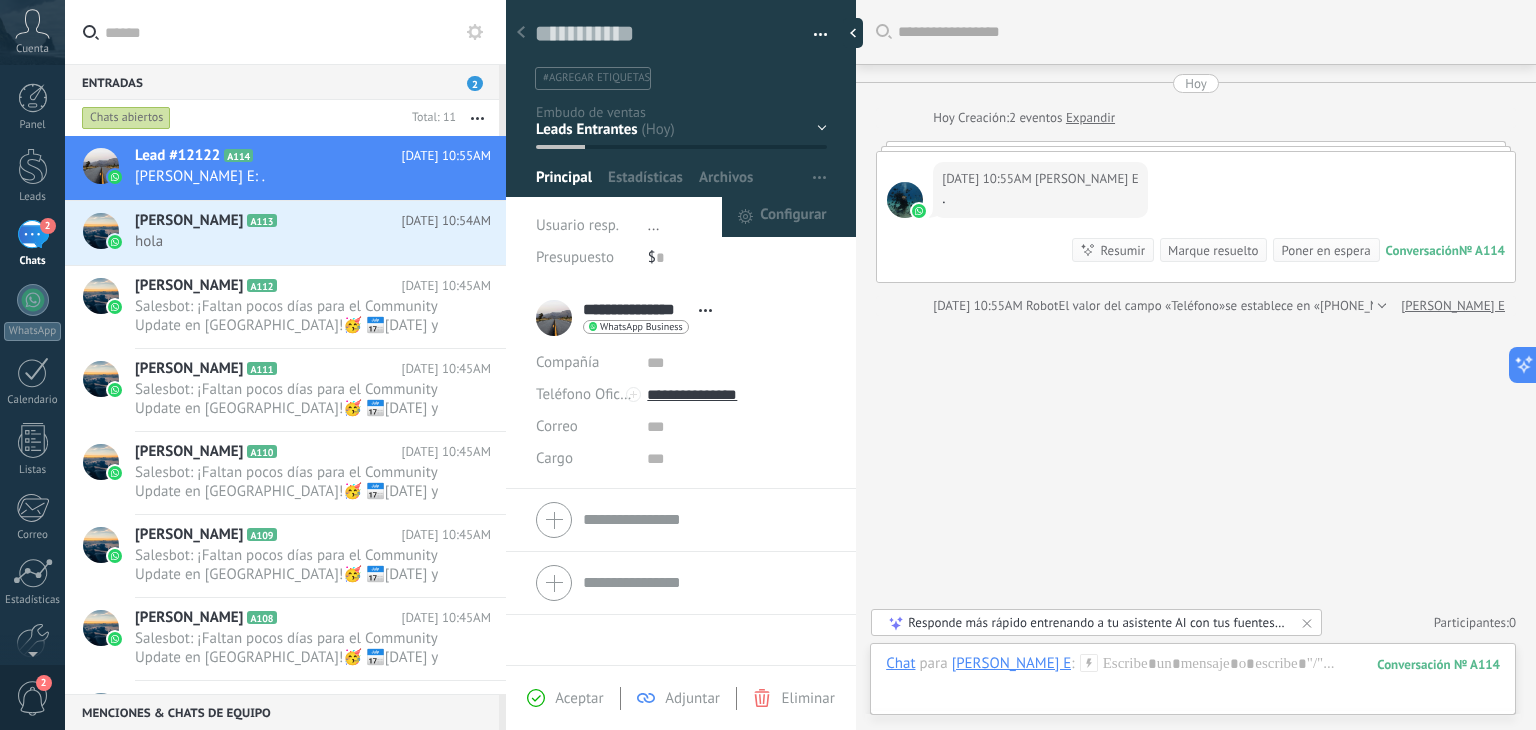 click at bounding box center [819, 178] 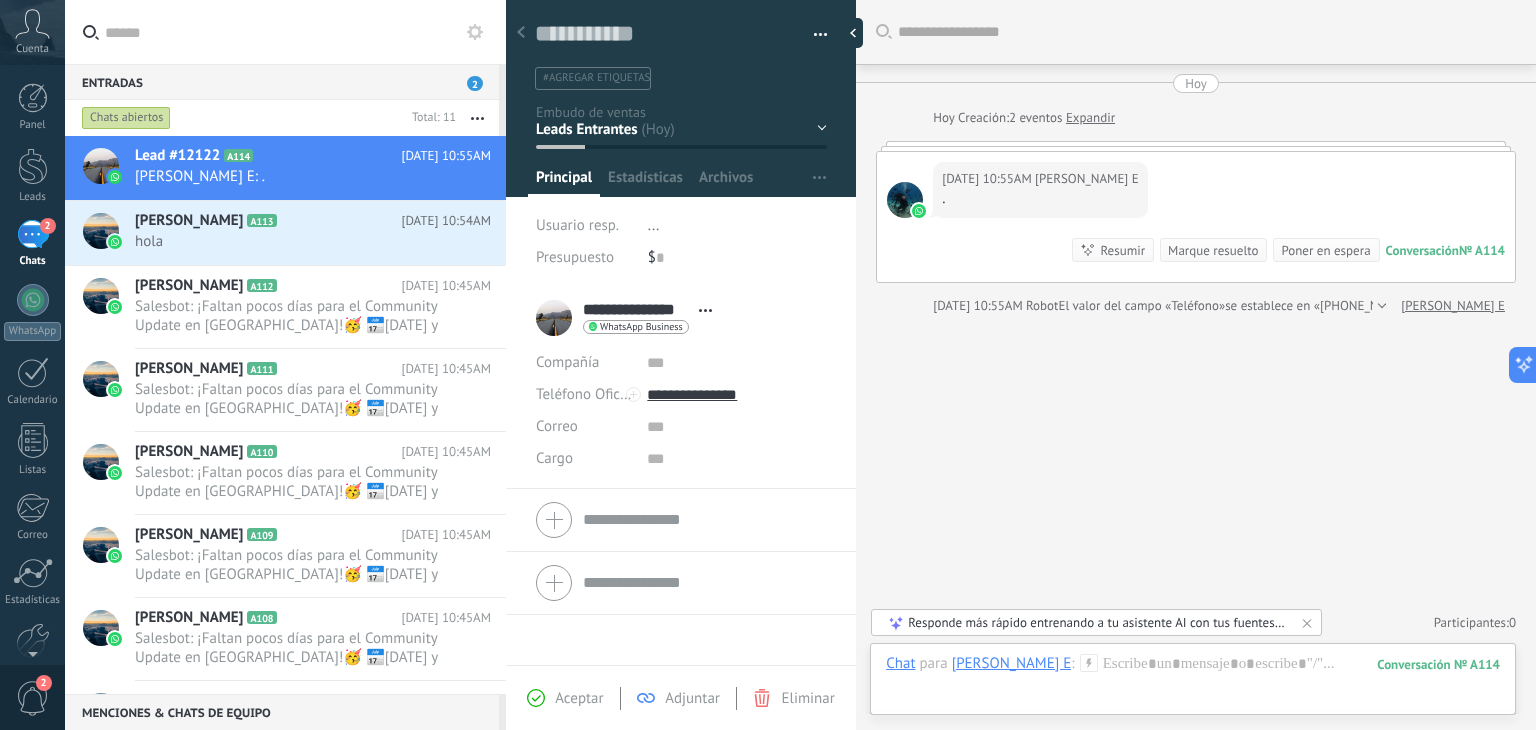click at bounding box center (813, 35) 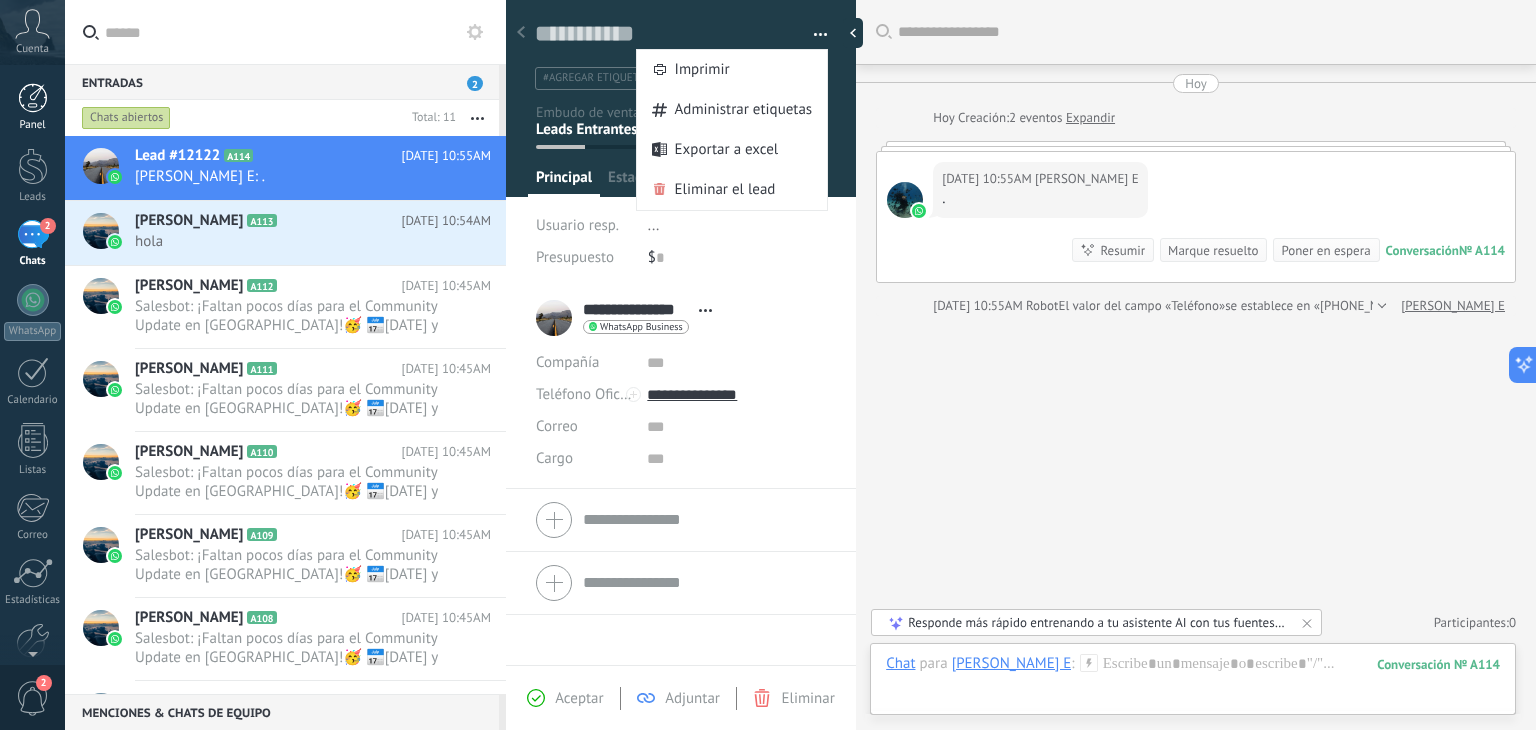 click at bounding box center (33, 98) 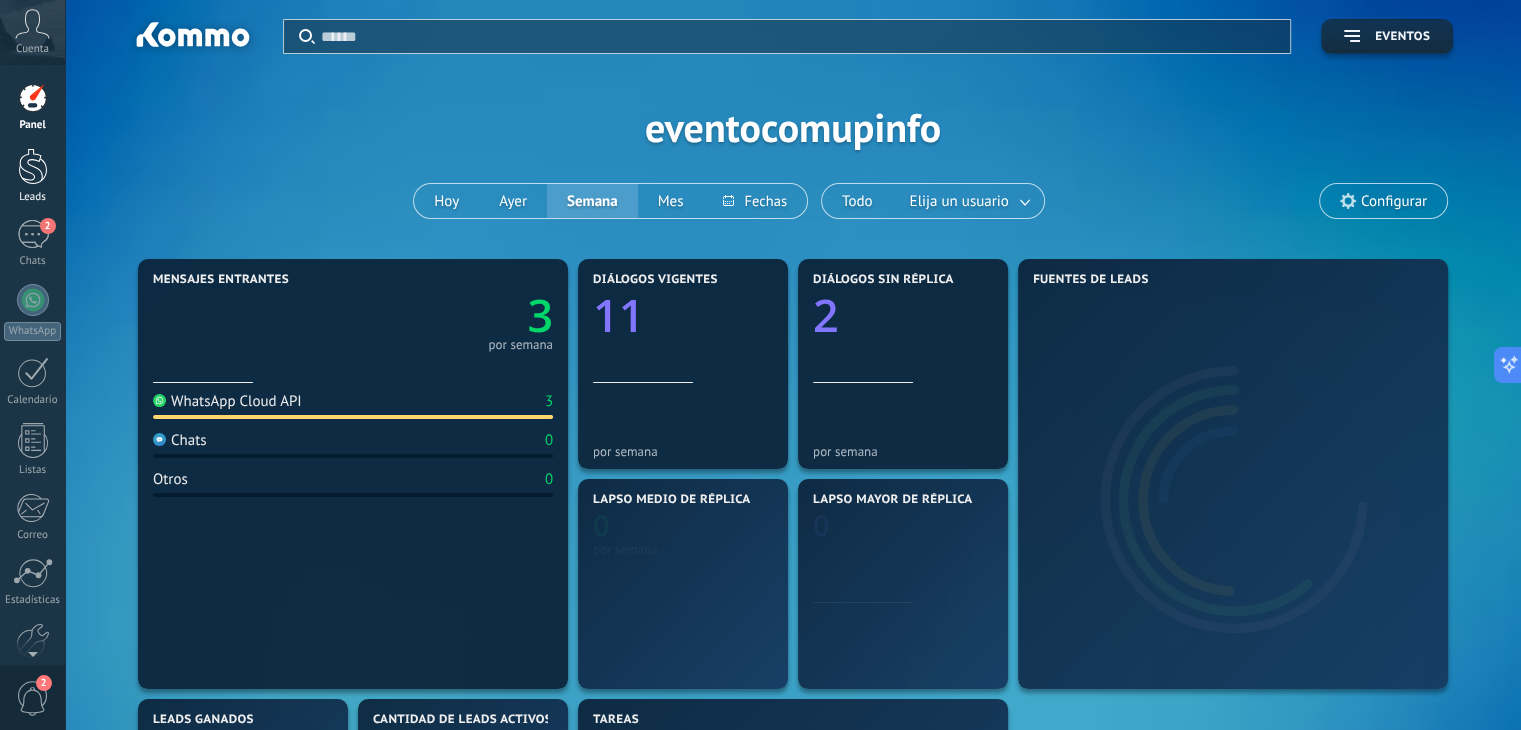 click at bounding box center [33, 166] 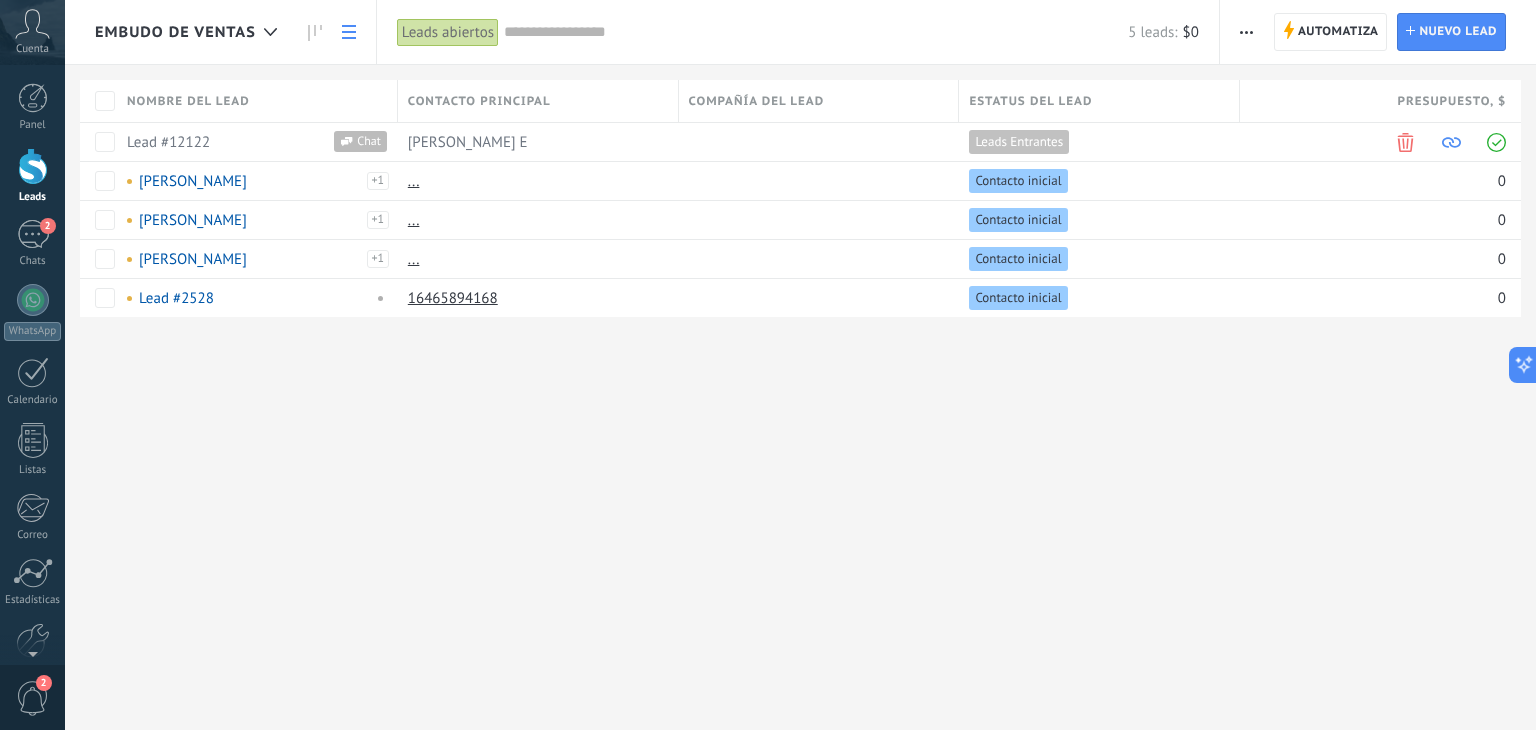 click on "Embudo de ventas" at bounding box center [175, 32] 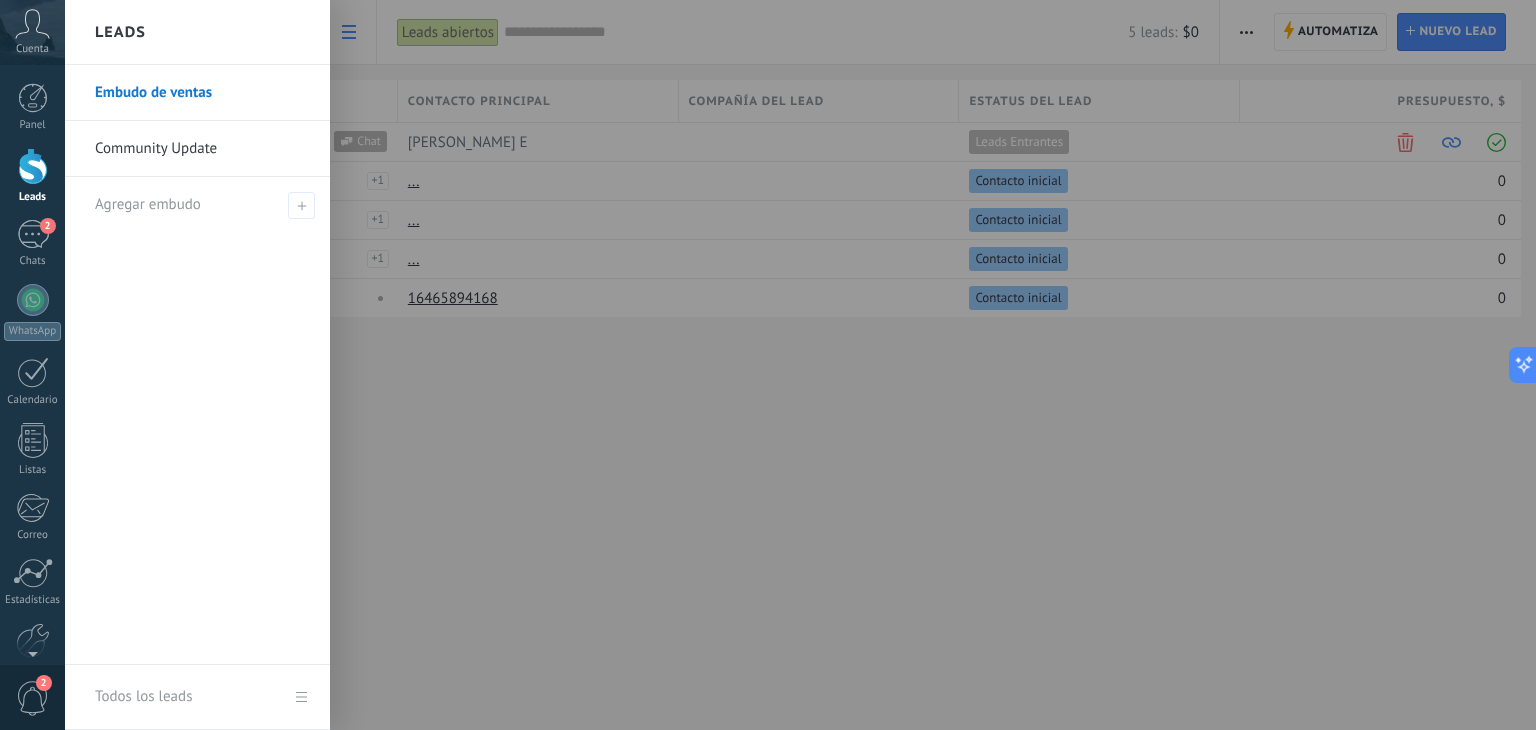 click on "Community Update" at bounding box center [202, 149] 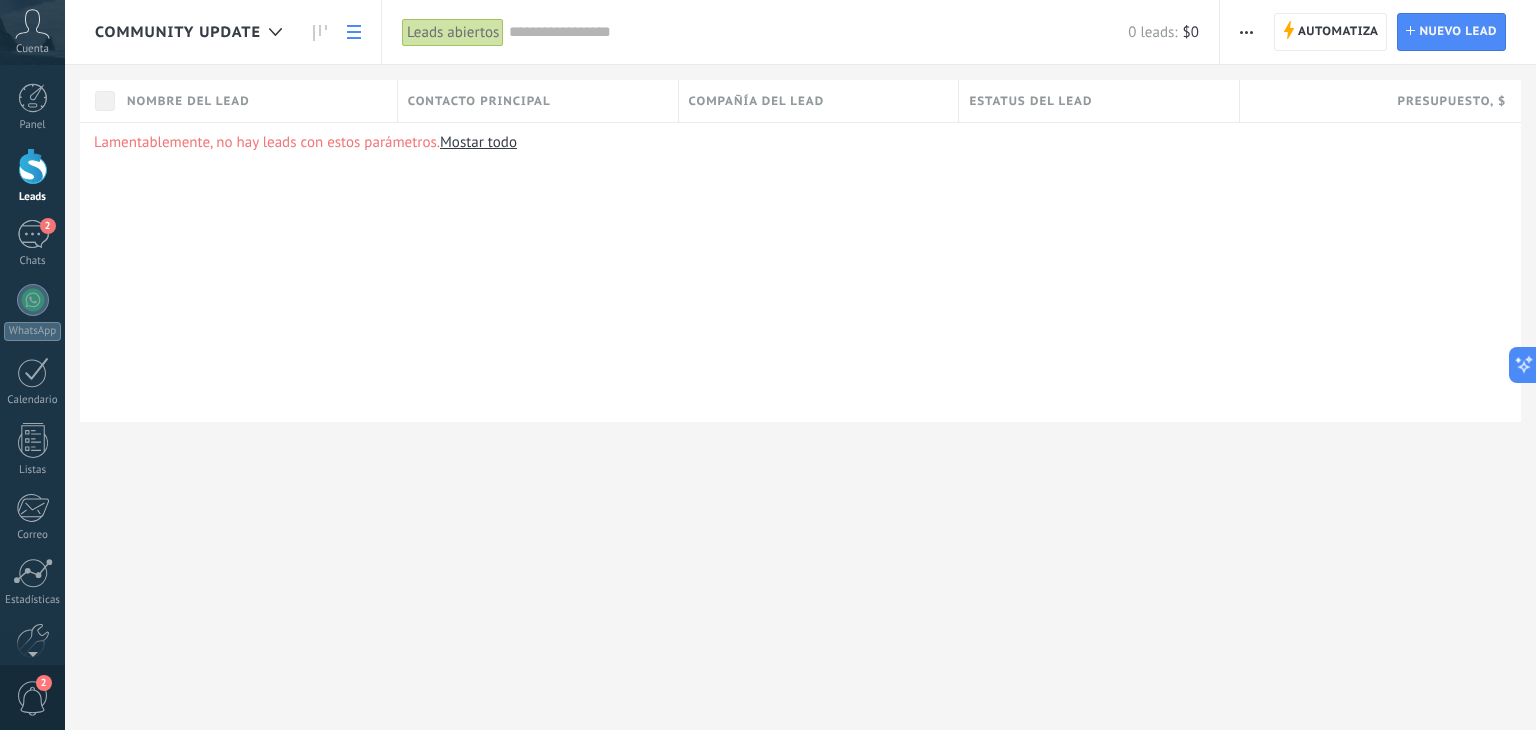 click on "Community Update" at bounding box center (178, 32) 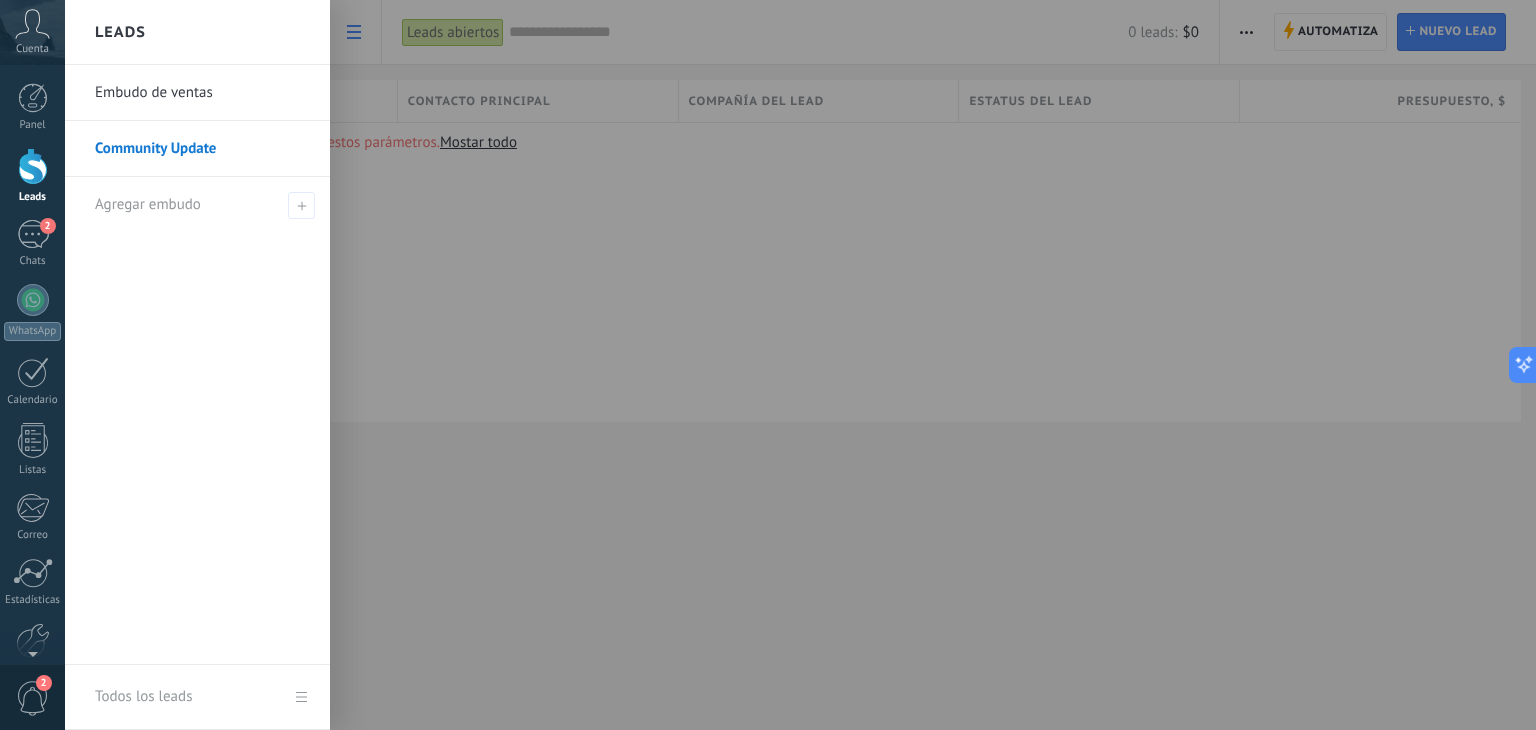 click on "Embudo de ventas" at bounding box center [202, 93] 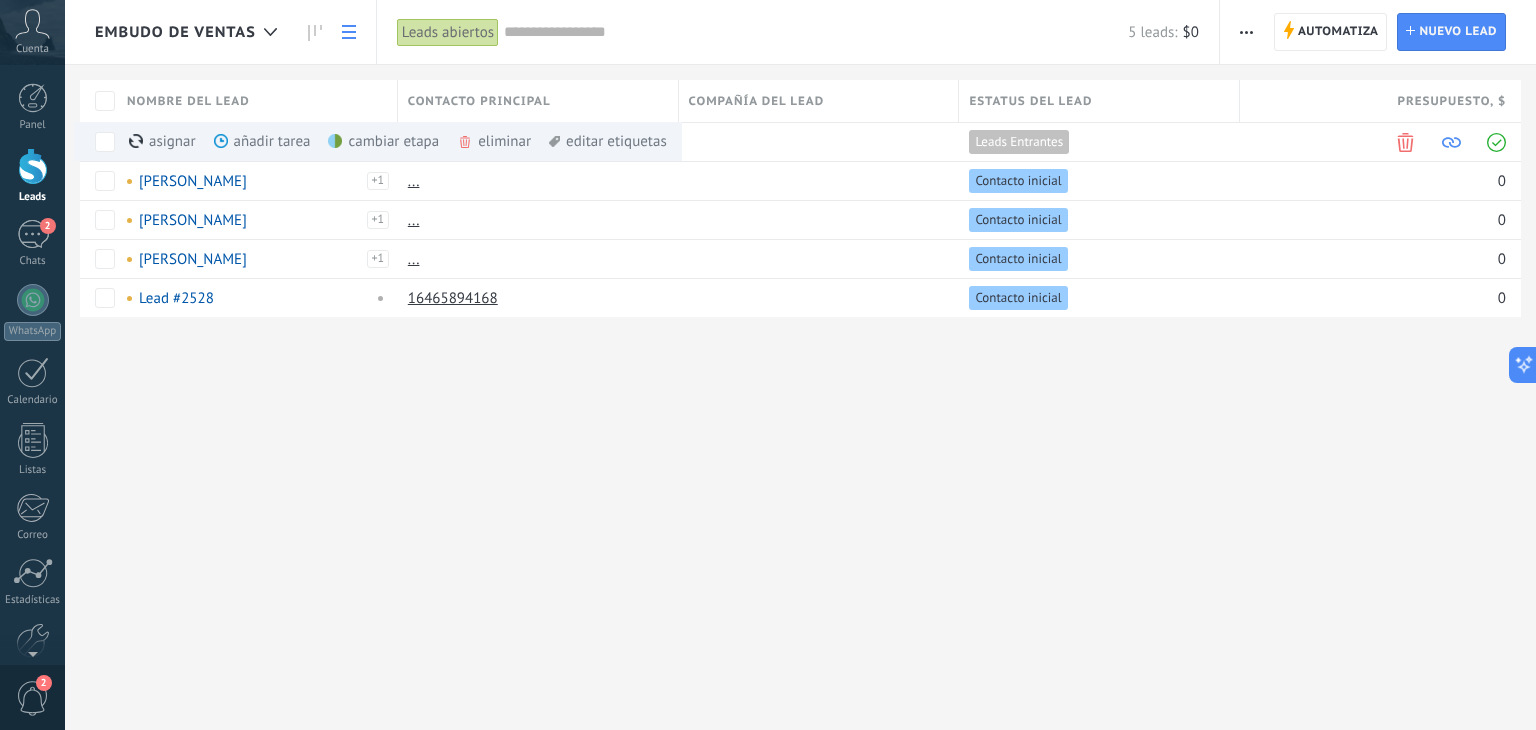click at bounding box center [1246, 32] 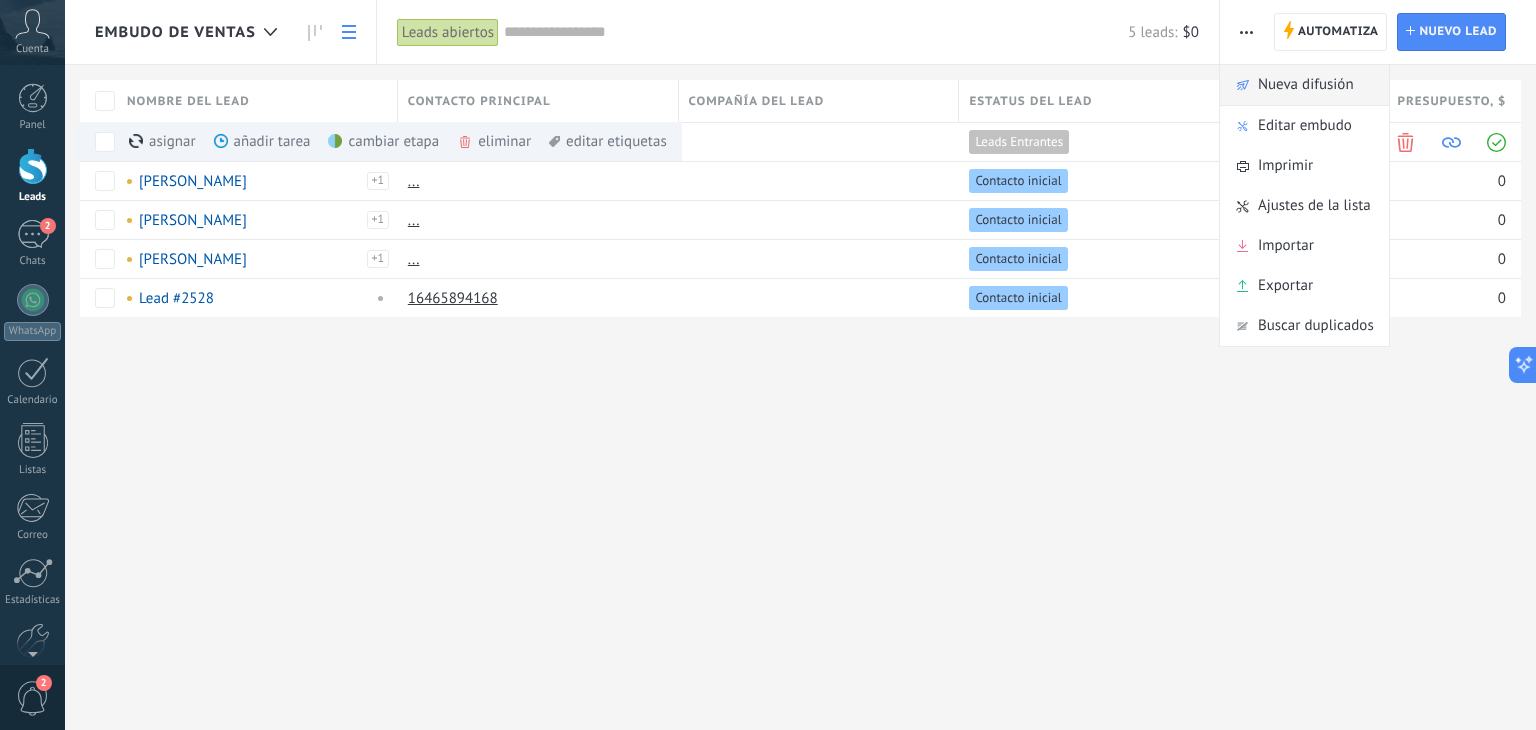 click on "Nueva difusión" at bounding box center (1306, 85) 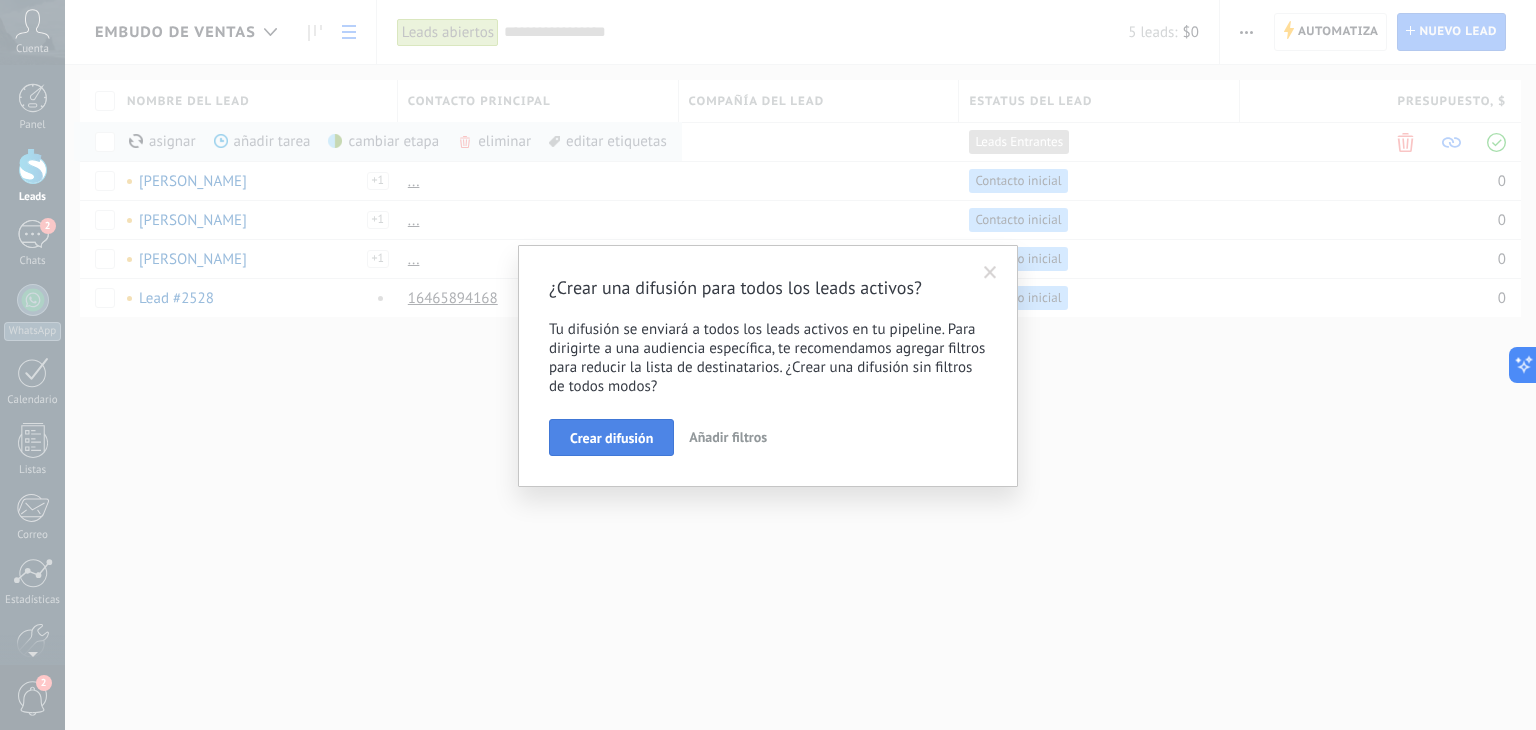 click on "Crear difusión" at bounding box center (611, 438) 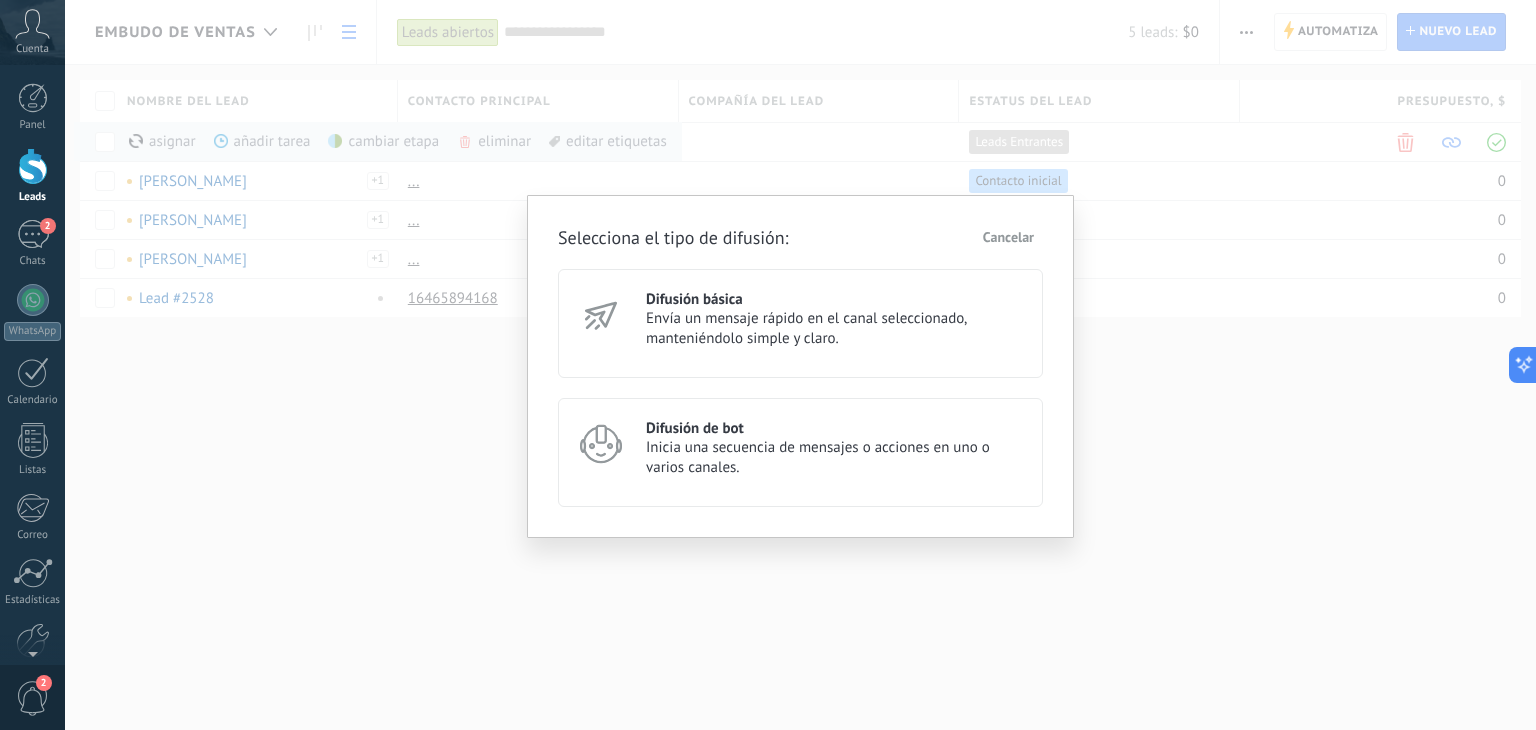 click 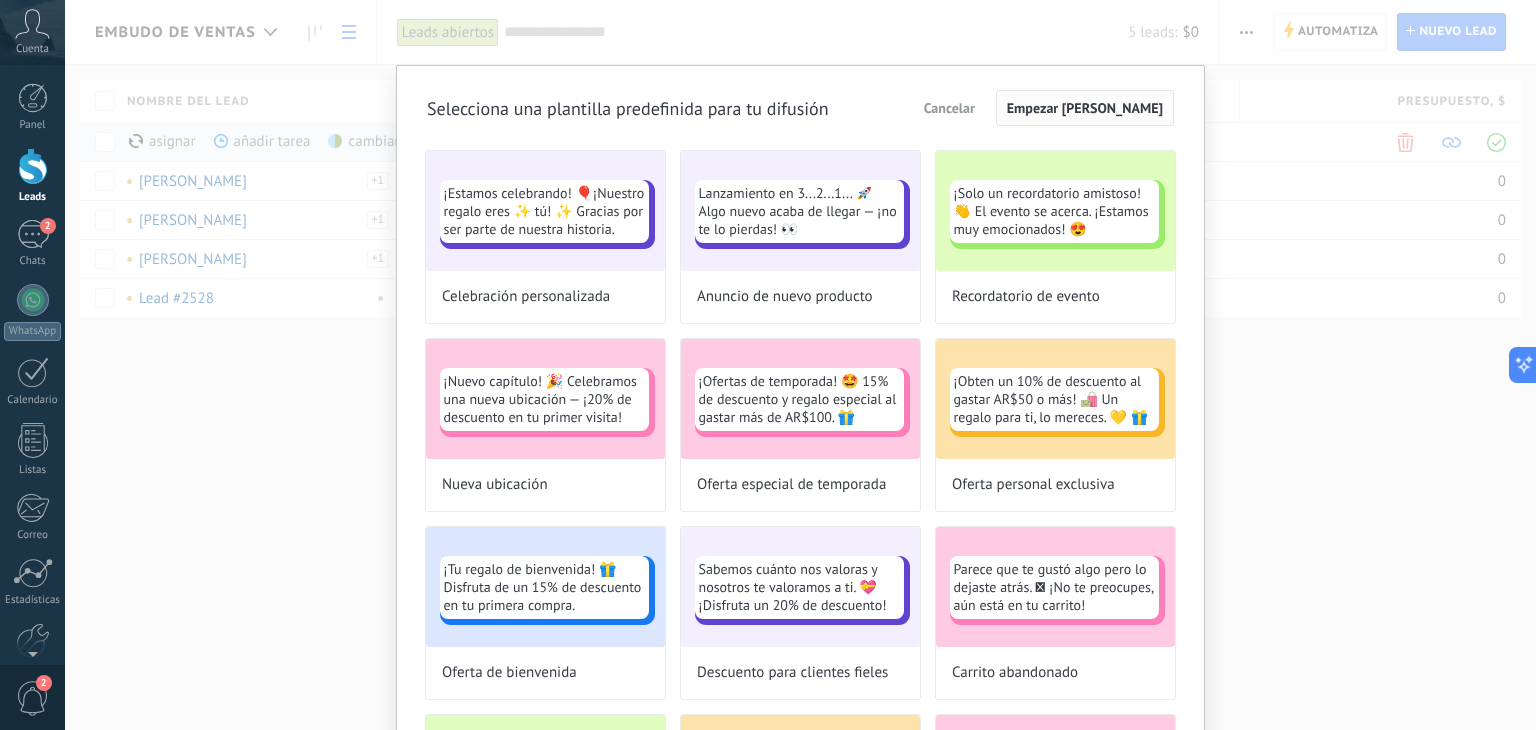 click on "Empezar [PERSON_NAME]" at bounding box center (1085, 108) 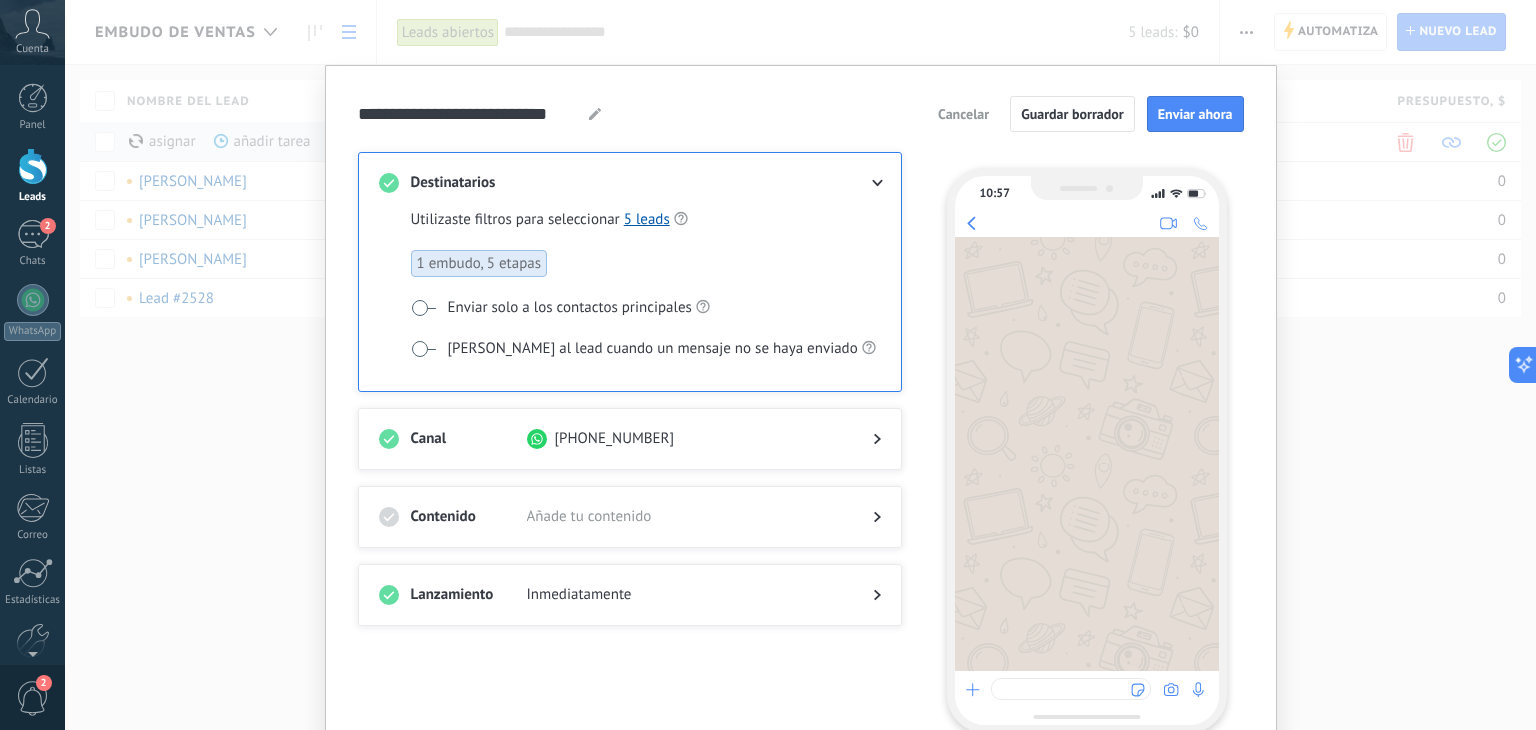 click on "Añade tu contenido" at bounding box center [684, 517] 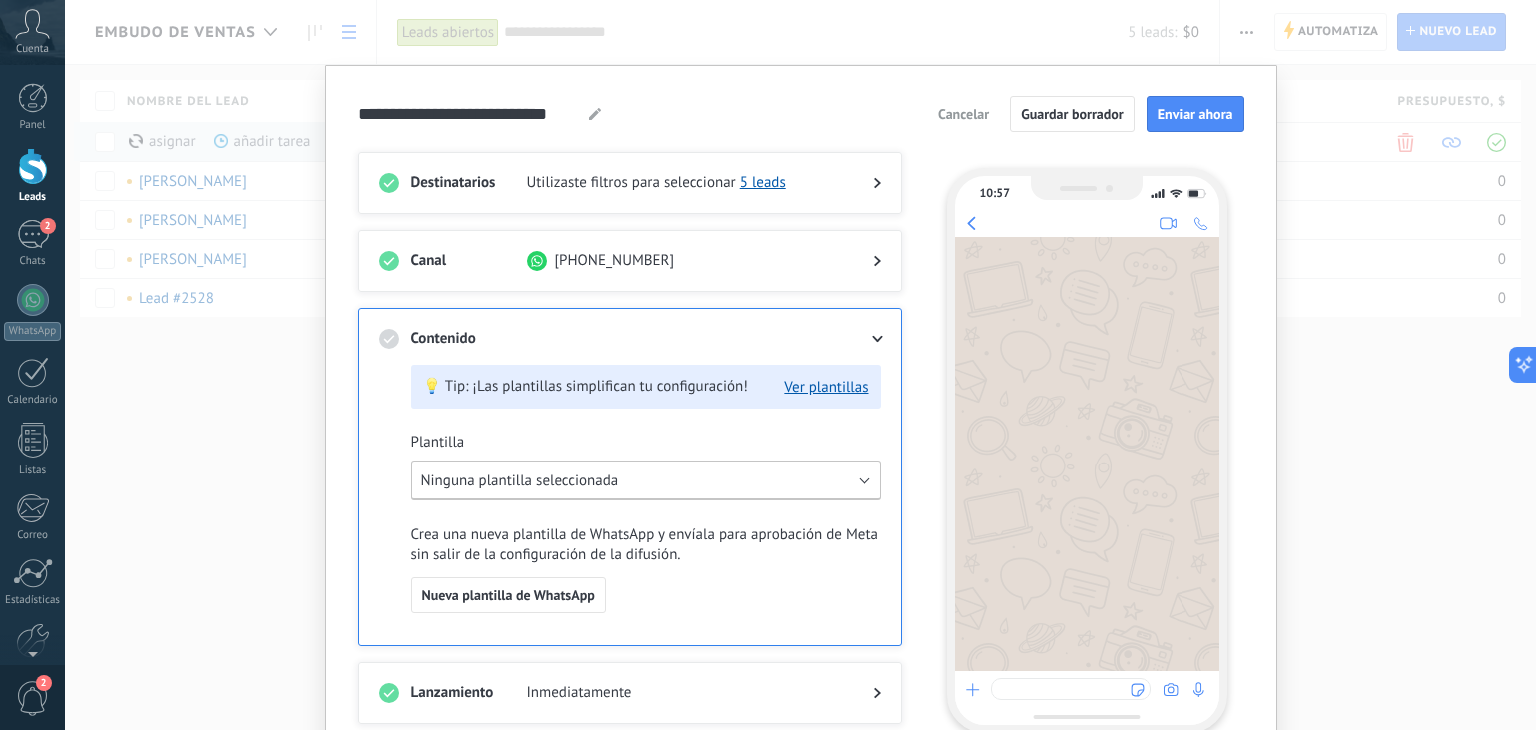 click on "Ninguna plantilla seleccionada" at bounding box center [520, 480] 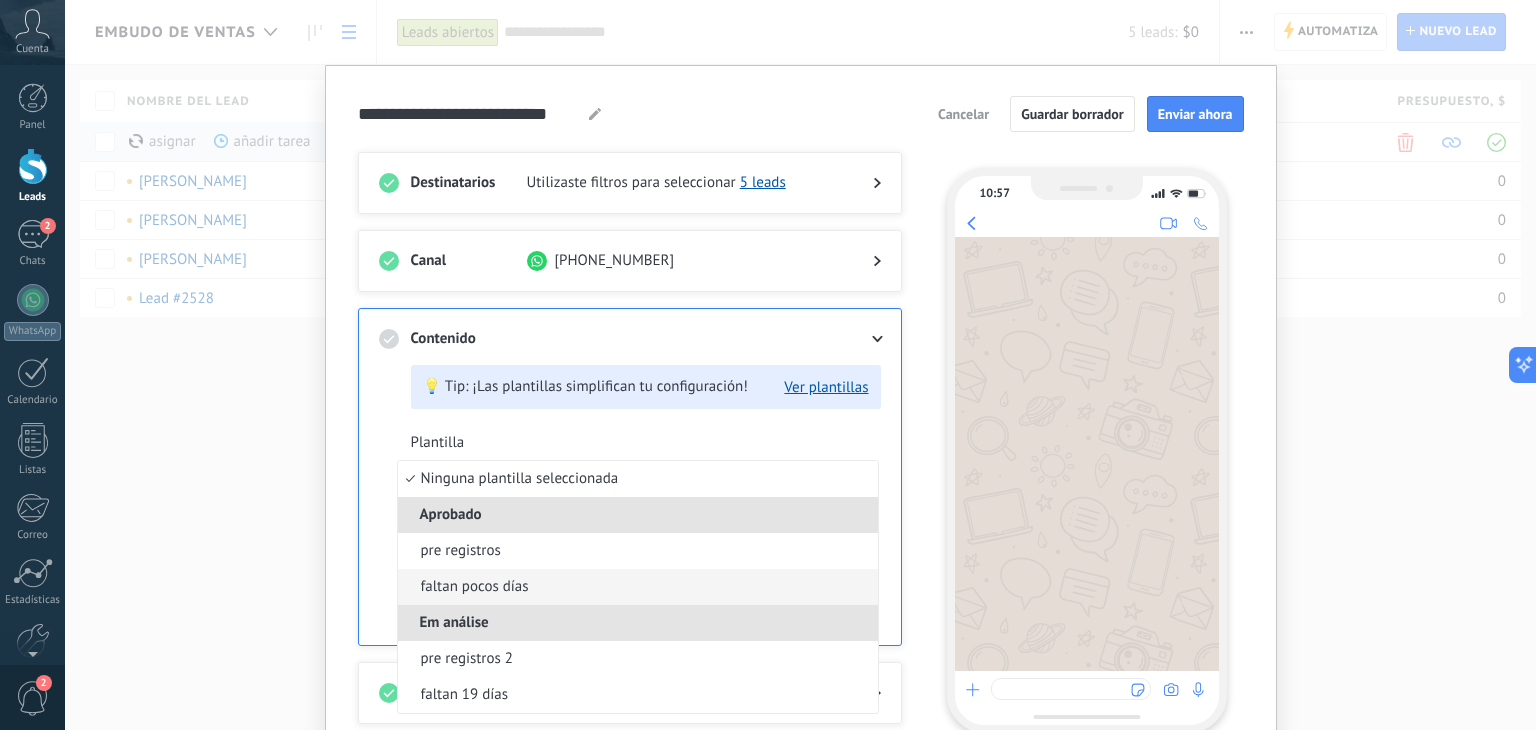 click on "faltan pocos días" at bounding box center (638, 587) 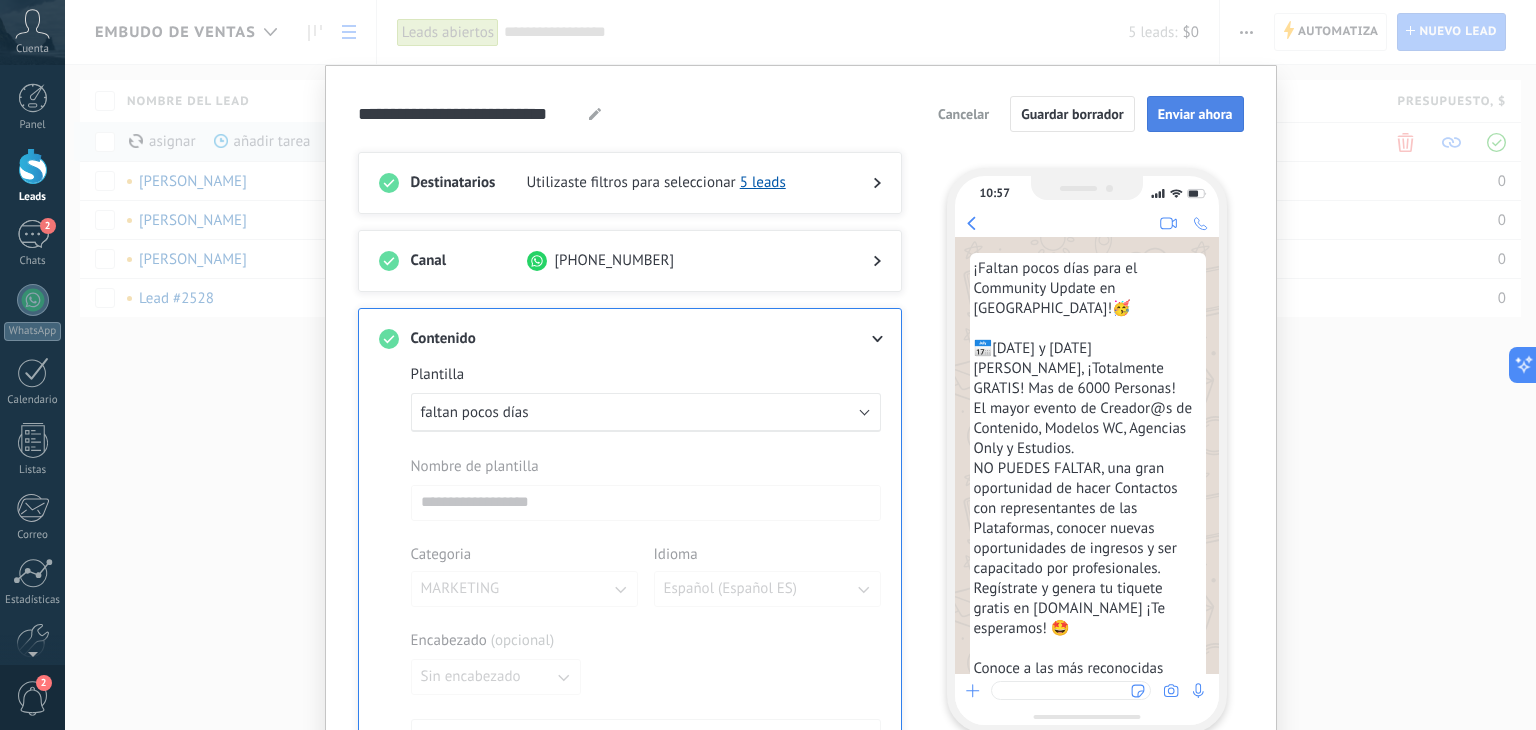 click on "Enviar ahora" at bounding box center [1195, 114] 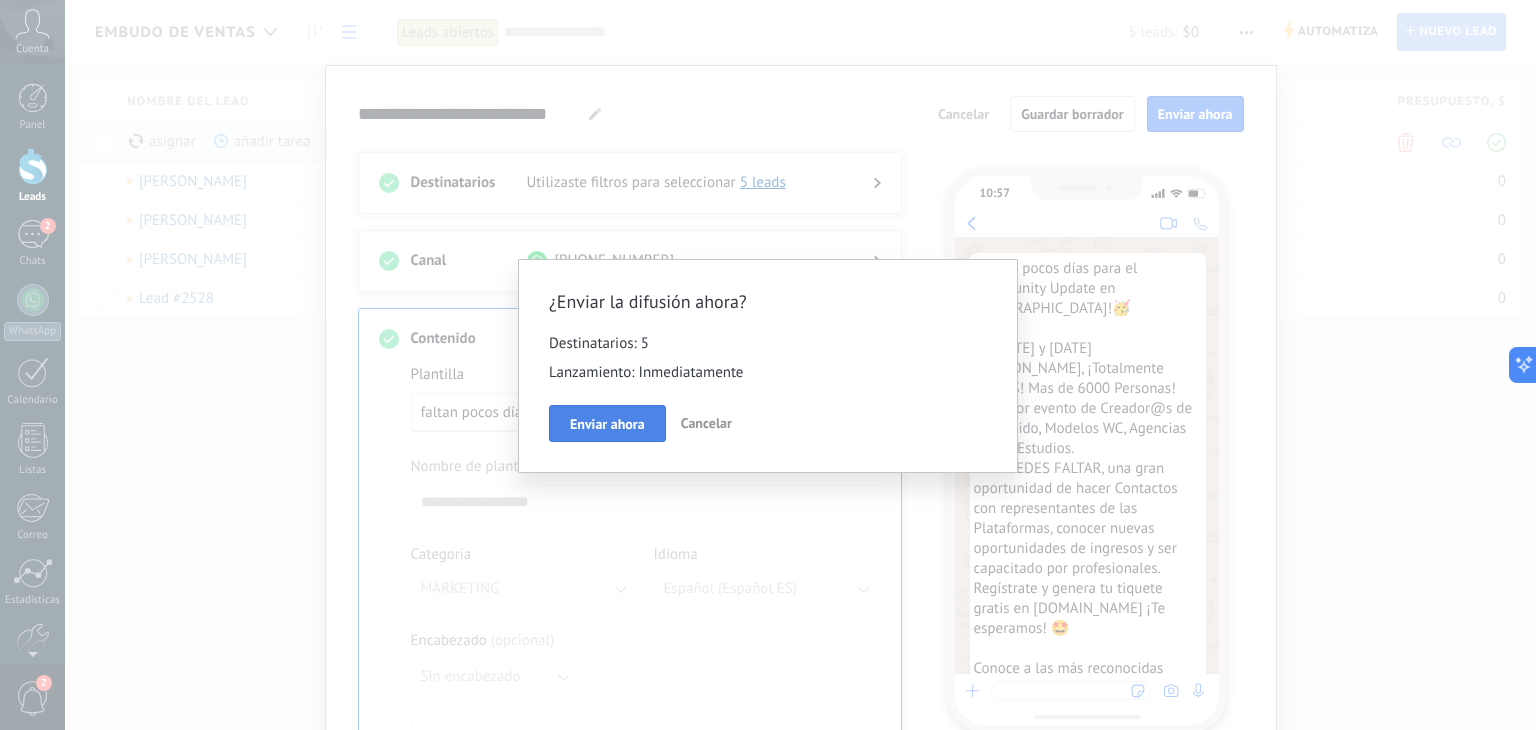 click on "Enviar ahora" at bounding box center [607, 424] 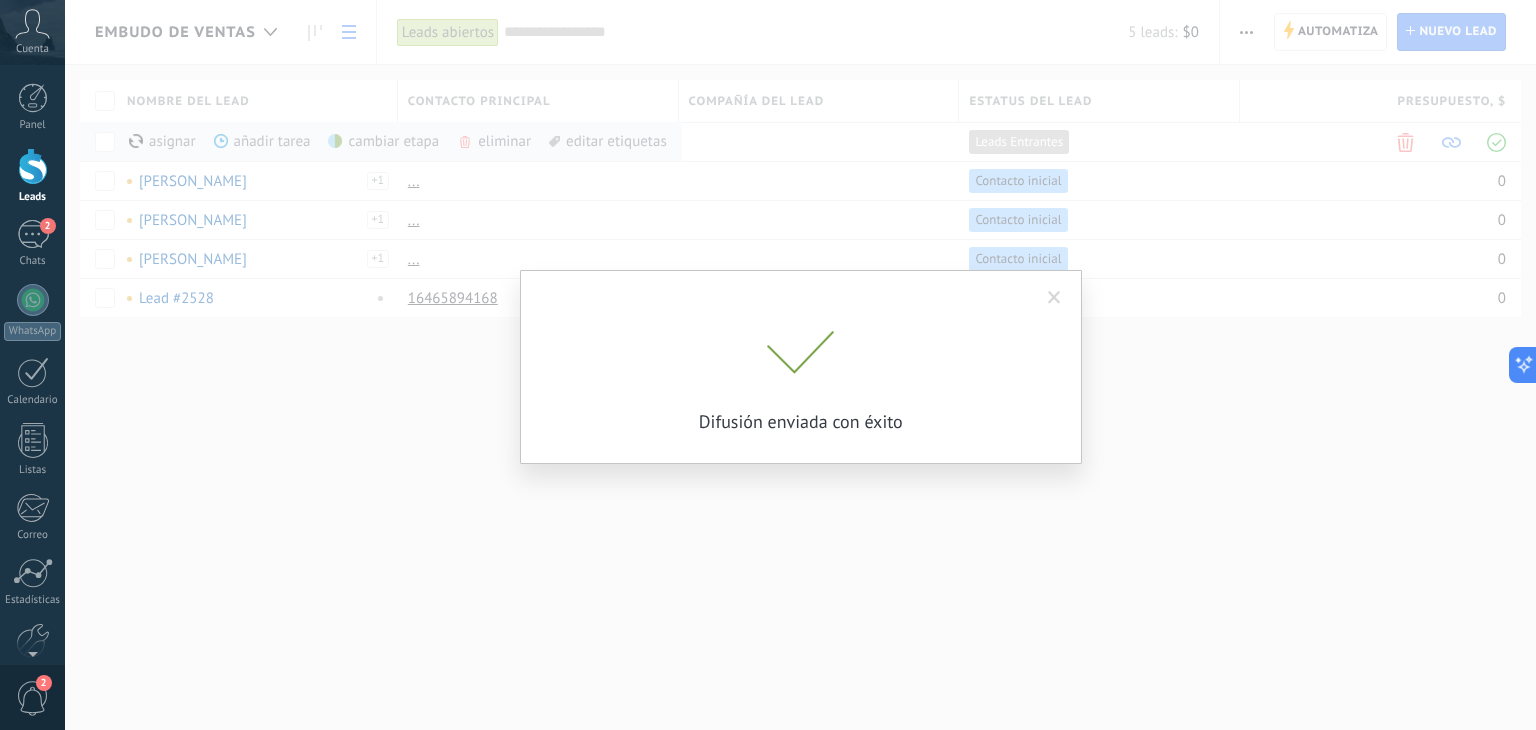 click on "Difusión enviada con éxito" at bounding box center [800, 365] 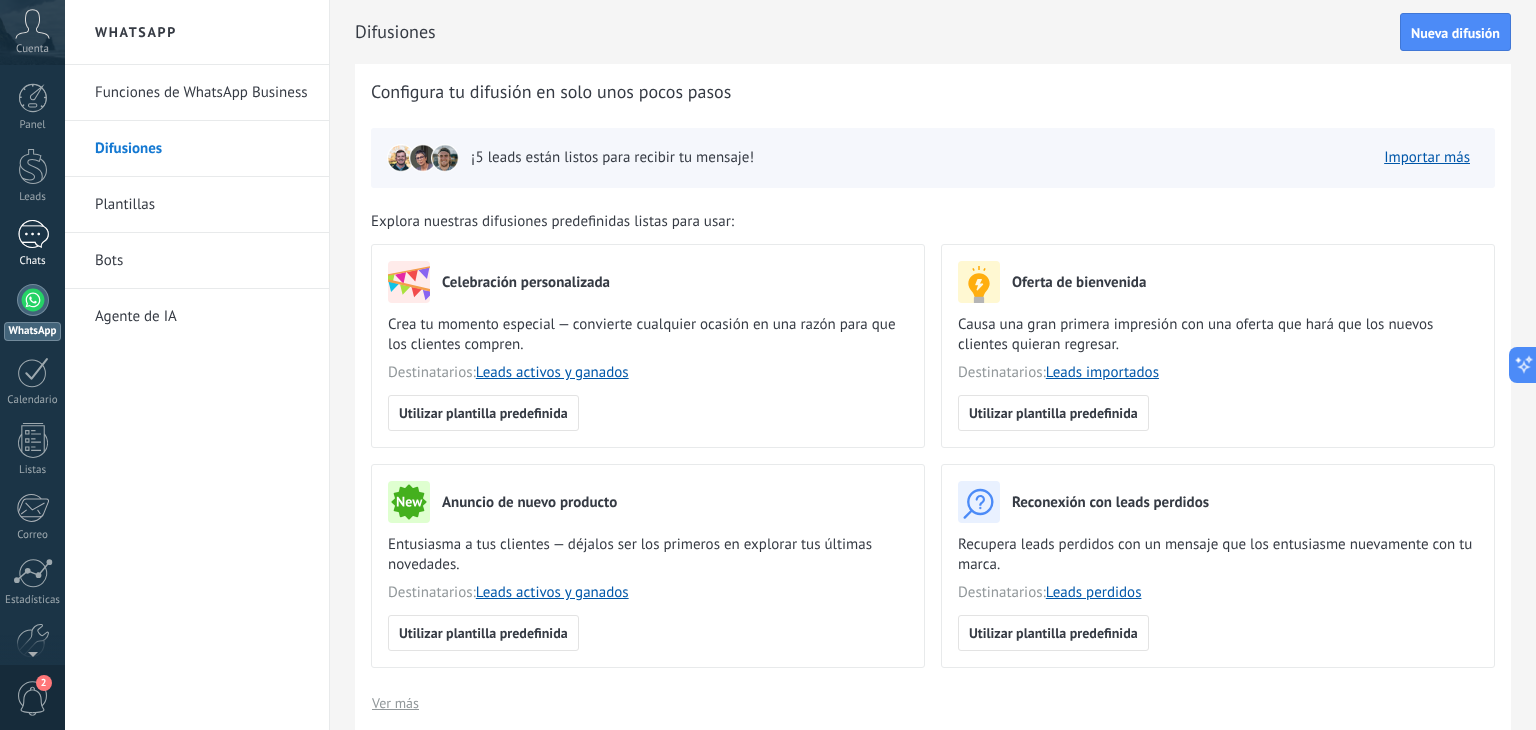 click on "1" at bounding box center (33, 234) 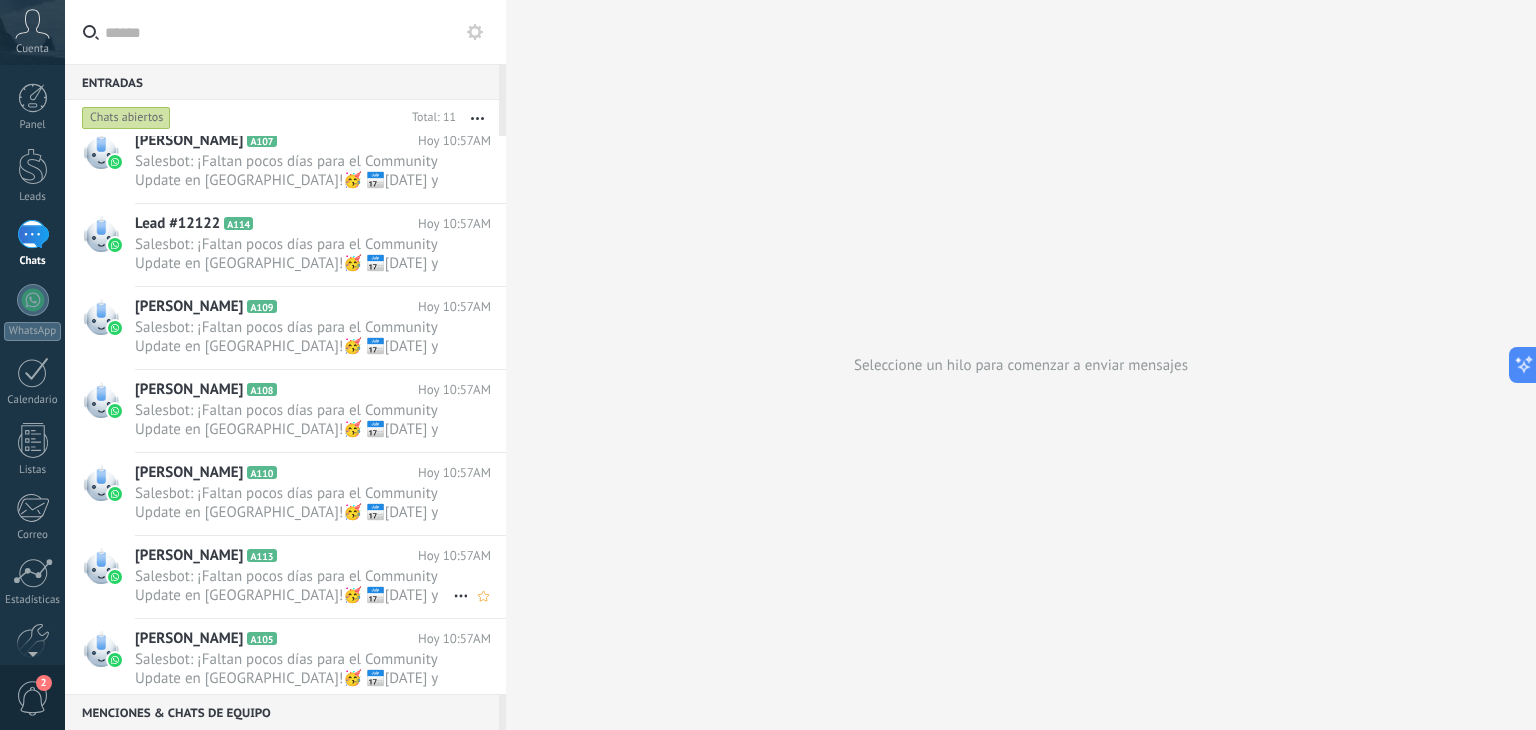 scroll, scrollTop: 0, scrollLeft: 0, axis: both 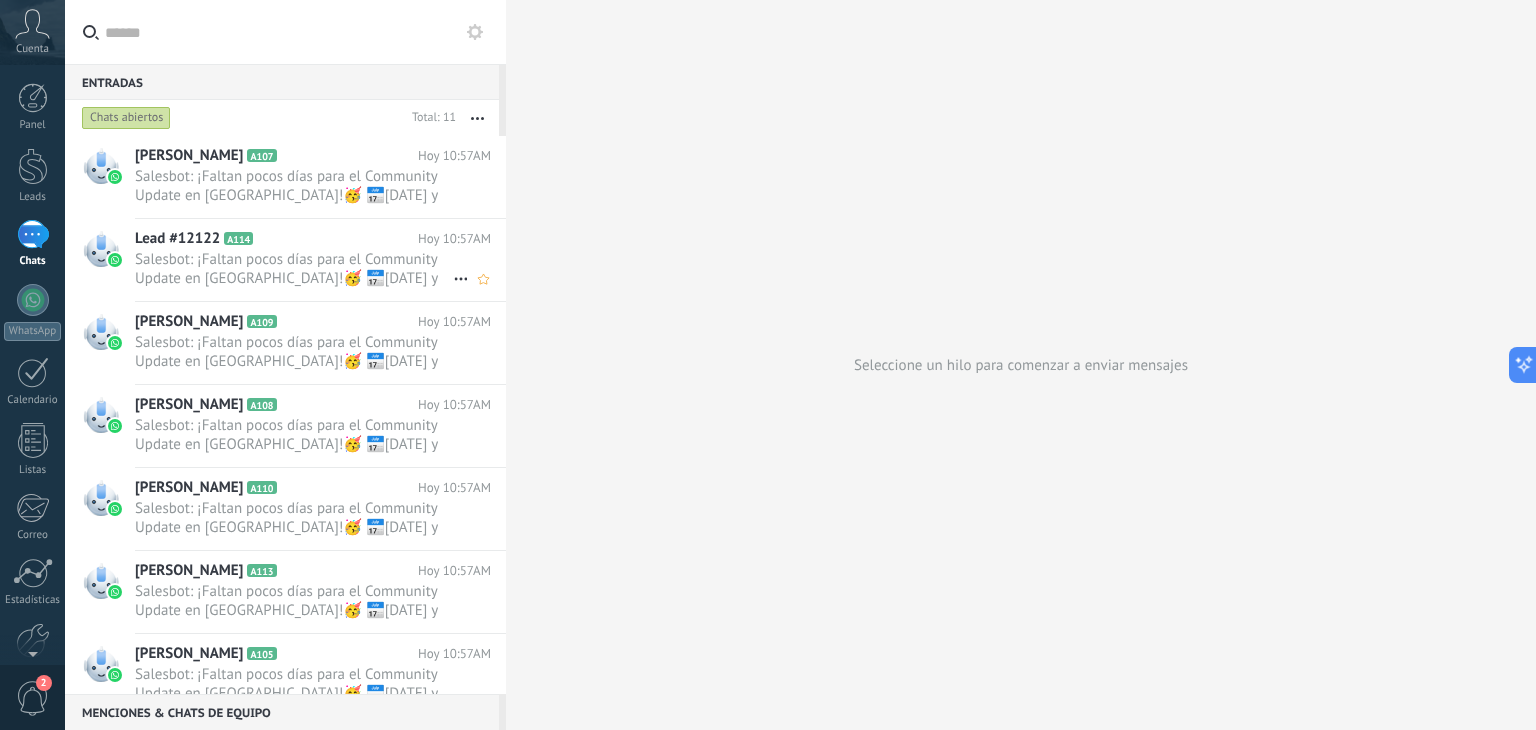 click on "Salesbot: ¡Faltan pocos días para el Community Update en [GEOGRAPHIC_DATA]!🥳
📅[DATE] y [DATE][PERSON_NAME], ¡Totalmente GRATIS! Mas de 6000 P..." at bounding box center (294, 269) 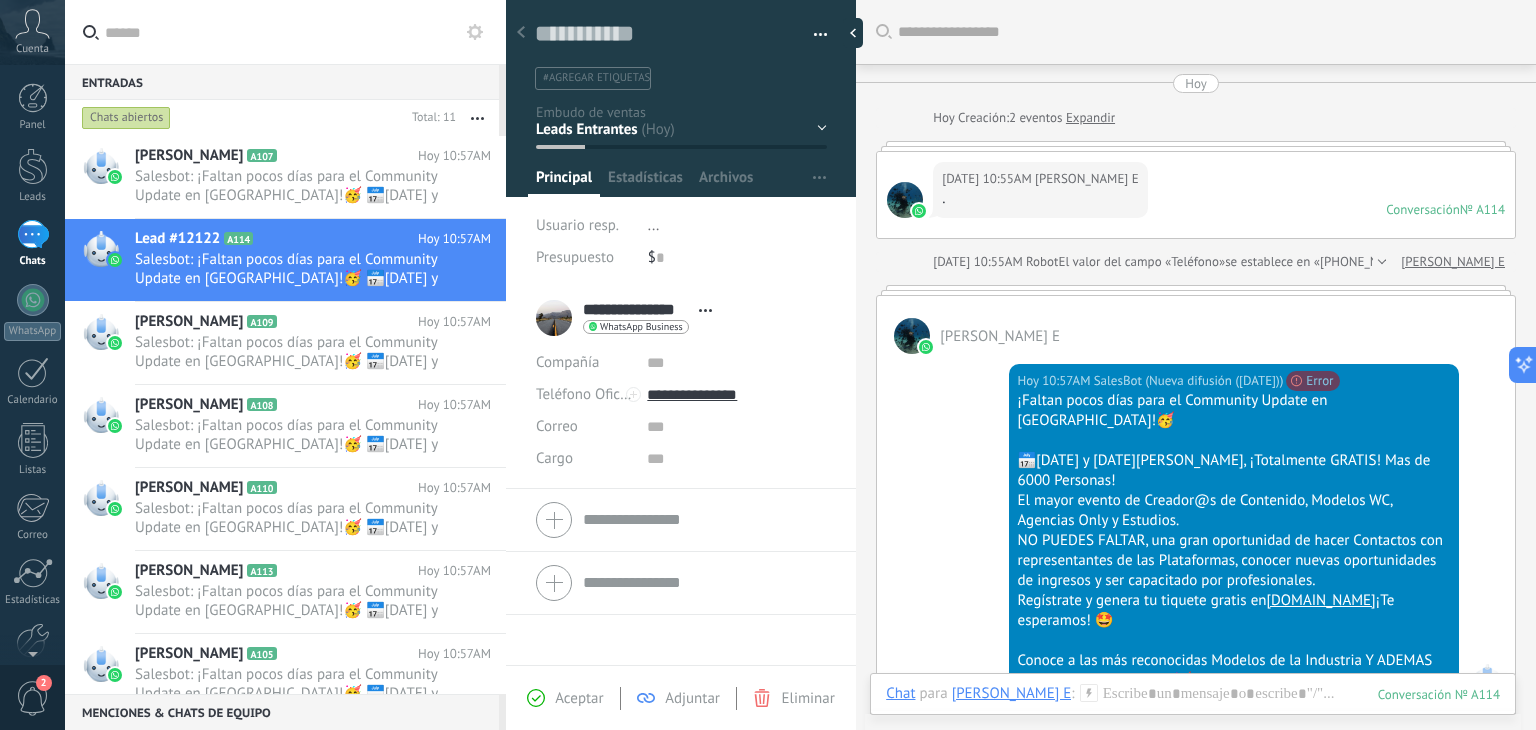 scroll, scrollTop: 135, scrollLeft: 0, axis: vertical 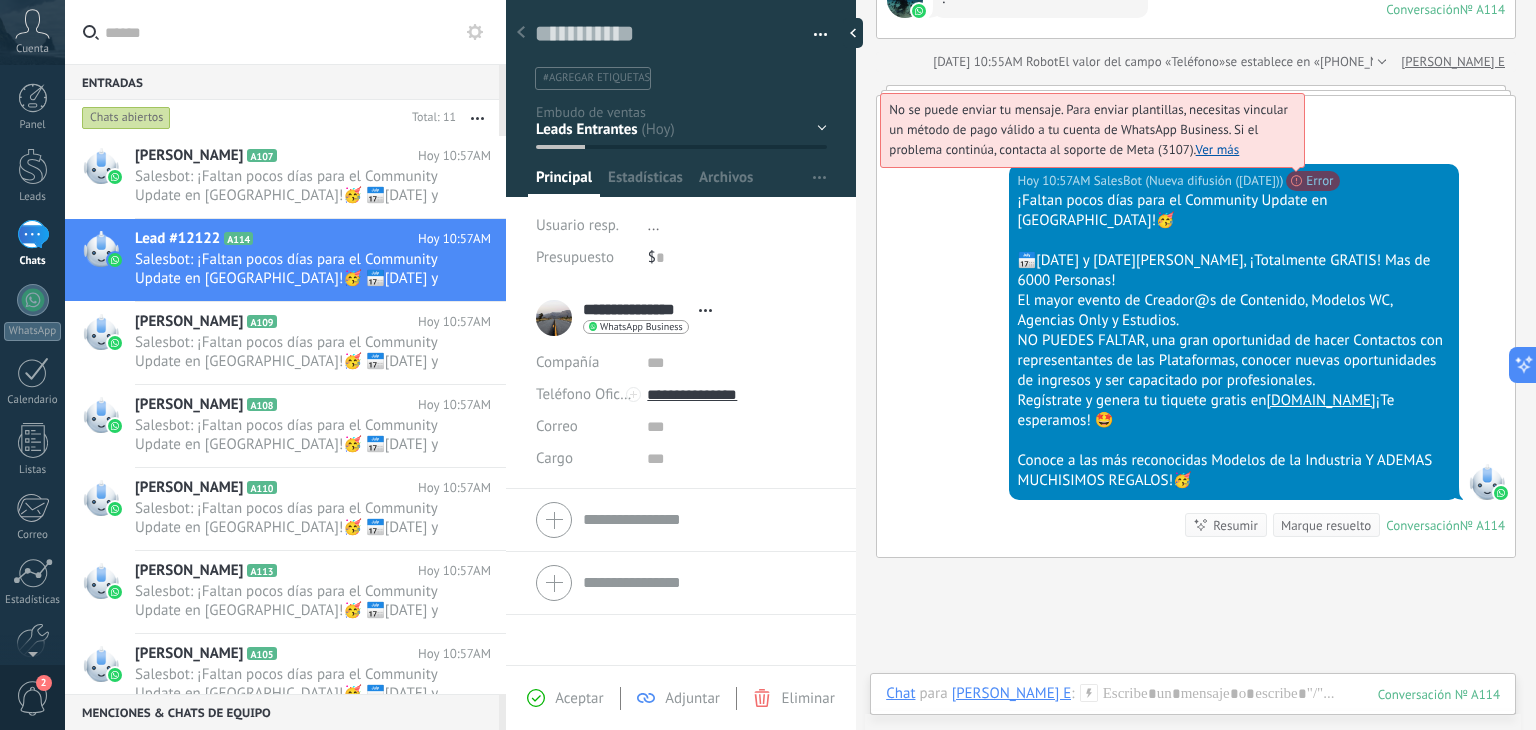 click on "Ver más" at bounding box center [1218, 149] 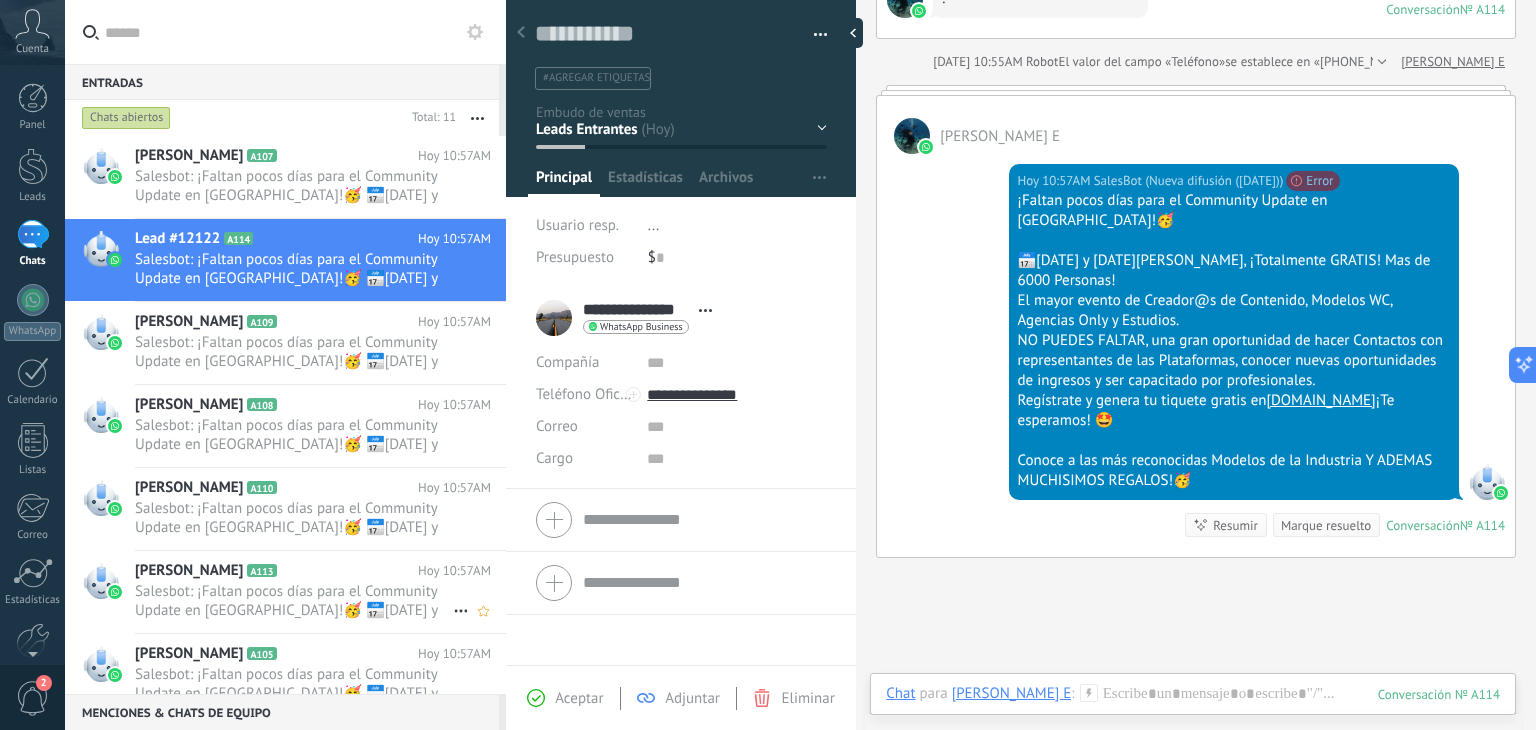 click on "[PERSON_NAME]
A113" at bounding box center (276, 571) 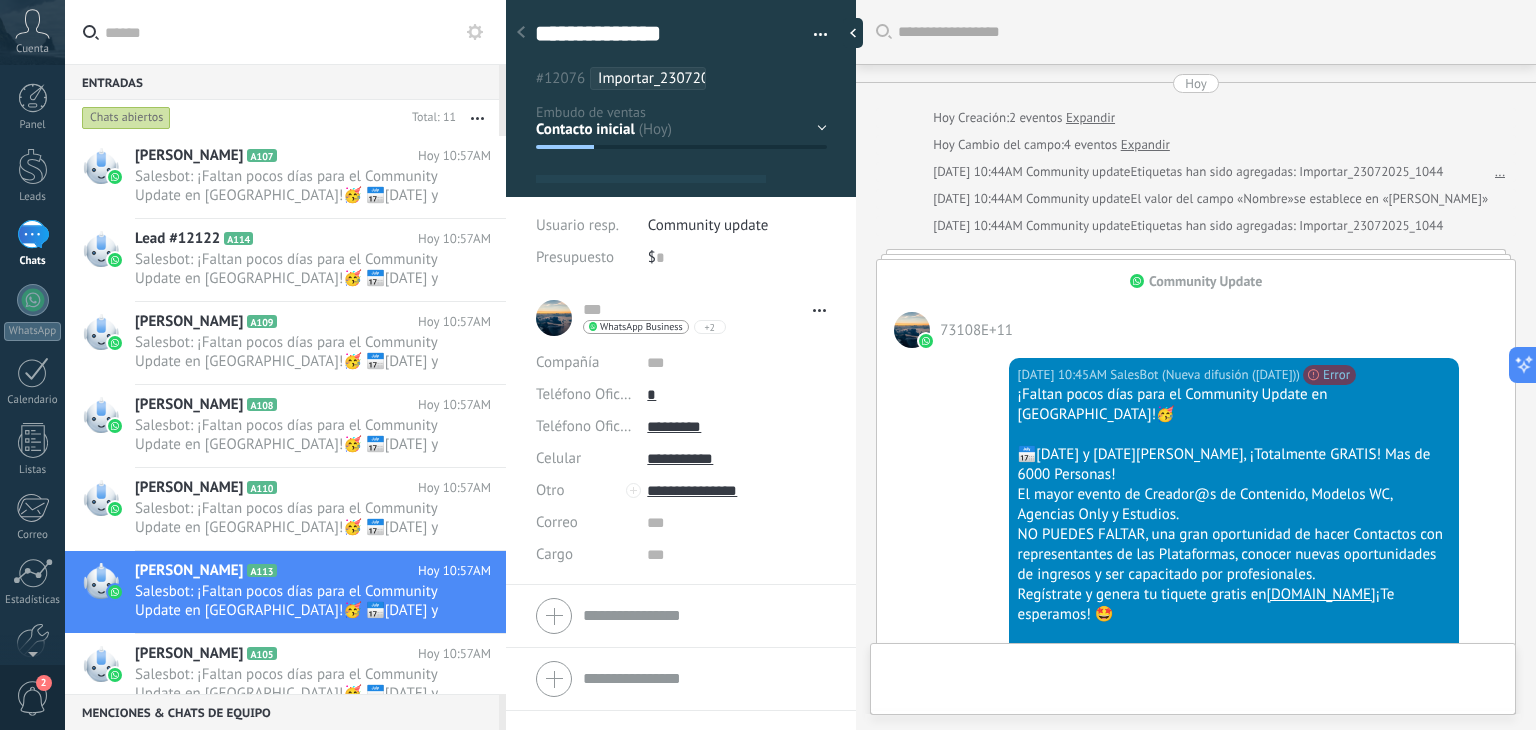 type on "**********" 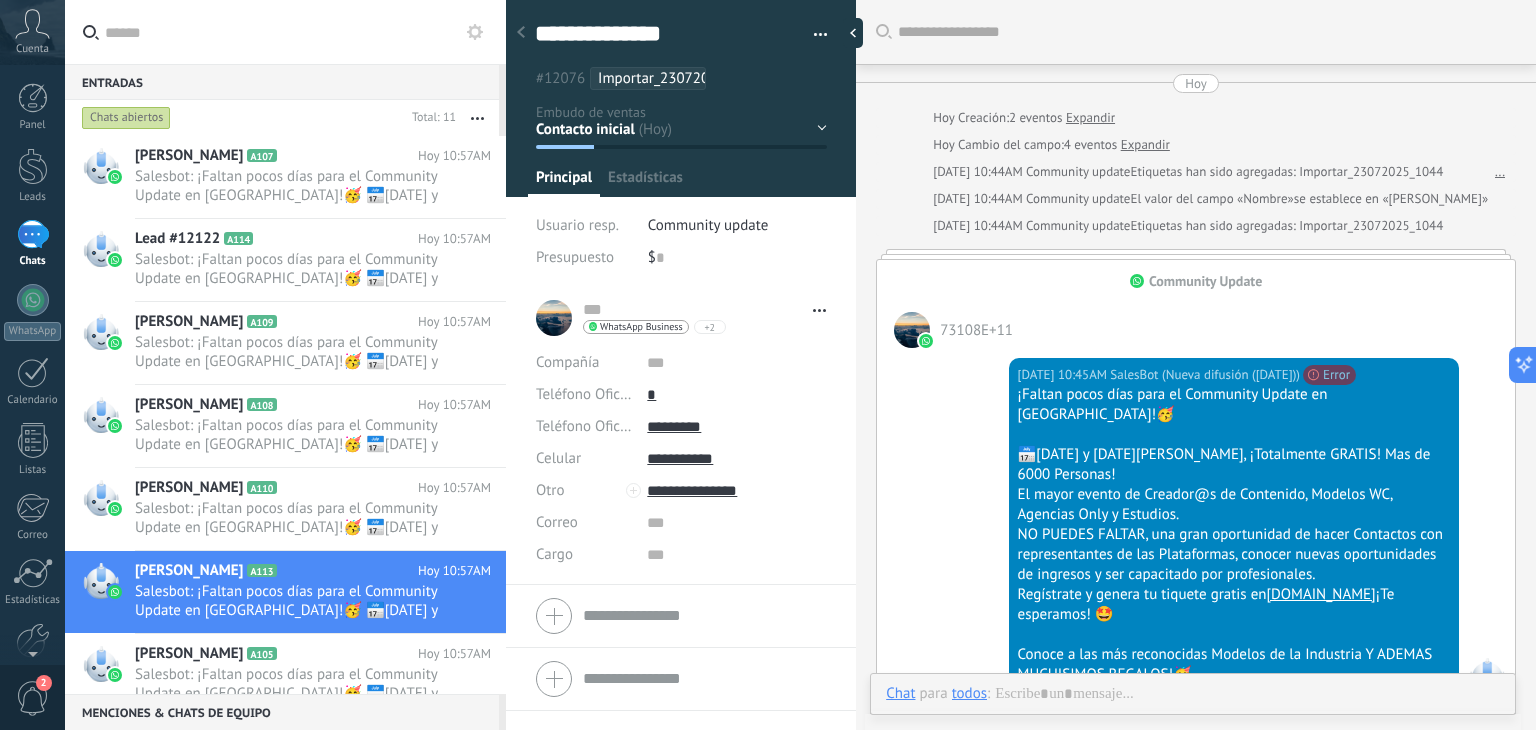 scroll, scrollTop: 29, scrollLeft: 0, axis: vertical 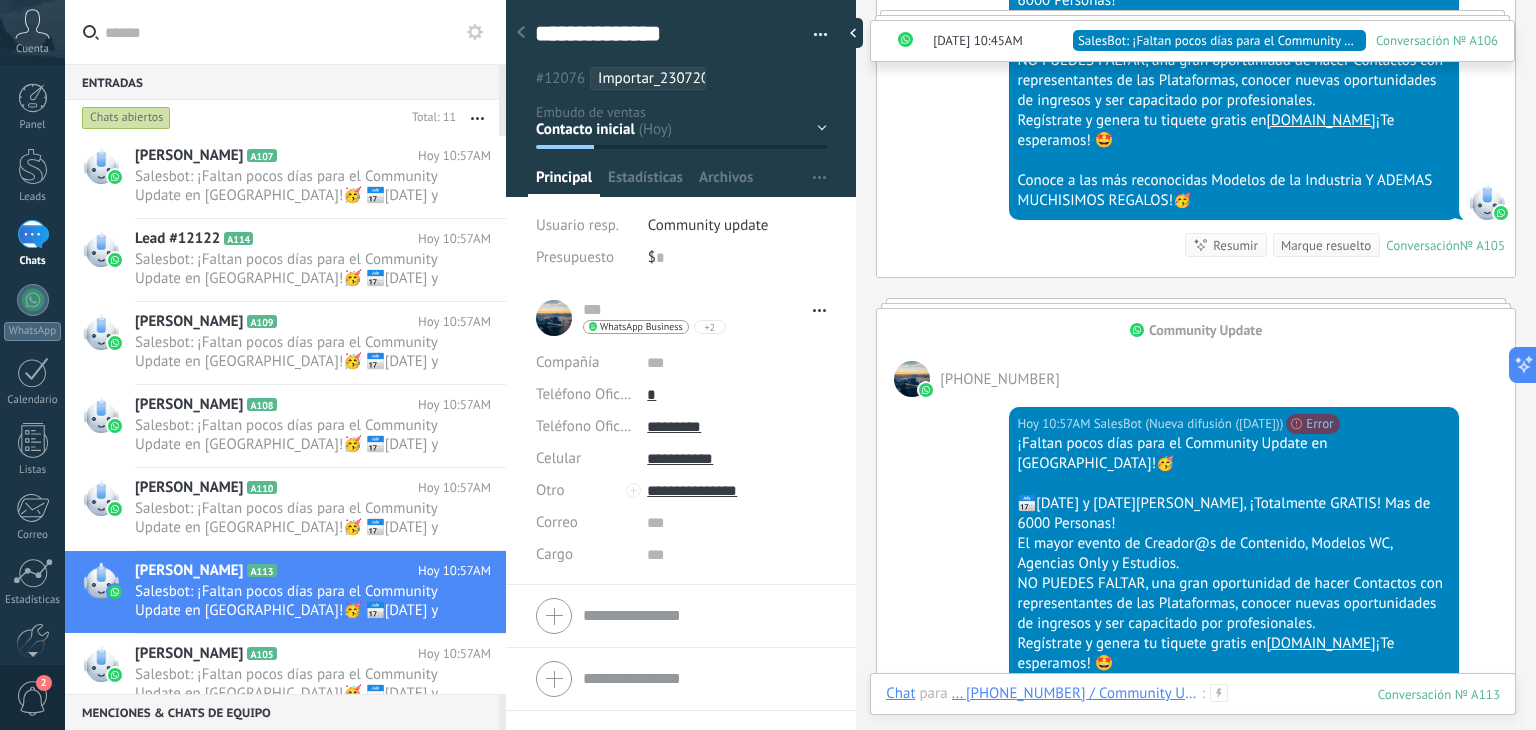 click at bounding box center (1193, 714) 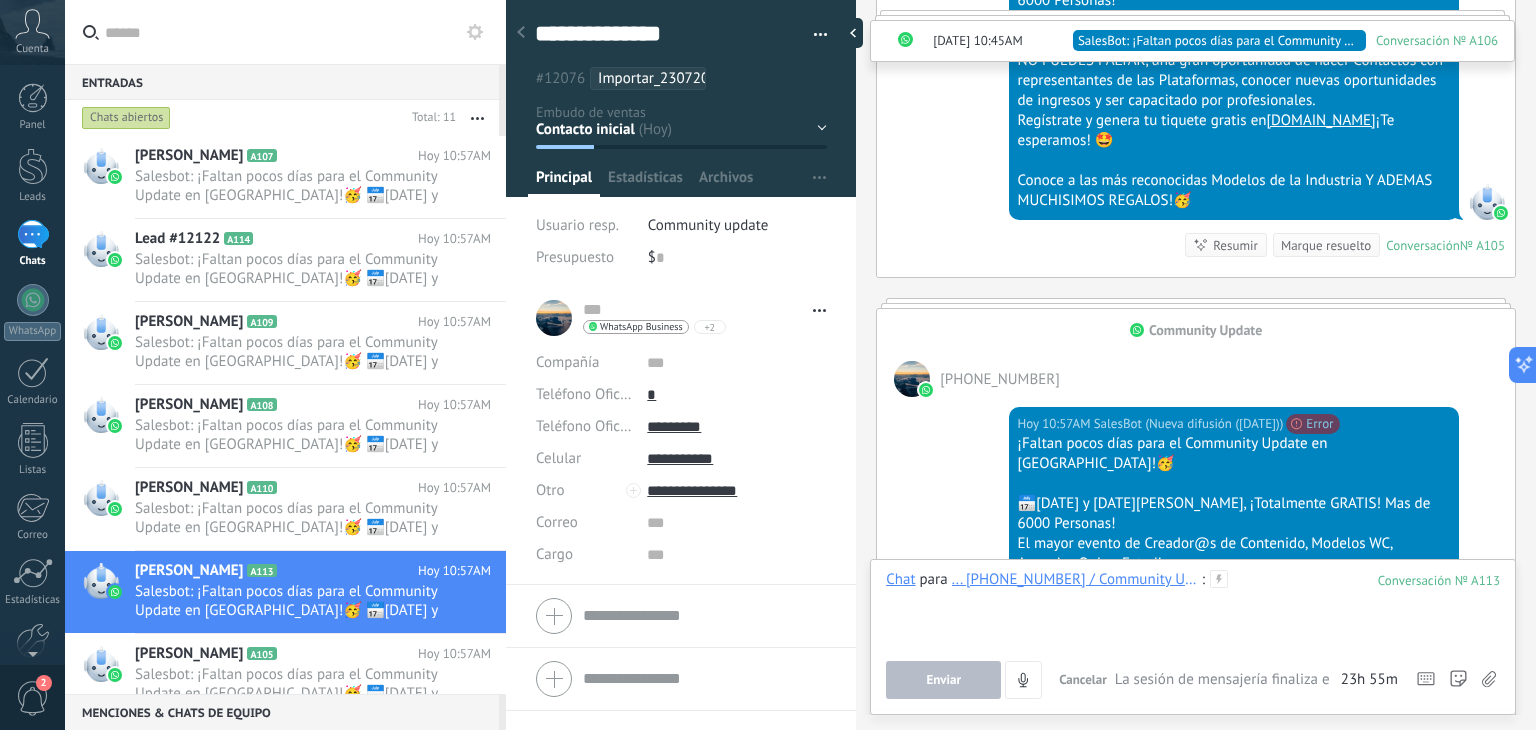 type 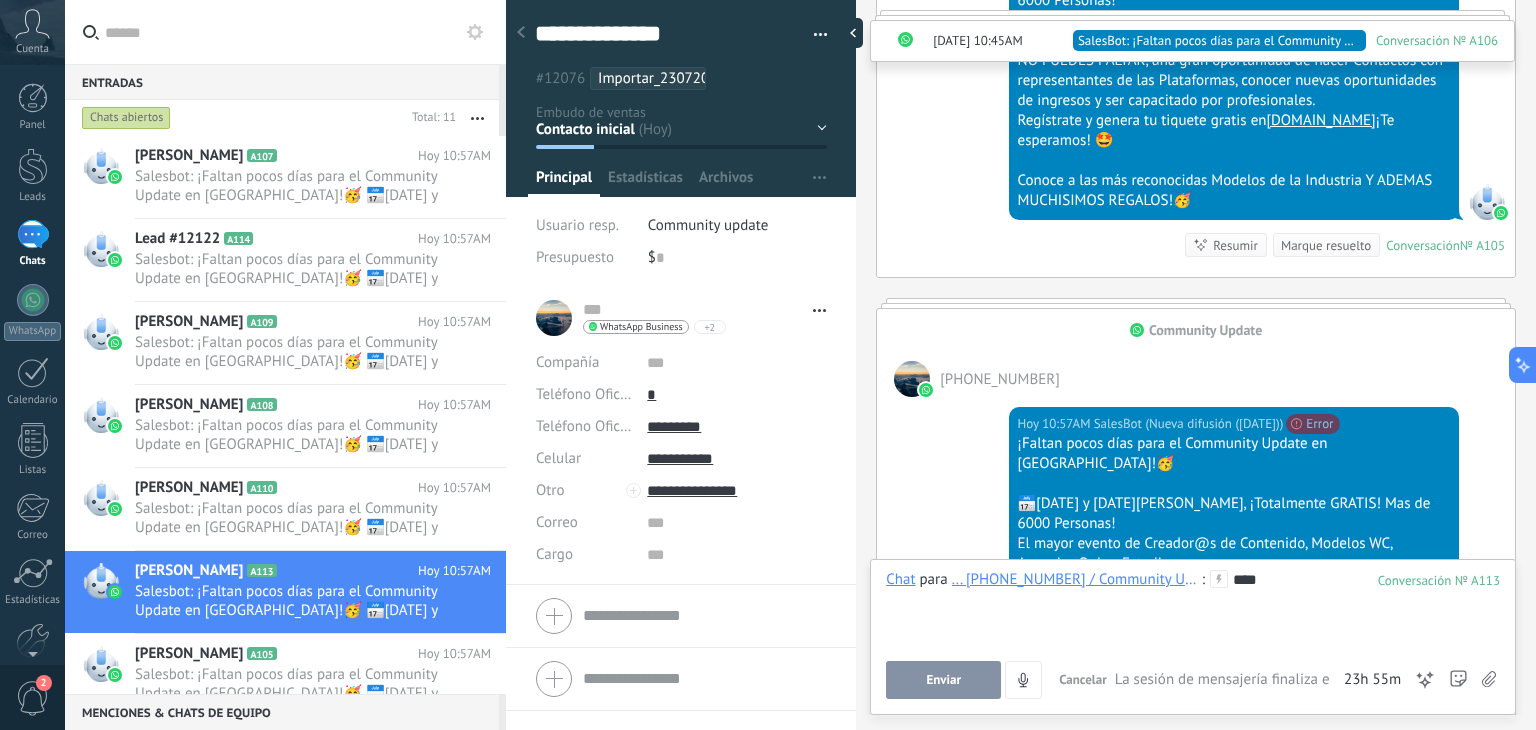 click on "Enviar" at bounding box center (943, 680) 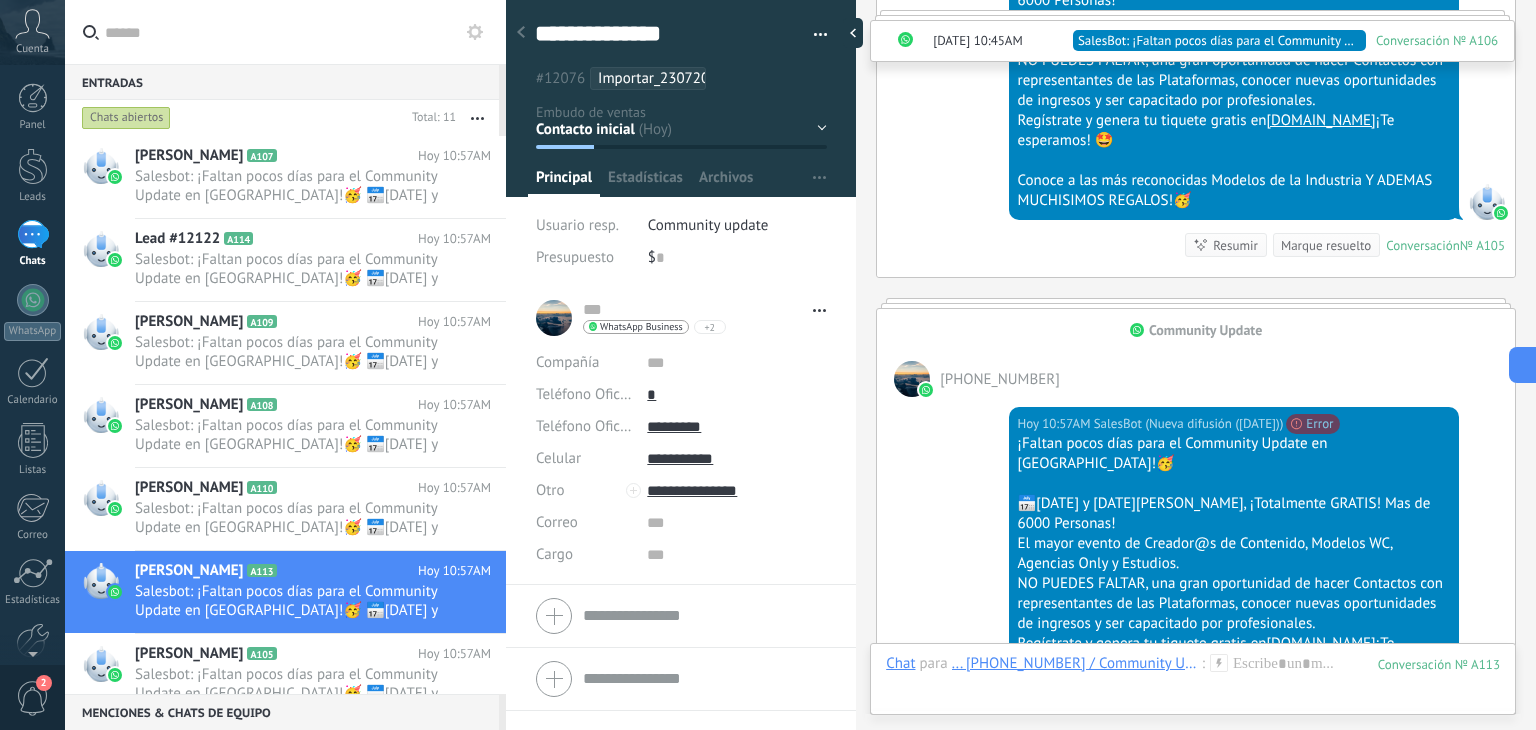 scroll, scrollTop: 2450, scrollLeft: 0, axis: vertical 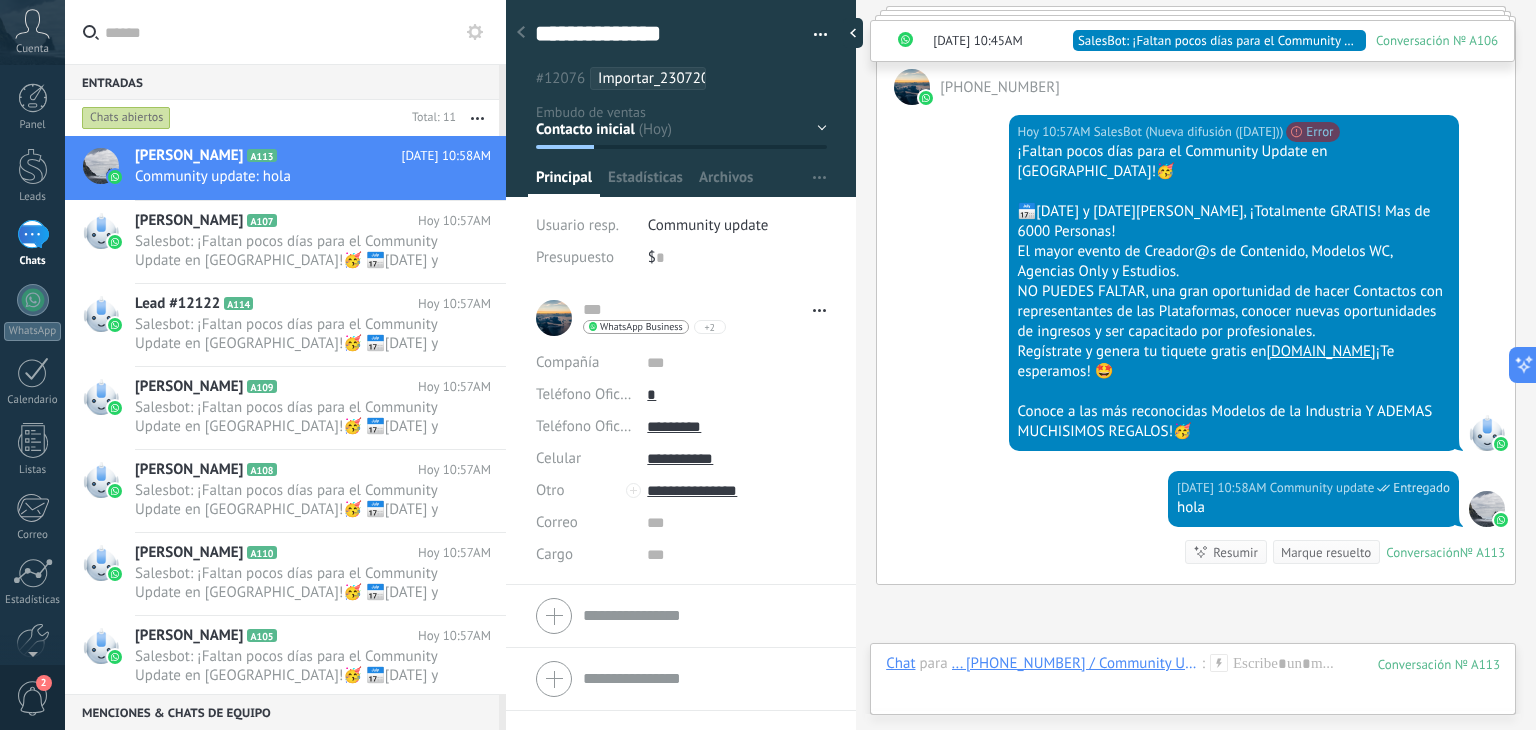 click at bounding box center (477, 118) 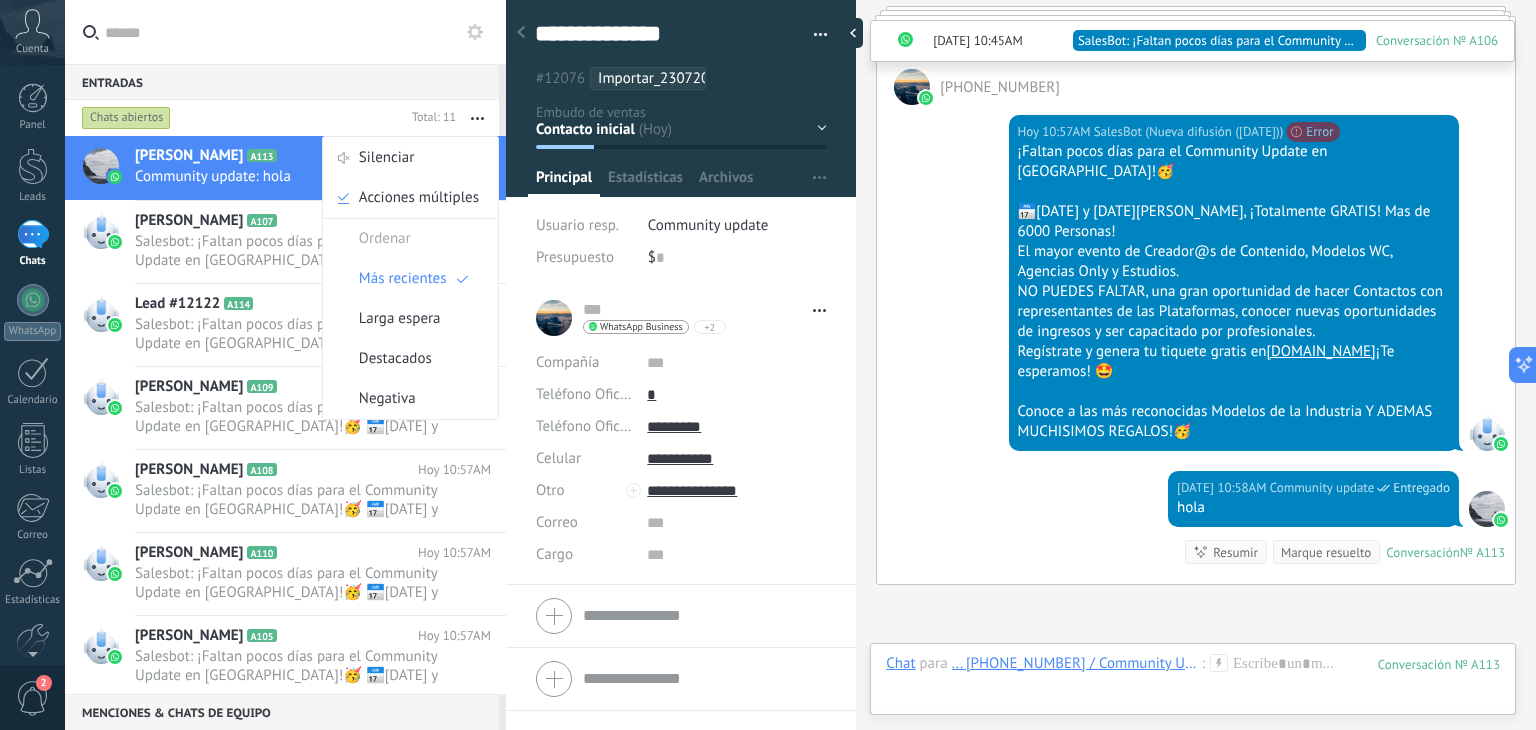 click on "Chats abiertos" at bounding box center [241, 118] 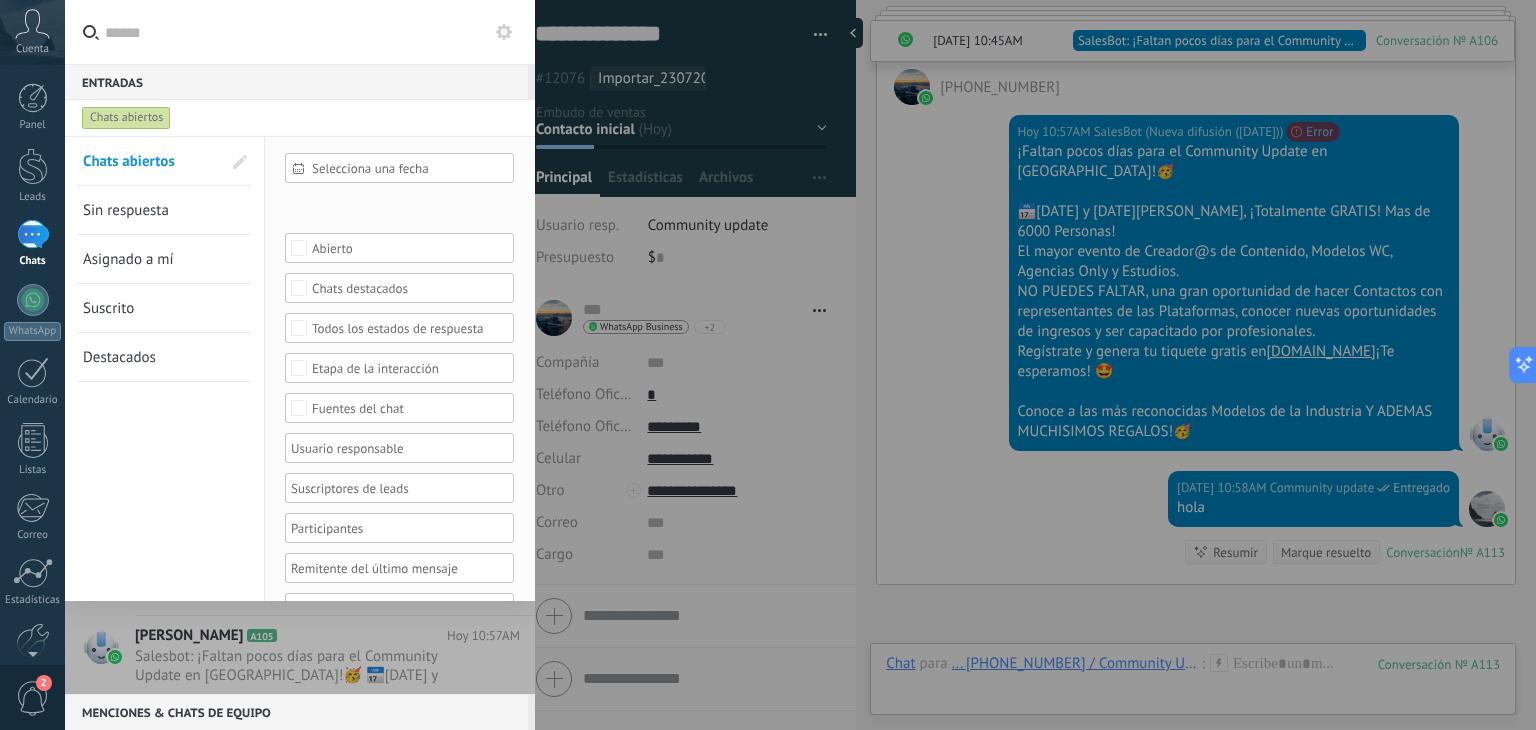 click 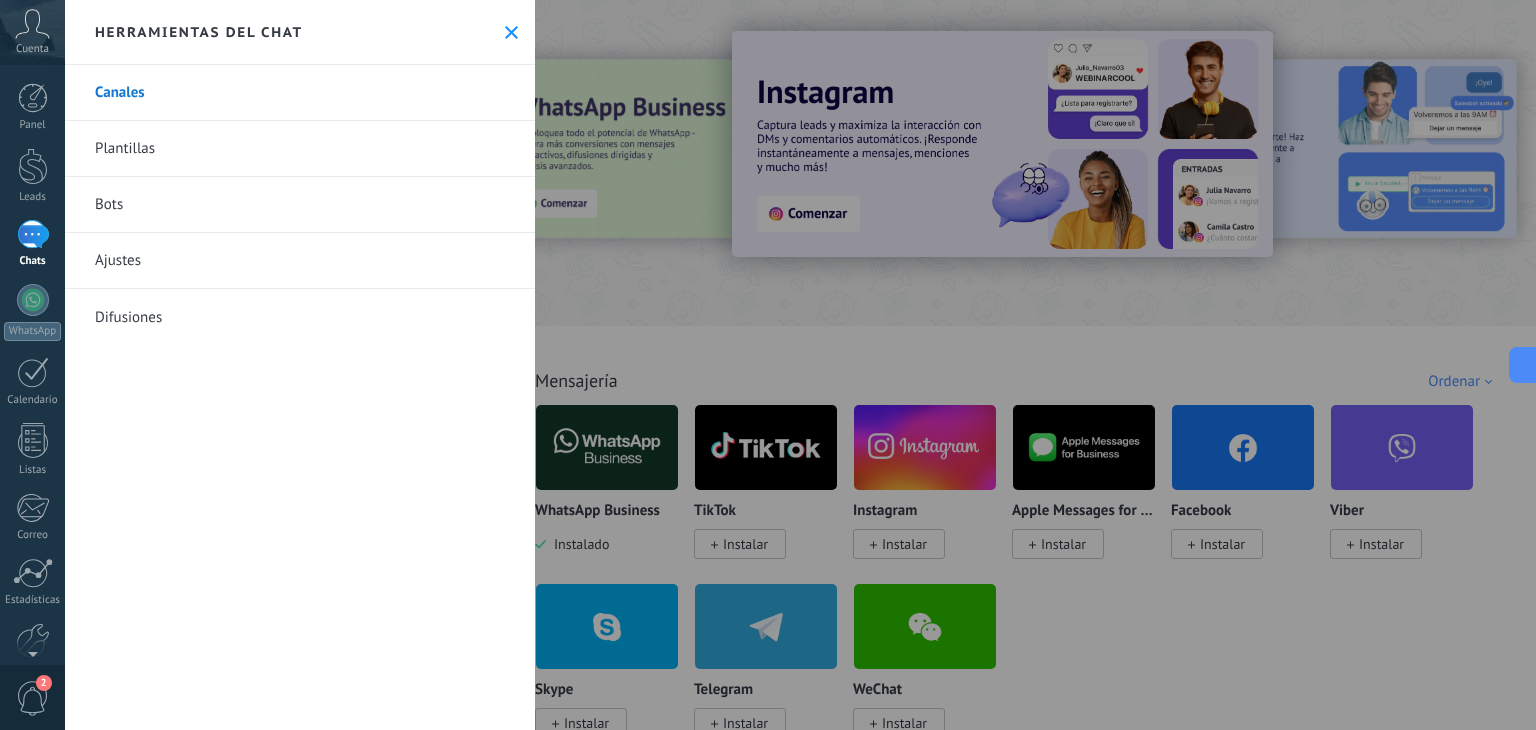 click on "Plantillas" at bounding box center (300, 149) 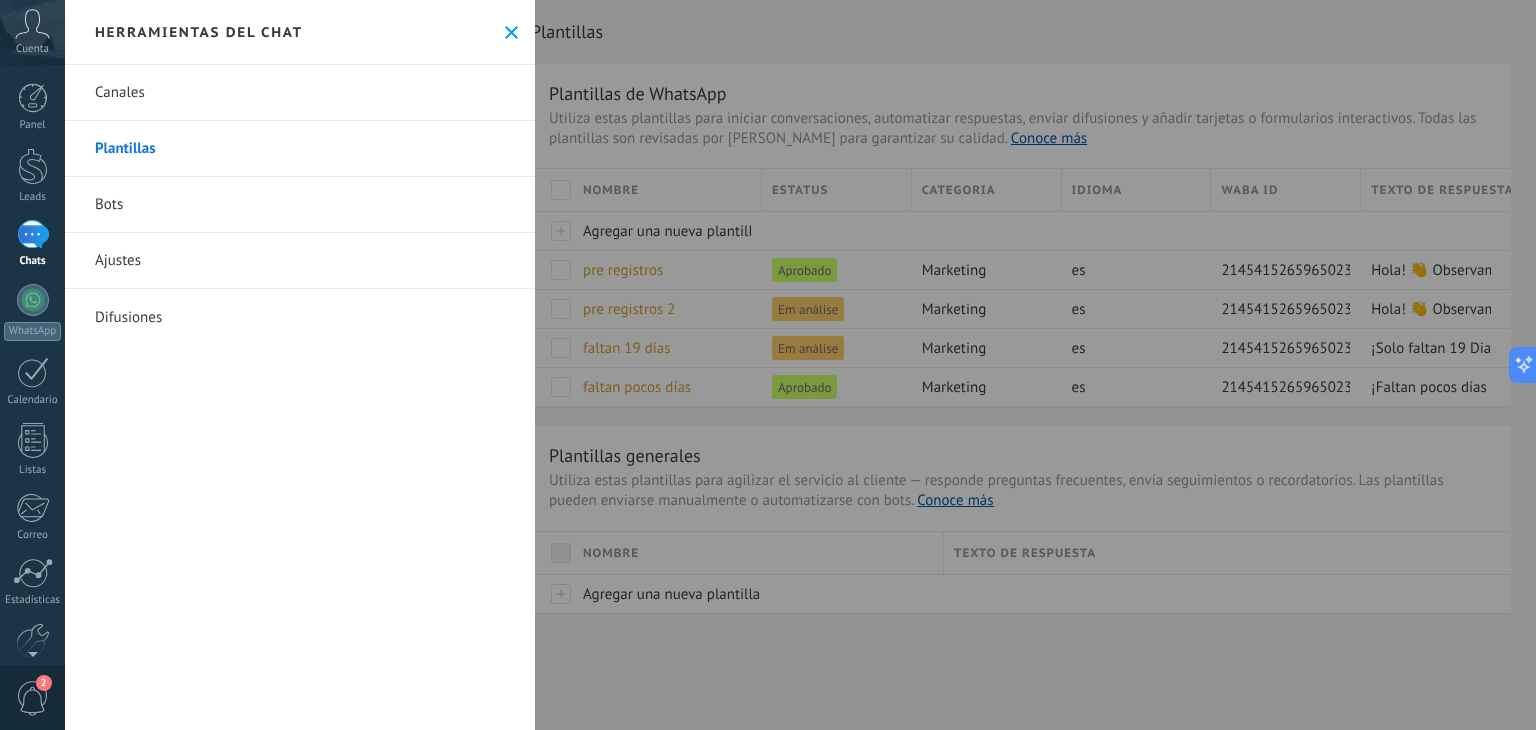 click at bounding box center [768, 365] 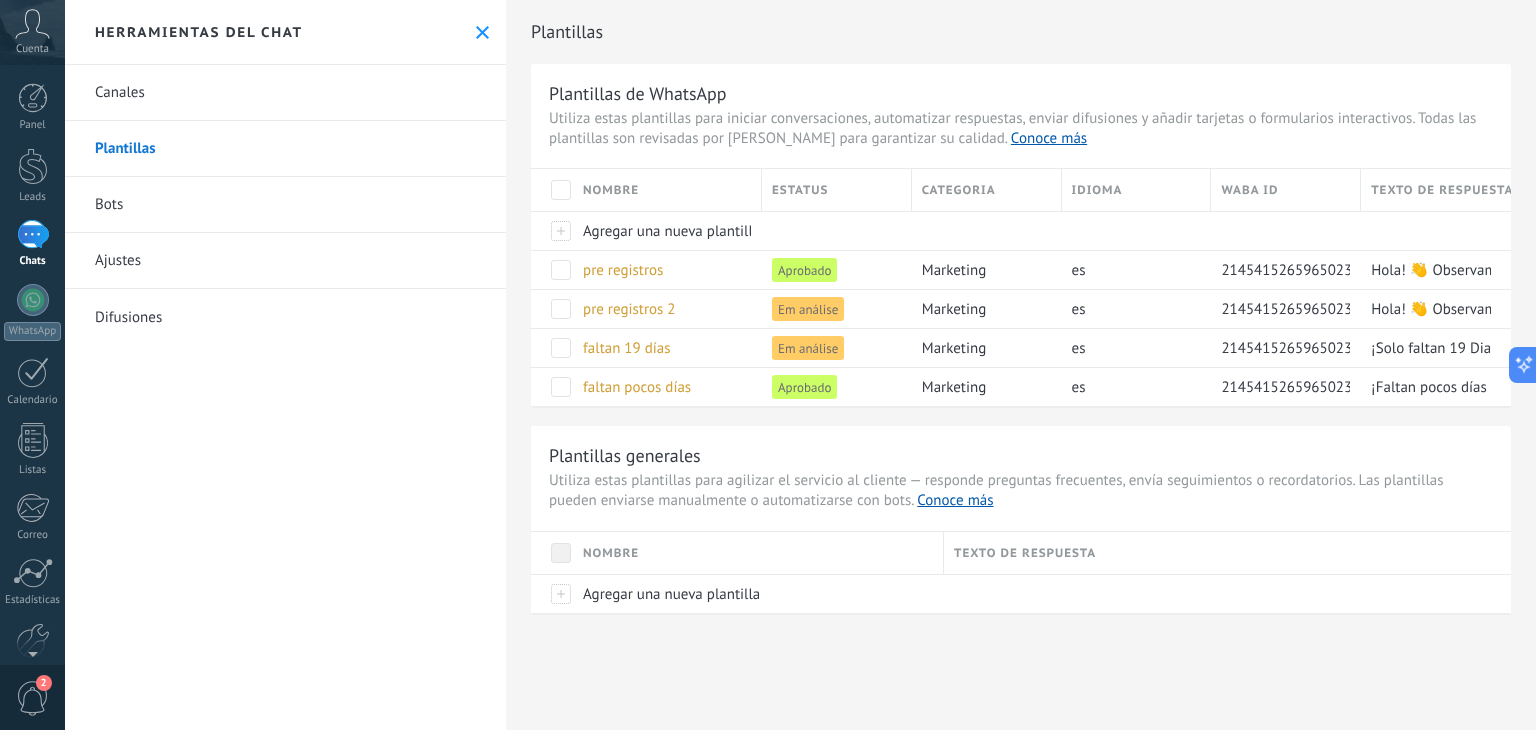 click on "Canales" at bounding box center (285, 93) 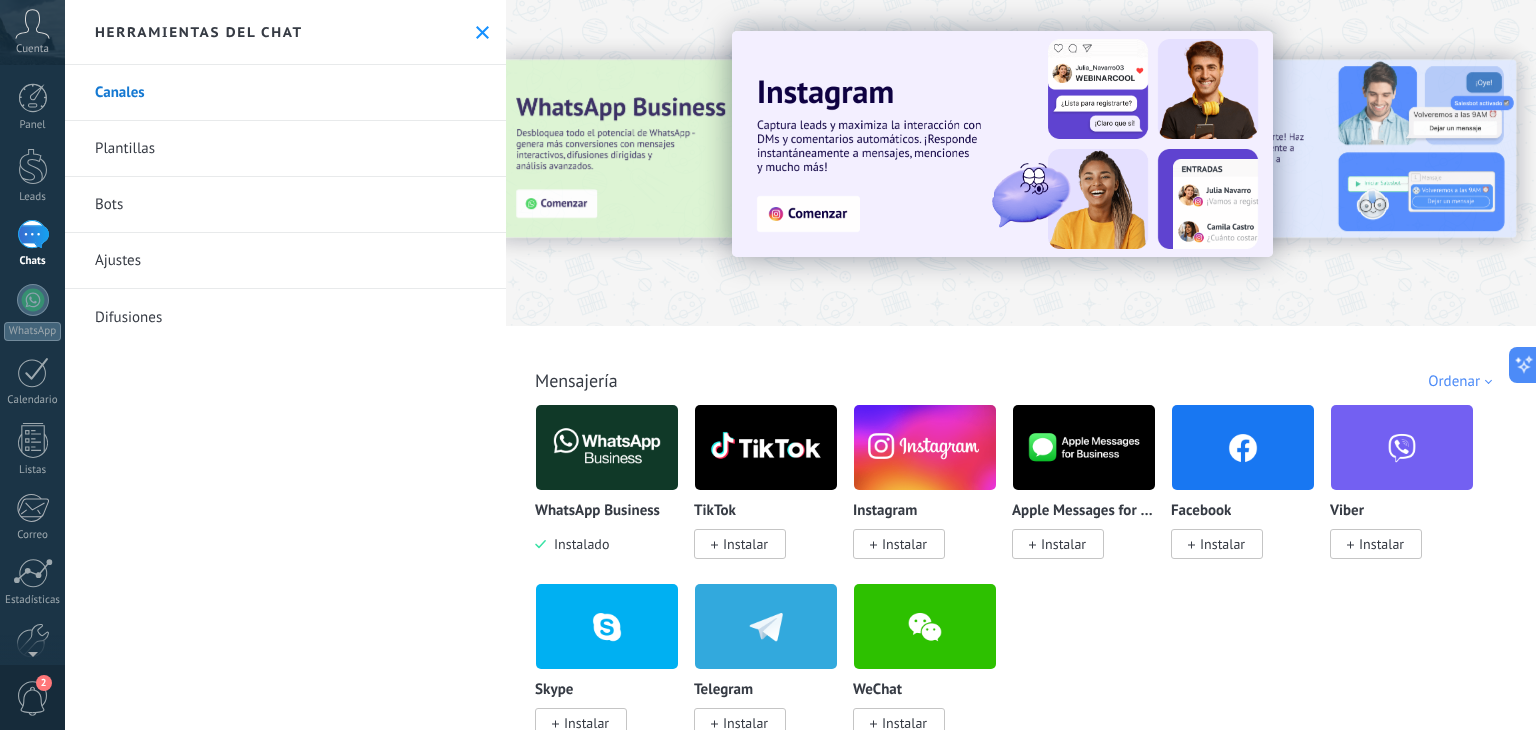 drag, startPoint x: 30, startPoint y: 250, endPoint x: 40, endPoint y: 219, distance: 32.572994 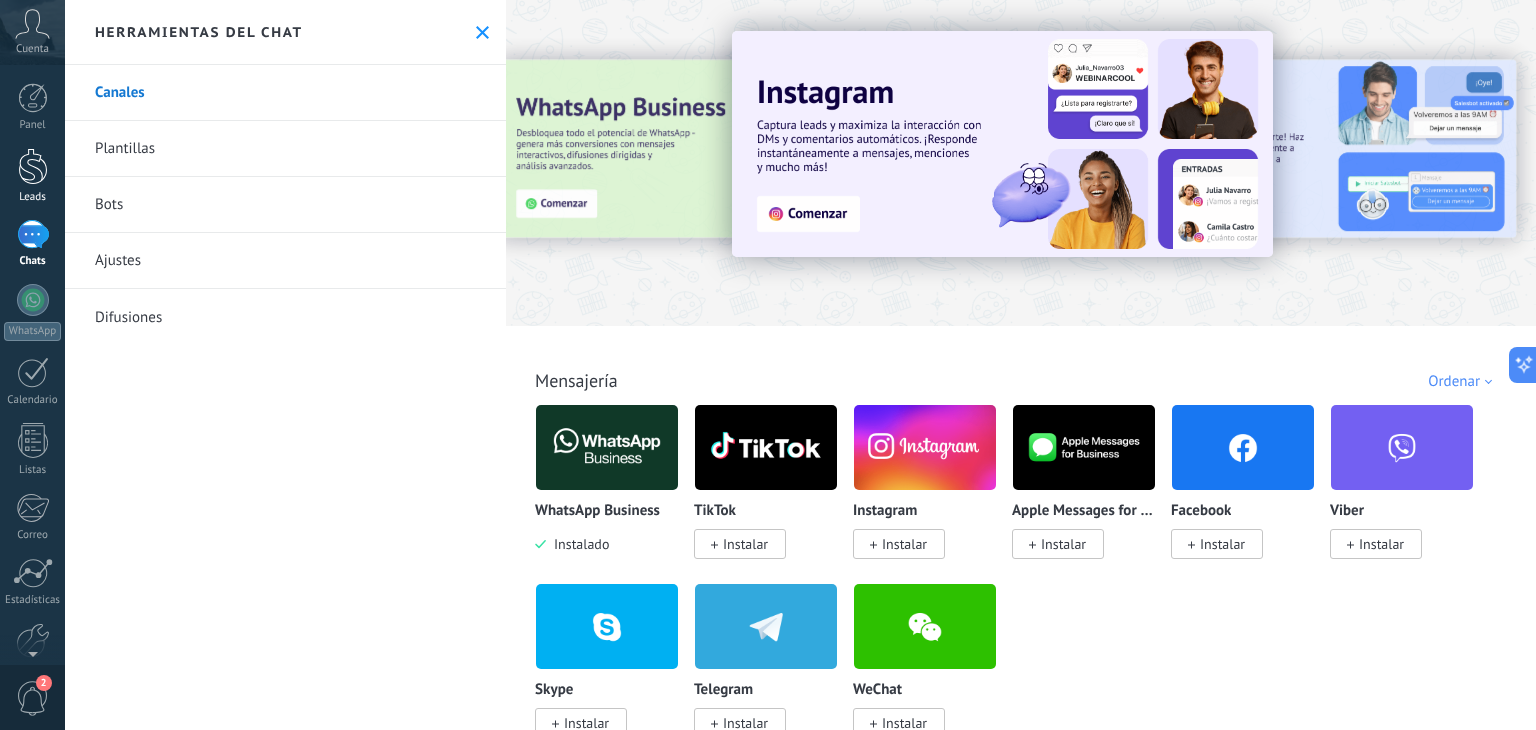 click at bounding box center (33, 166) 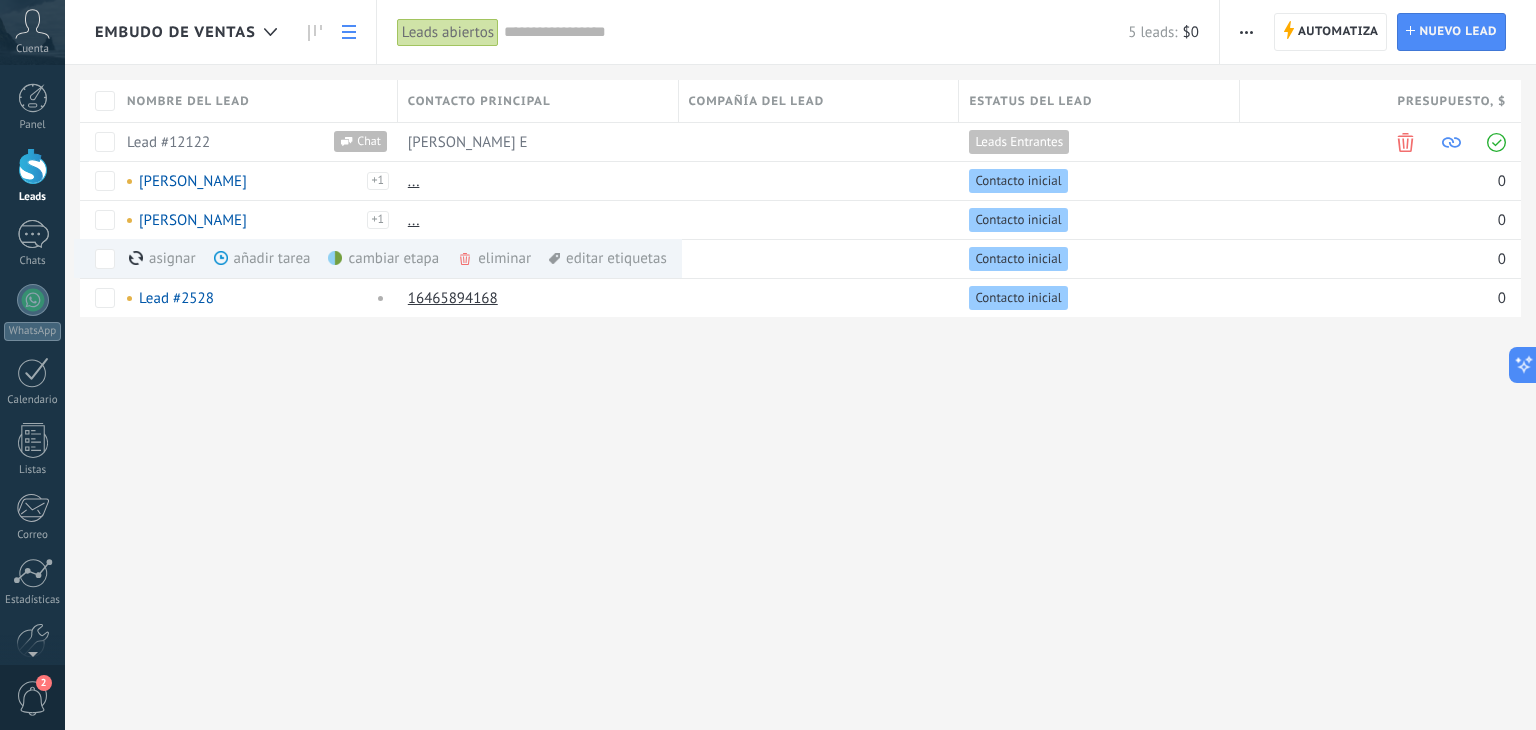 click at bounding box center (1246, 32) 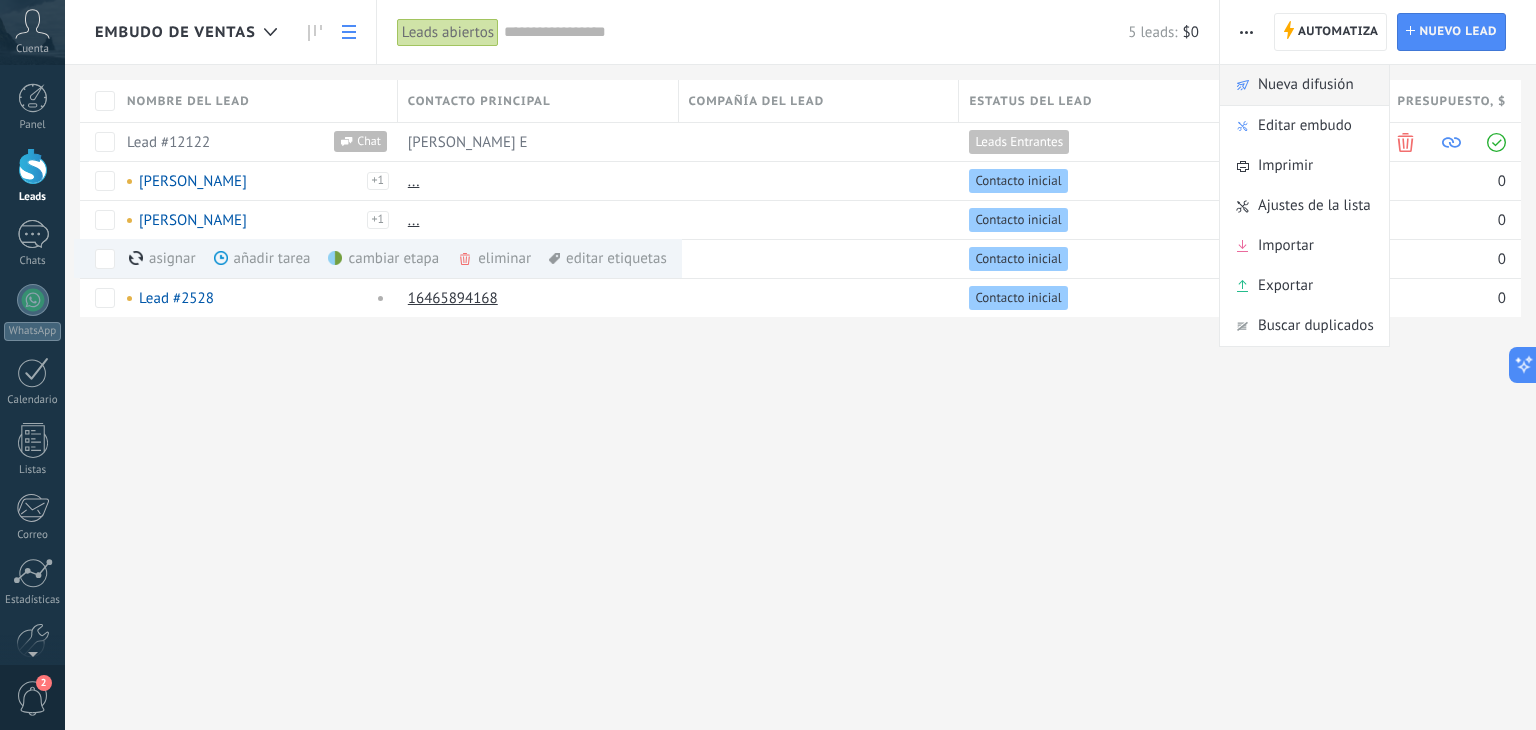 click on "Nueva difusión" at bounding box center (1304, 85) 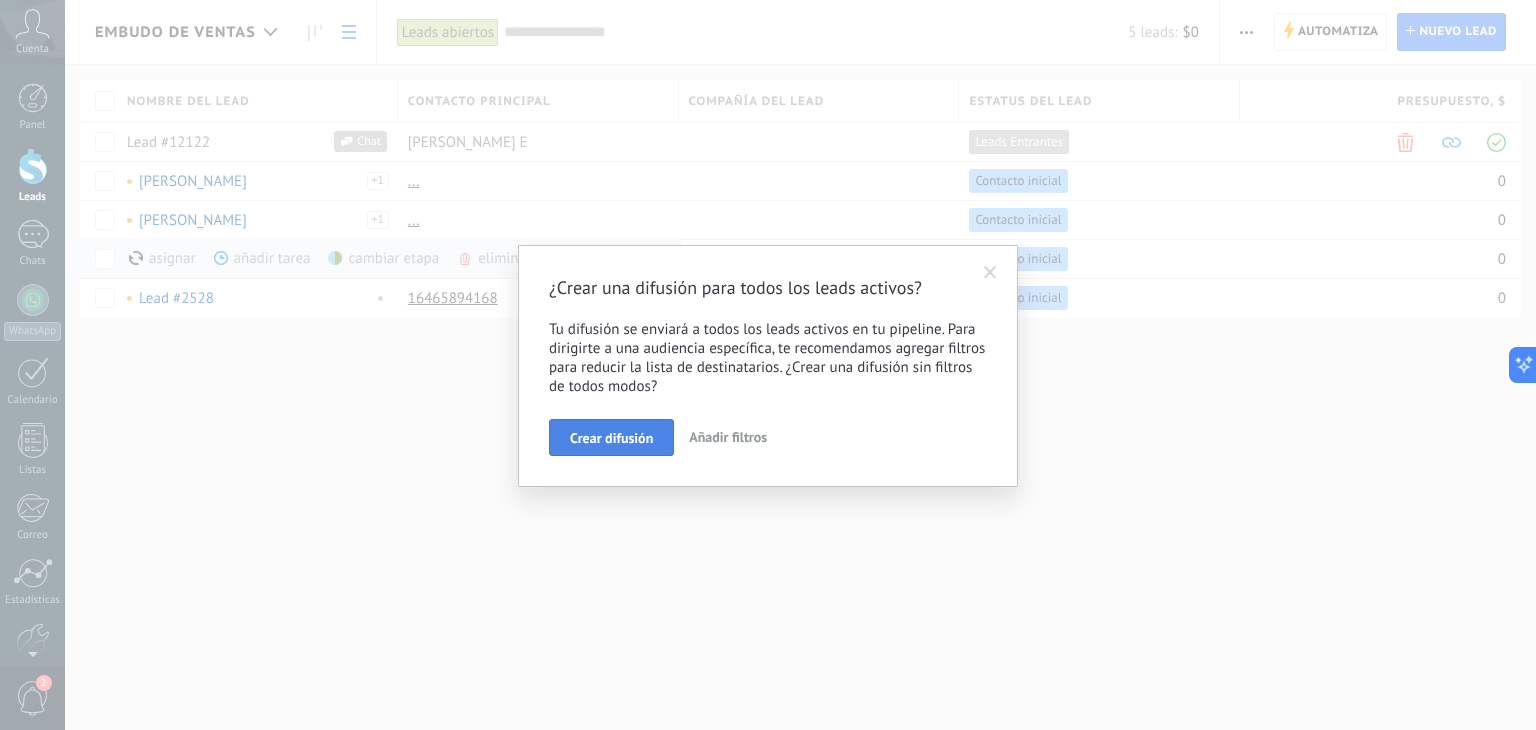 click on "Crear difusión" at bounding box center (611, 438) 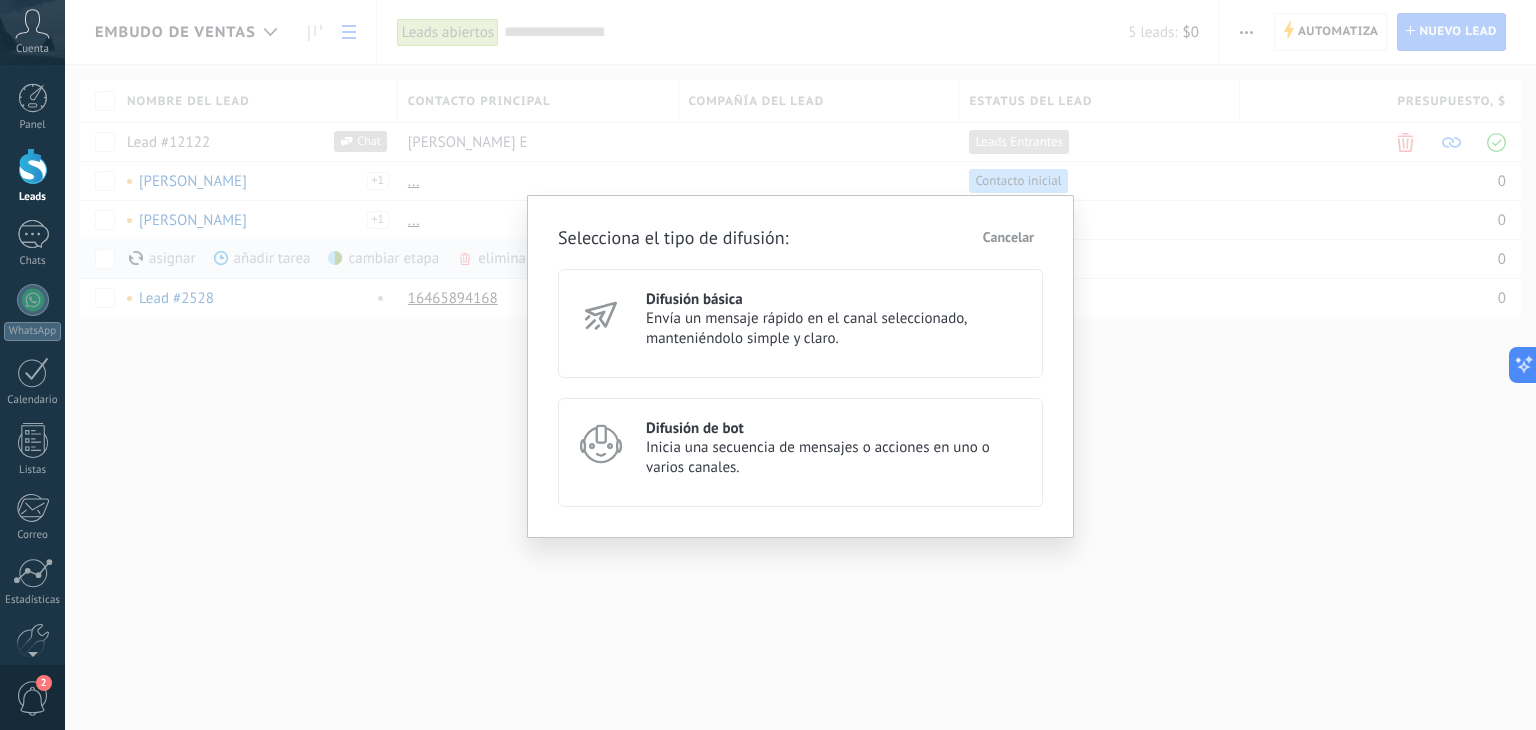 click on "Envía un mensaje rápido en el canal seleccionado, manteniéndolo simple y claro." at bounding box center [835, 329] 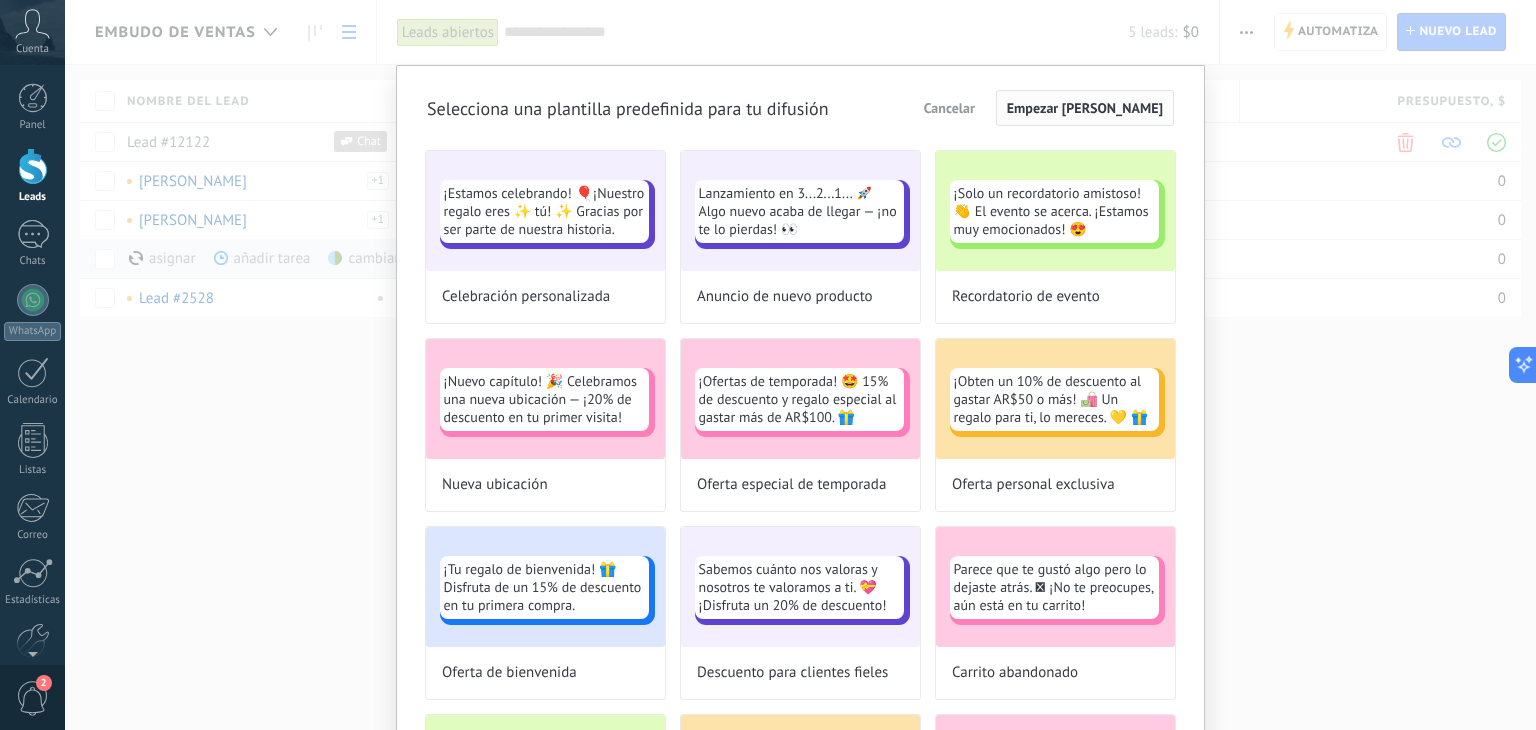 click on "Empezar [PERSON_NAME]" at bounding box center [1085, 108] 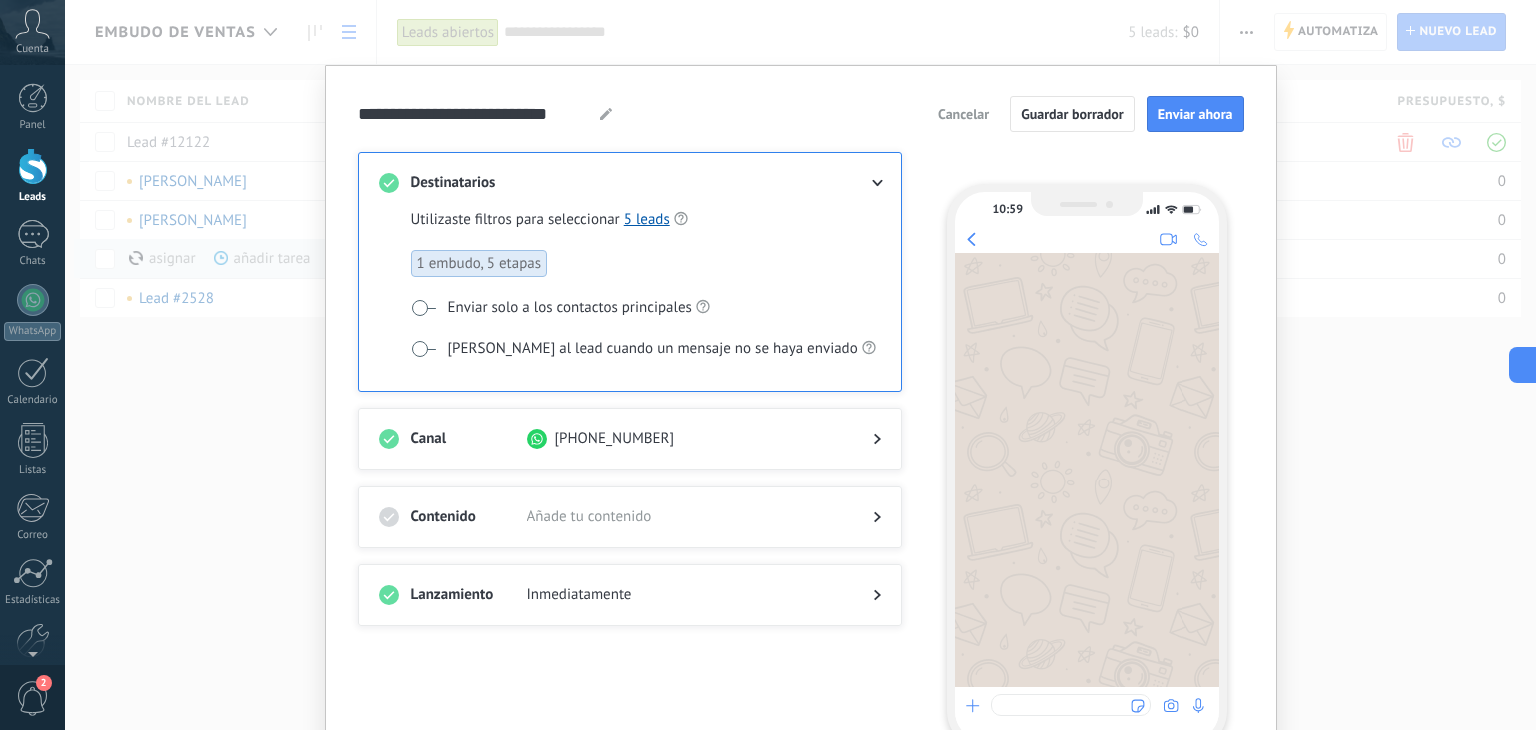 click on "[PHONE_NUMBER]" at bounding box center [615, 439] 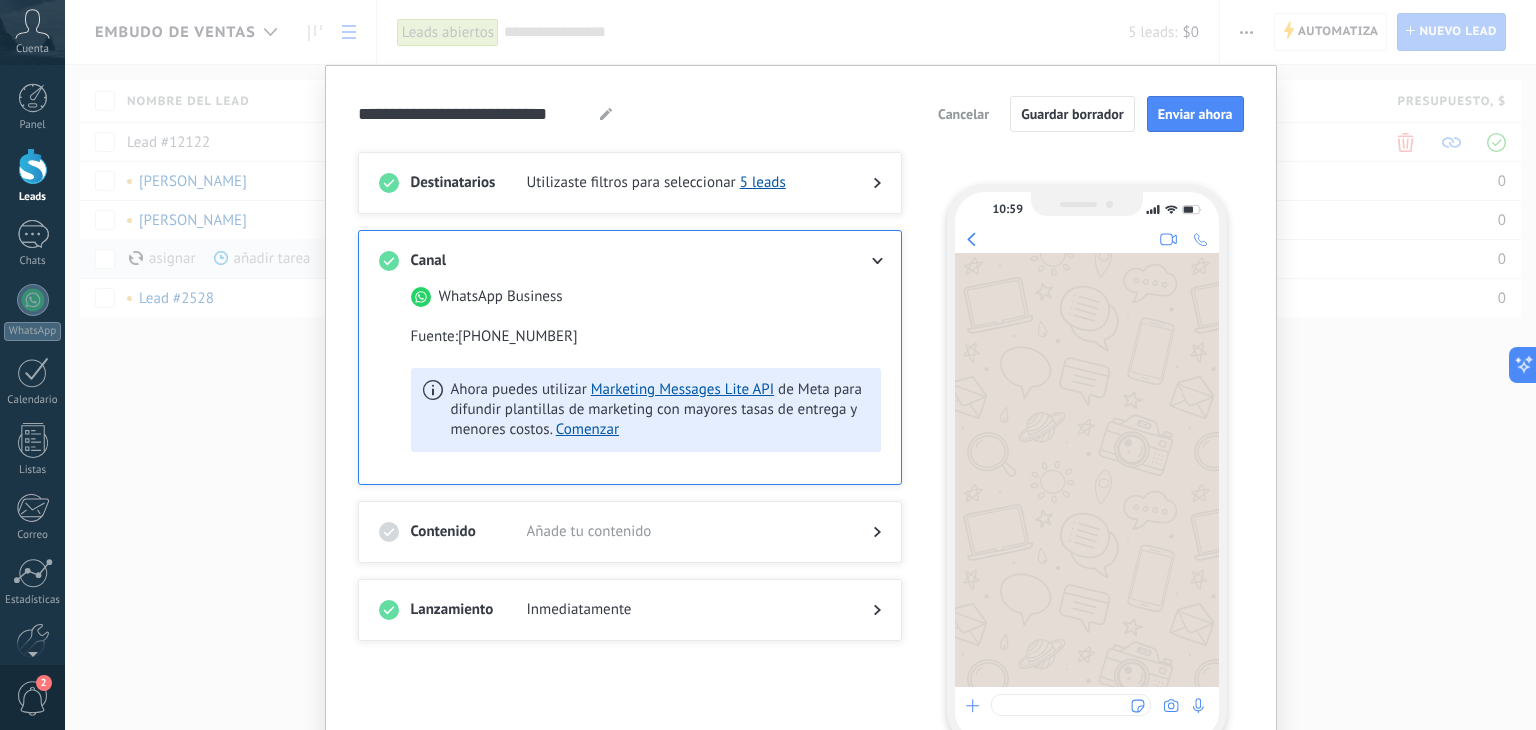 click on "Contenido Añade tu contenido" at bounding box center [630, 532] 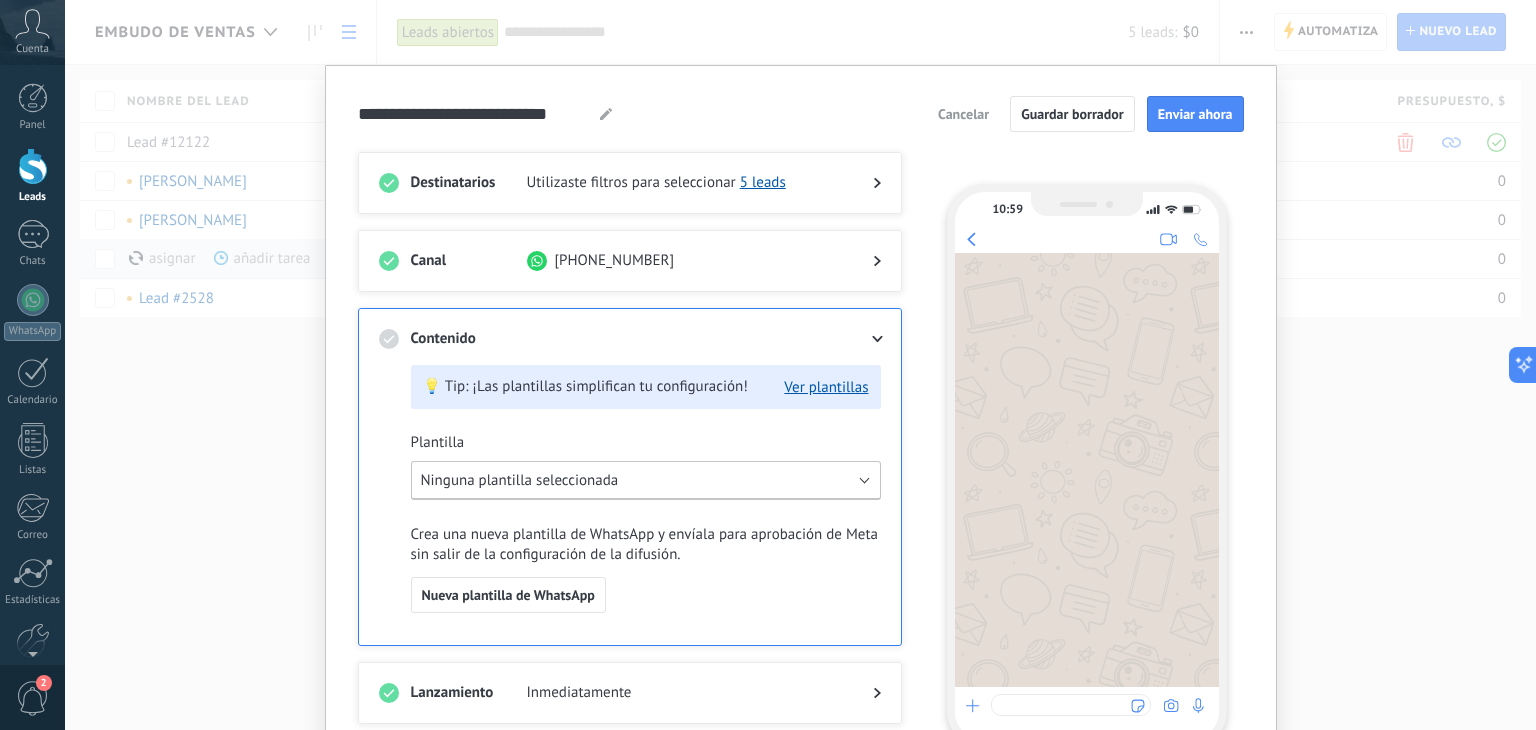click on "Ninguna plantilla seleccionada" at bounding box center [520, 480] 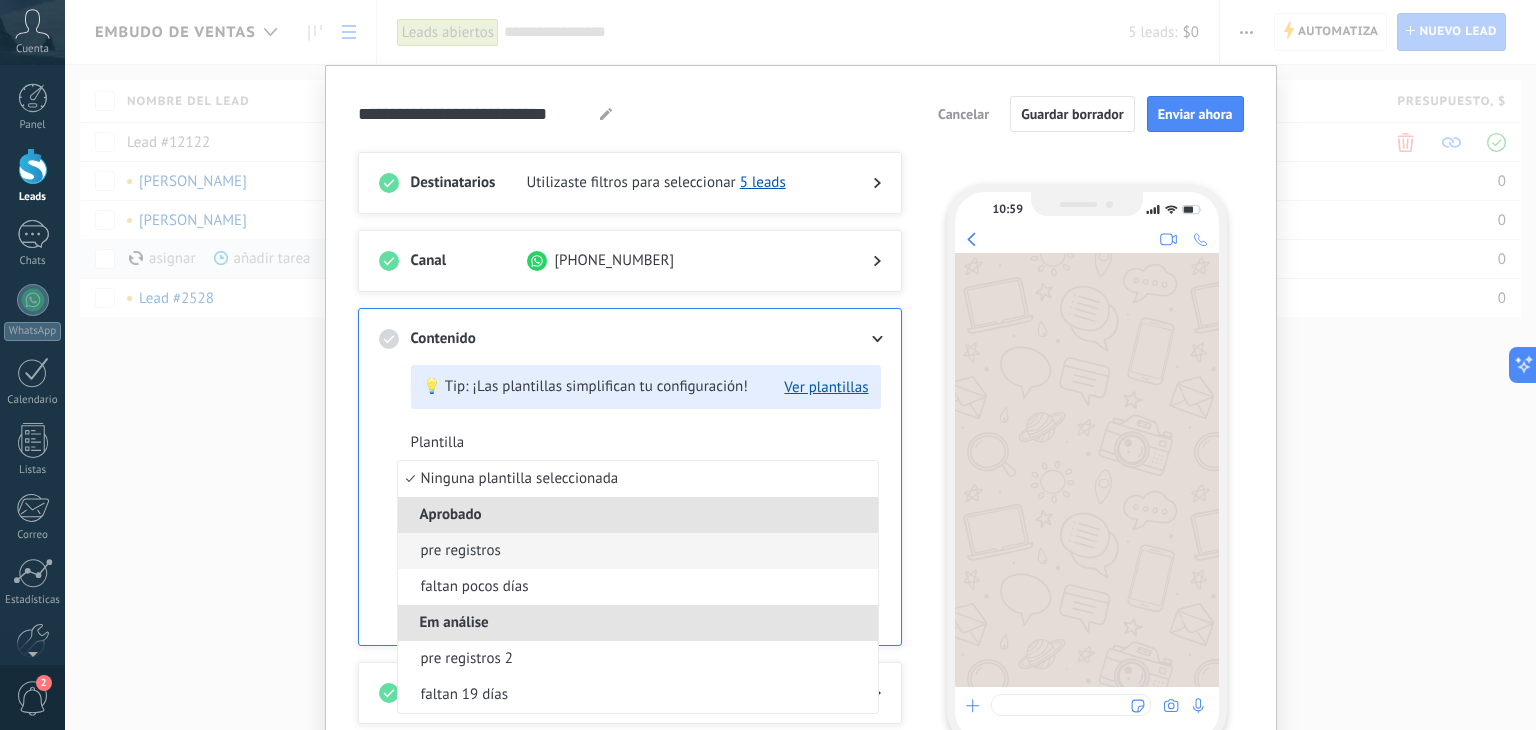 click on "pre registros" at bounding box center (638, 551) 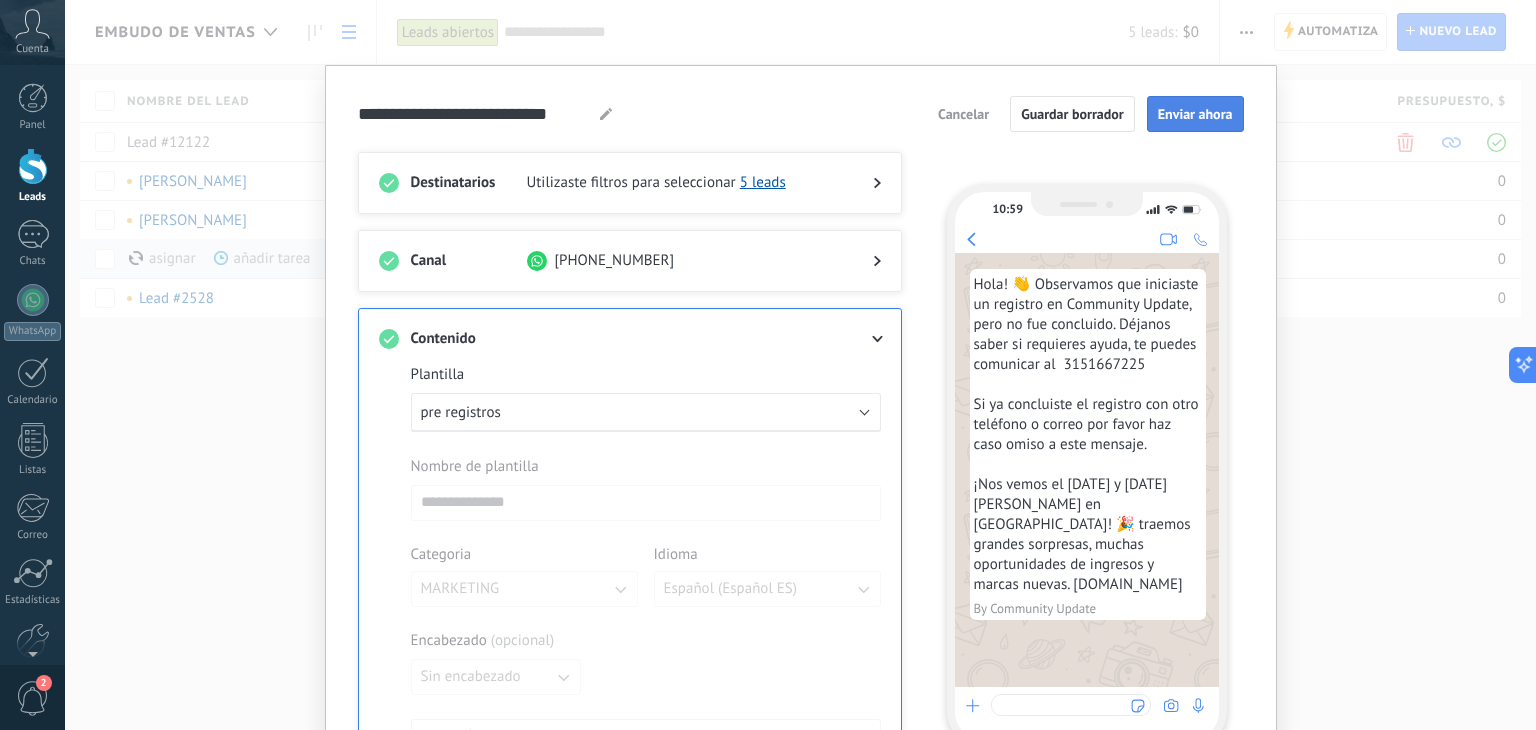 click on "Enviar ahora" at bounding box center (1195, 114) 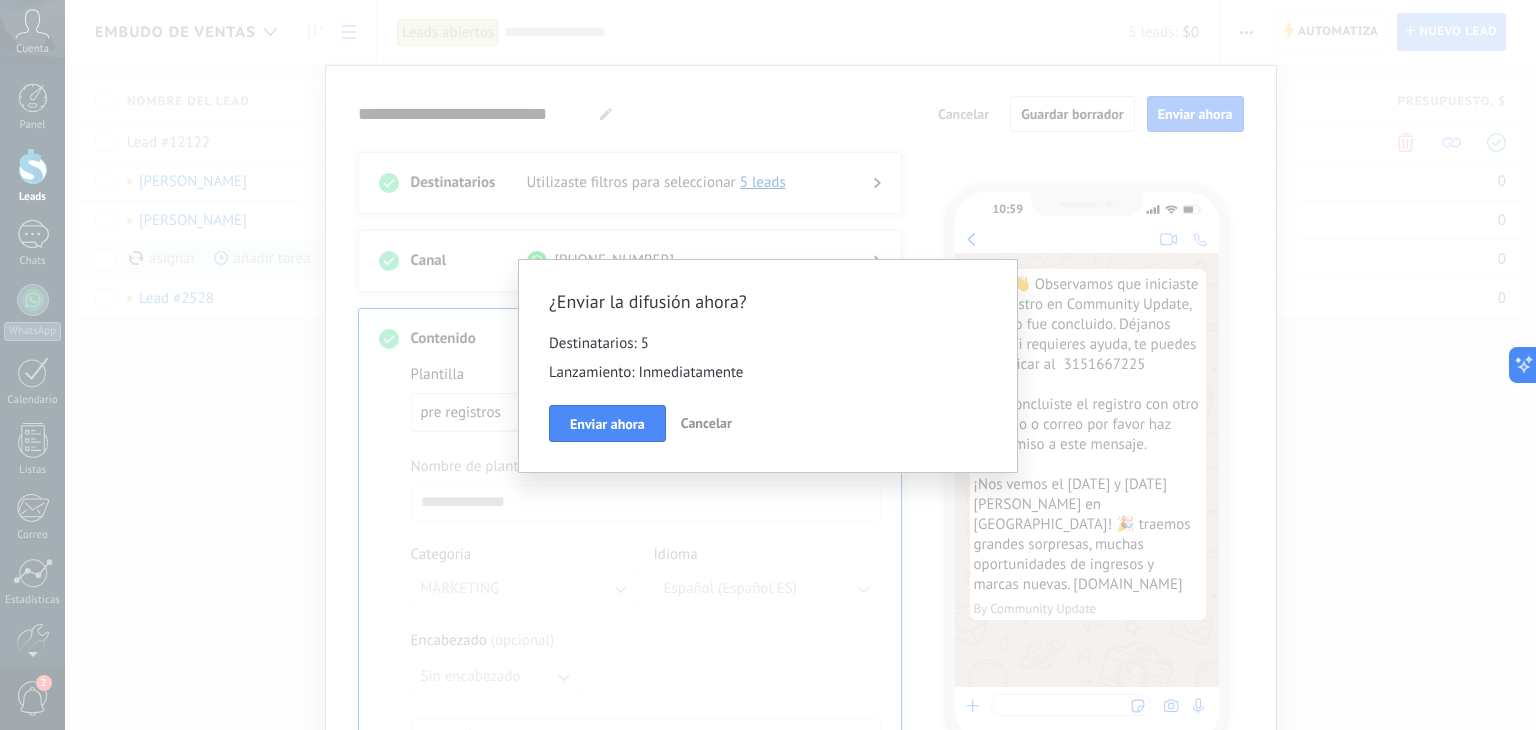 click on "¿Enviar la difusión ahora? Destinatarios: 5 Lanzamiento: Inmediatamente Enviar ahora Cancelar" at bounding box center (768, 366) 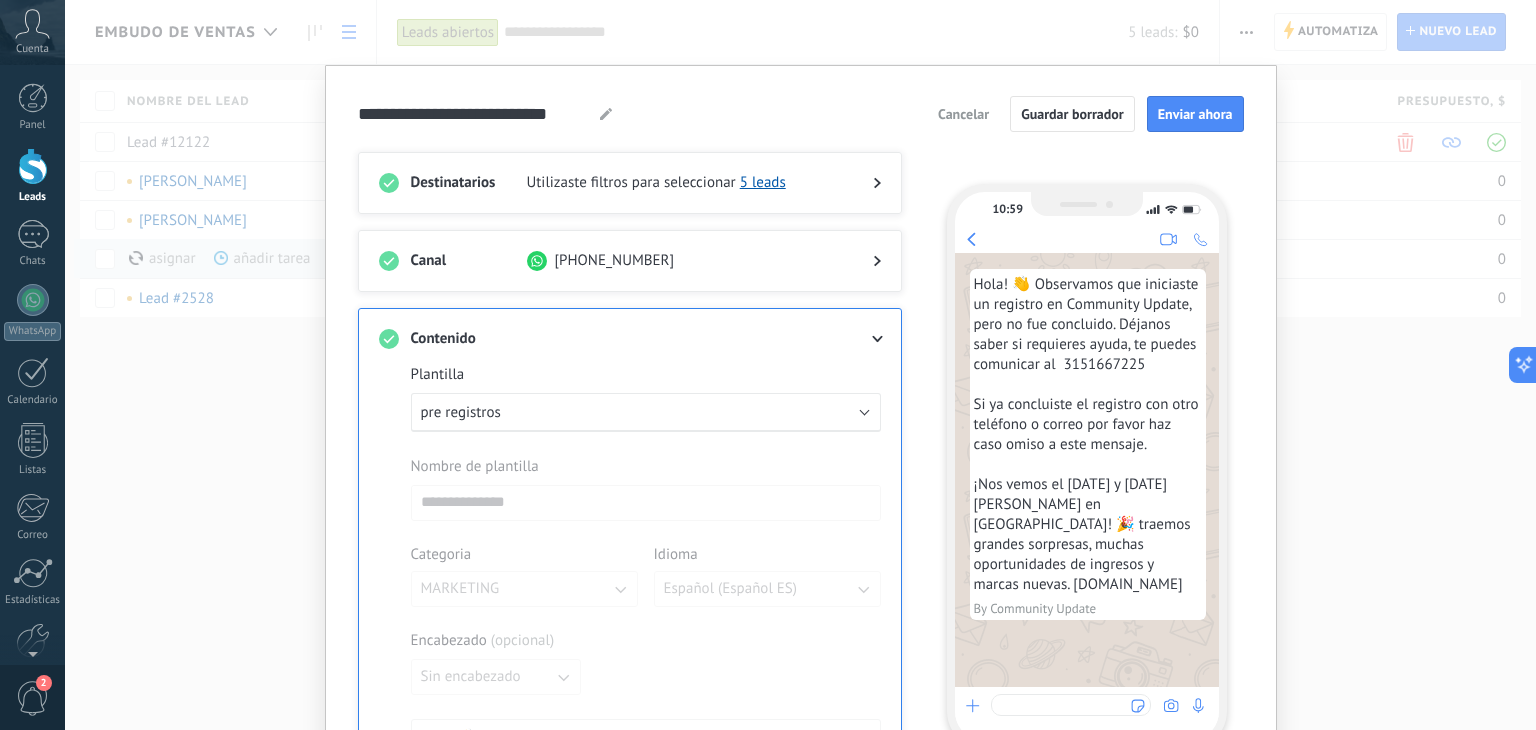click on "Utilizaste filtros para seleccionar   5 leads" at bounding box center [684, 183] 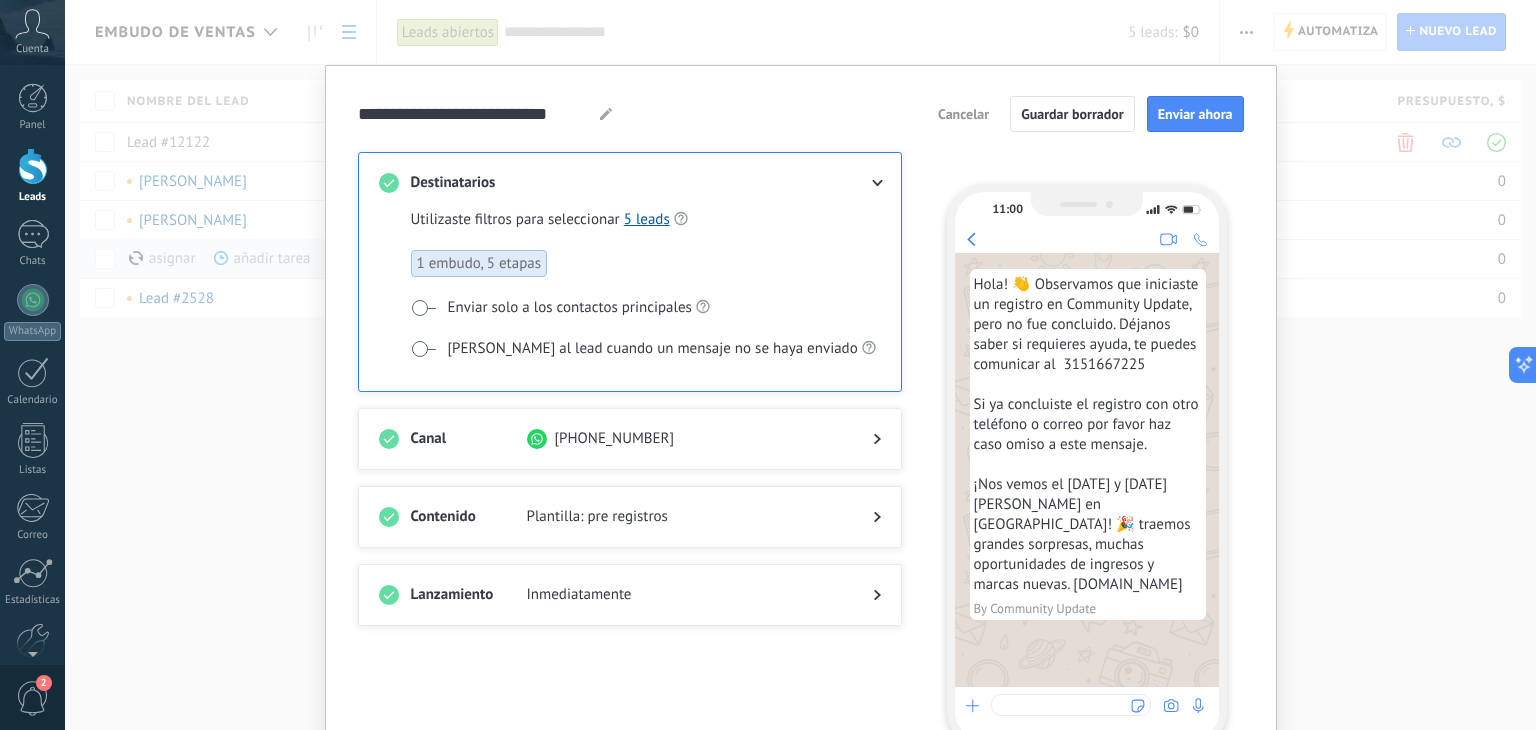 click on "1 embudo, 5 etapas" at bounding box center (479, 263) 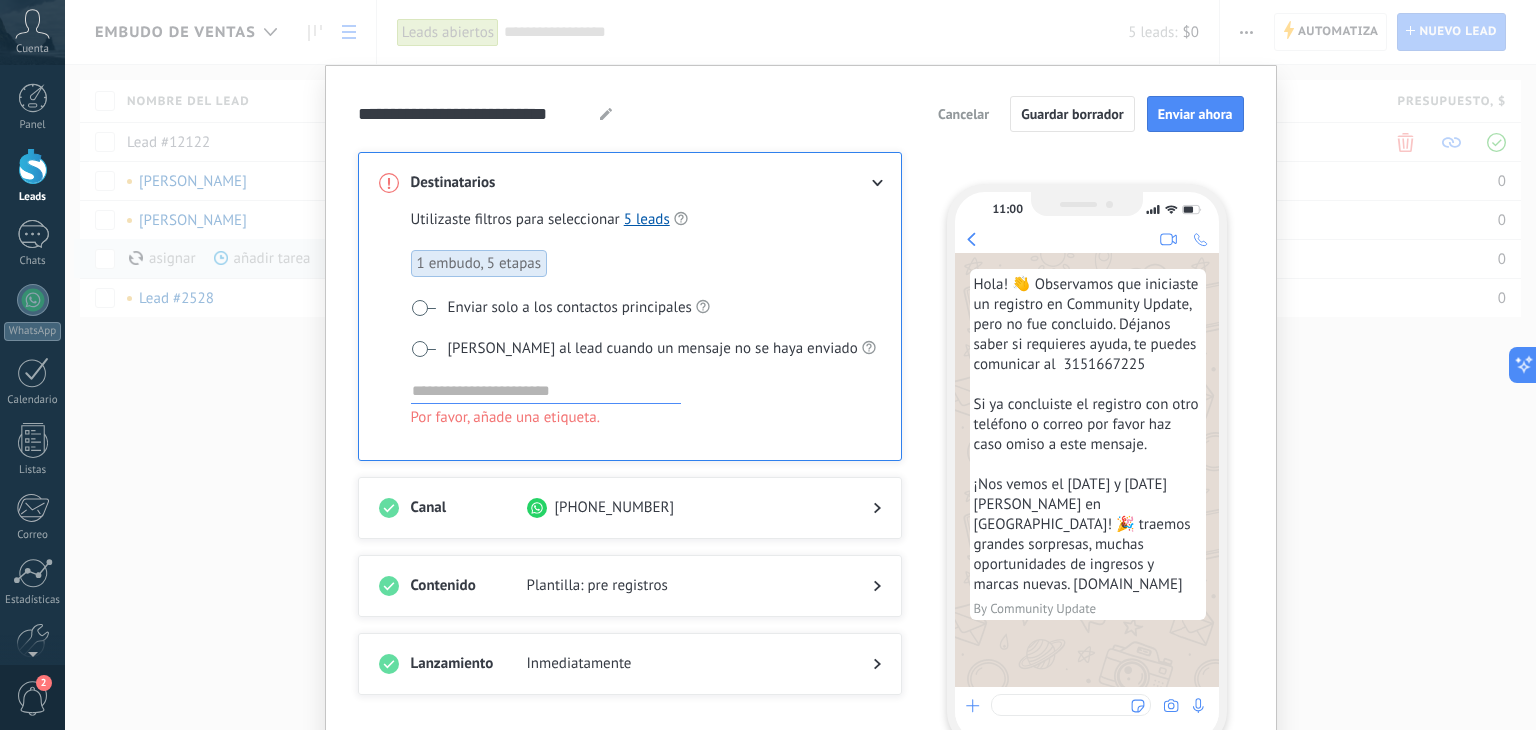 click at bounding box center (546, 391) 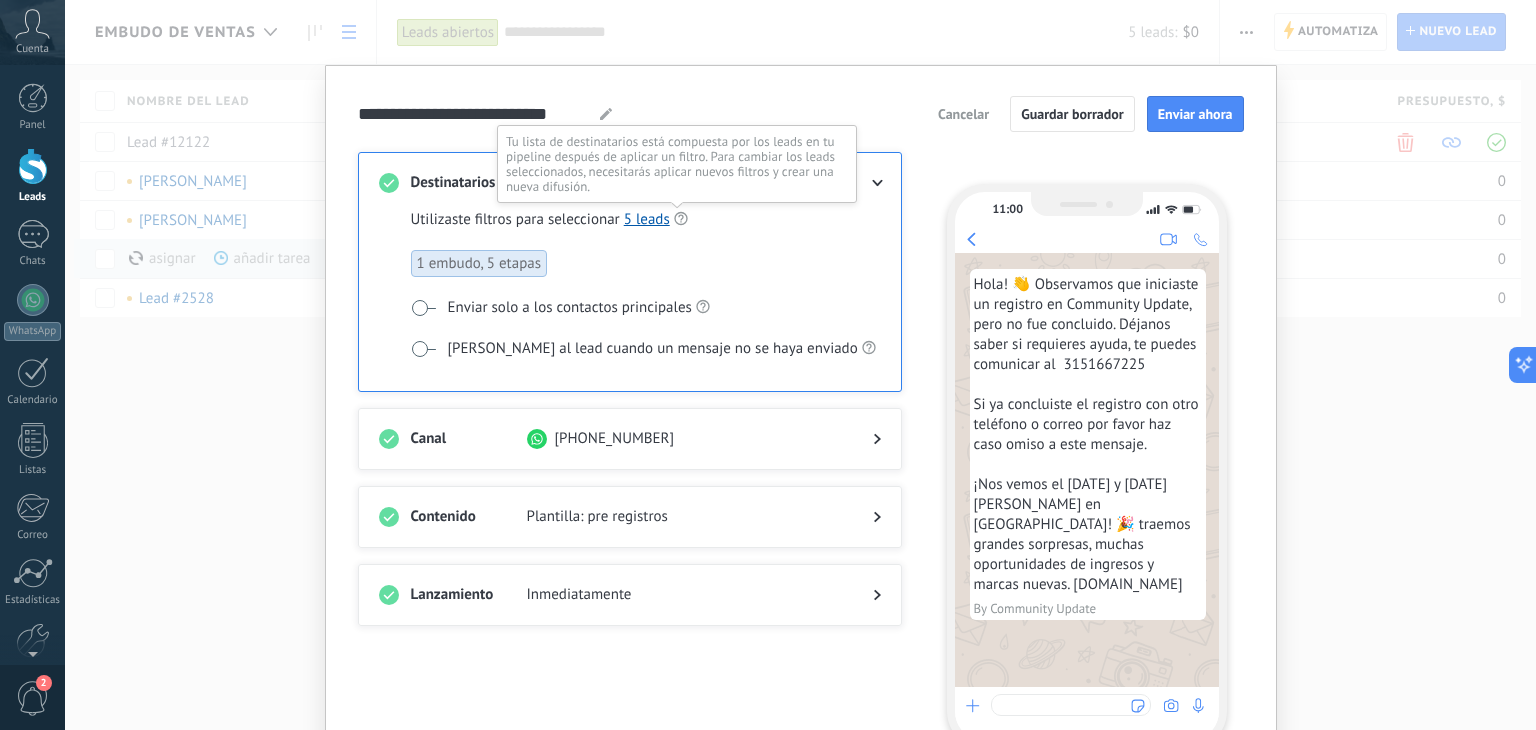 click 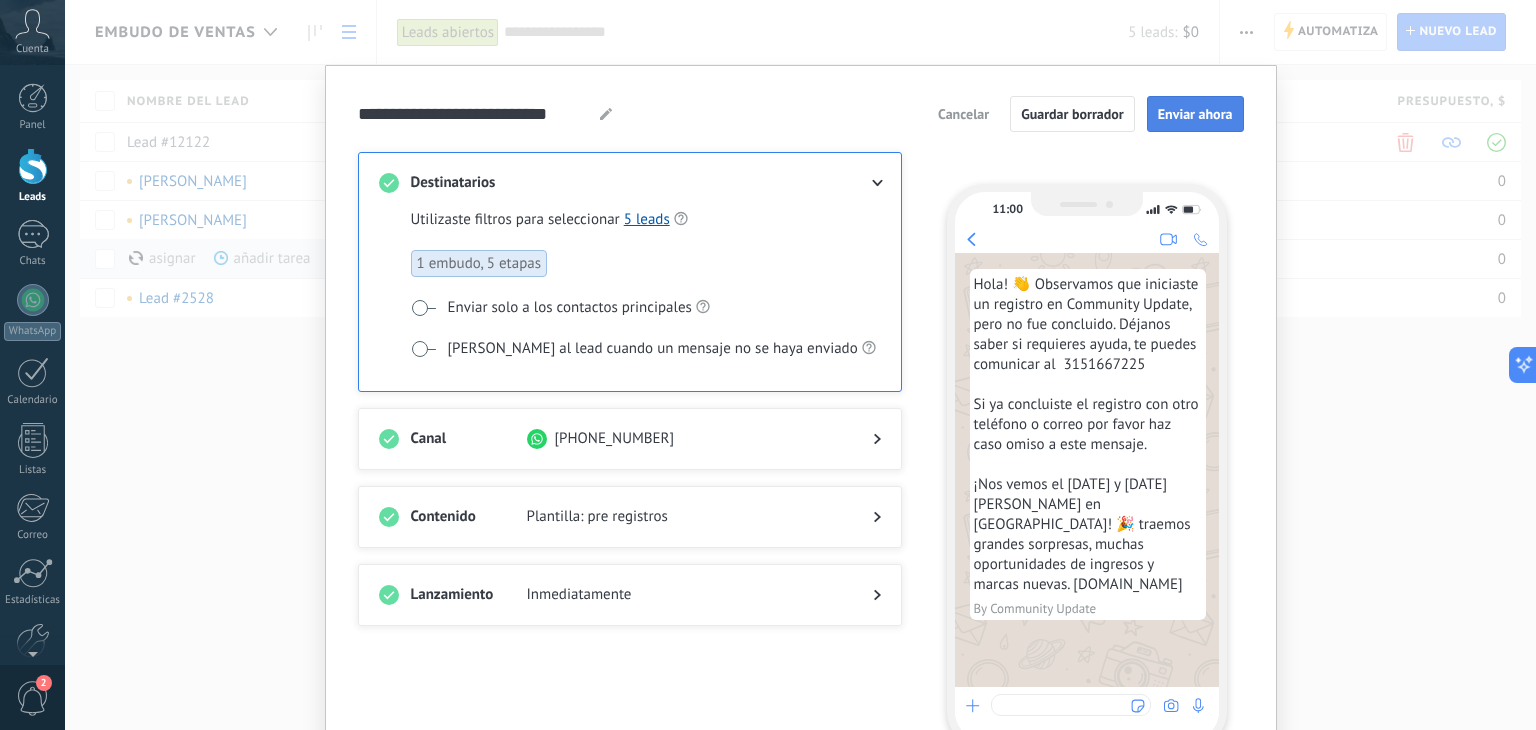 click on "Enviar ahora" at bounding box center [1195, 114] 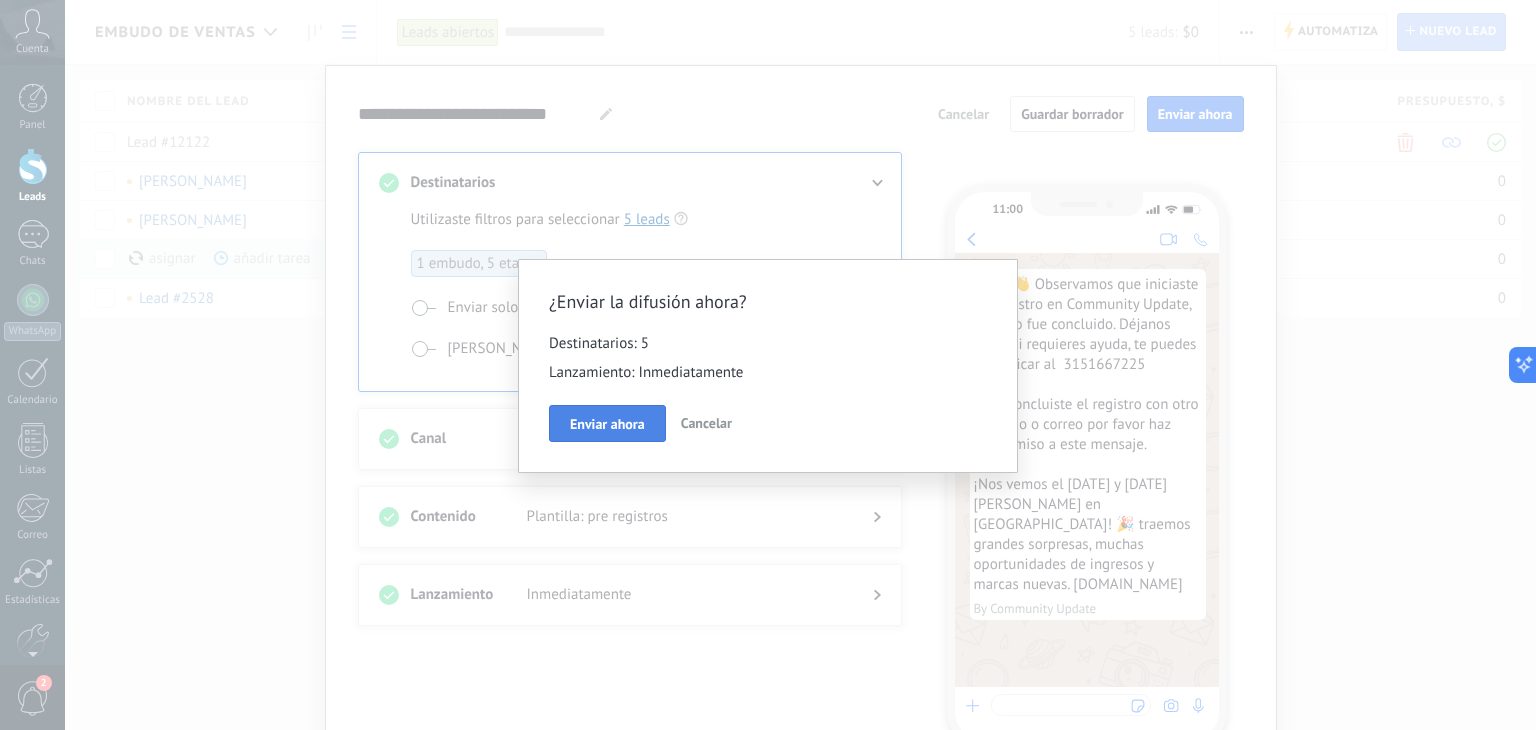 click on "Enviar ahora" at bounding box center [607, 424] 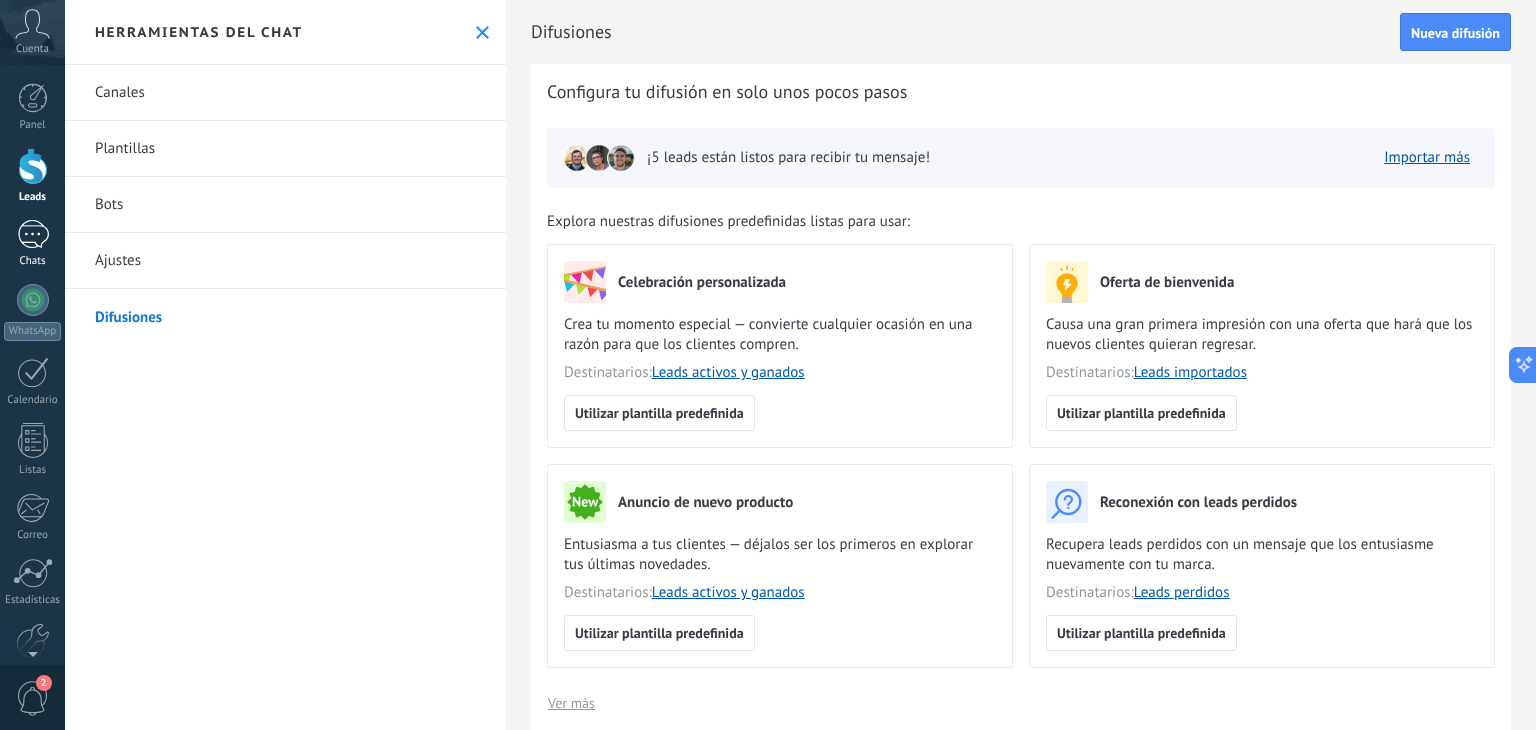 click on "1
Chats" at bounding box center (32, 244) 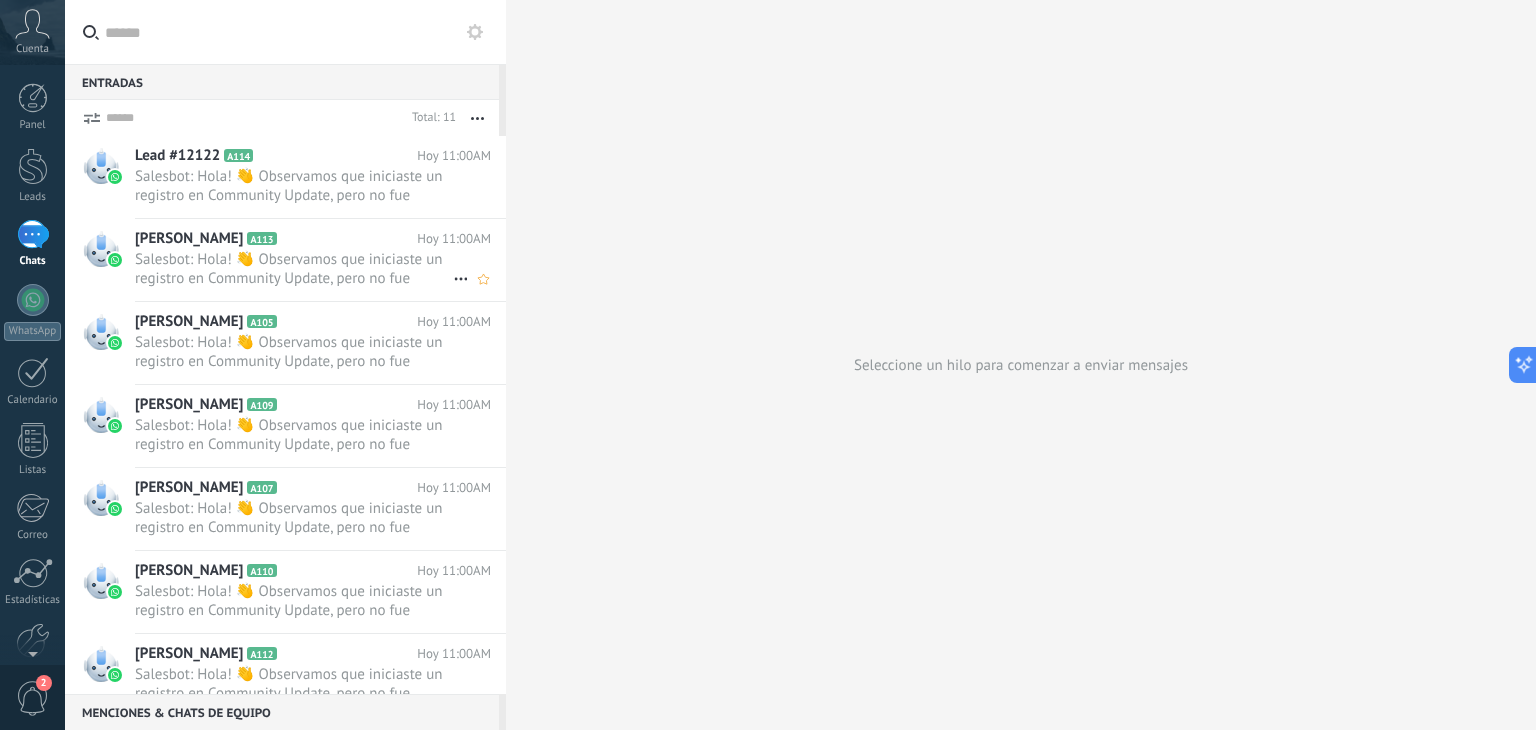 click on "Salesbot: Hola! 👋 Observamos que iniciaste un registro en Community Update, pero no fue concluido. Déjanos saber si requ..." at bounding box center [294, 269] 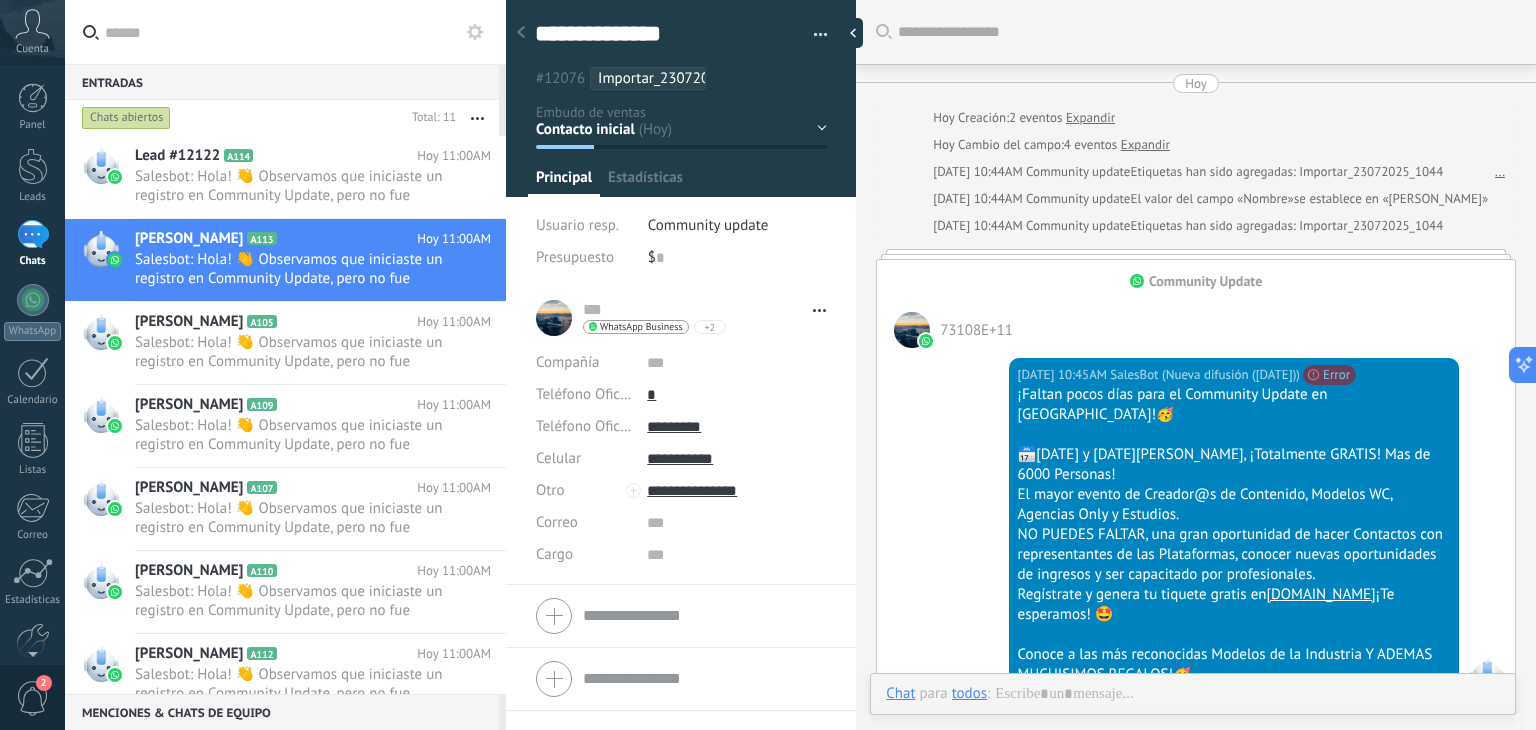 scroll, scrollTop: 3108, scrollLeft: 0, axis: vertical 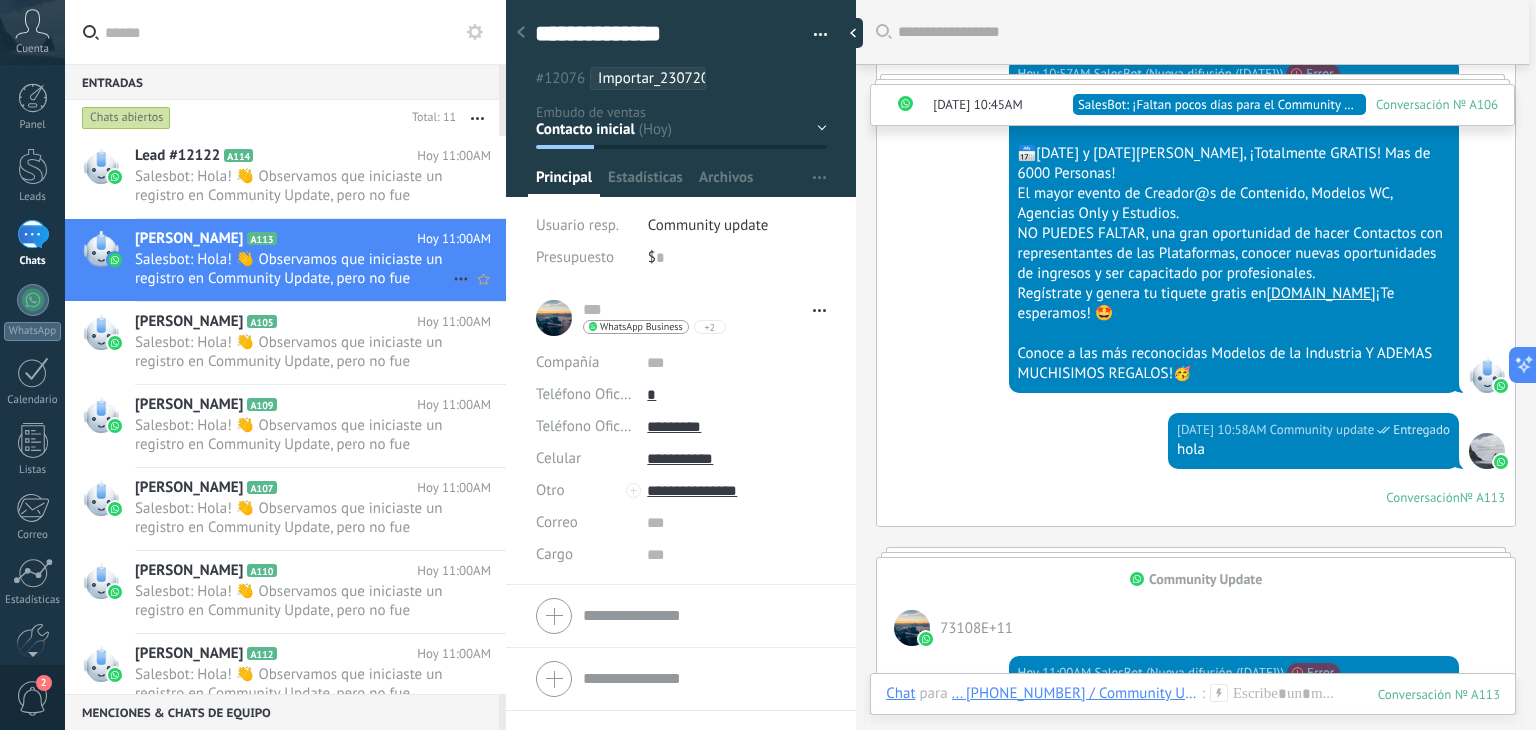 click 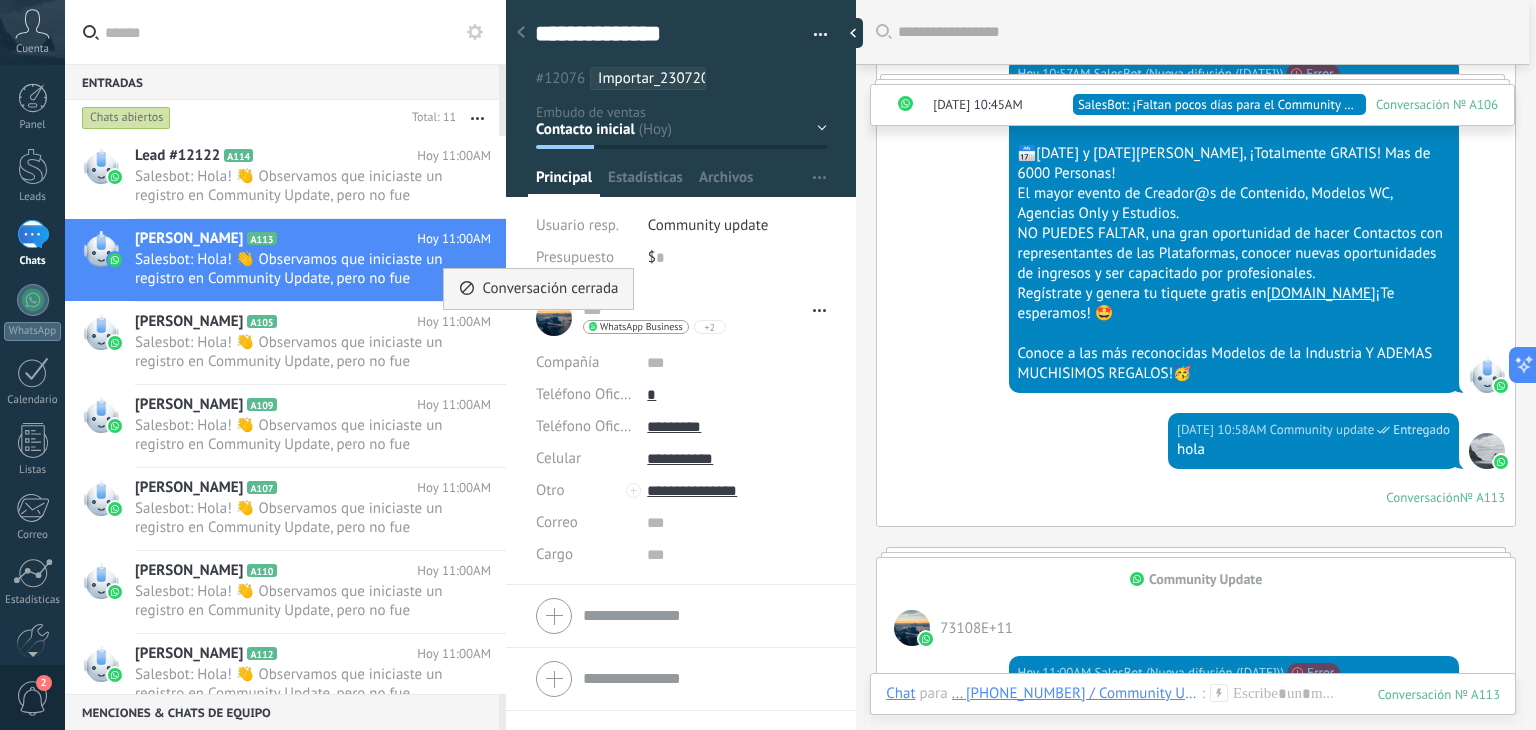 click on "Conversación cerrada" at bounding box center [550, 289] 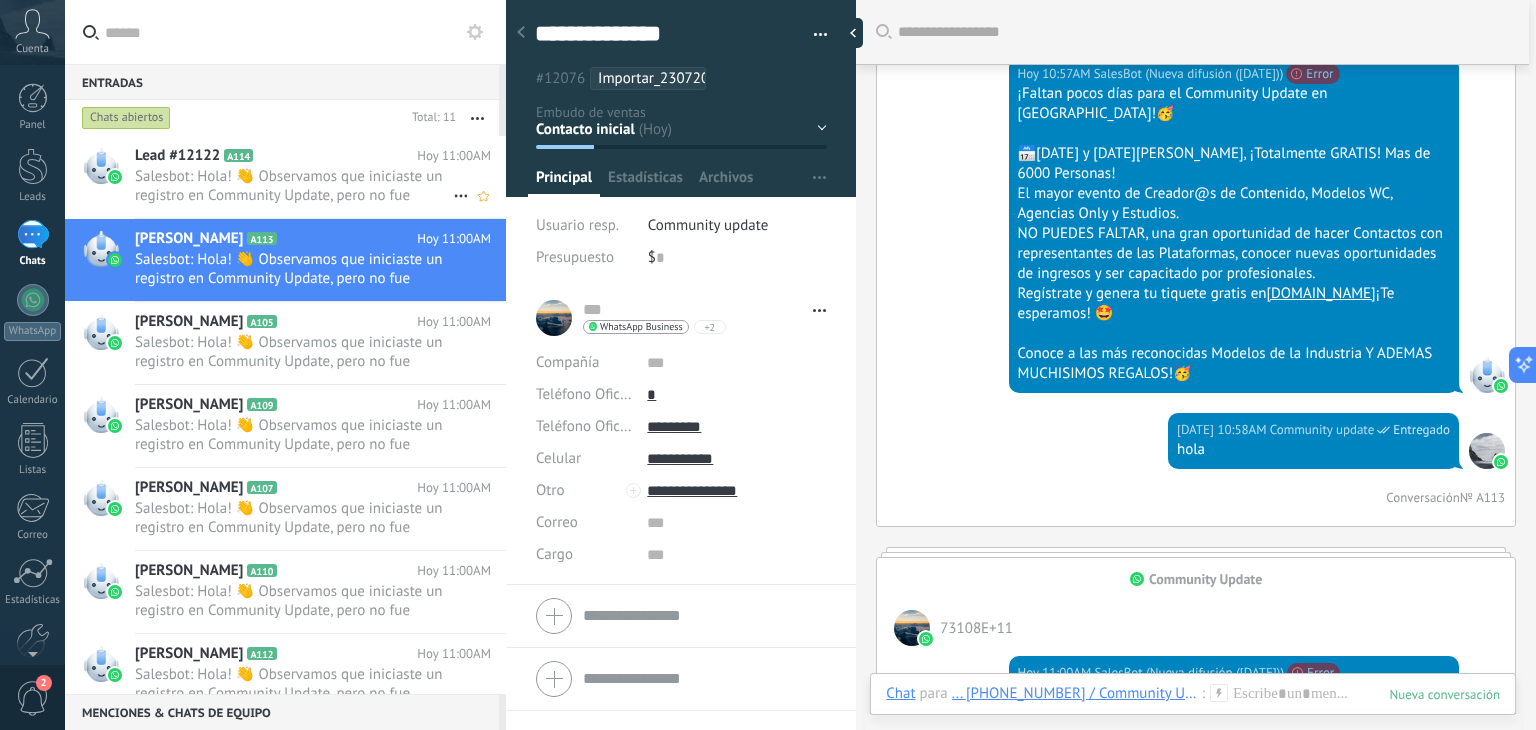 click 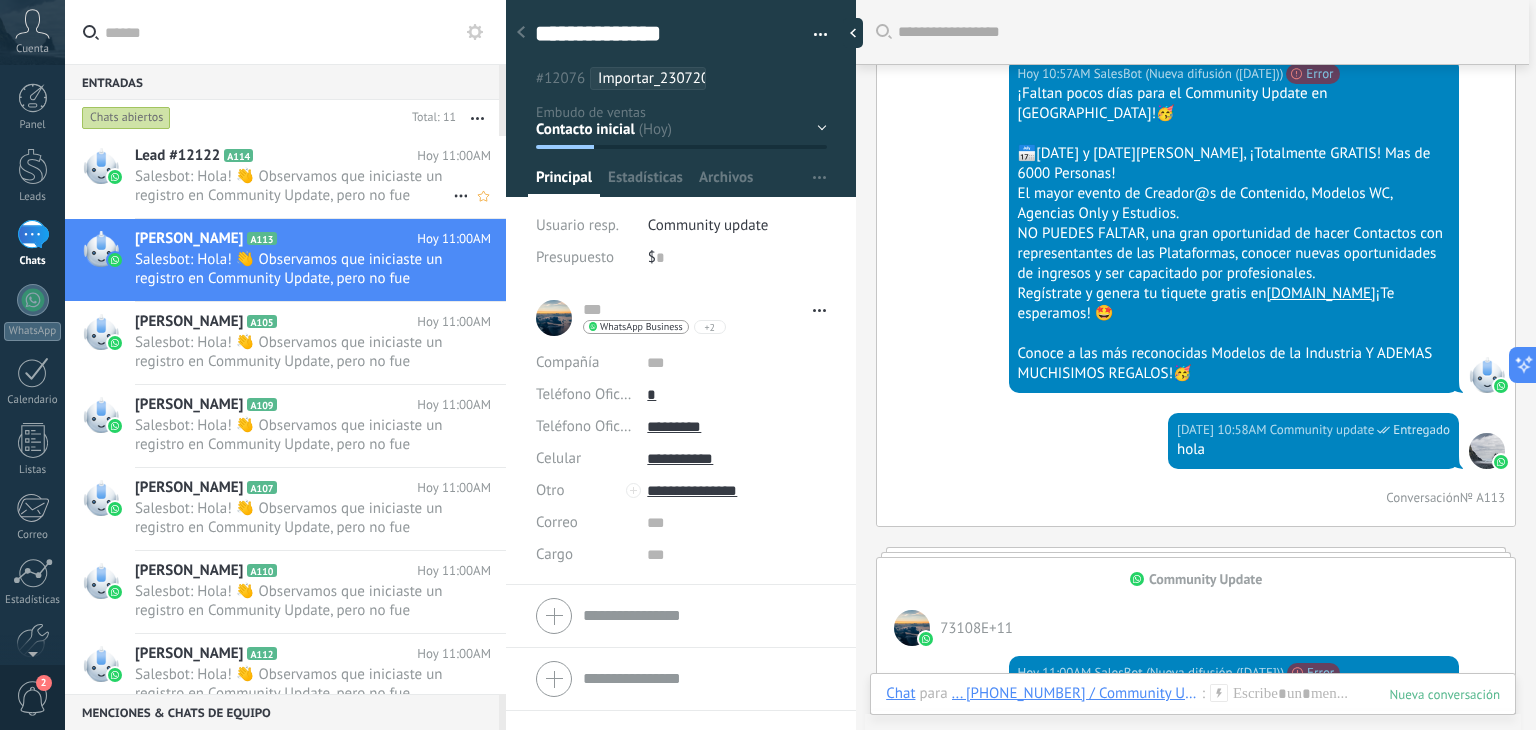 scroll, scrollTop: 2542, scrollLeft: 0, axis: vertical 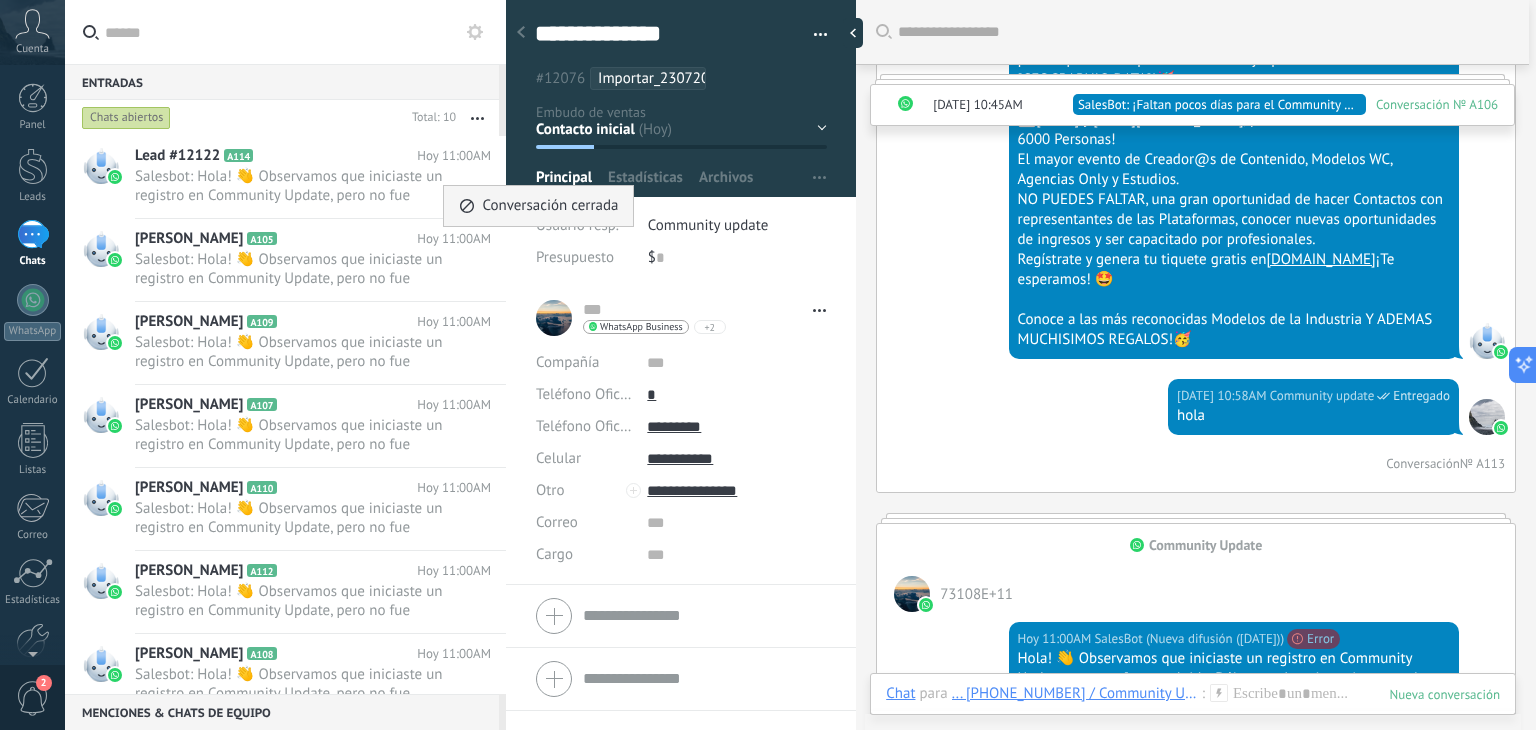 click on "Conversación cerrada" at bounding box center (550, 206) 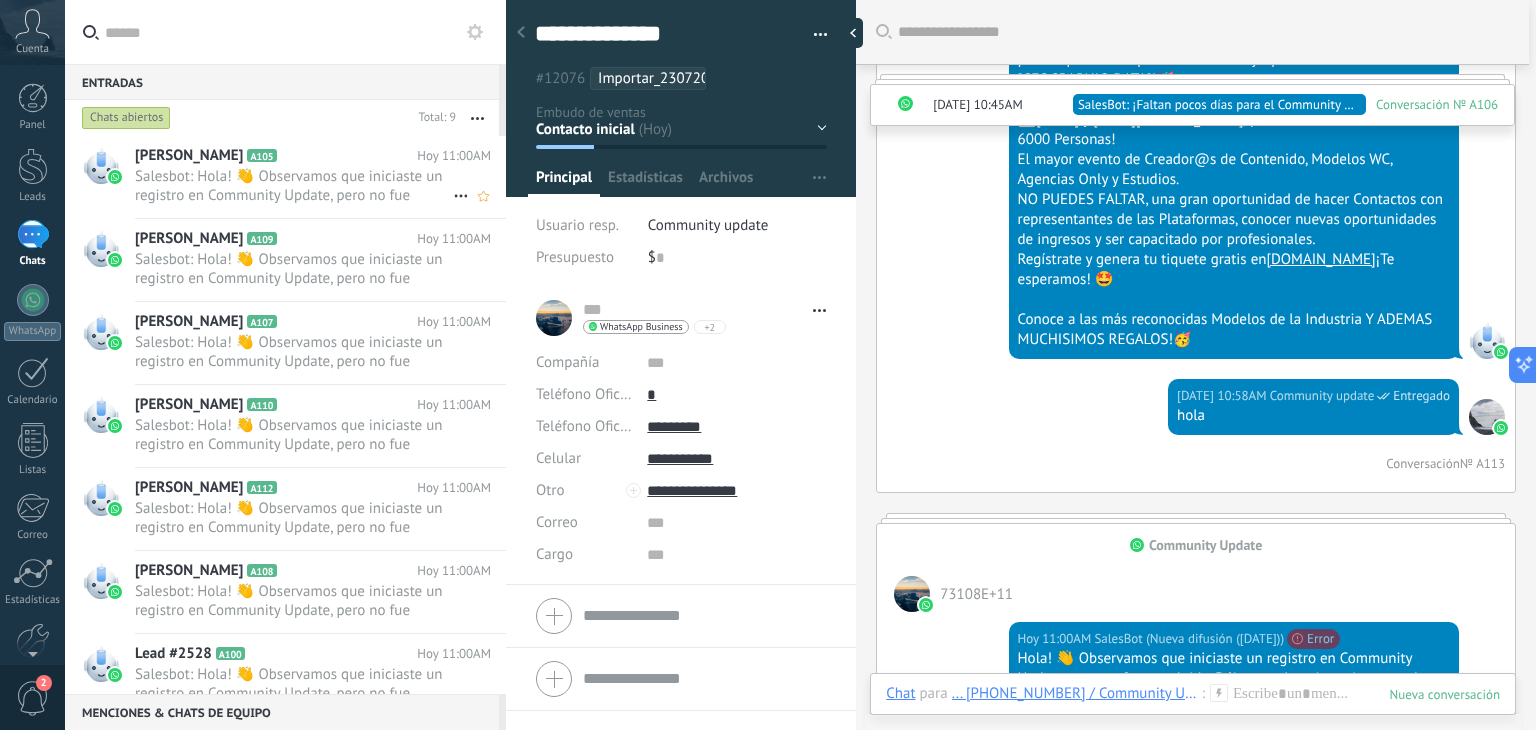 click 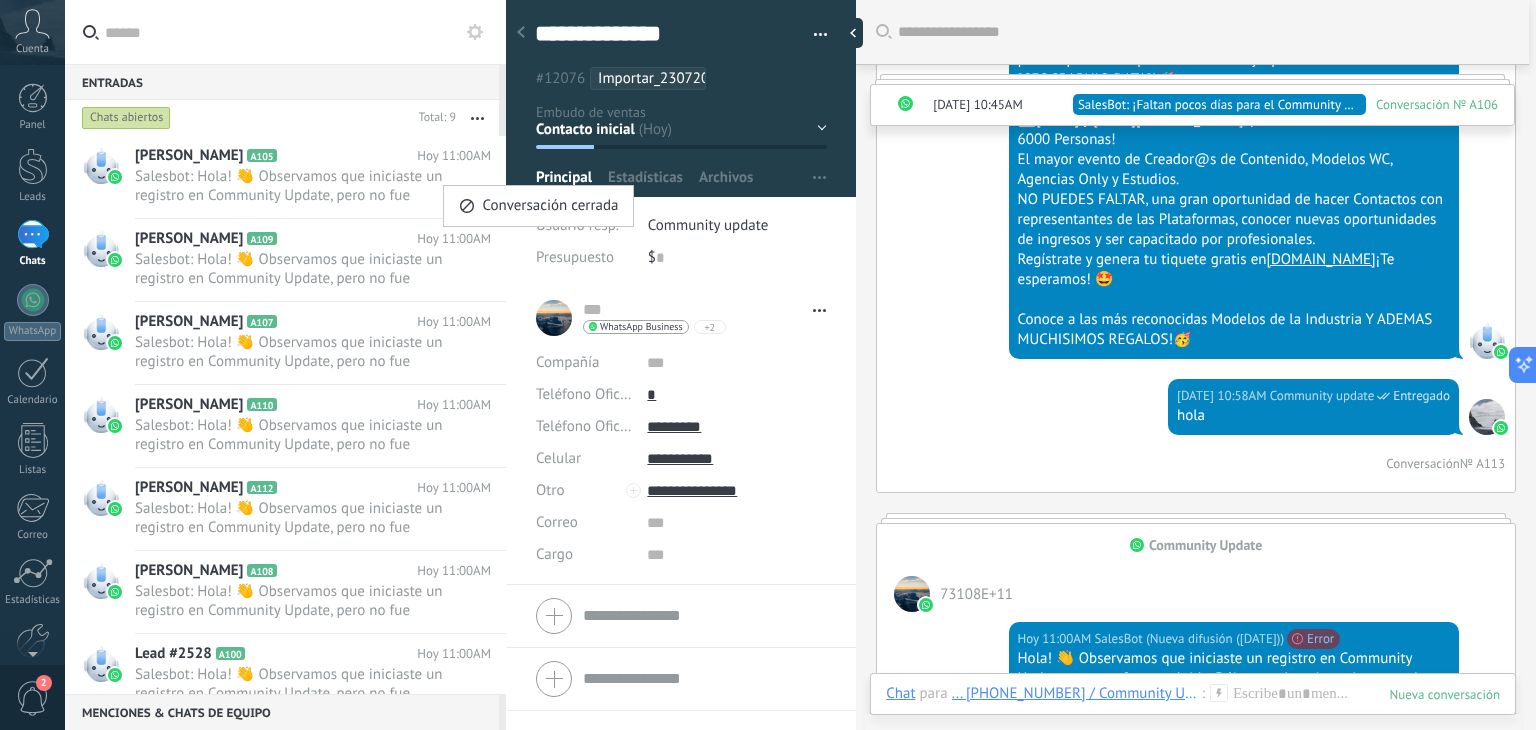 click on "Conversación cerrada" at bounding box center (538, 206) 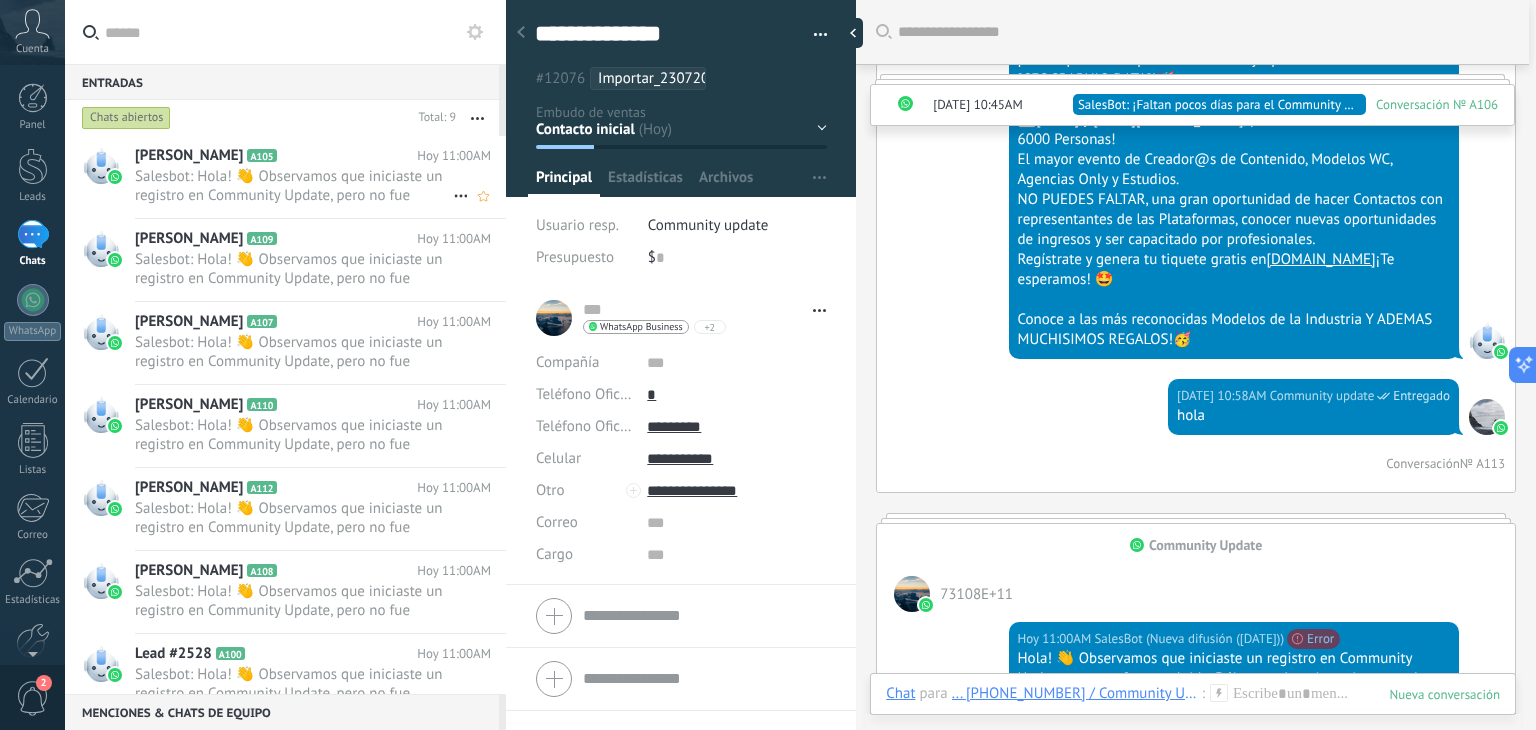 click 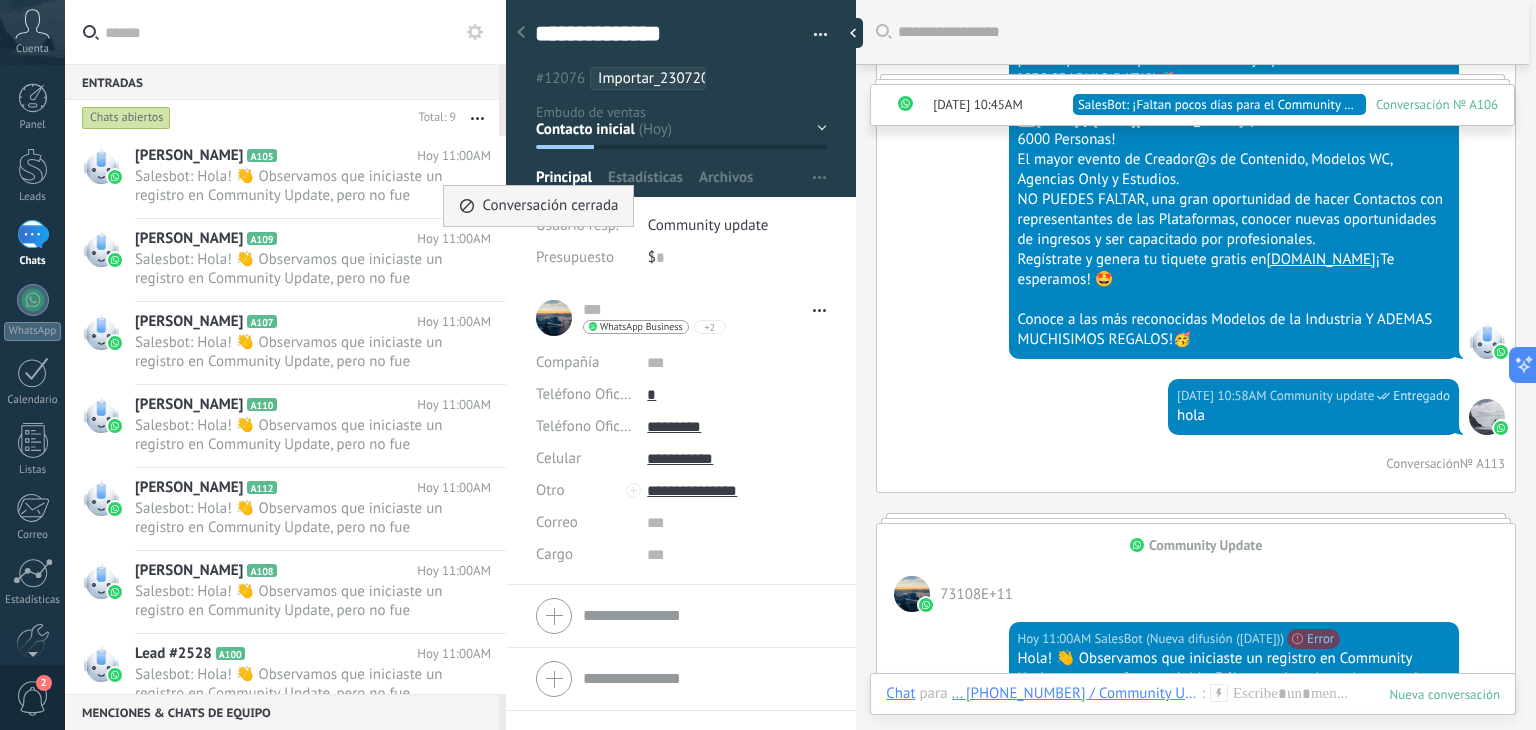 click on "Conversación cerrada" at bounding box center [550, 206] 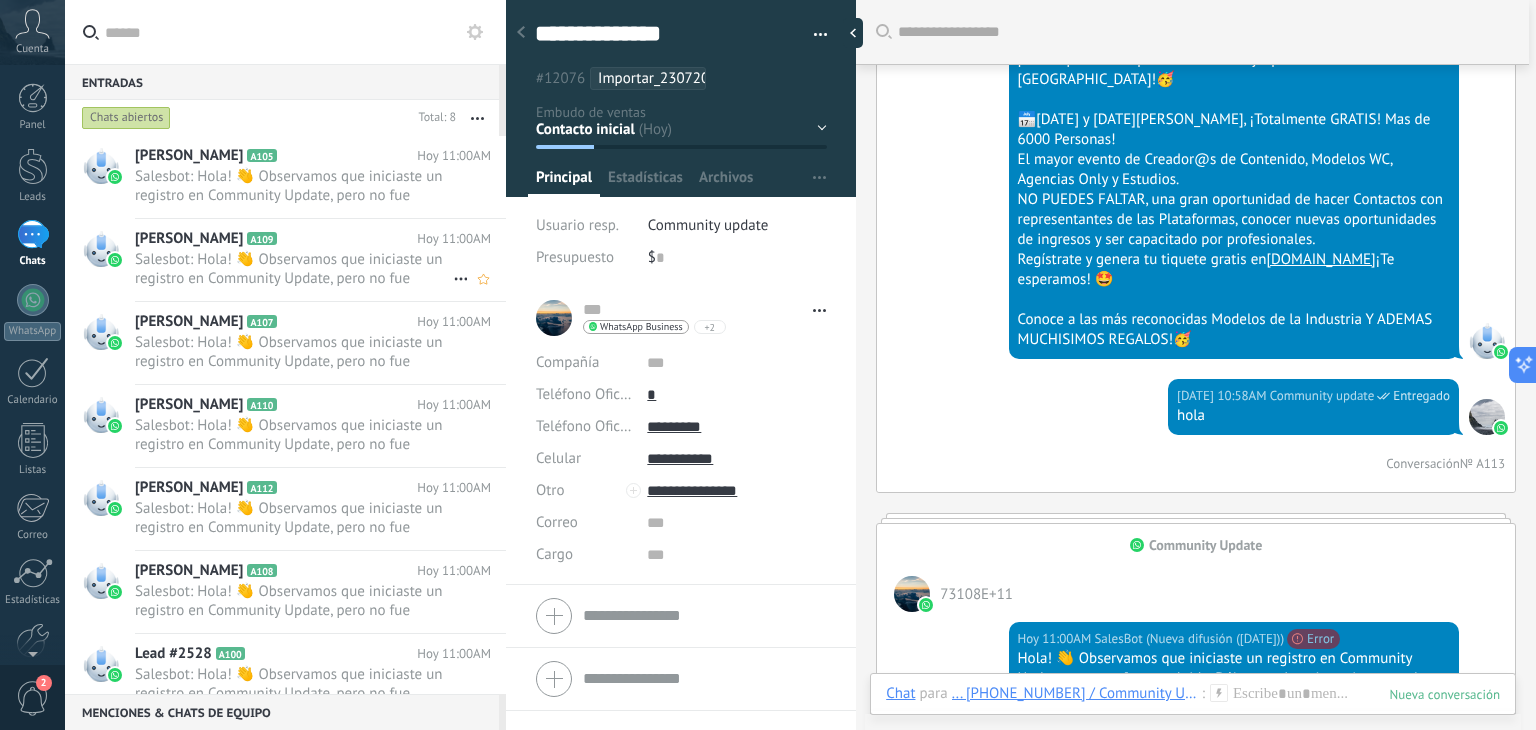 scroll, scrollTop: 2570, scrollLeft: 0, axis: vertical 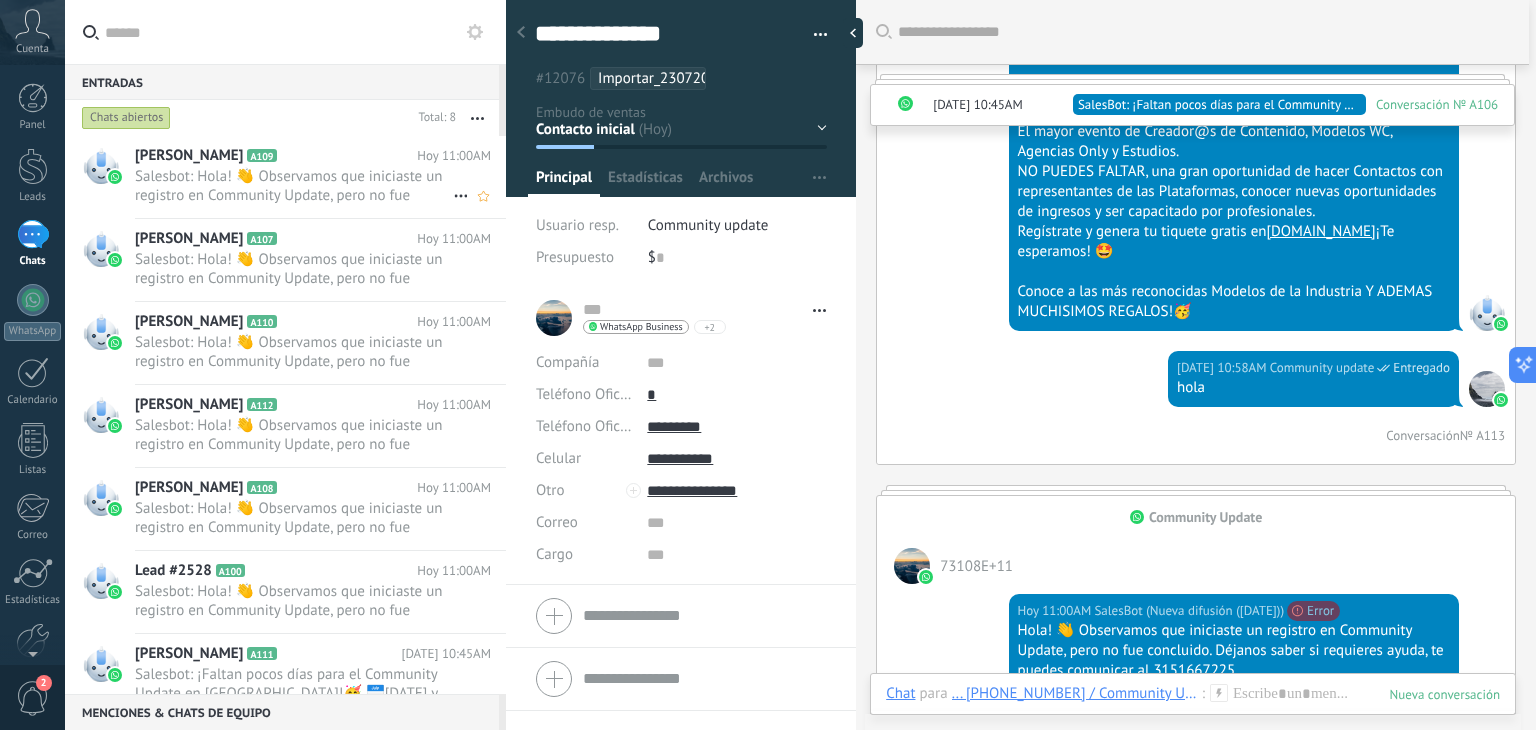 click 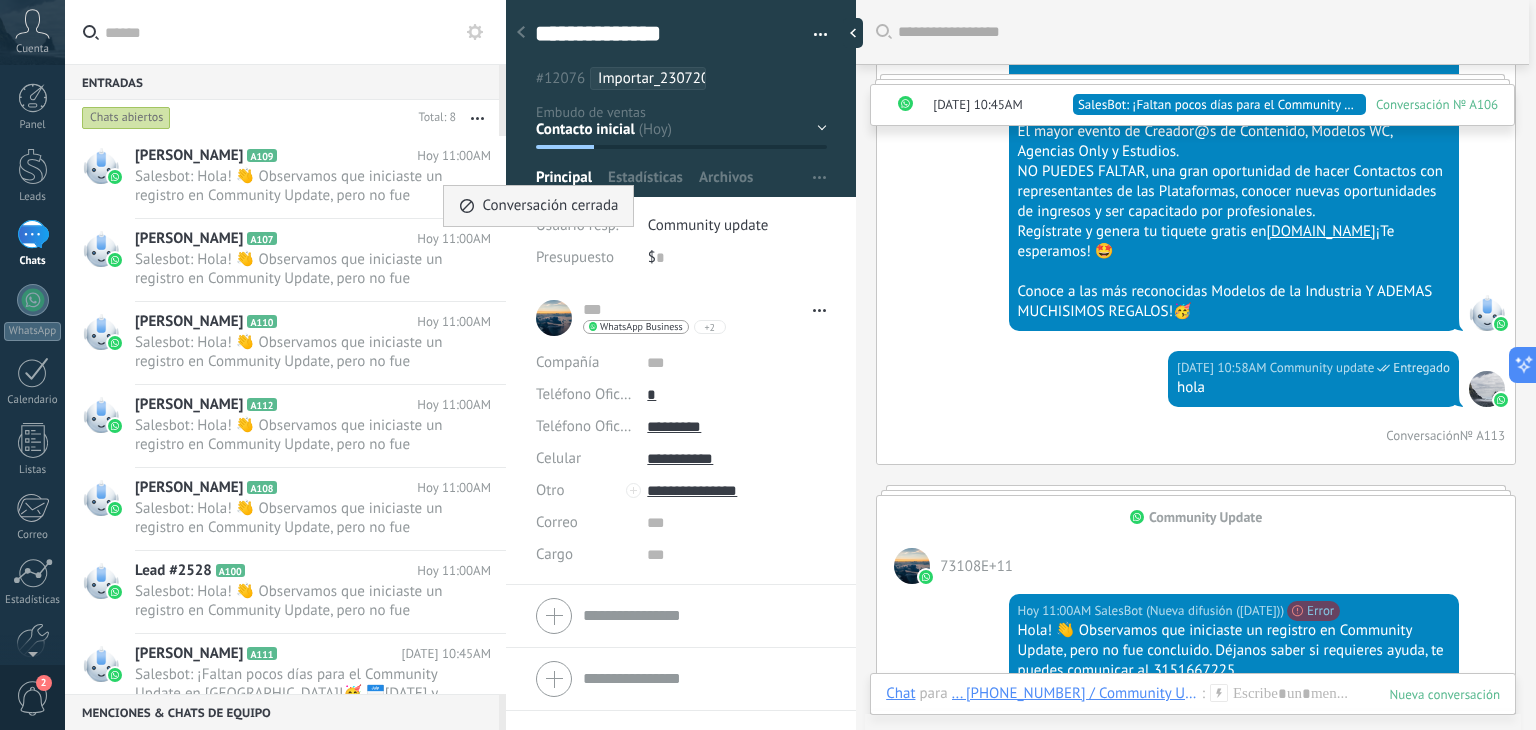 click on "Conversación cerrada" at bounding box center [550, 206] 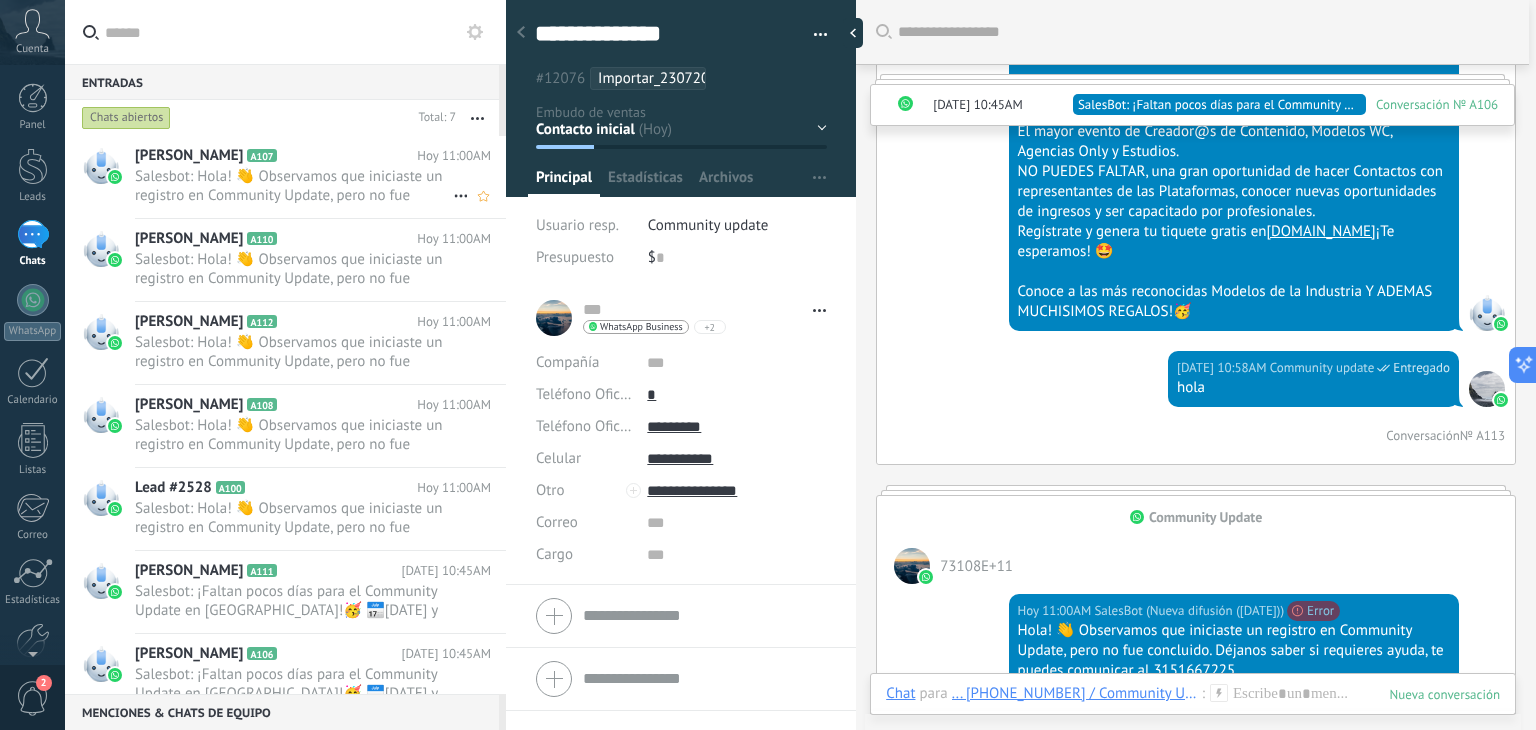 click 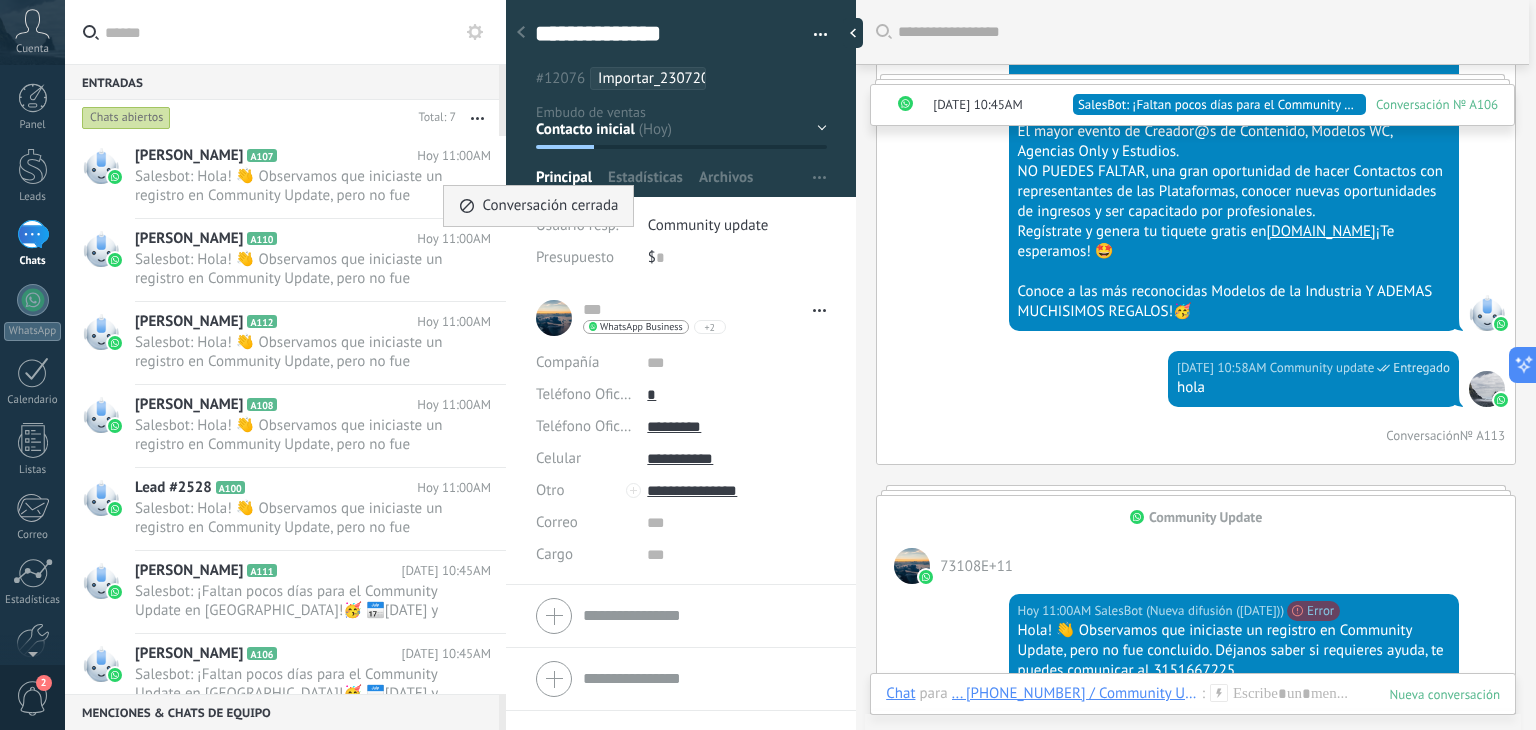 click on "Conversación cerrada" at bounding box center [550, 206] 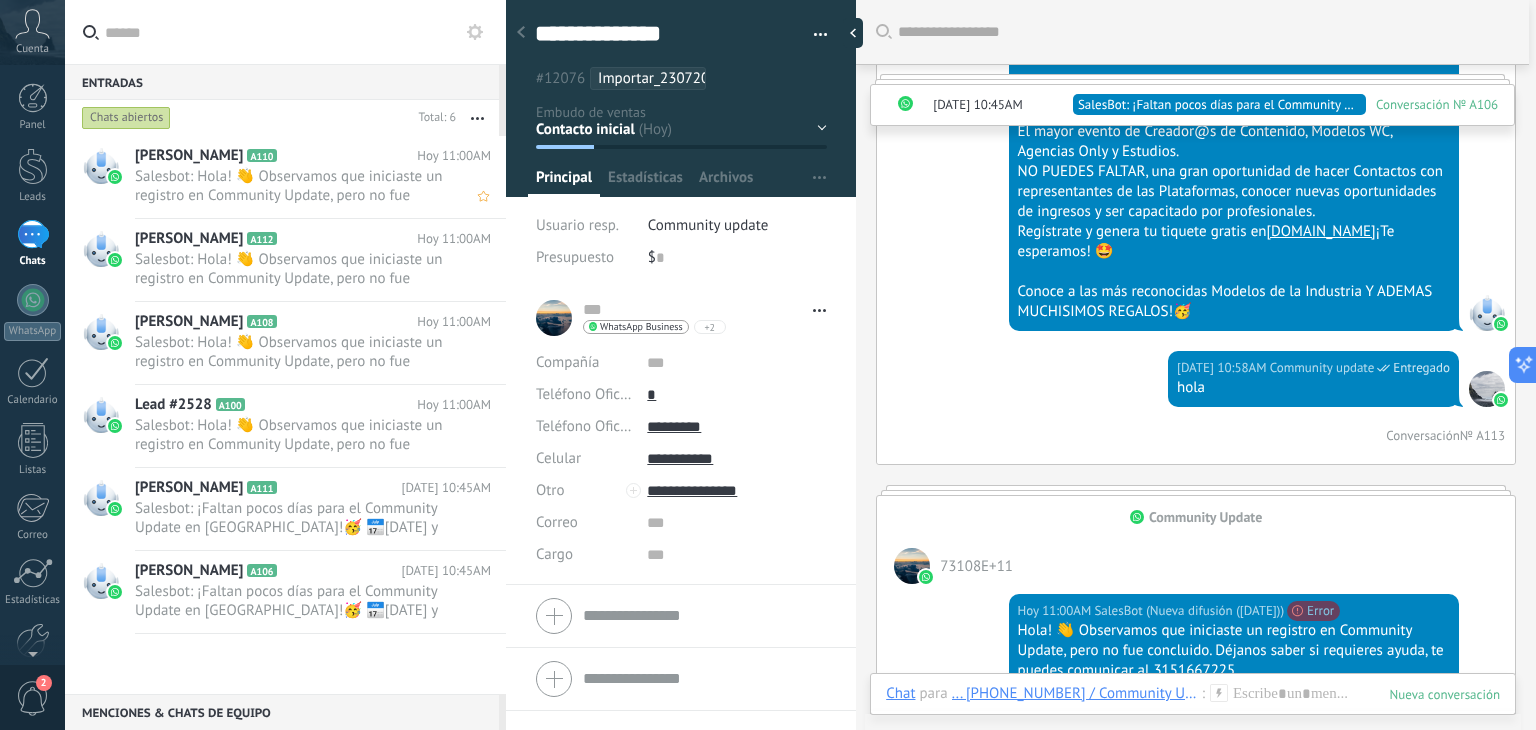 click on "Salesbot: Hola! 👋 Observamos que iniciaste un registro en Community Update, pero no fue concluido. Déjanos saber si requ..." at bounding box center (313, 186) 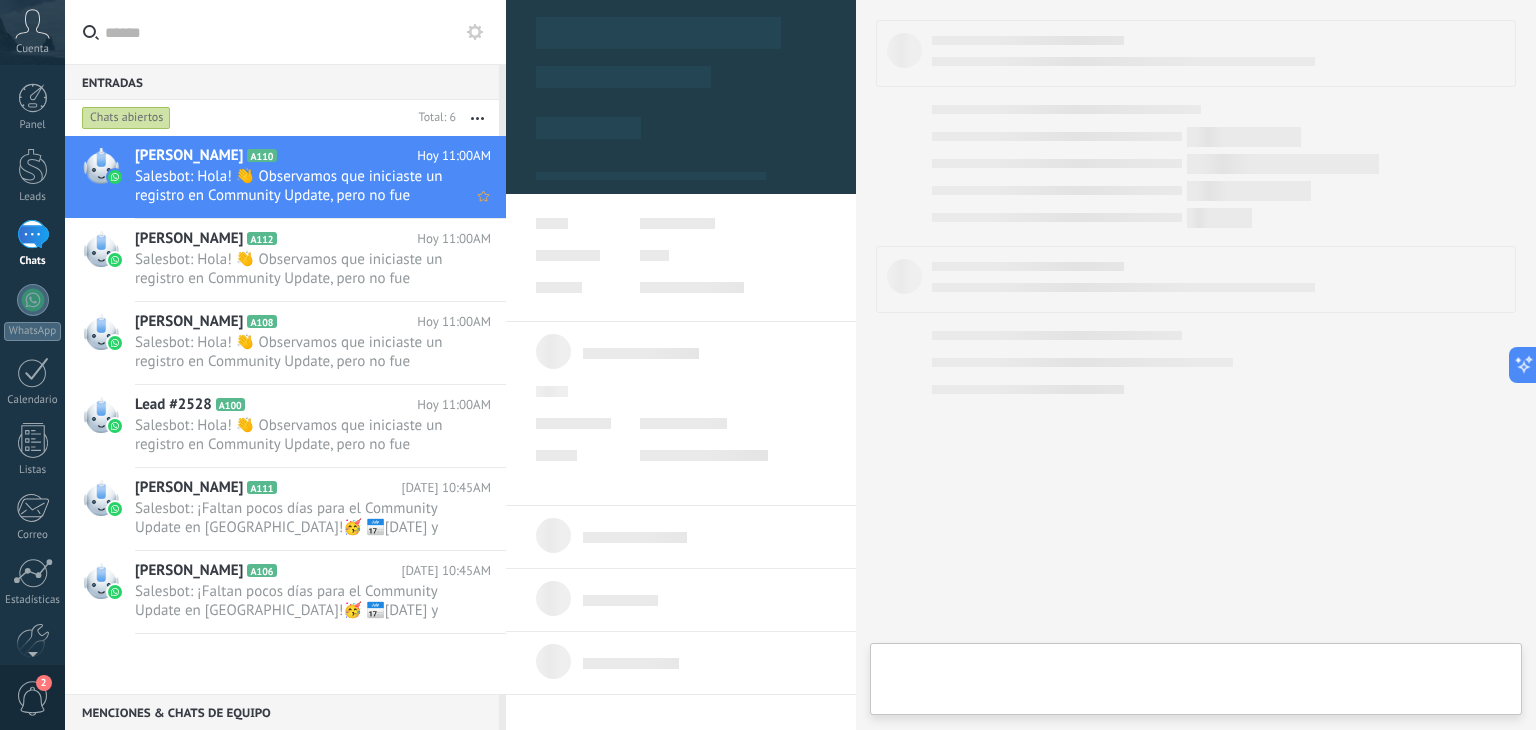 type on "**********" 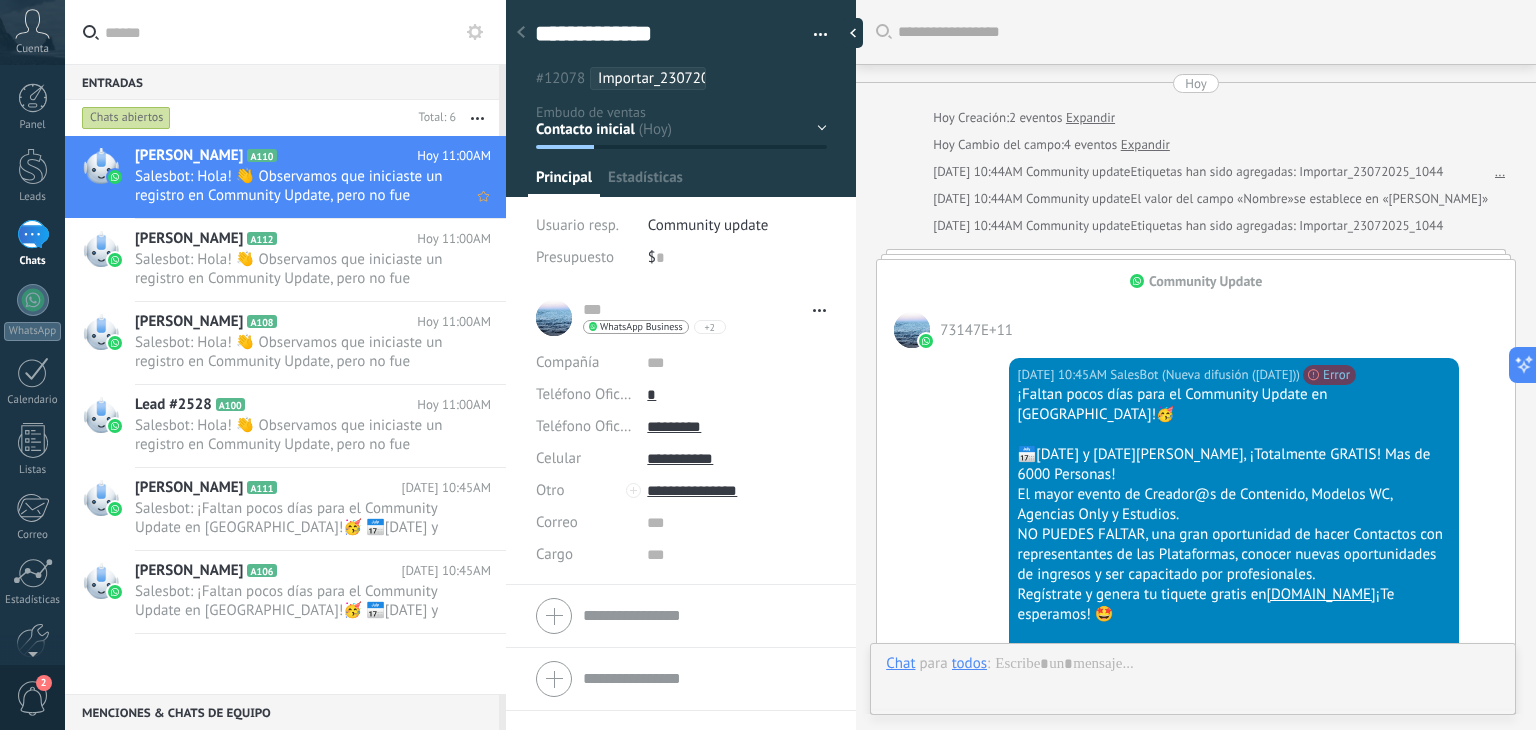 scroll, scrollTop: 29, scrollLeft: 0, axis: vertical 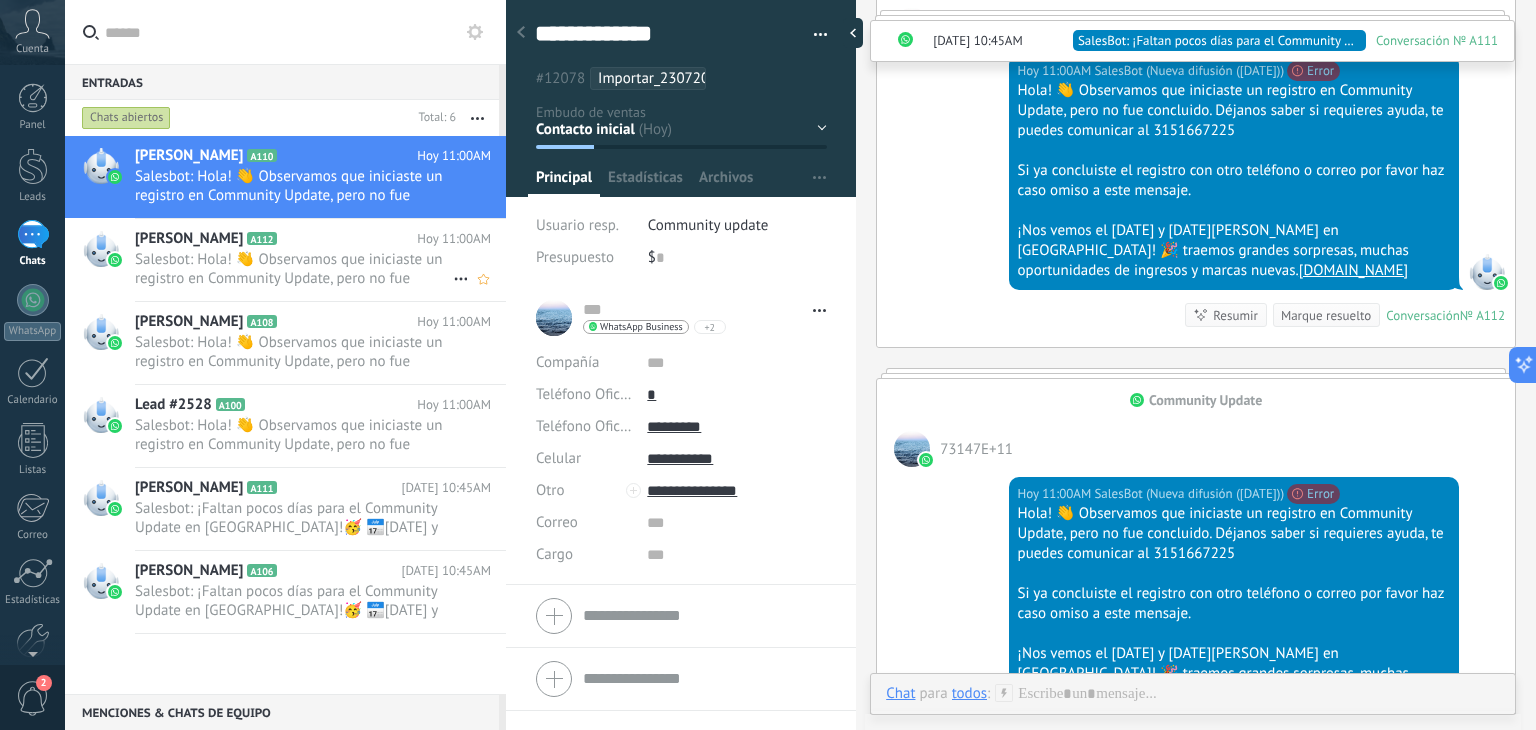 click 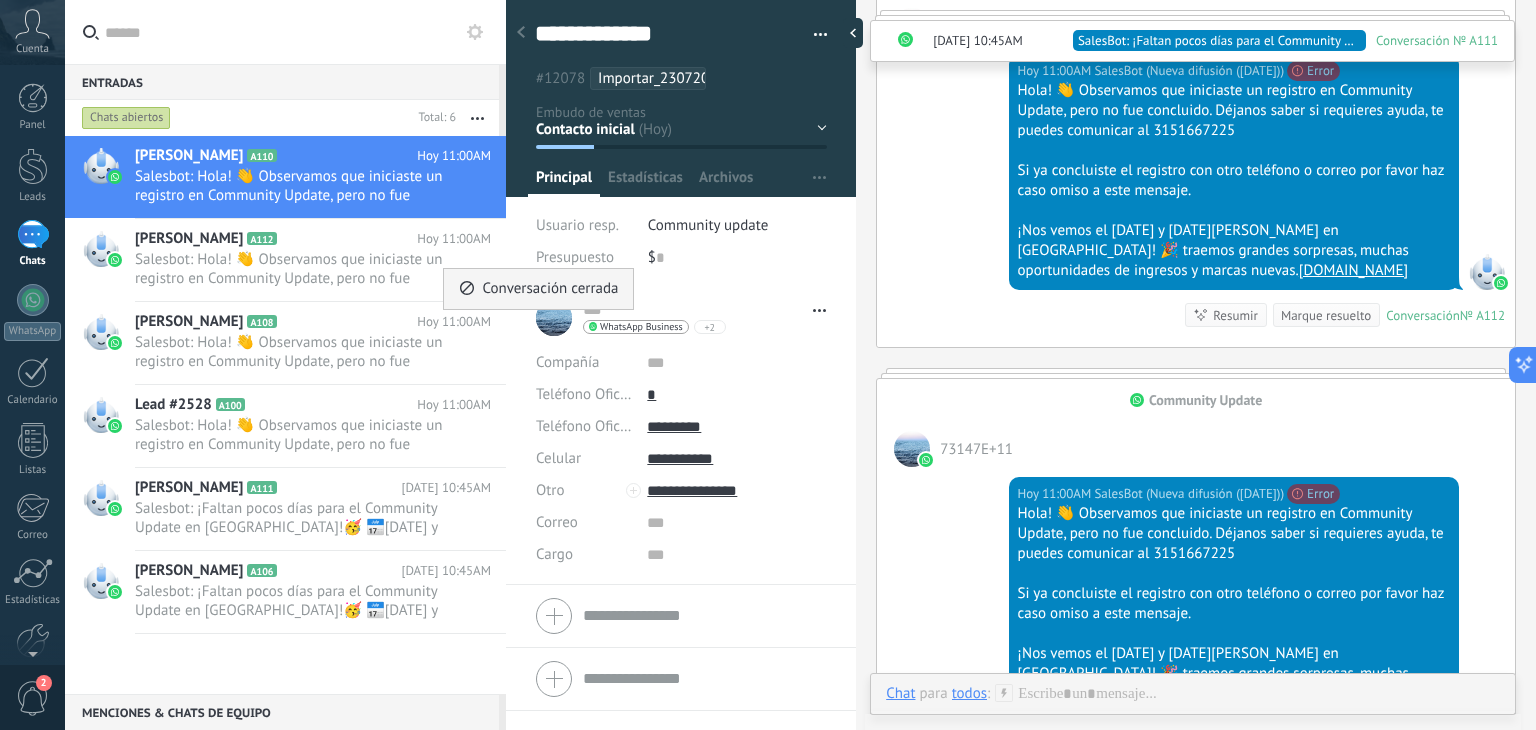 click on "Conversación cerrada" at bounding box center (550, 289) 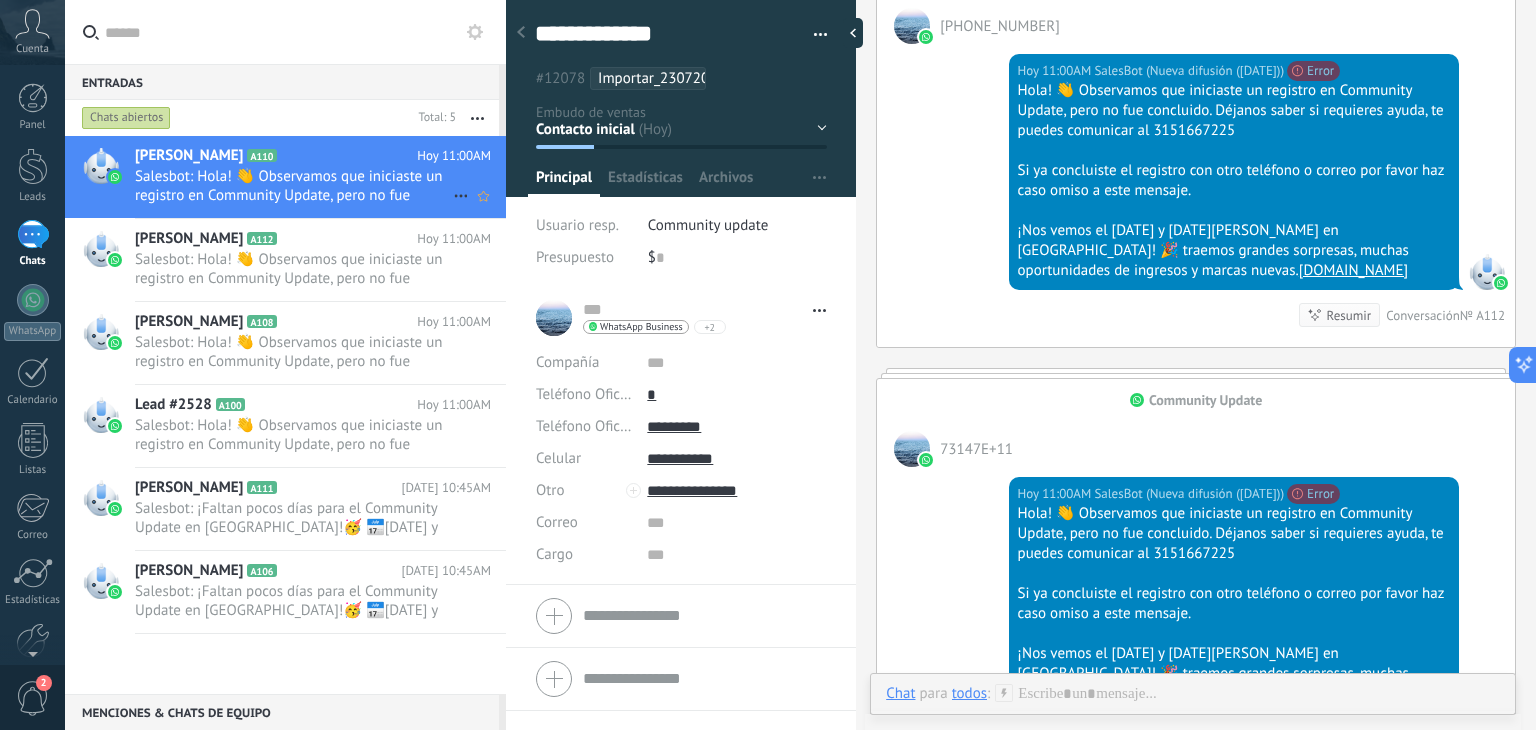 scroll, scrollTop: 2784, scrollLeft: 0, axis: vertical 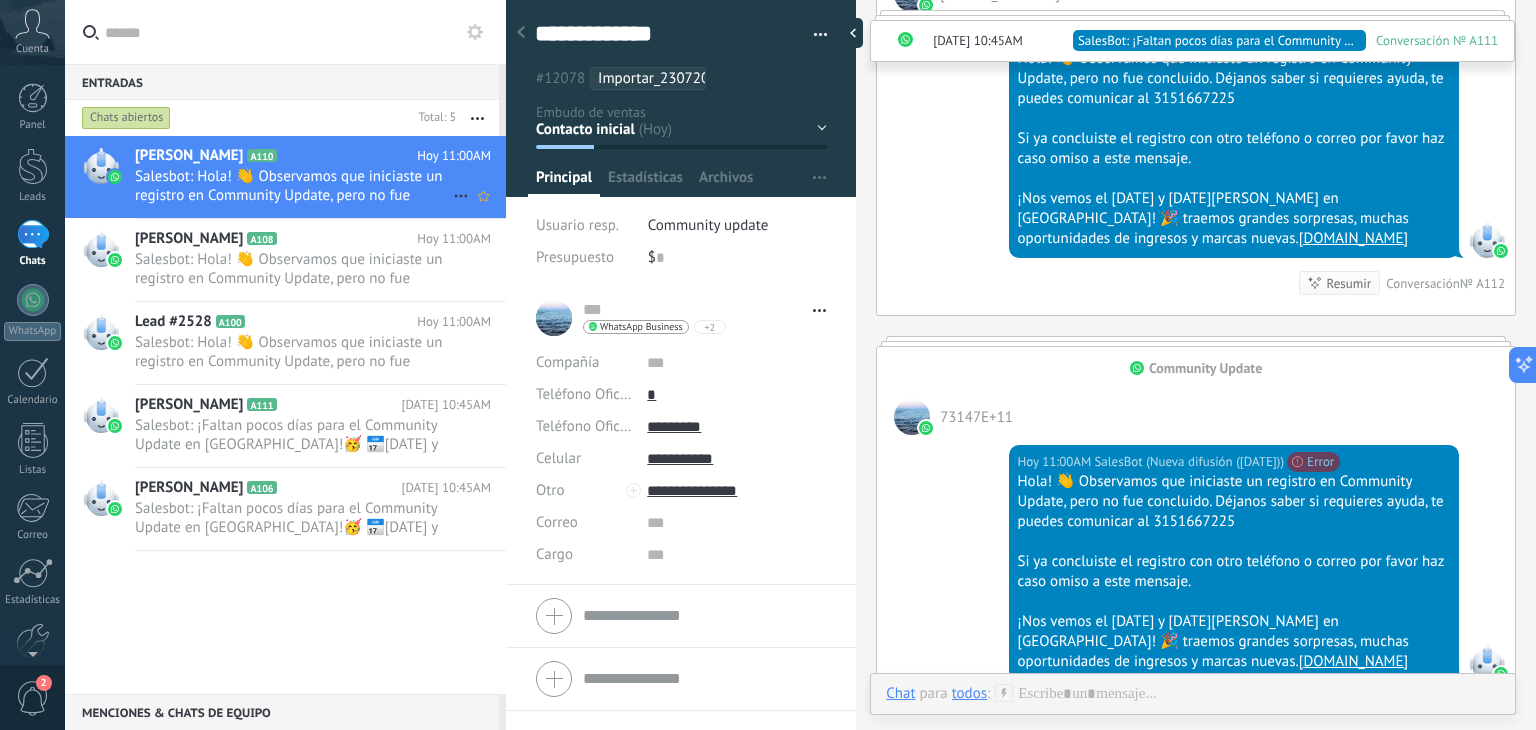click 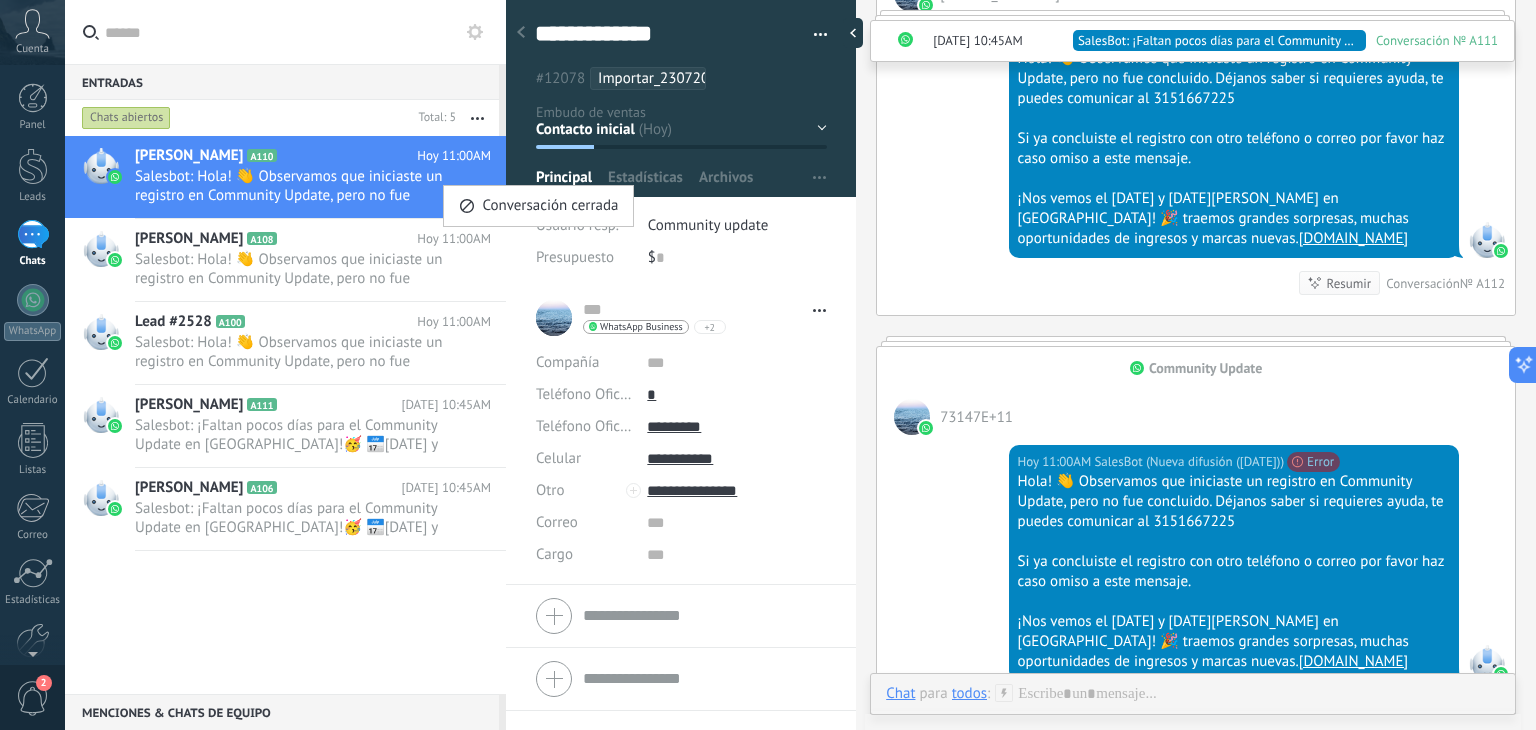 click on "Conversación cerrada" at bounding box center [550, 206] 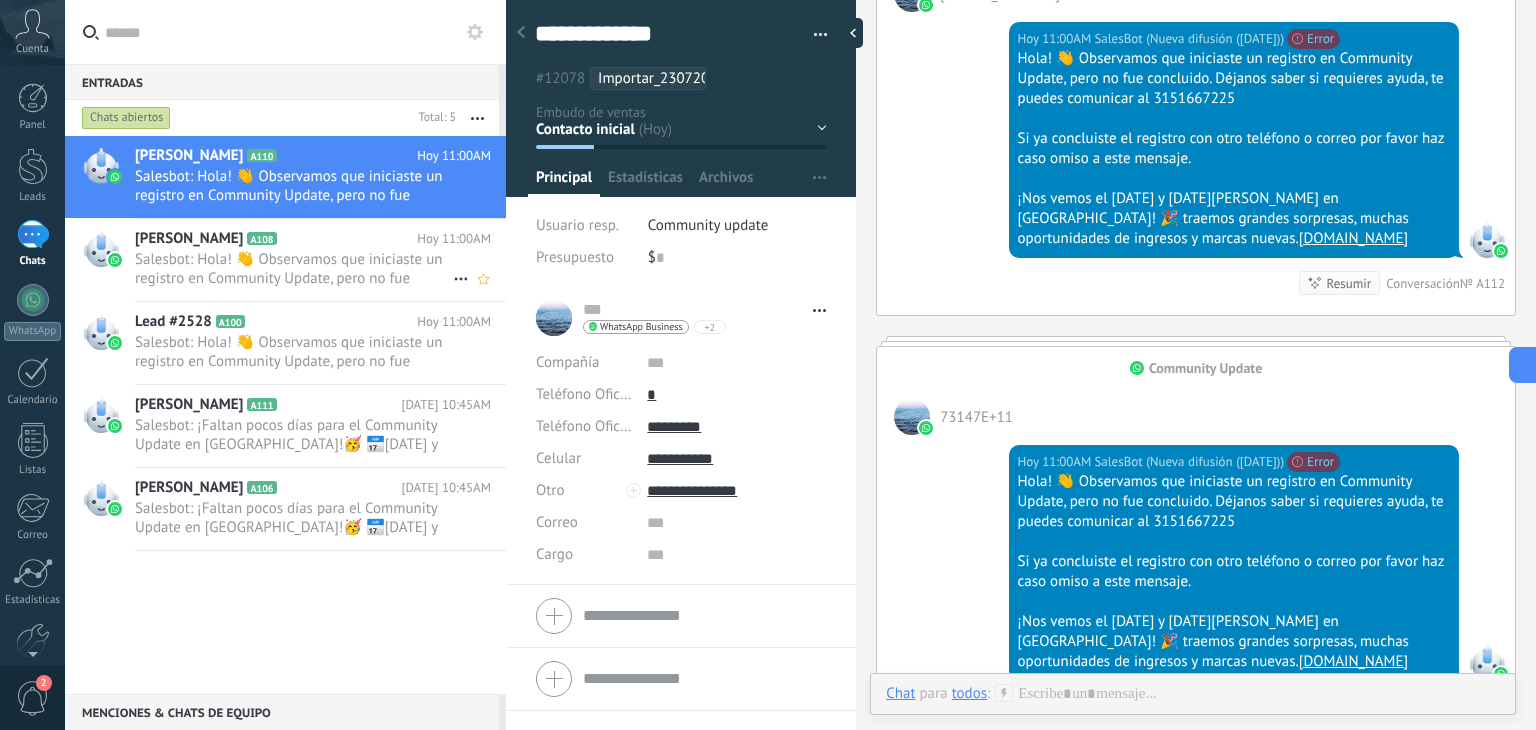 scroll, scrollTop: 2812, scrollLeft: 0, axis: vertical 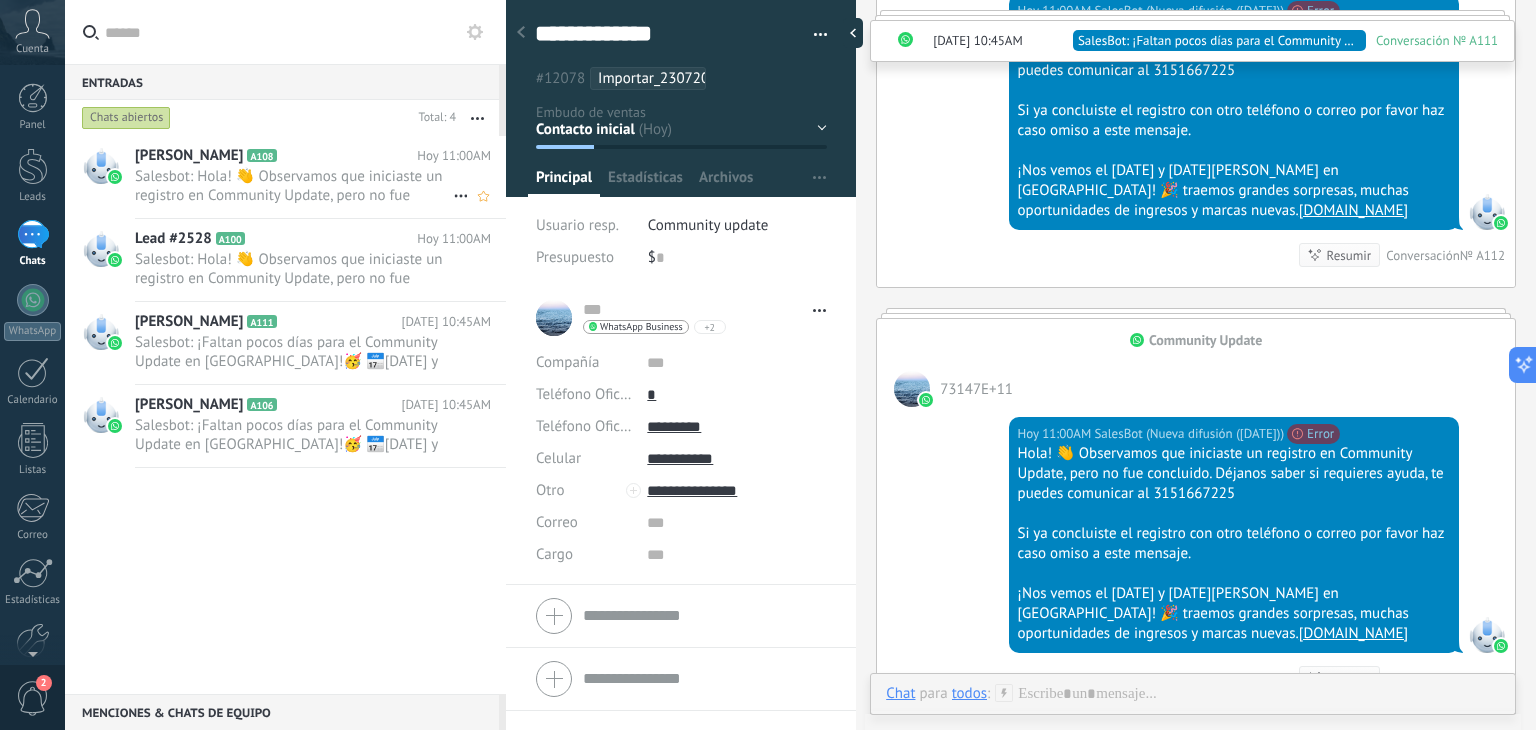 click 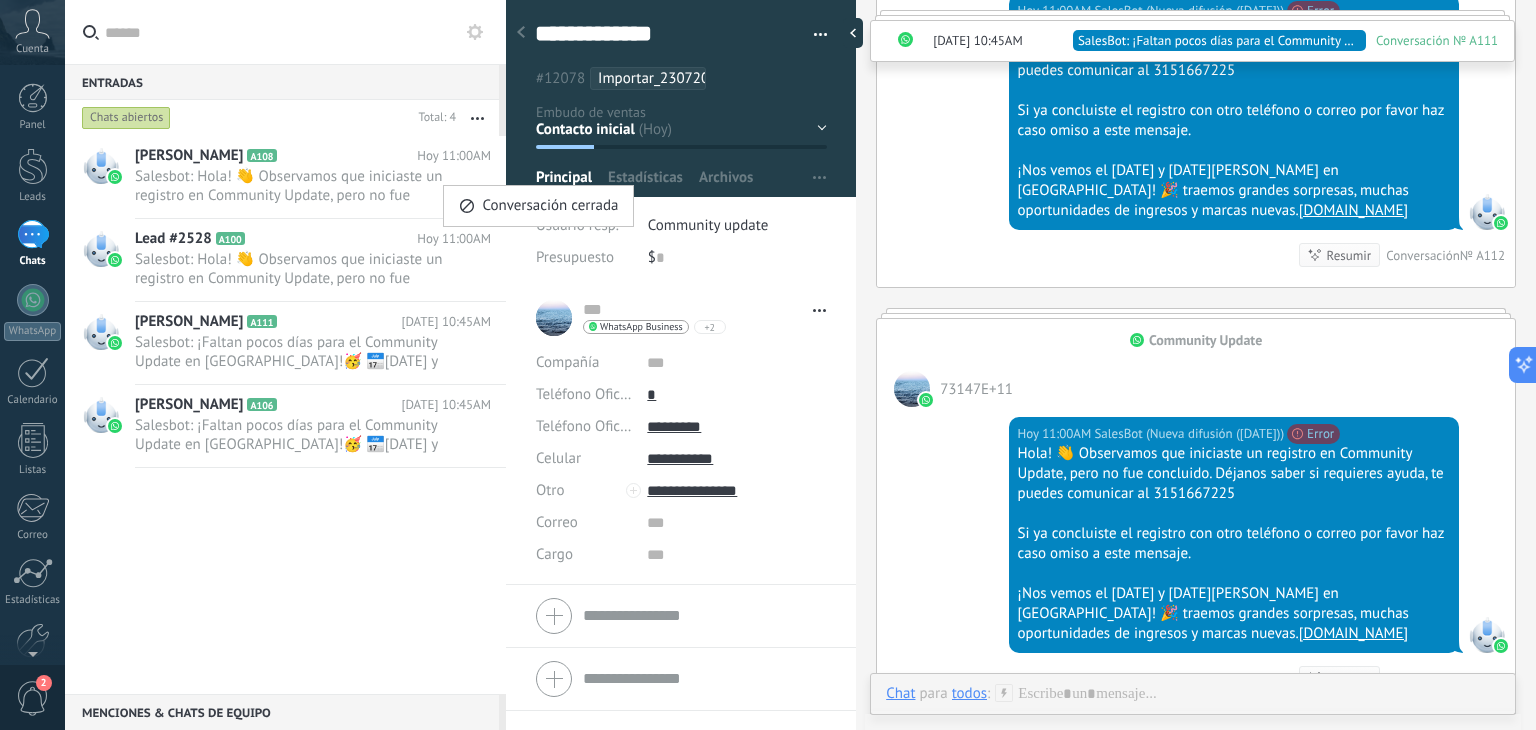 click on "Conversación cerrada" at bounding box center [550, 206] 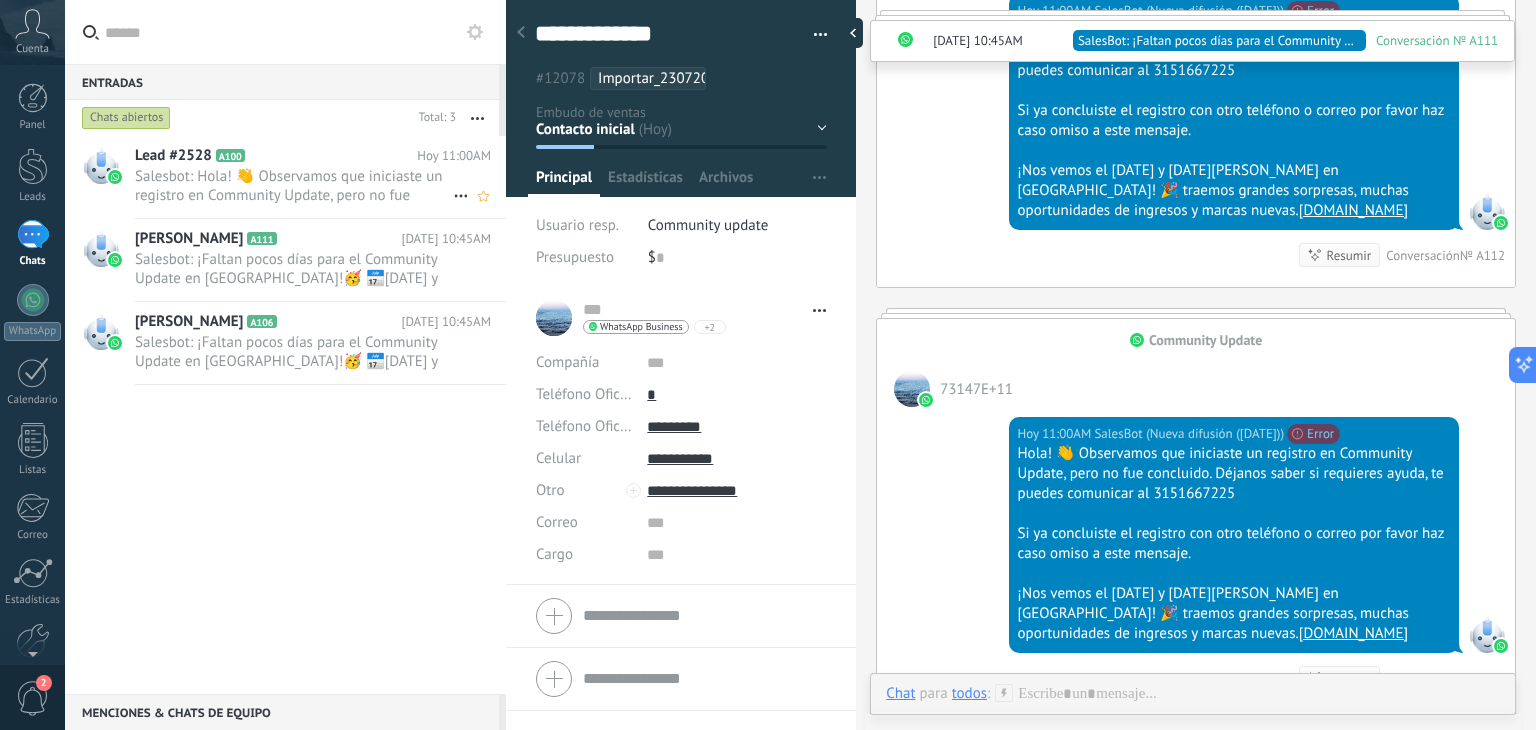click 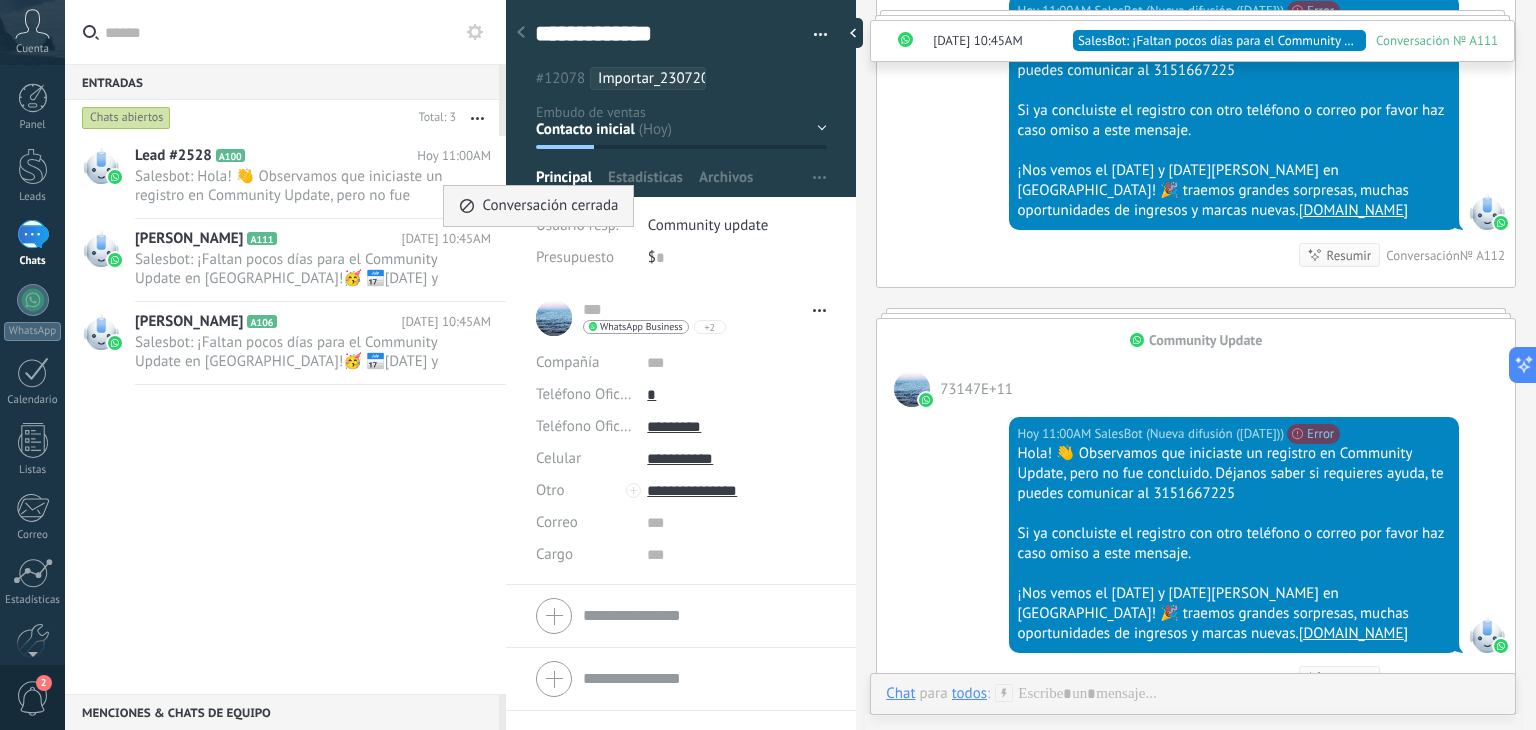 click on "Conversación cerrada" at bounding box center (538, 206) 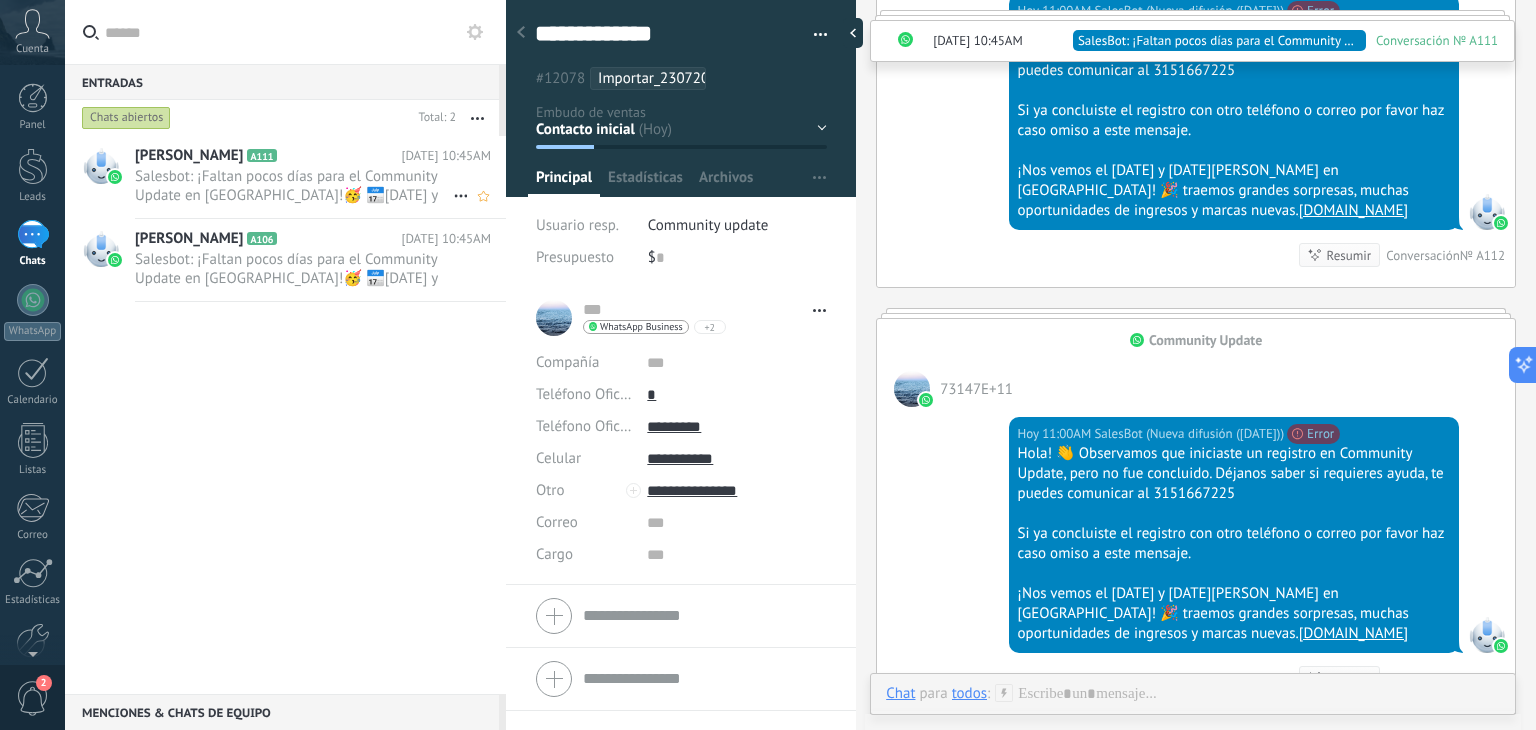 click 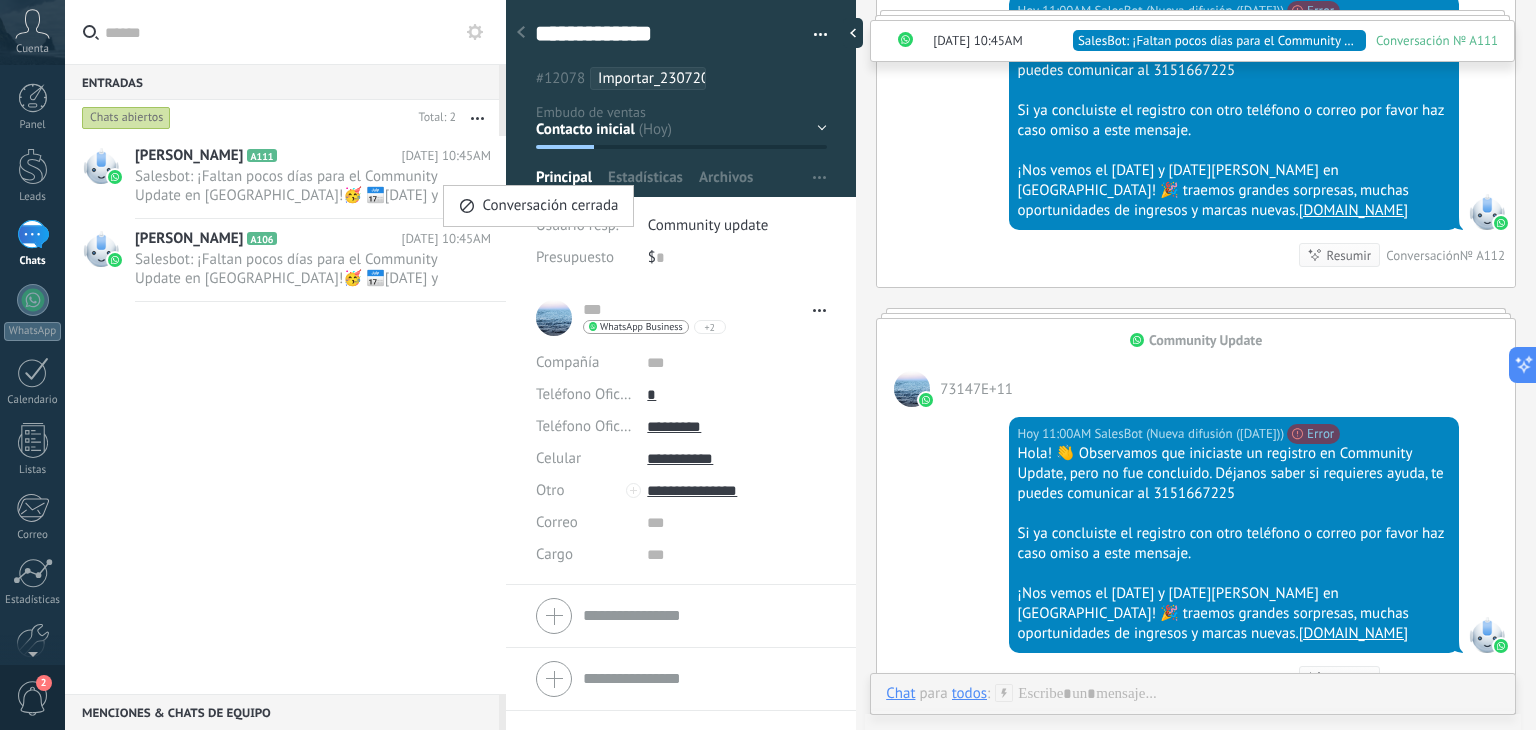 click on "Conversación cerrada" at bounding box center [550, 206] 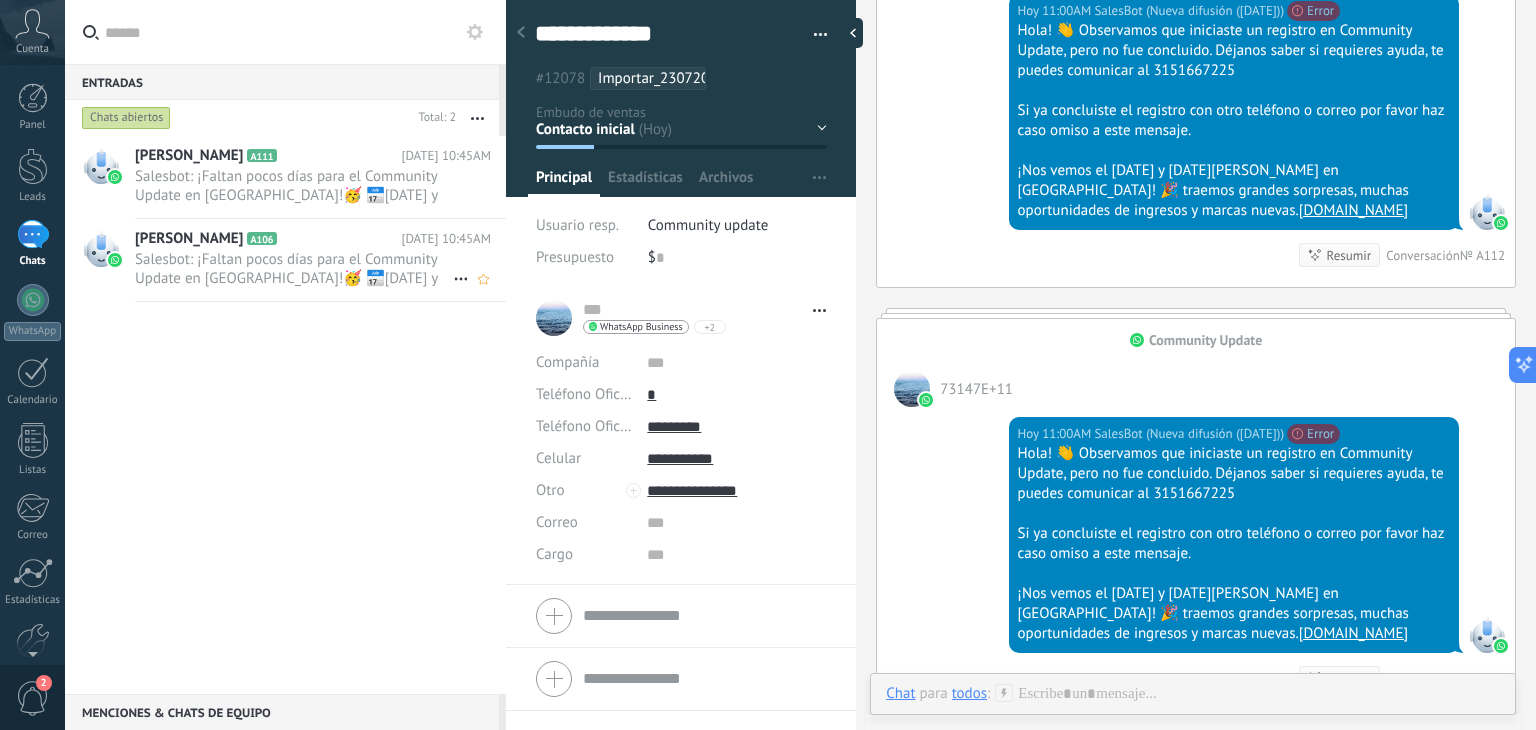 scroll, scrollTop: 2839, scrollLeft: 0, axis: vertical 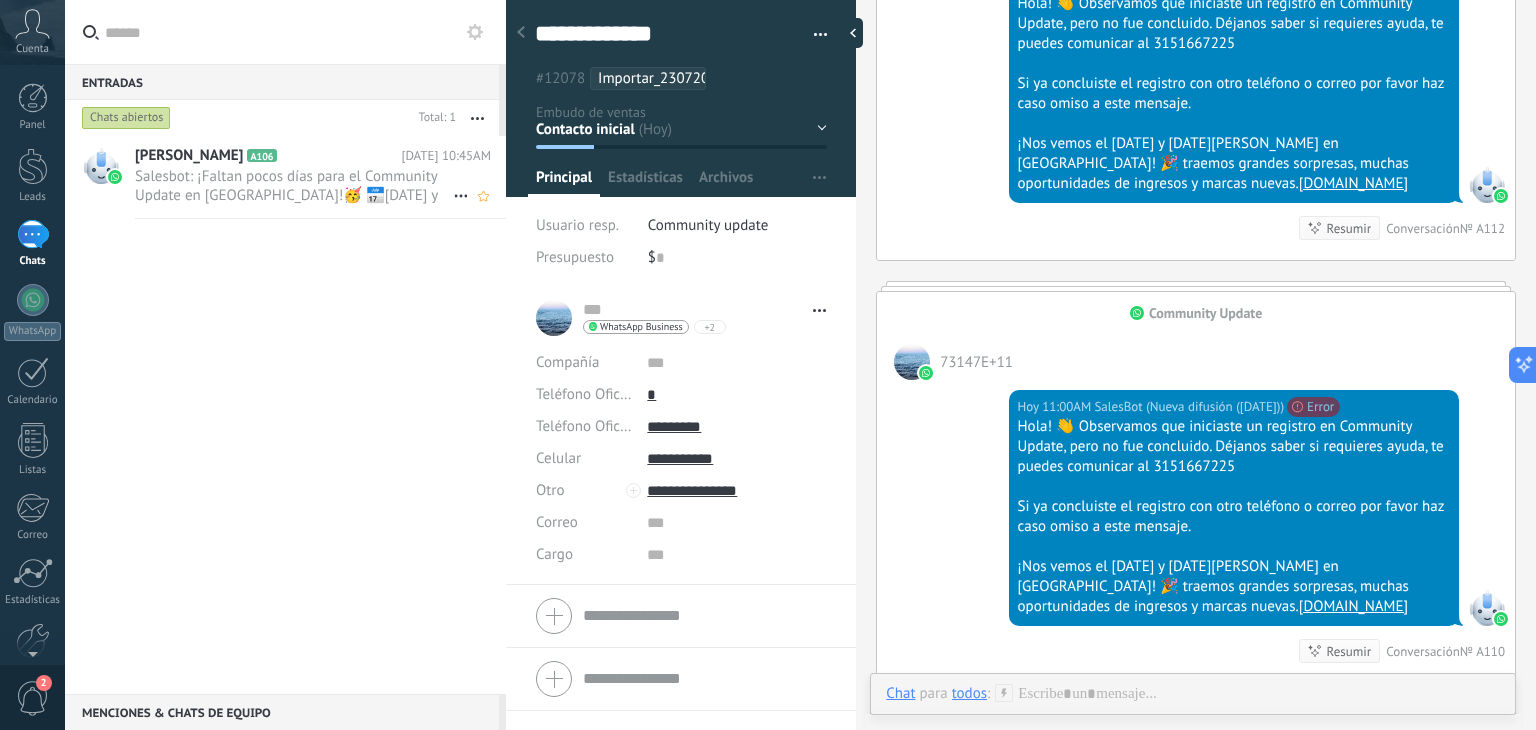 click 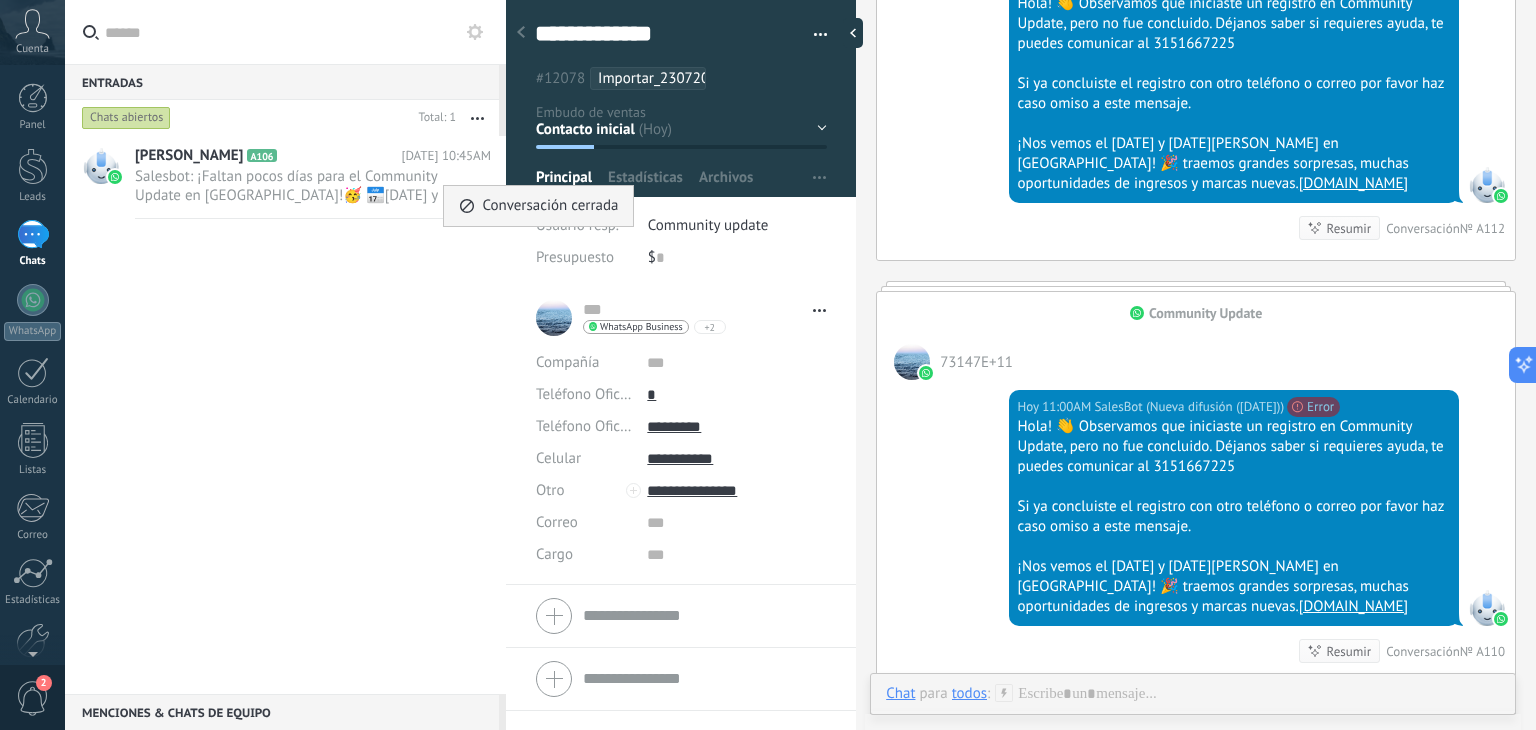 click on "Conversación cerrada" at bounding box center (550, 206) 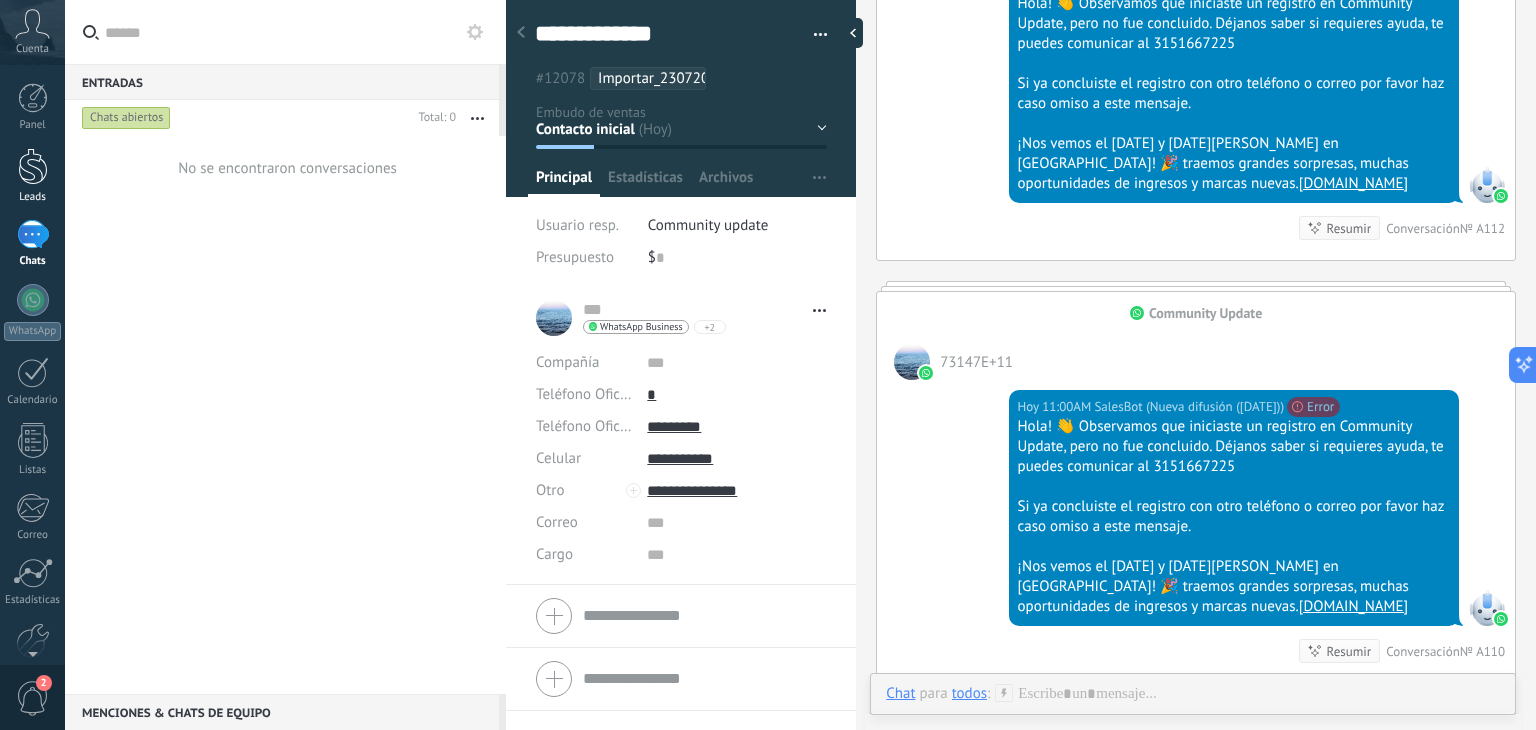 click at bounding box center (33, 166) 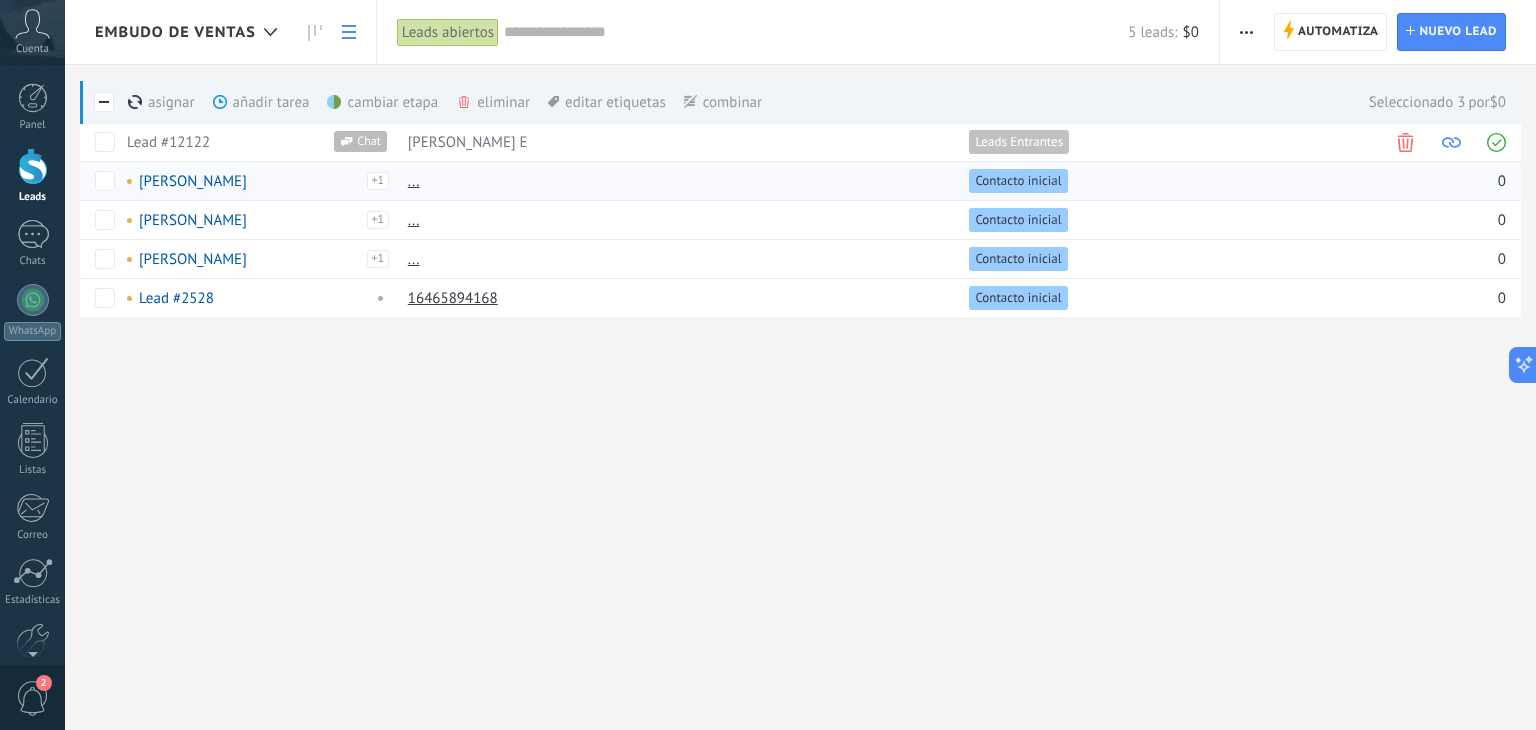 click on "eliminar màs" at bounding box center (527, 102) 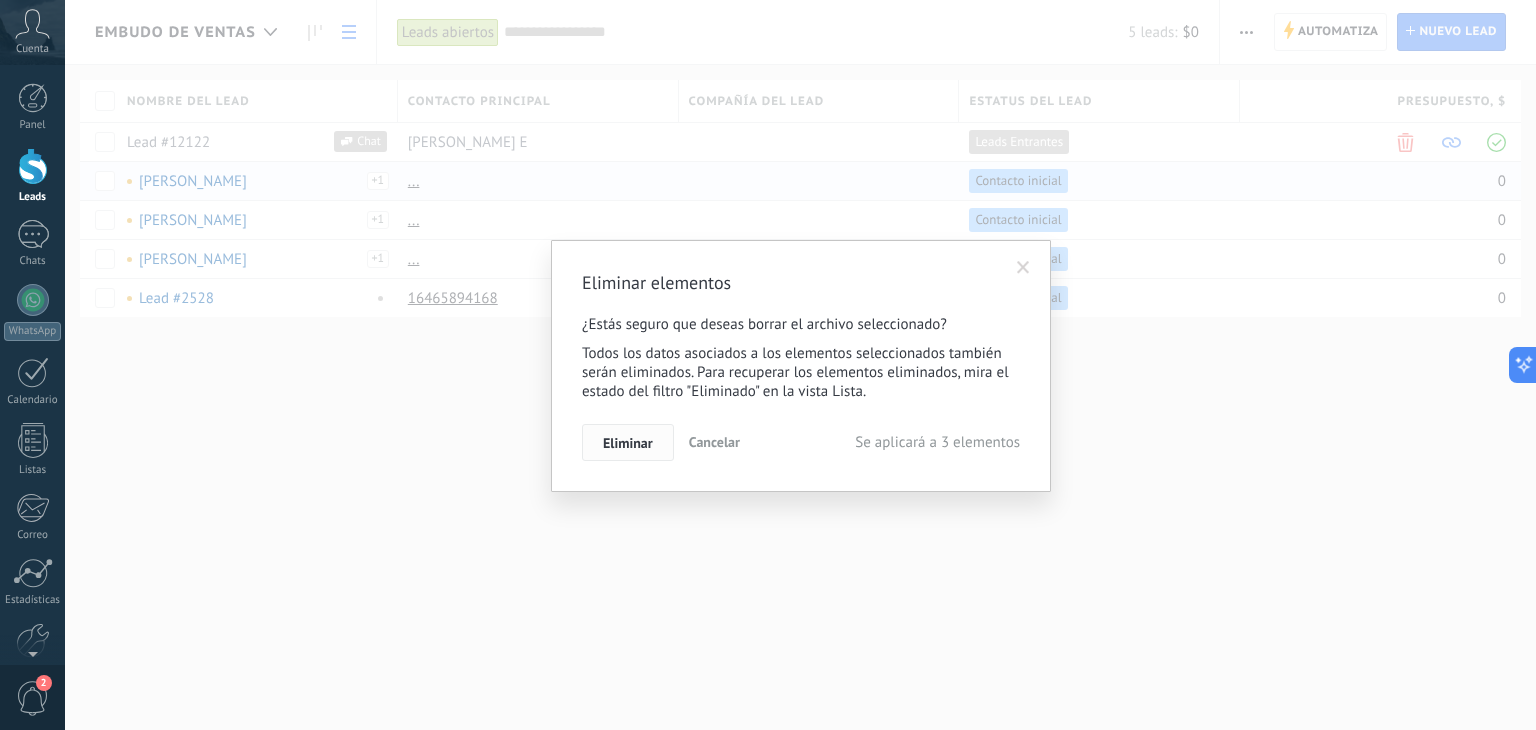 click on "Eliminar" at bounding box center (628, 443) 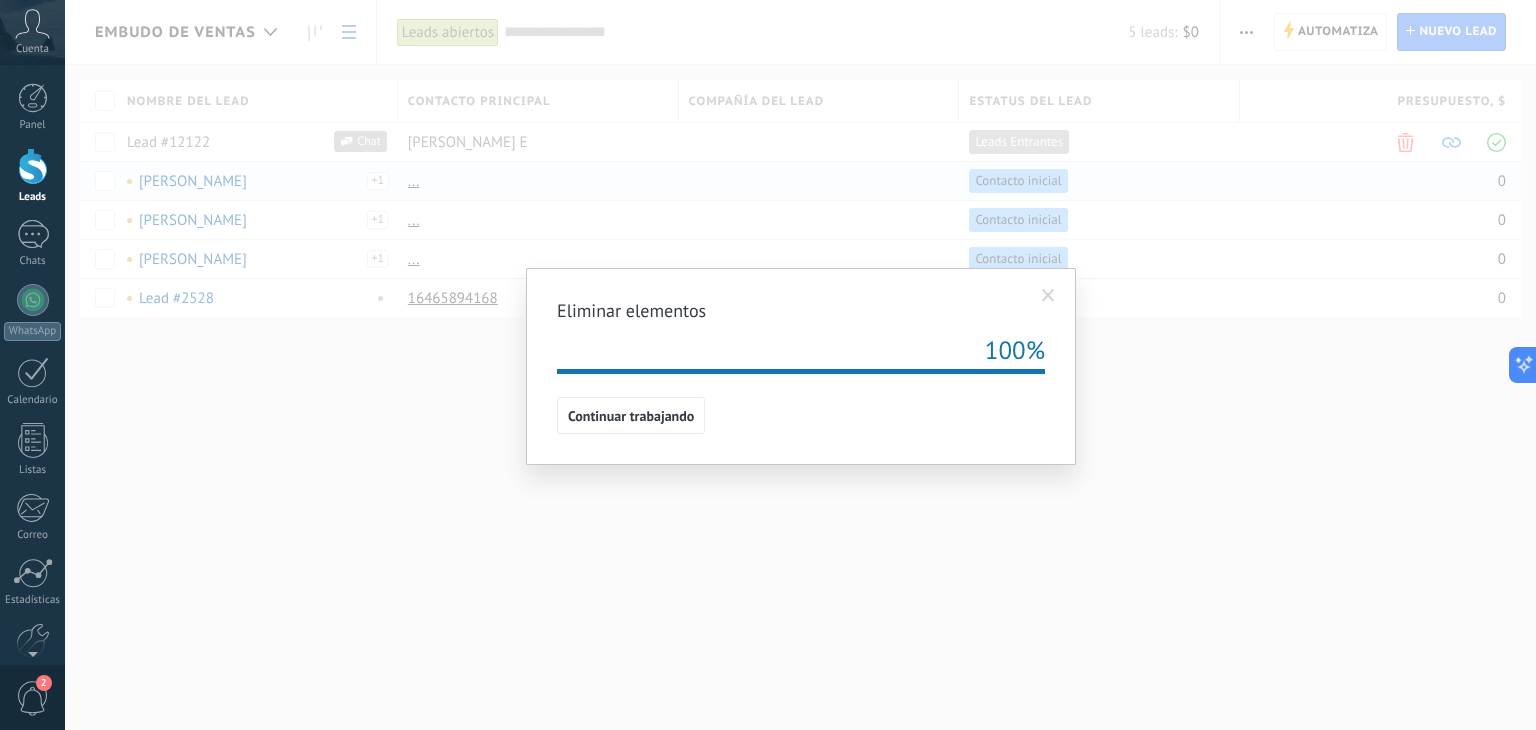 click at bounding box center [1048, 296] 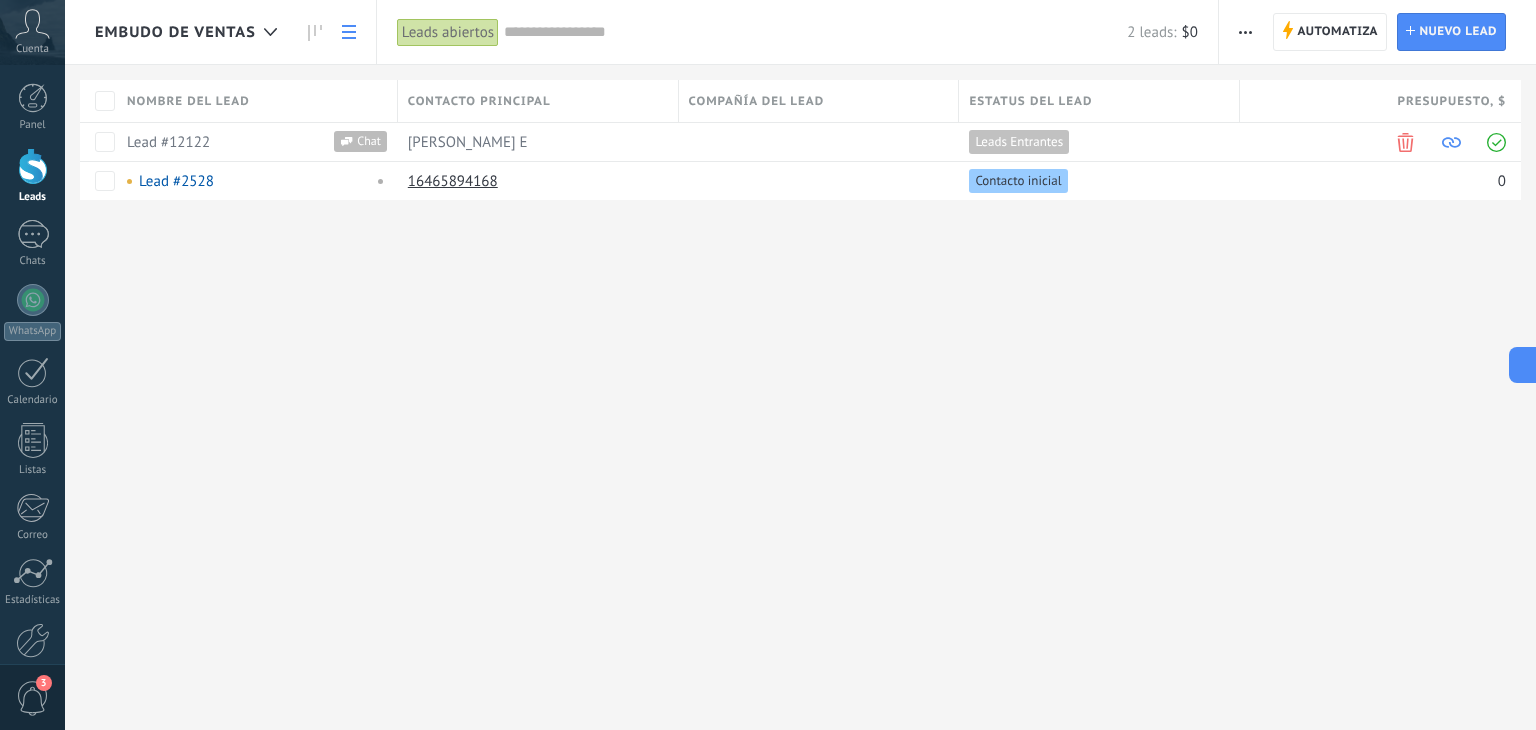 scroll, scrollTop: 0, scrollLeft: 0, axis: both 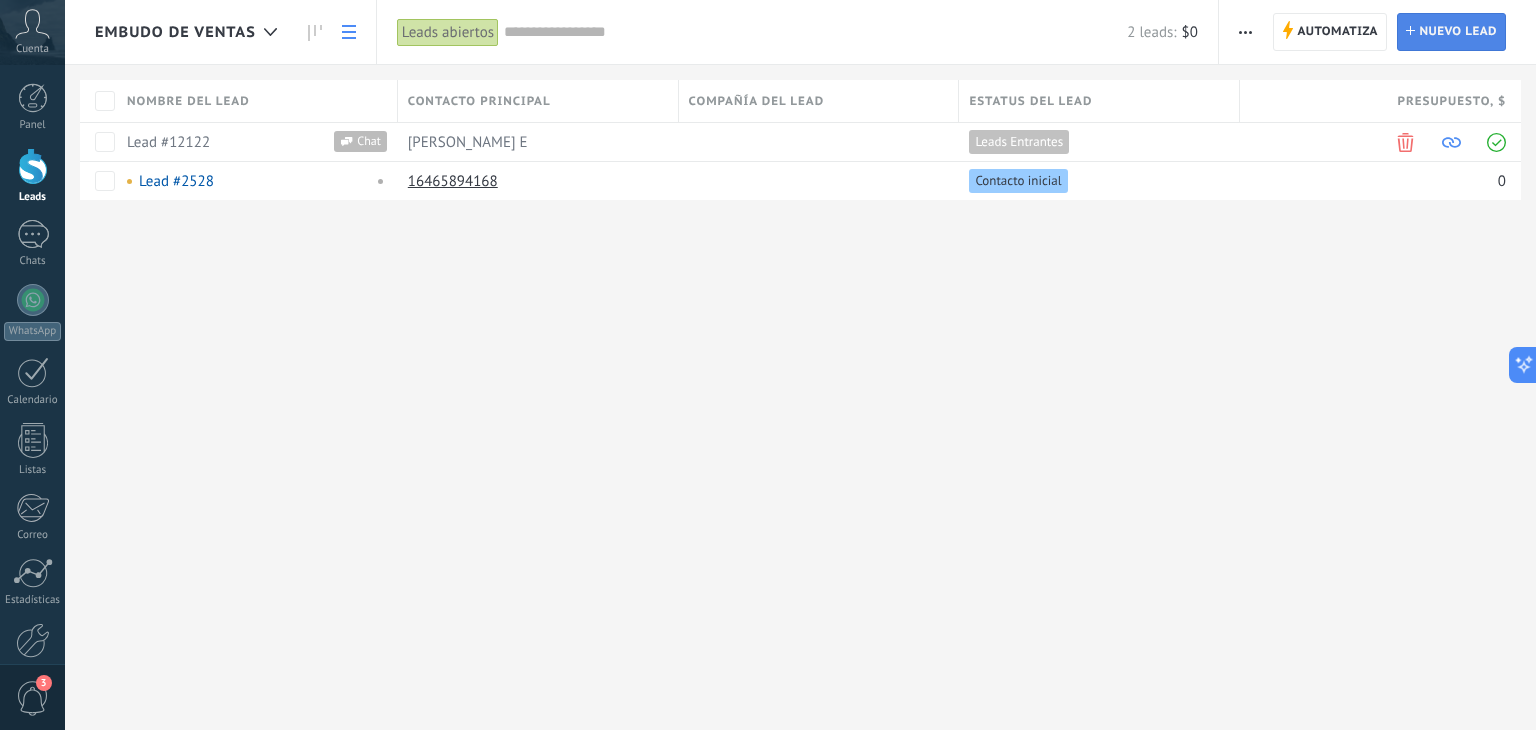 click on "Lead
Nuevo lead" at bounding box center [1451, 32] 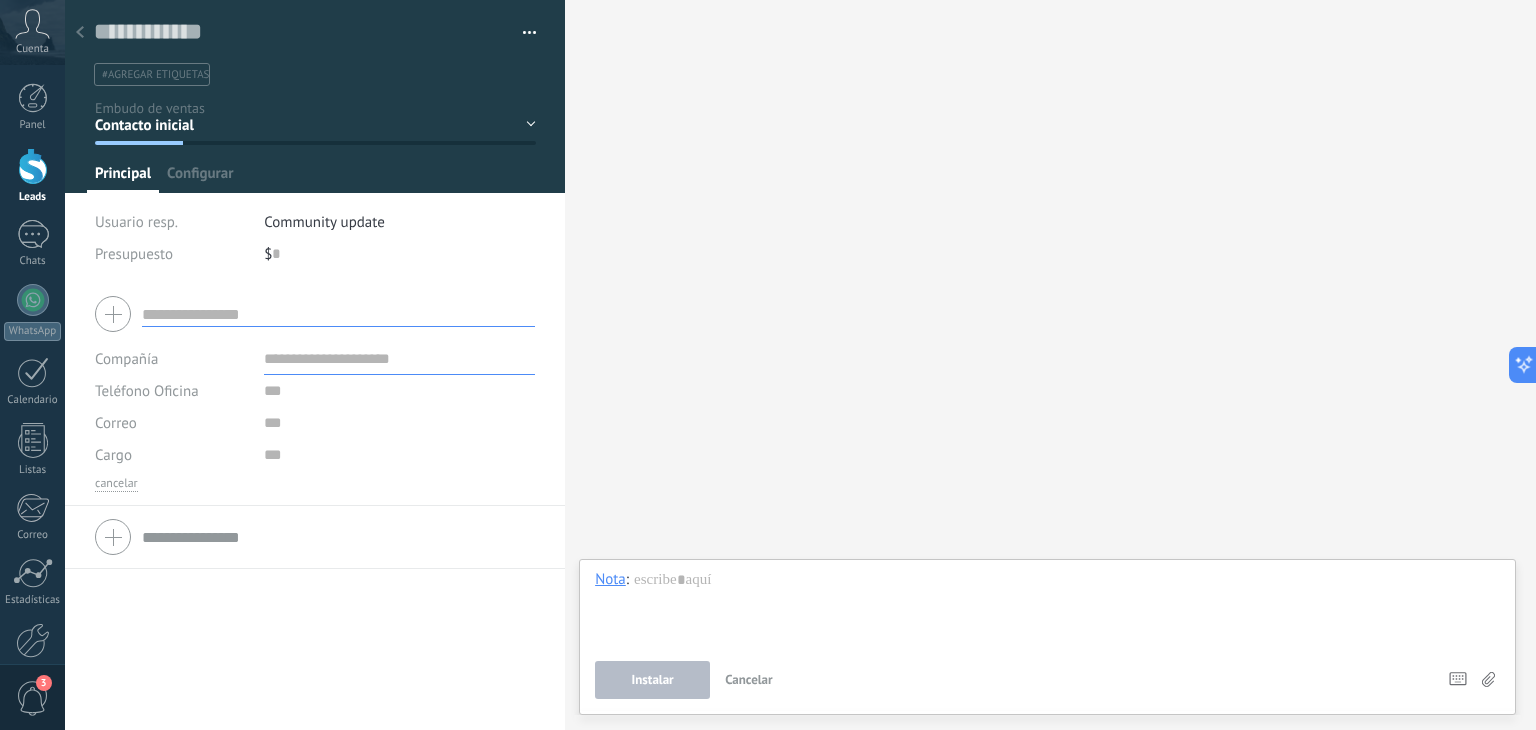 click at bounding box center [80, 33] 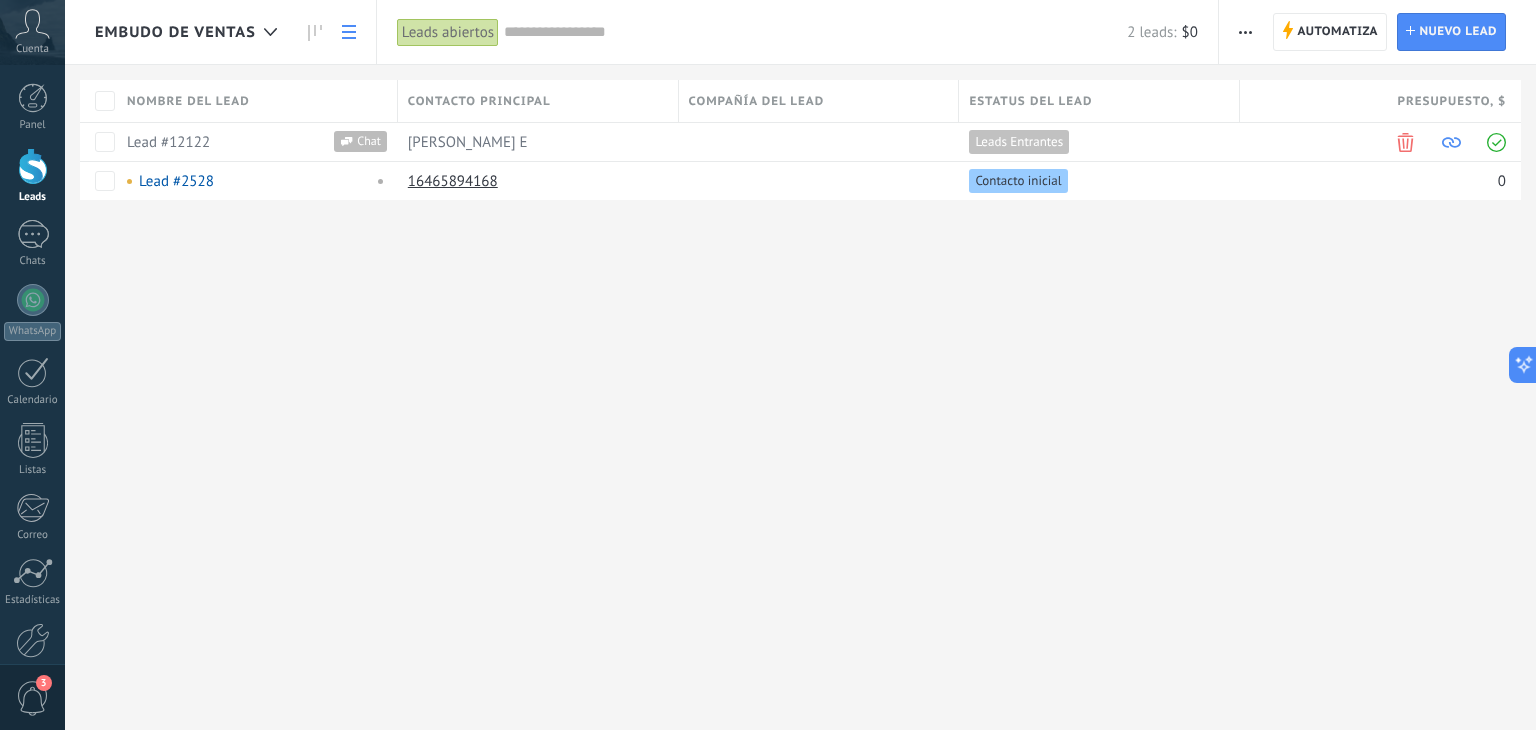 click at bounding box center [1245, 32] 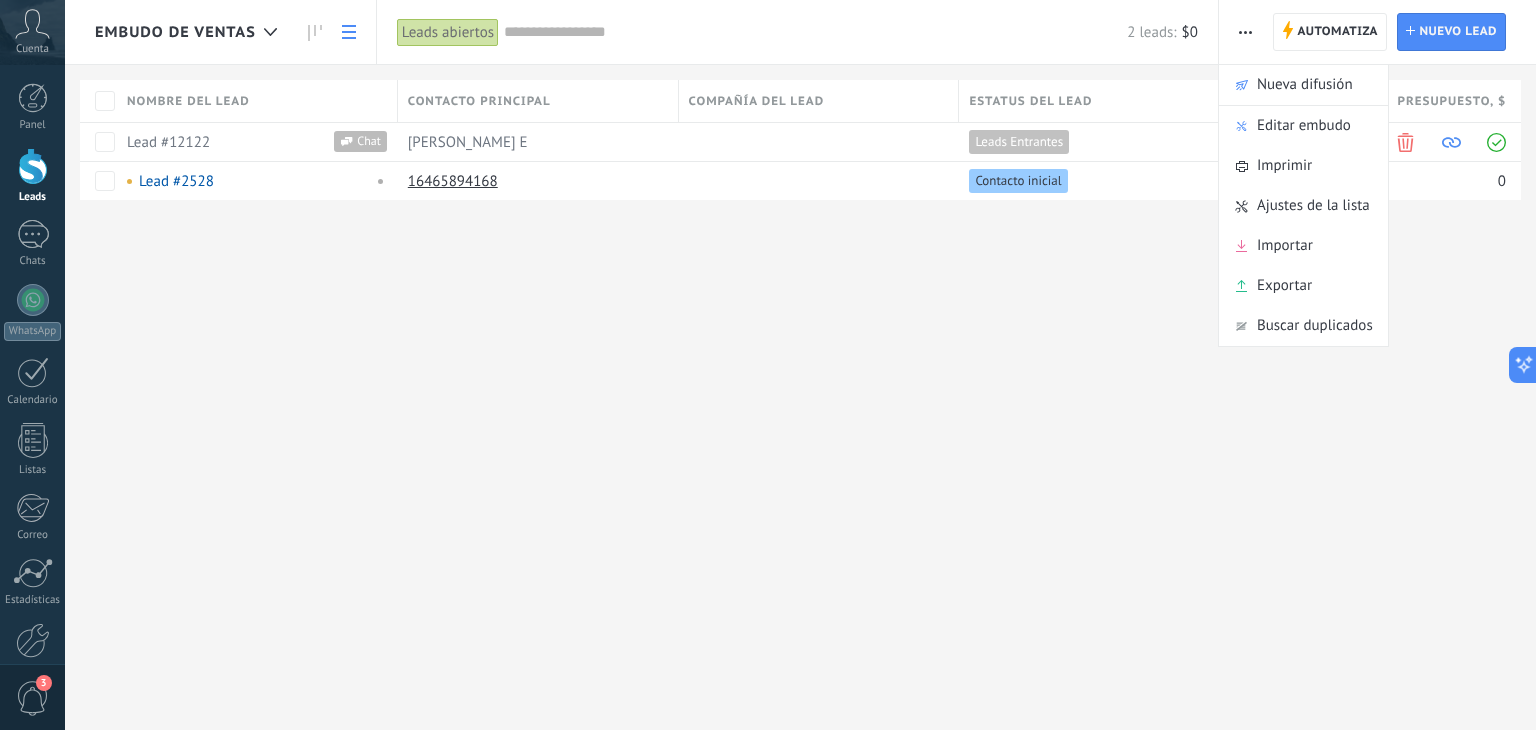 click on "Importar" at bounding box center [1285, 246] 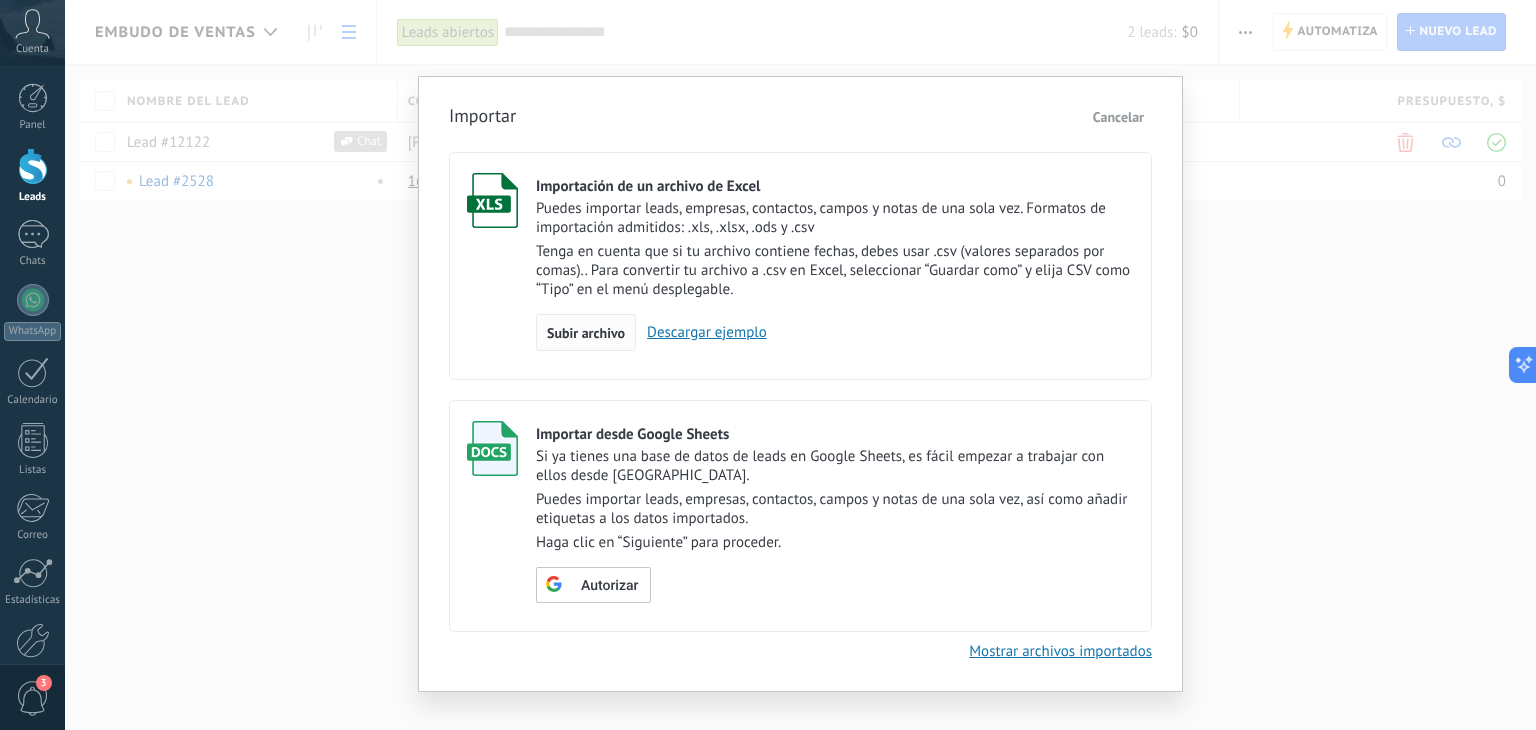 click on "Importación de un archivo de Excel Puedes importar leads, empresas, contactos, campos y notas de una sola vez. Formatos de importación admitidos: .xls, .xlsx, .ods y .csv Tenga en cuenta que si tu archivo contiene fechas, debes usar .csv (valores separados por comas).. Para convertir tu archivo a .csv en Excel, seleccionar “Guardar como” y elija CSV como “Tipo” en el menú desplegable. Subir archivo Descargar ejemplo" at bounding box center [835, 262] 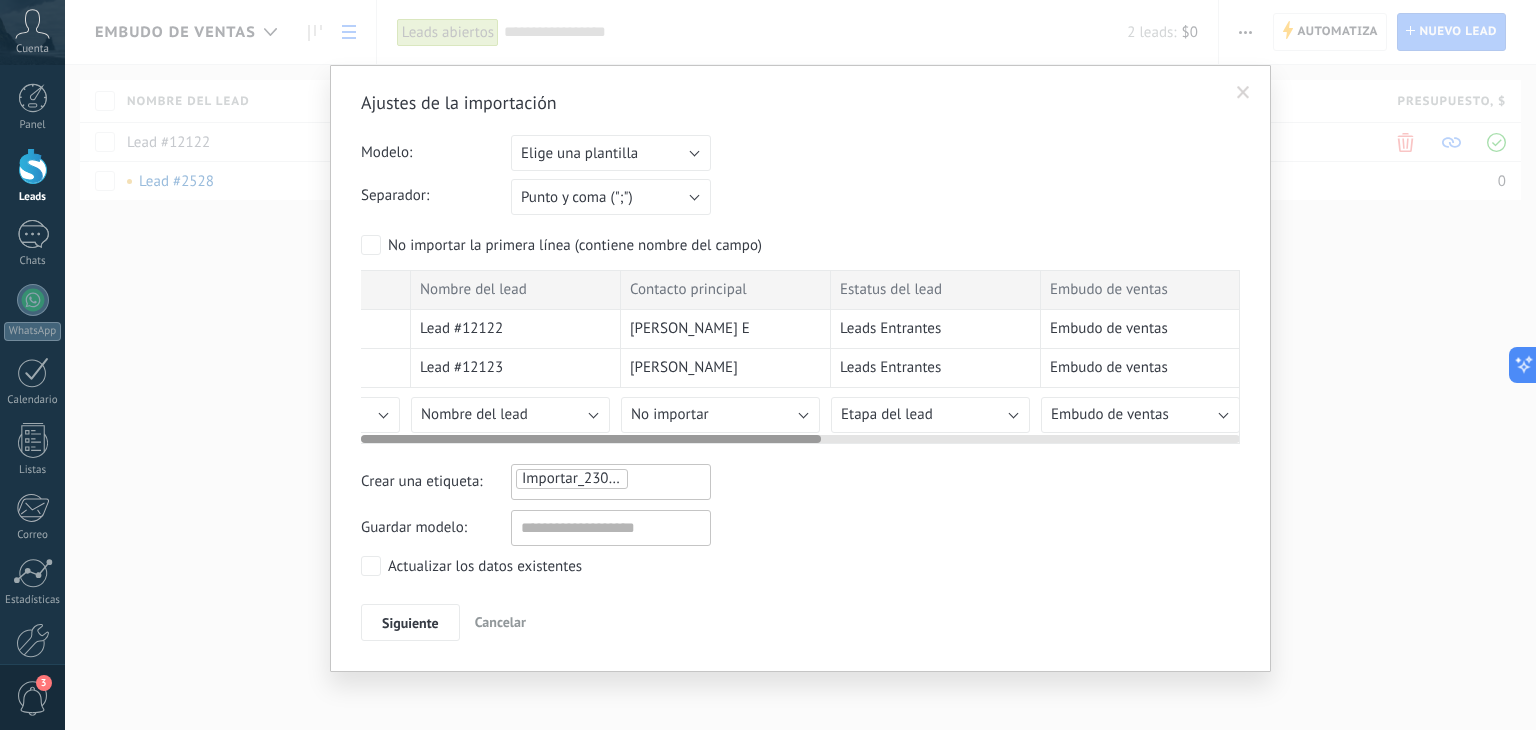 scroll, scrollTop: 0, scrollLeft: 0, axis: both 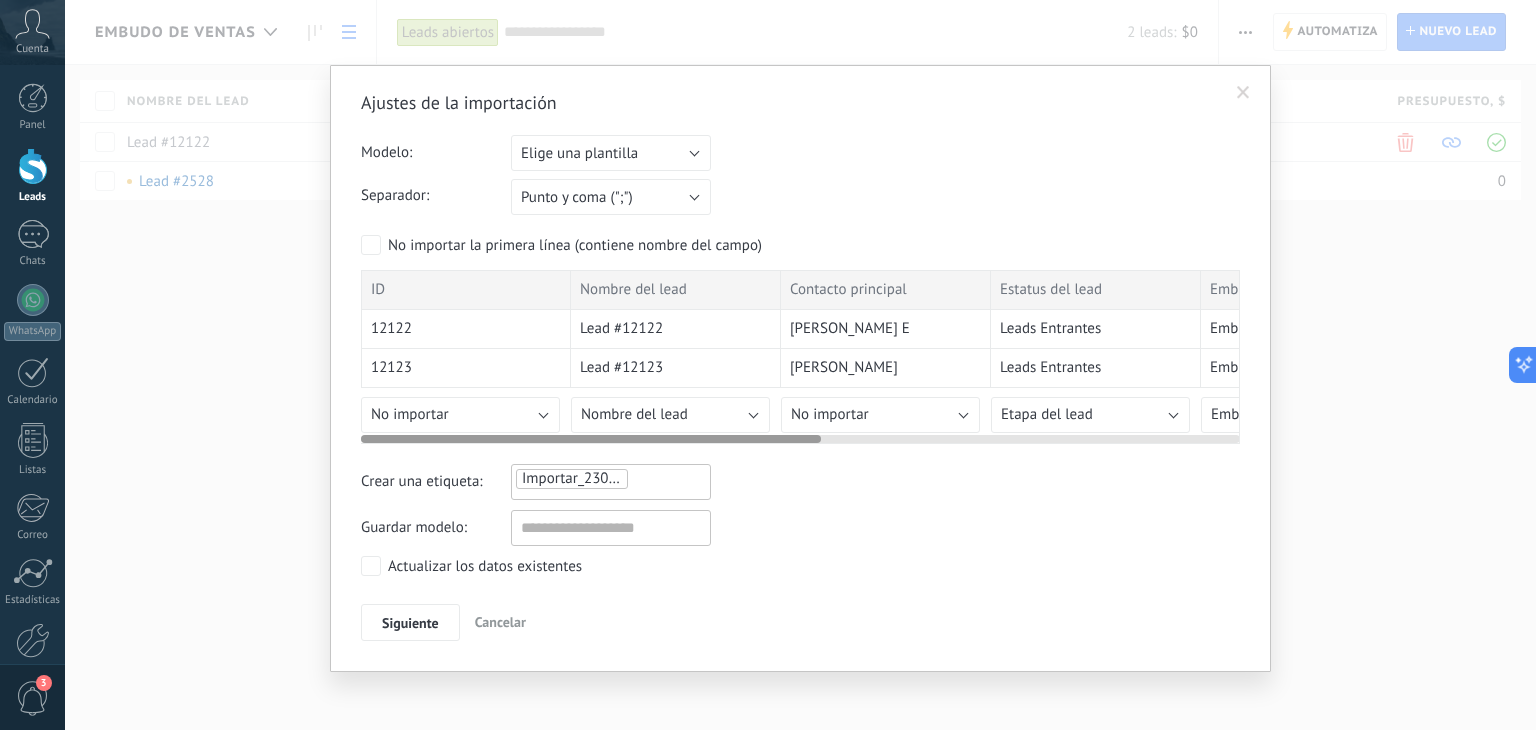 drag, startPoint x: 601, startPoint y: 433, endPoint x: 509, endPoint y: 449, distance: 93.38094 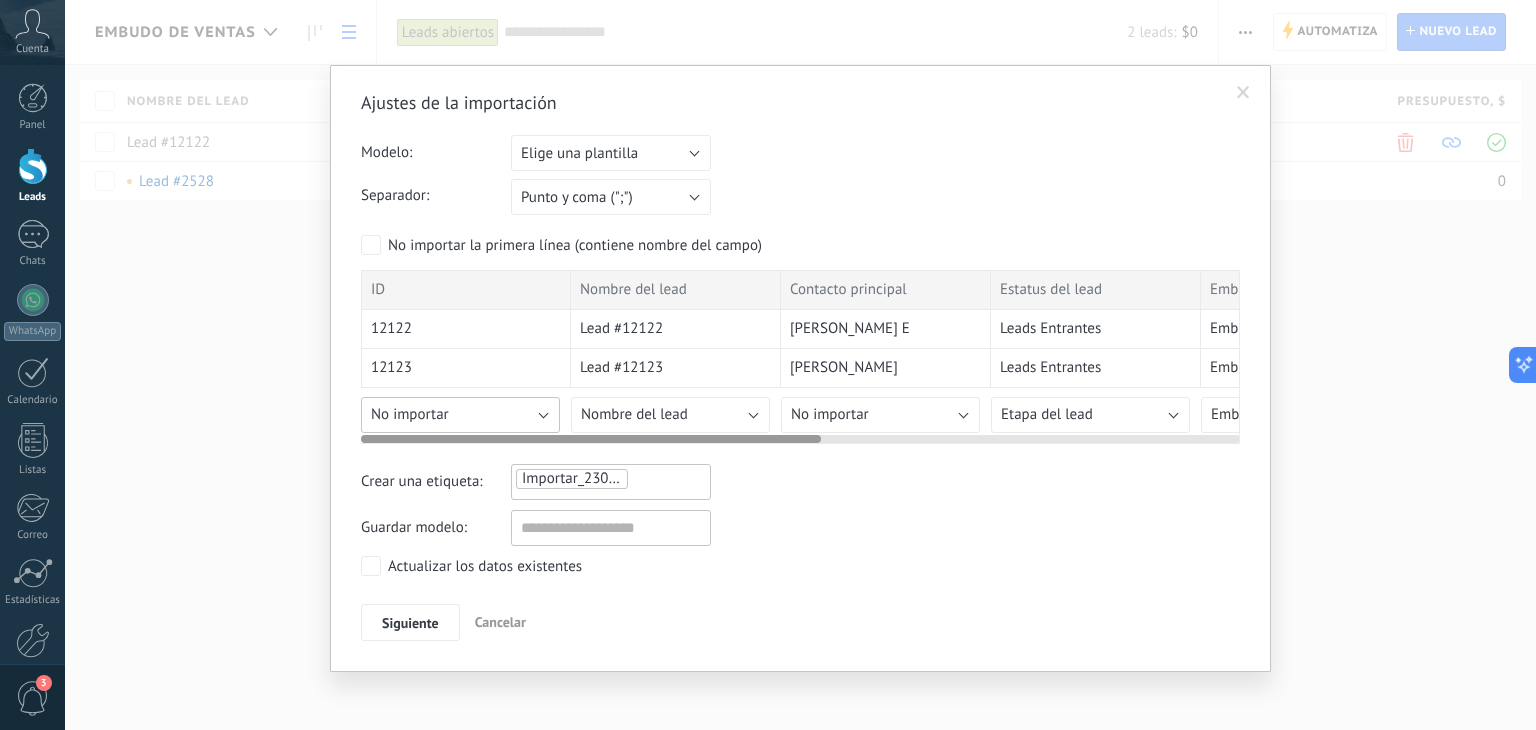 click on "No importar" at bounding box center (460, 415) 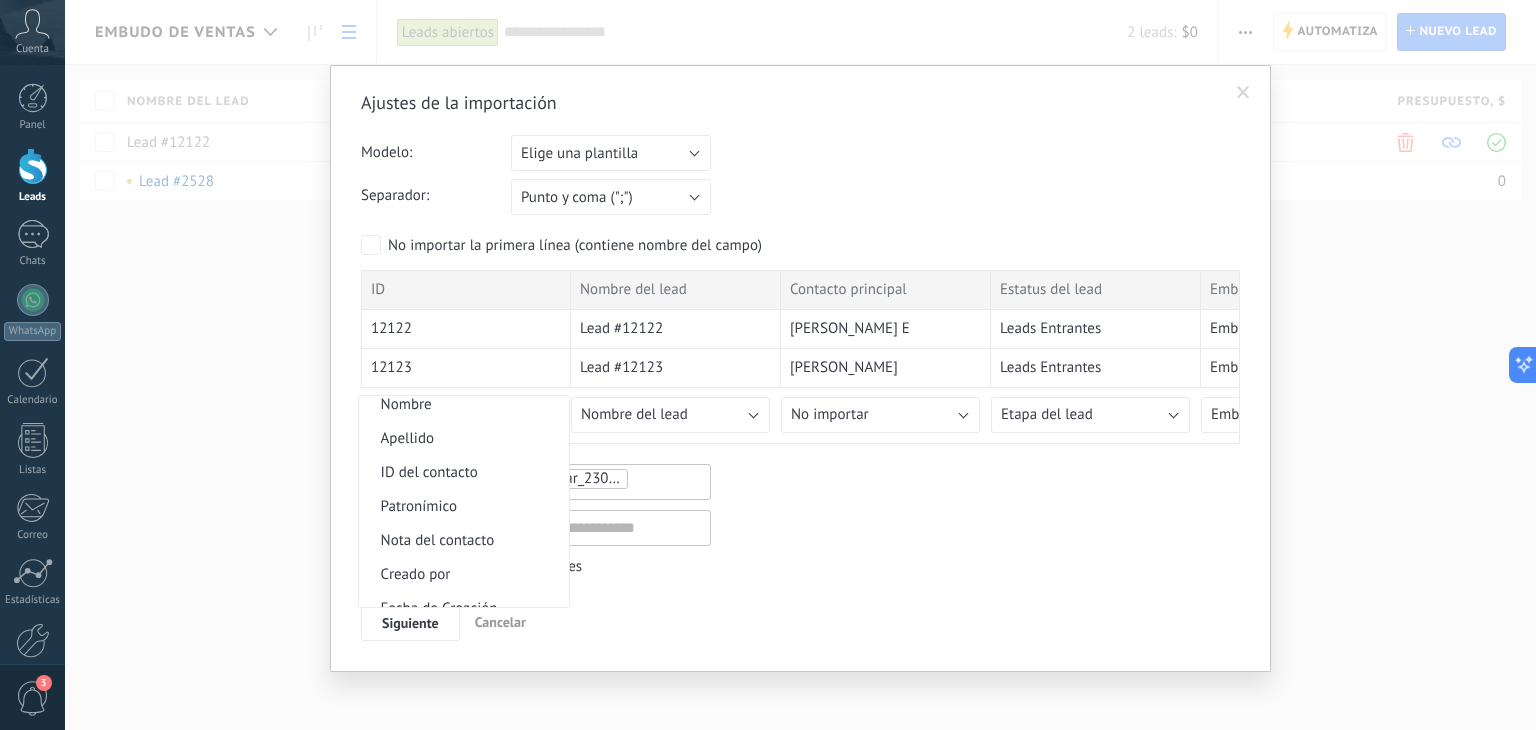 scroll, scrollTop: 165, scrollLeft: 0, axis: vertical 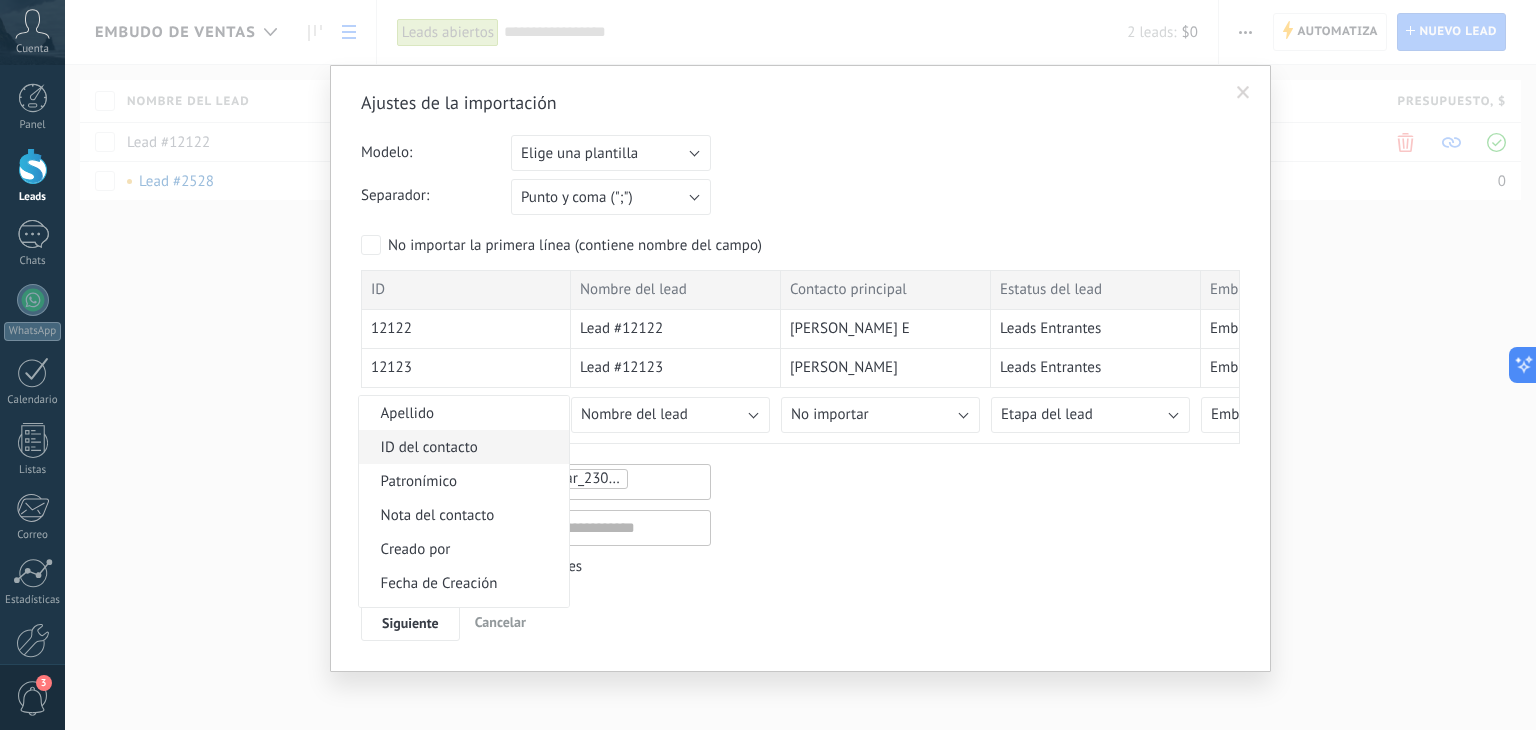 click on "ID del contacto" at bounding box center (461, 447) 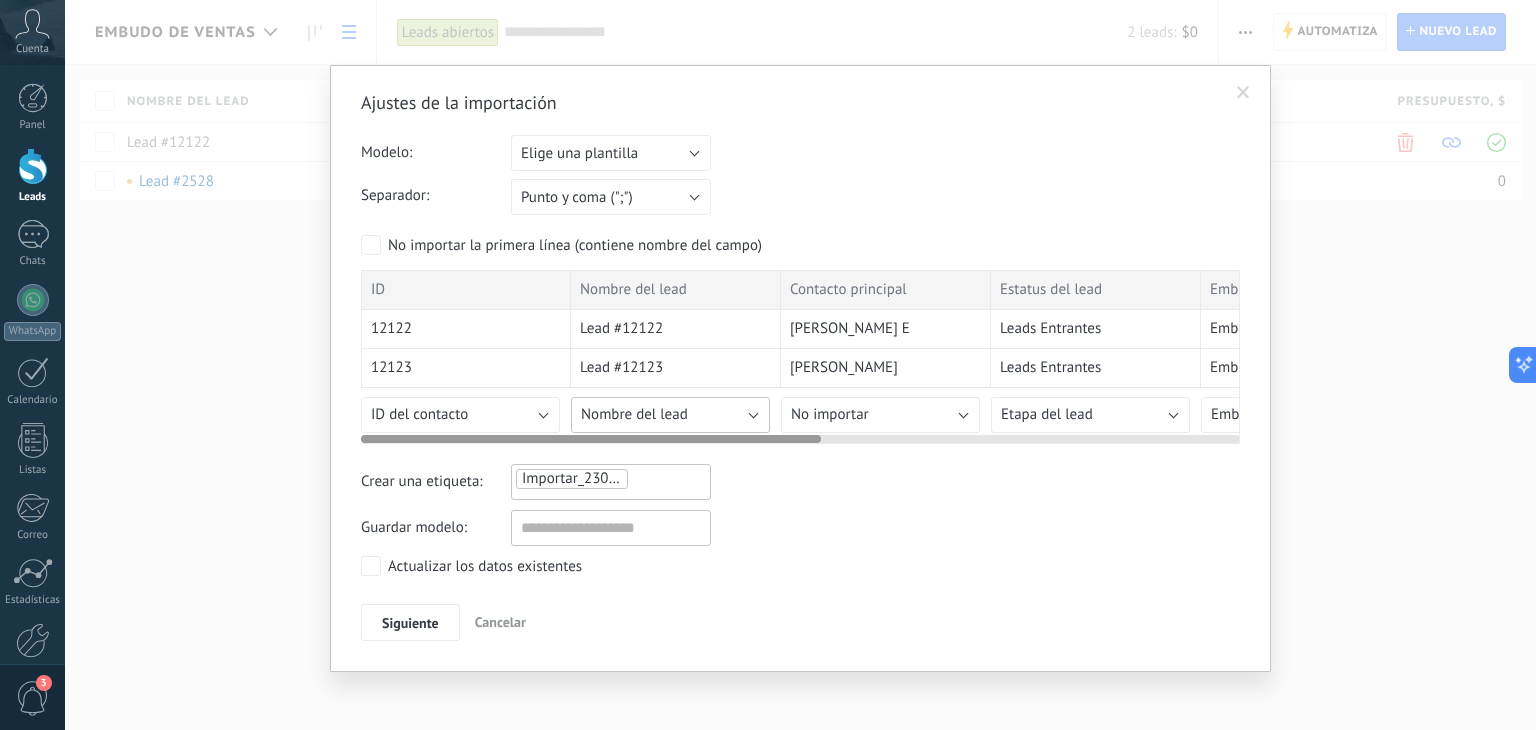 click on "Nombre del lead" at bounding box center [670, 415] 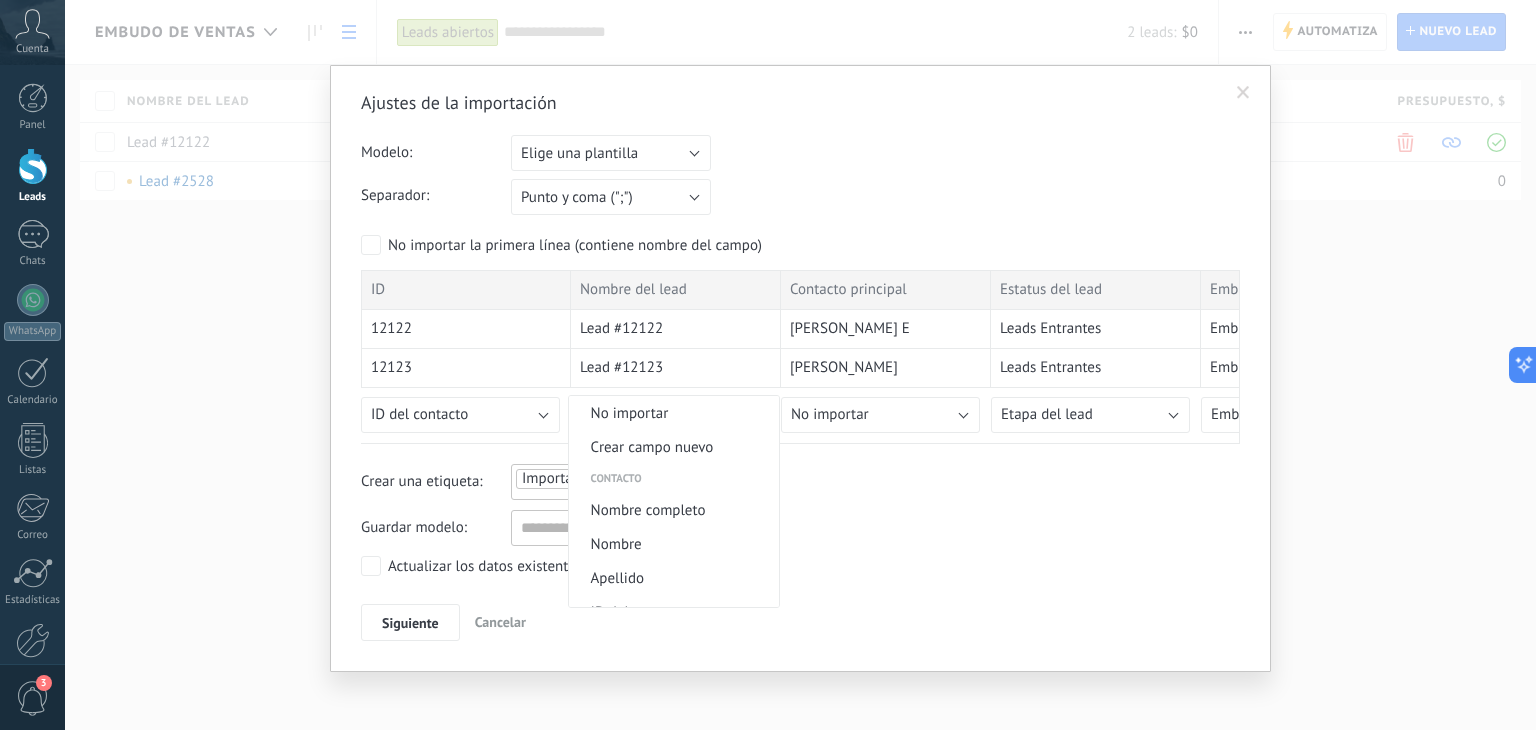 scroll, scrollTop: 724, scrollLeft: 0, axis: vertical 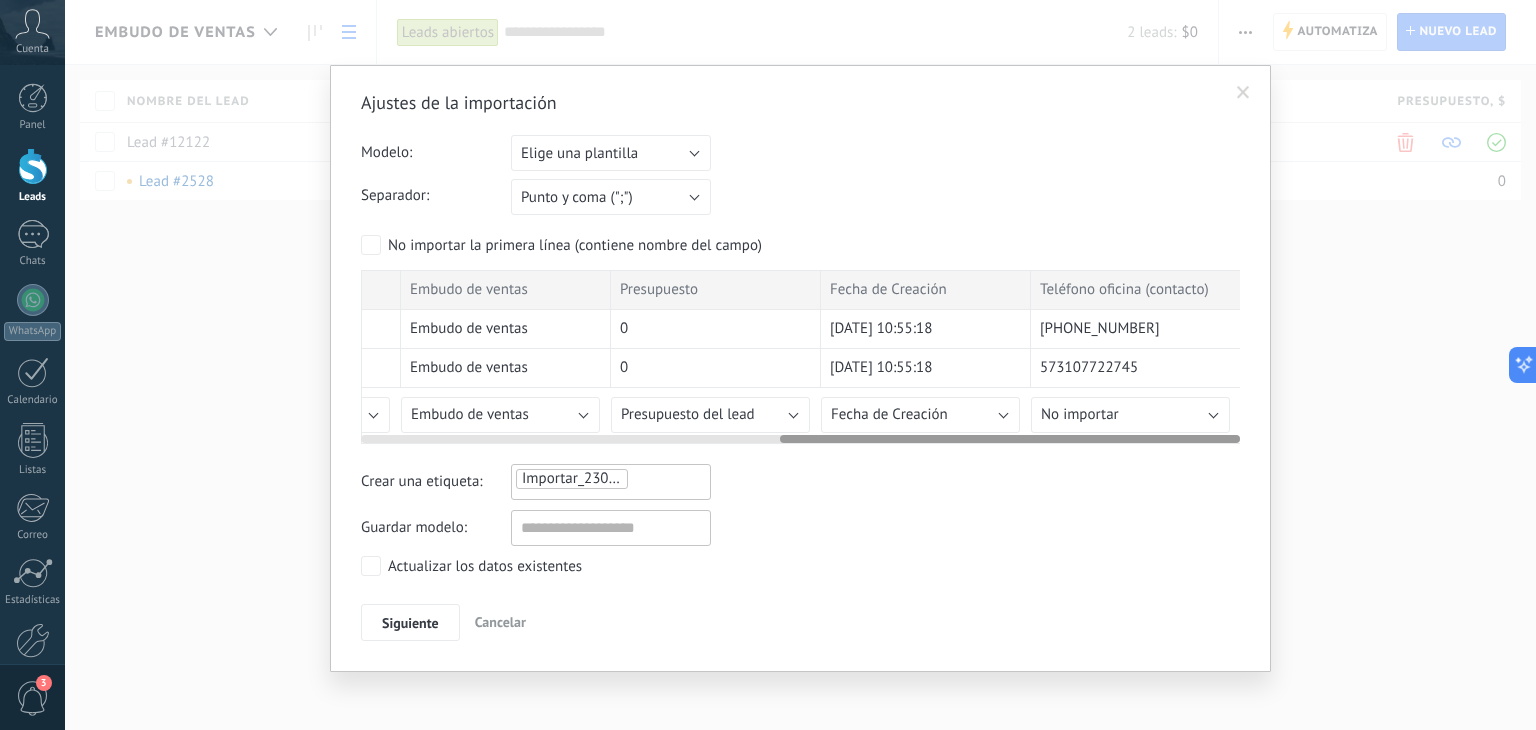 drag, startPoint x: 787, startPoint y: 435, endPoint x: 1235, endPoint y: 421, distance: 448.2187 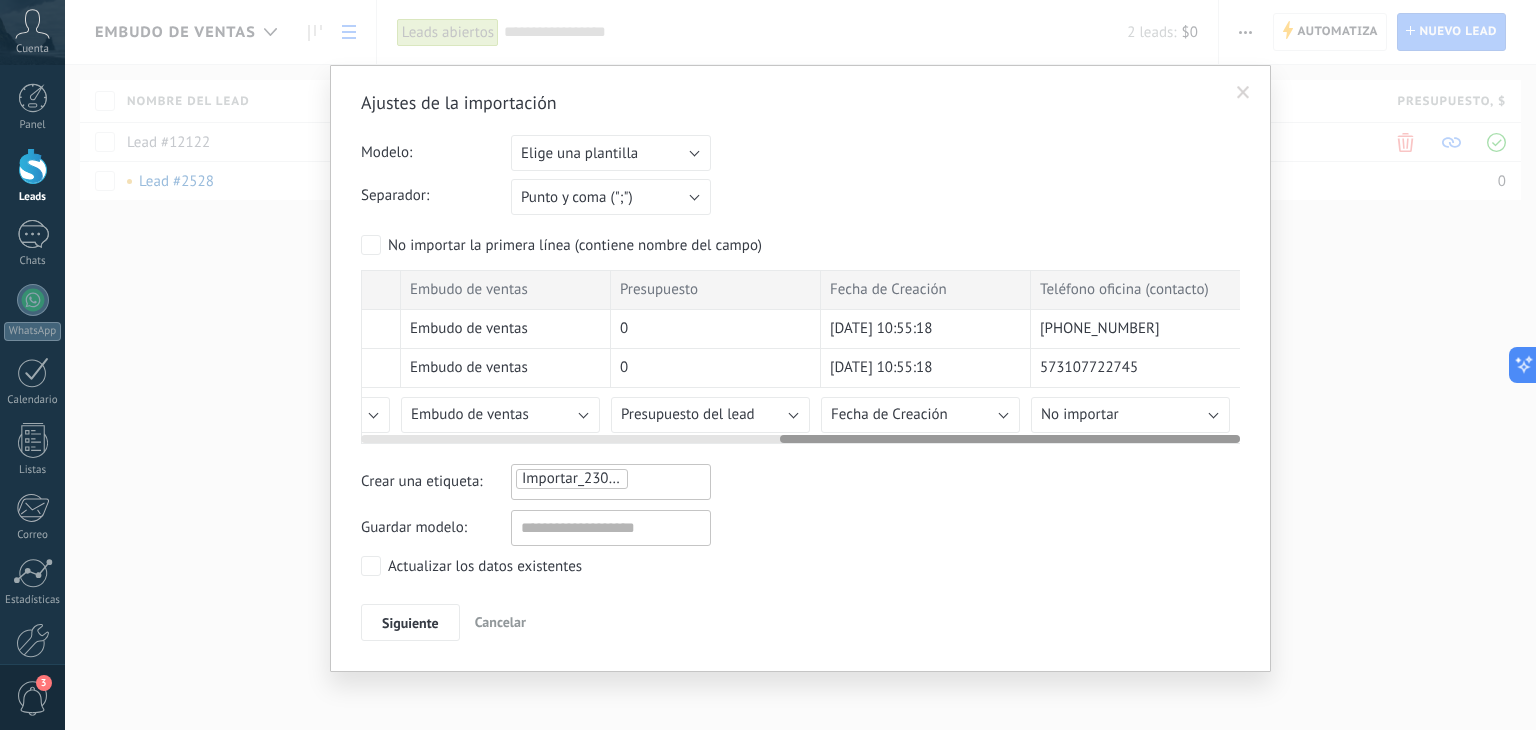 click on "573107722745" at bounding box center (1089, 368) 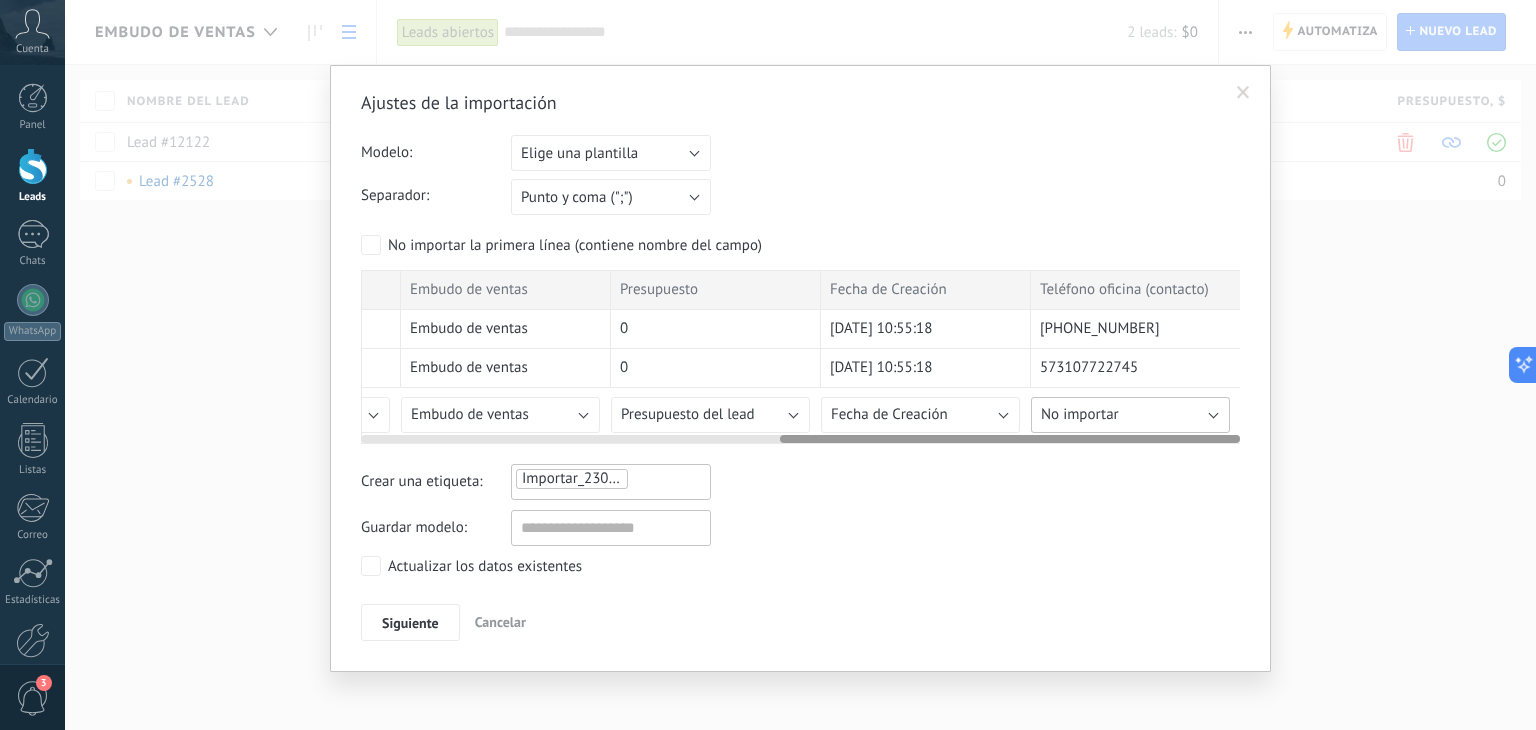 click on "No importar" at bounding box center [1080, 414] 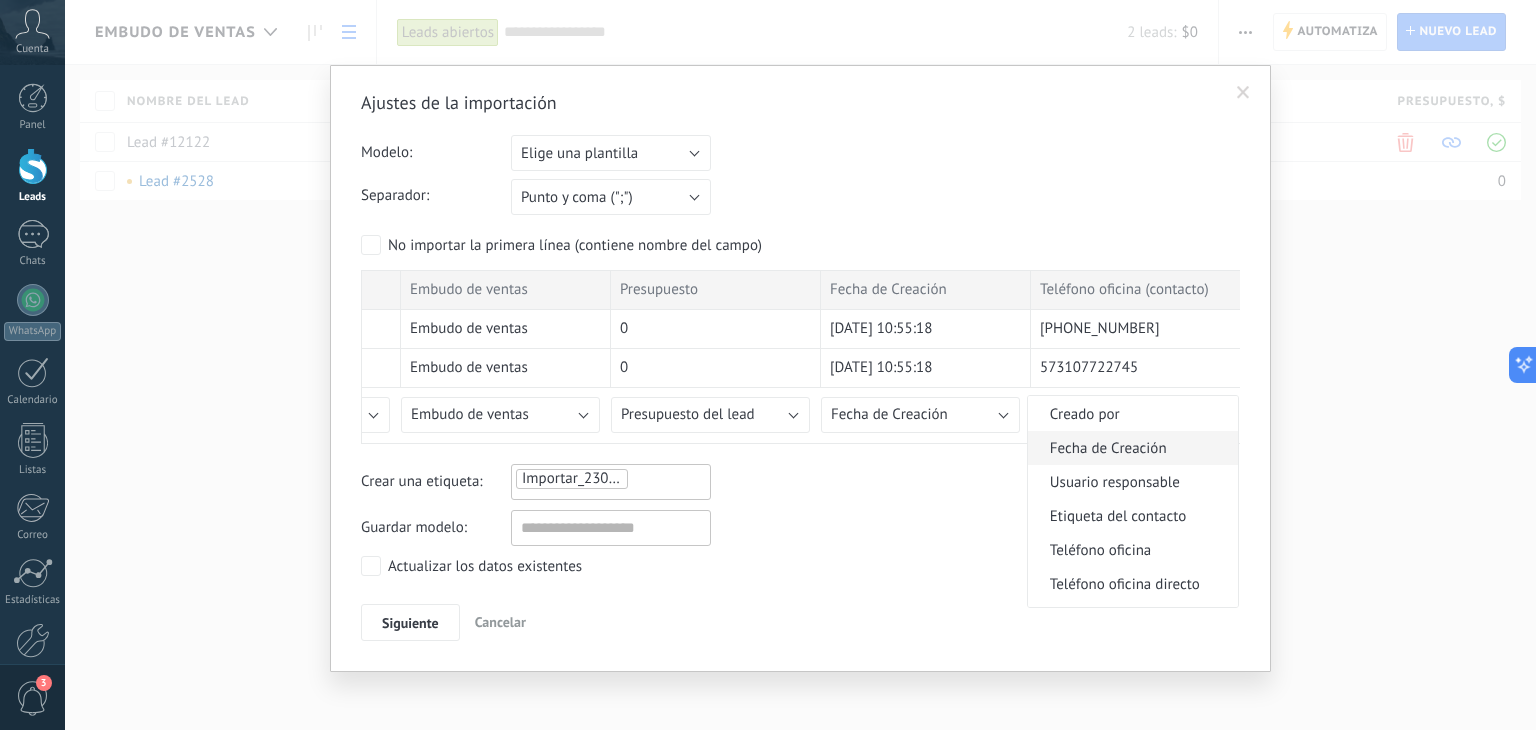 scroll, scrollTop: 400, scrollLeft: 0, axis: vertical 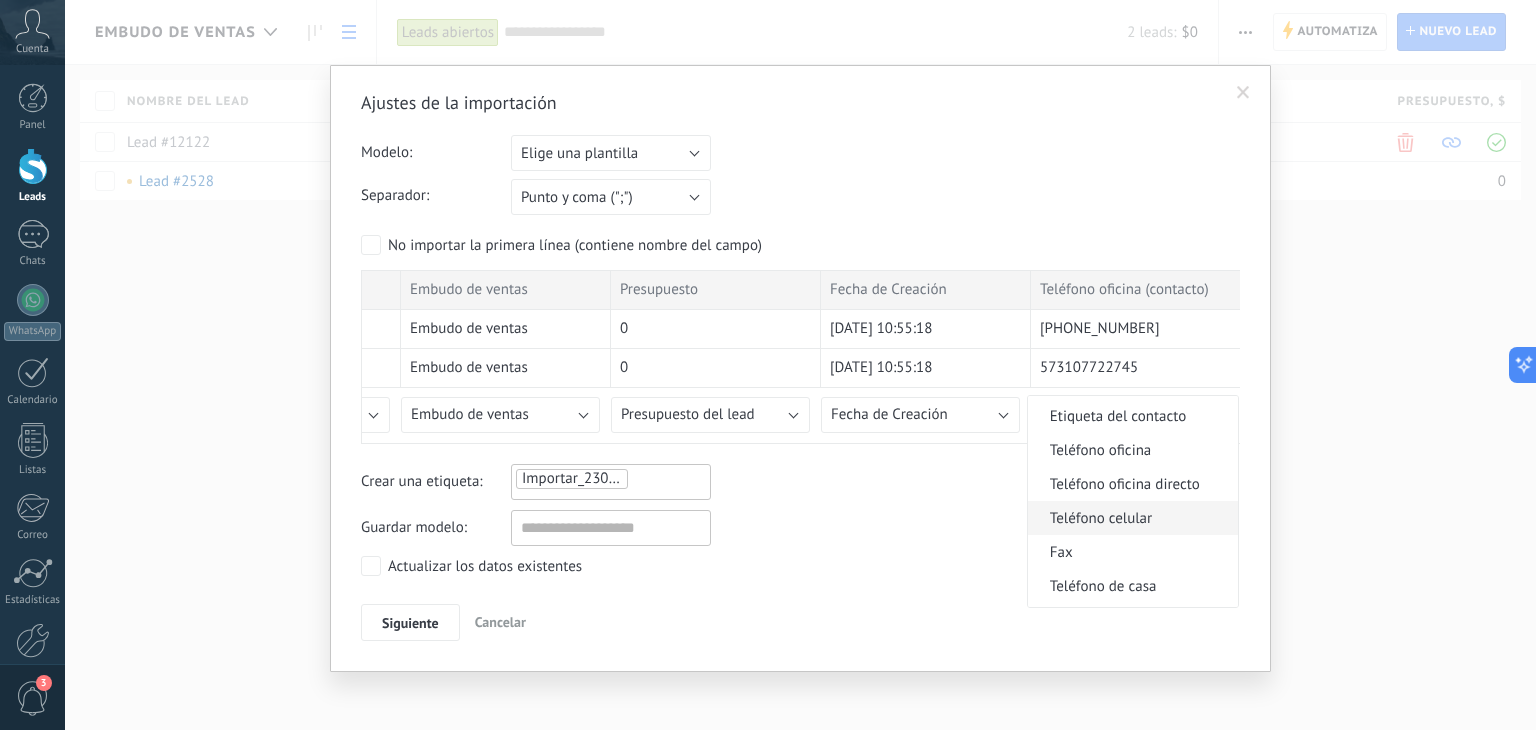 click on "Teléfono celular" at bounding box center [1130, 518] 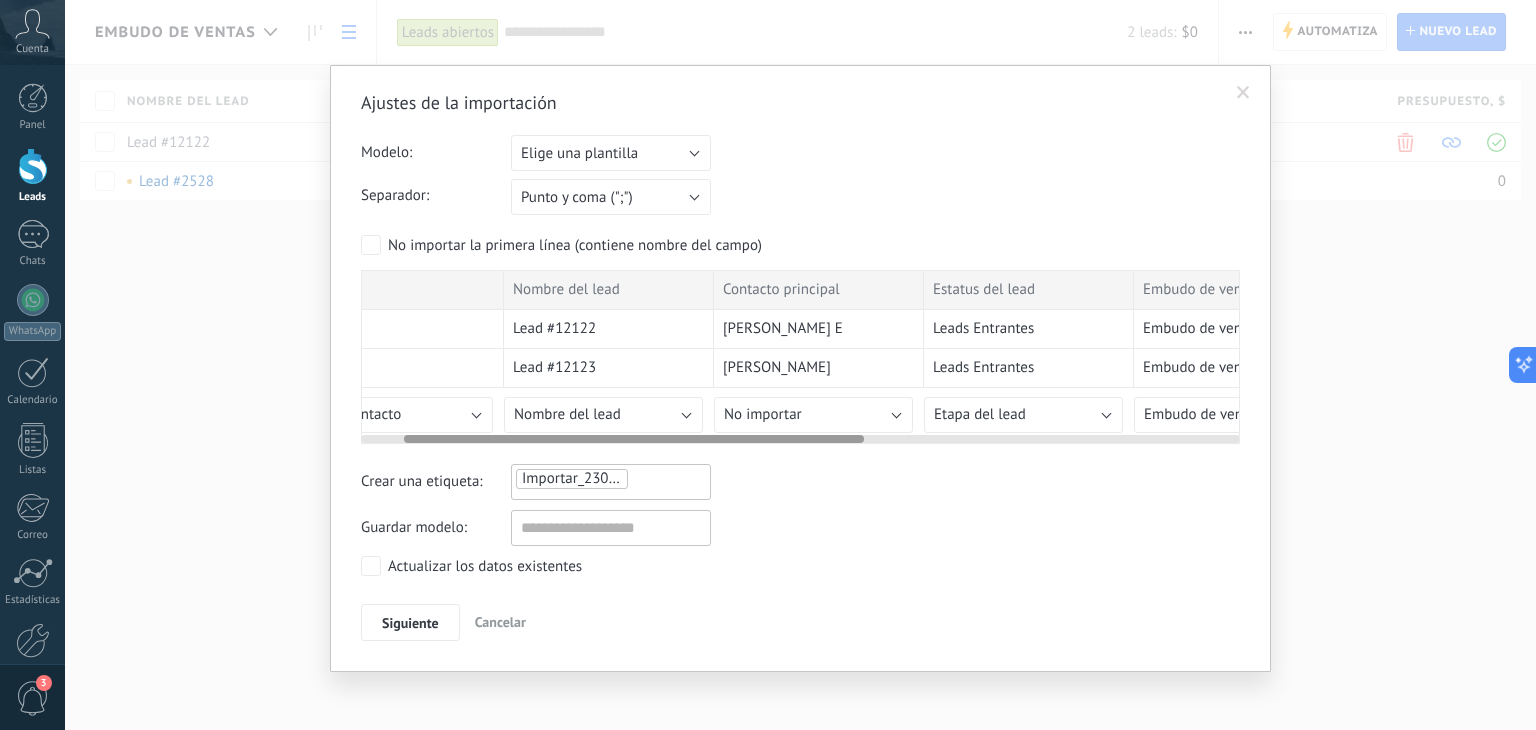 scroll, scrollTop: 0, scrollLeft: 0, axis: both 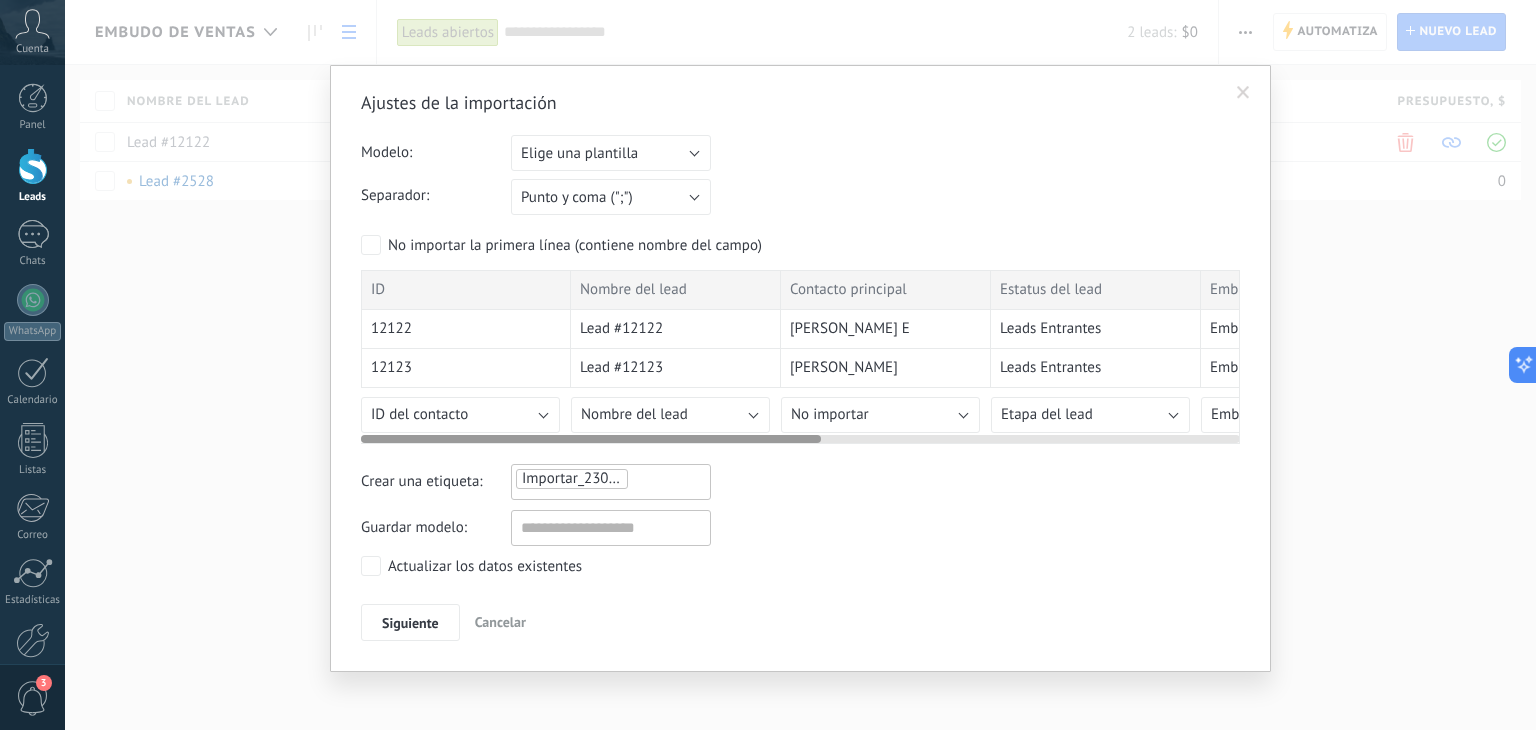 drag, startPoint x: 888, startPoint y: 435, endPoint x: 464, endPoint y: 461, distance: 424.79642 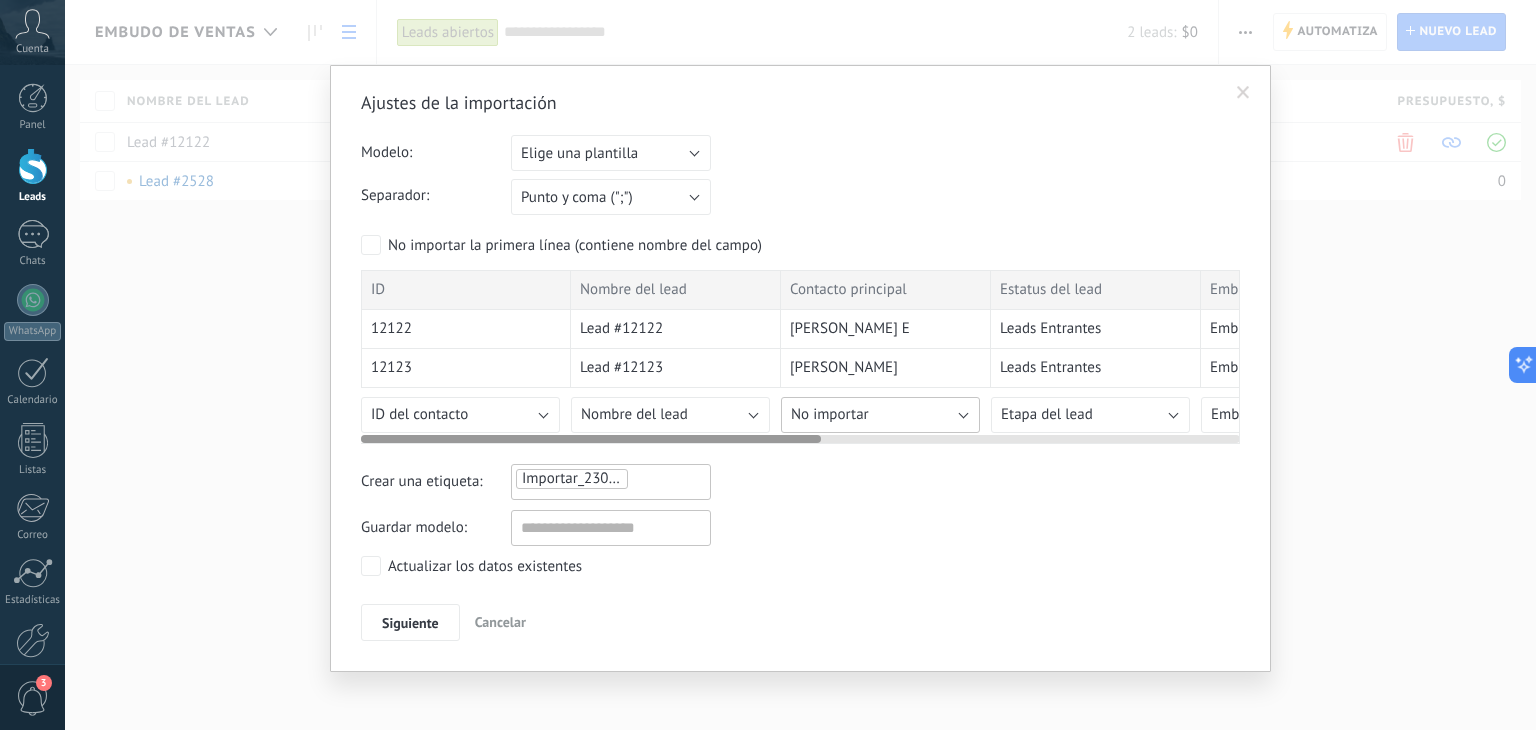 click on "No importar" at bounding box center [830, 414] 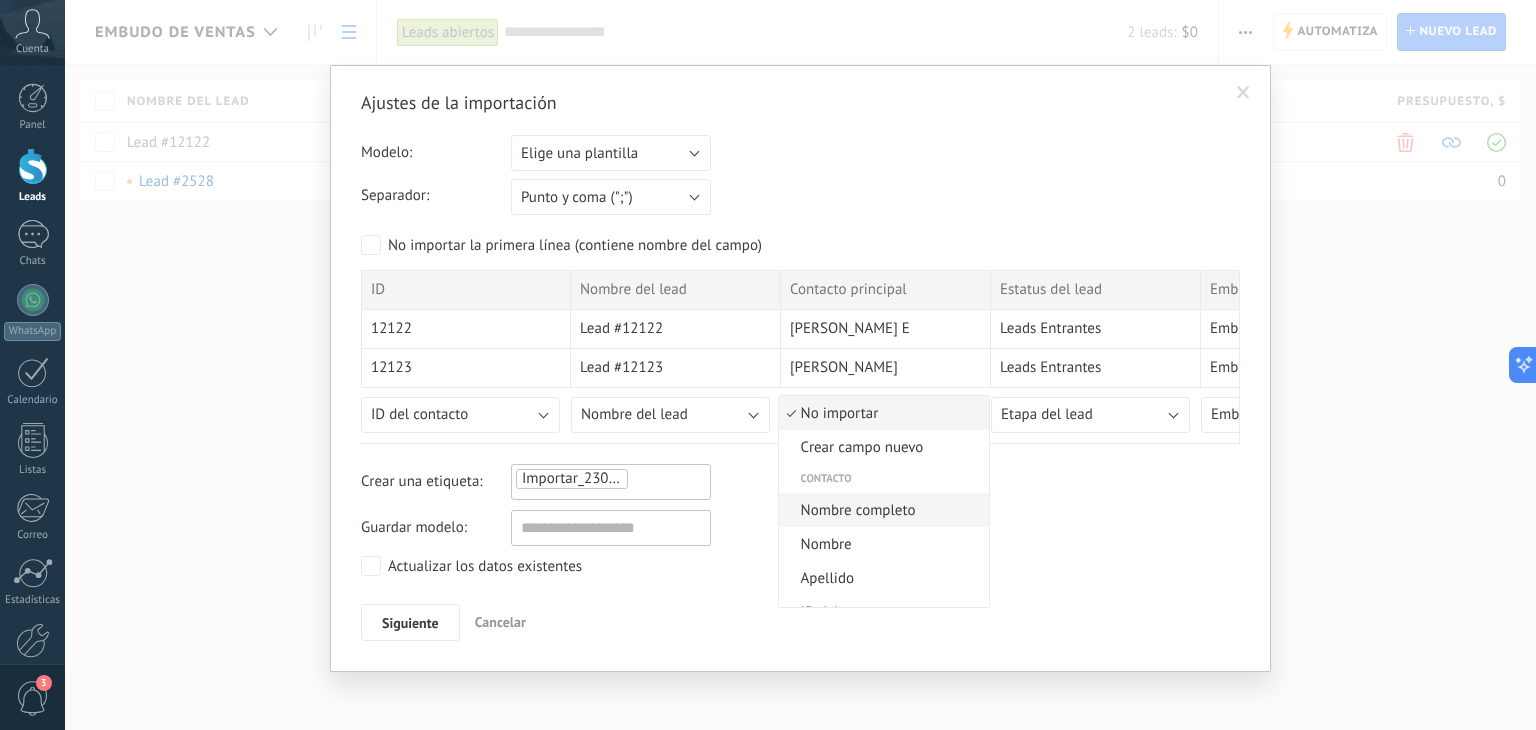 click on "Nombre completo" at bounding box center [881, 510] 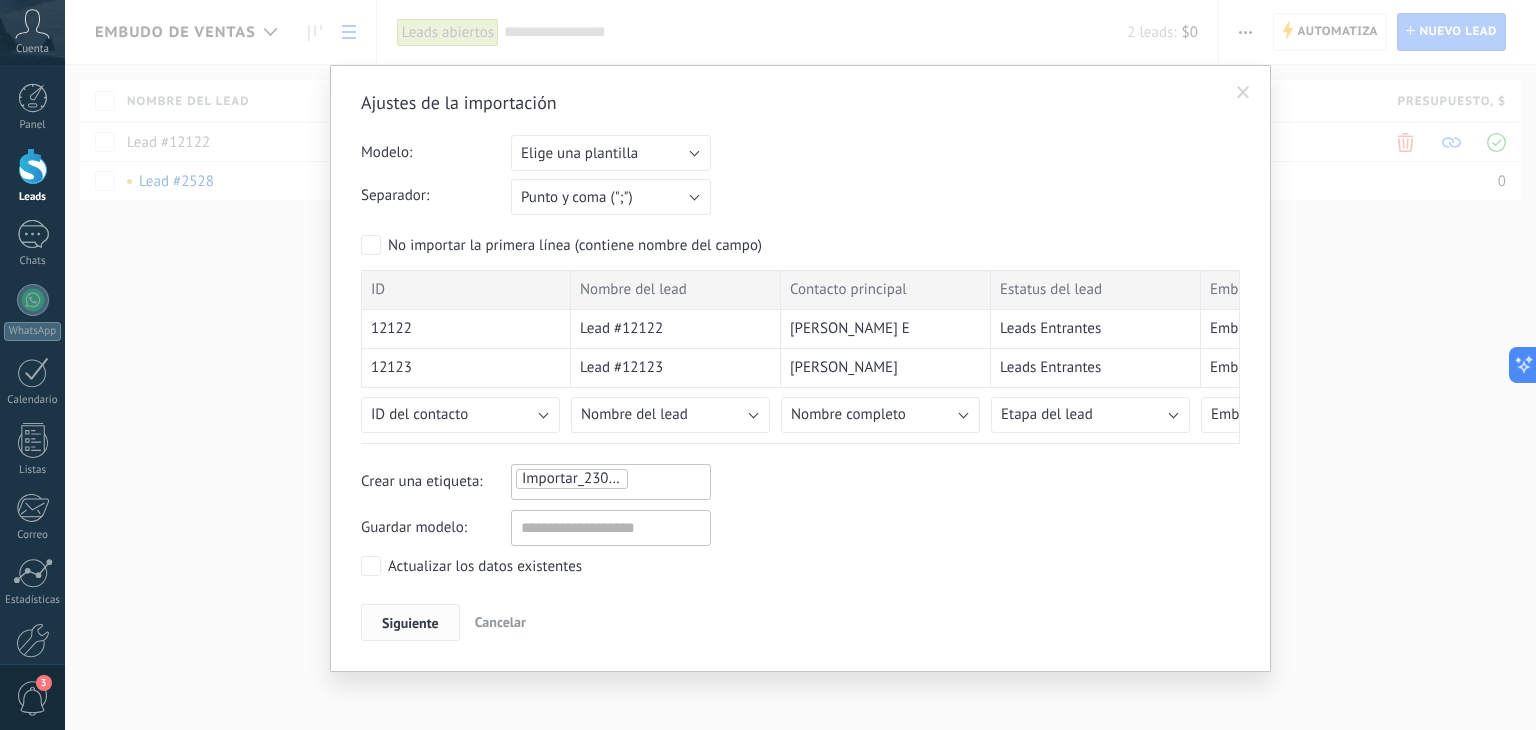 click on "Siguiente" at bounding box center [410, 623] 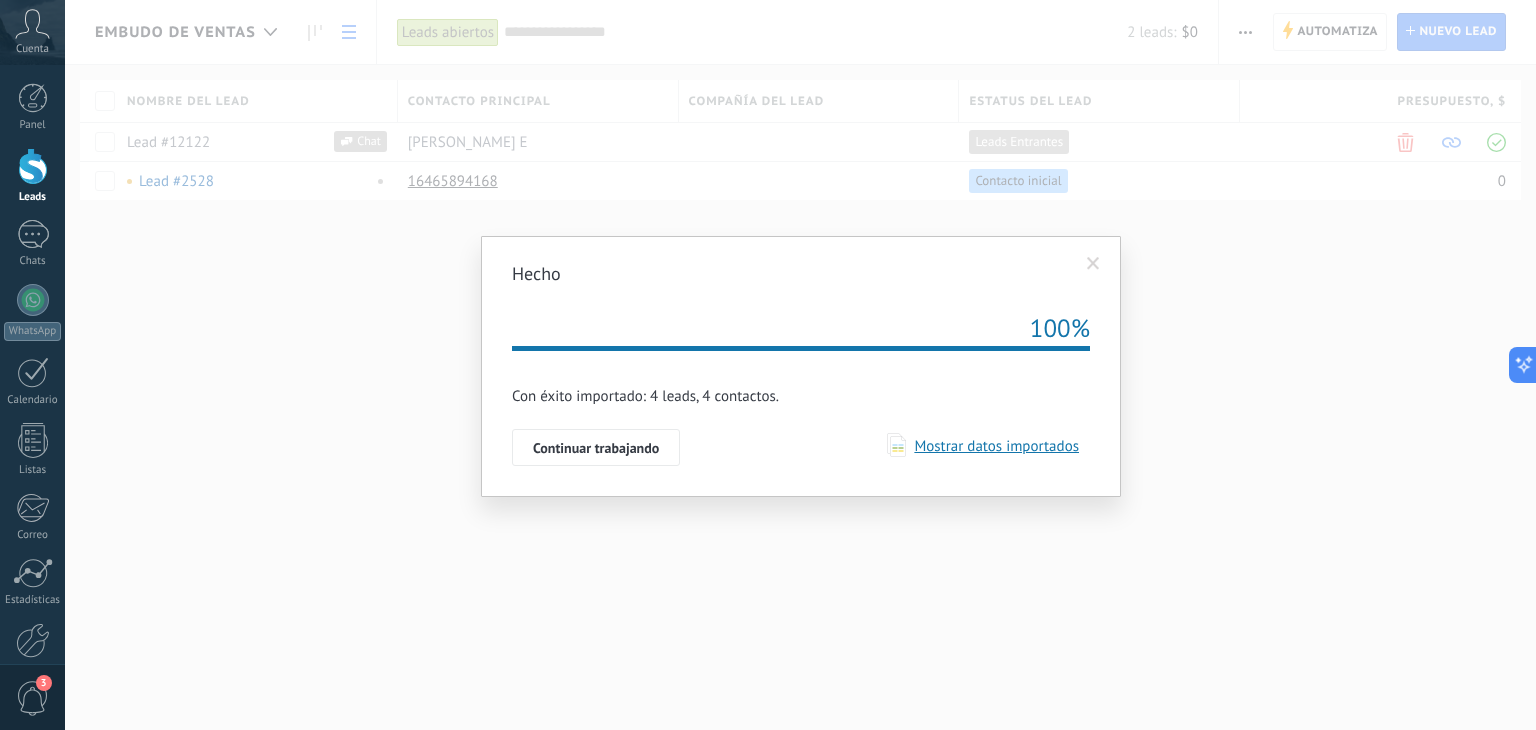 click at bounding box center (1093, 264) 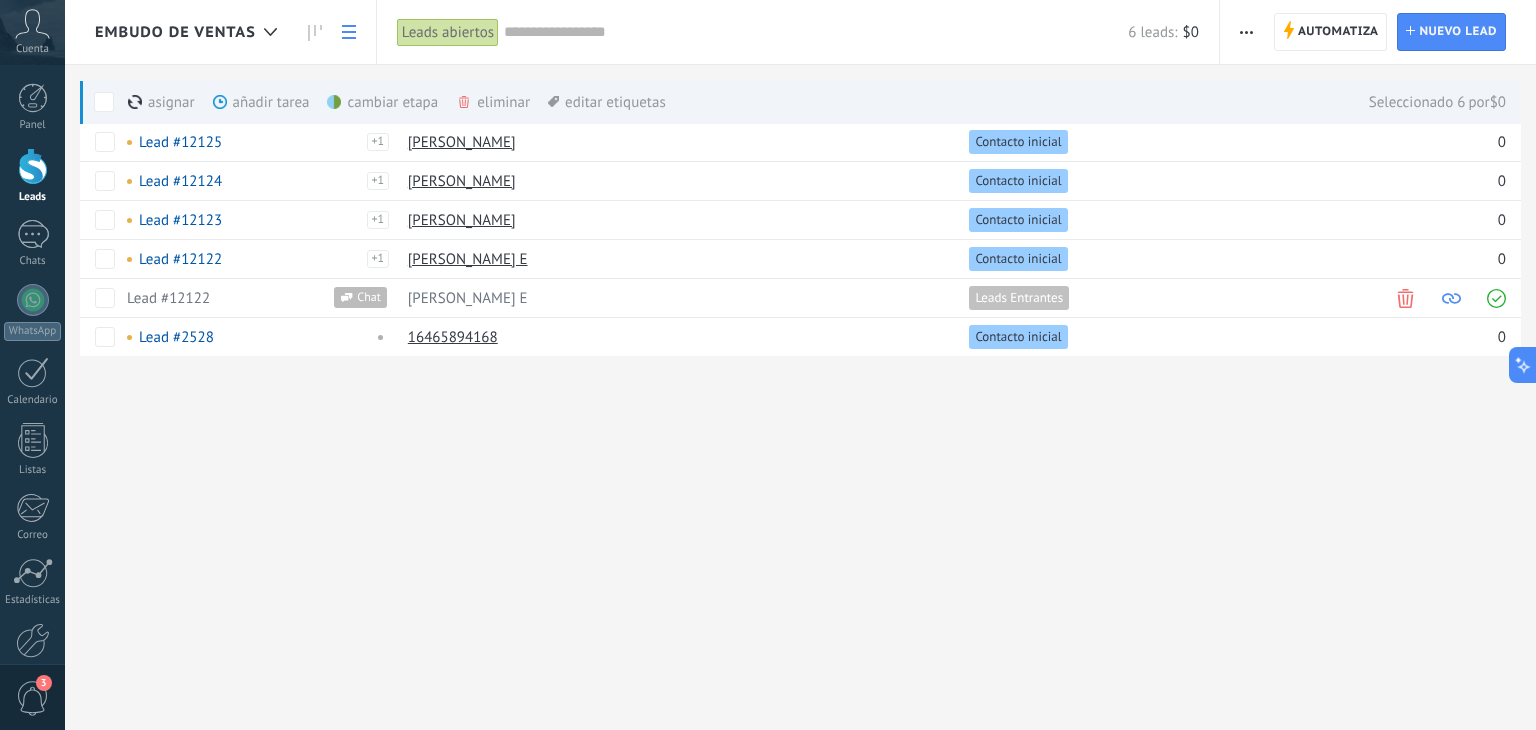 click at bounding box center [1246, 32] 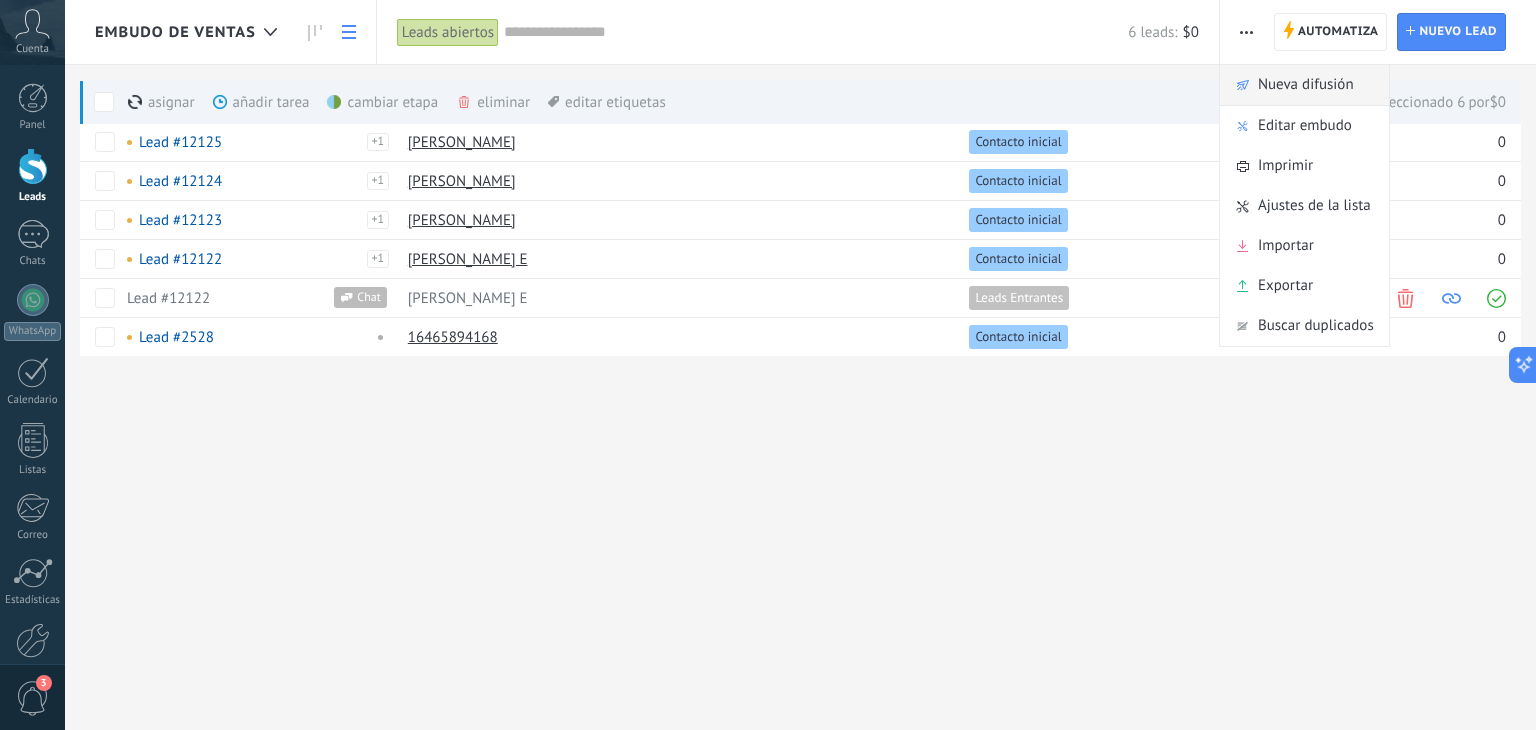 click on "Nueva difusión" at bounding box center (1306, 85) 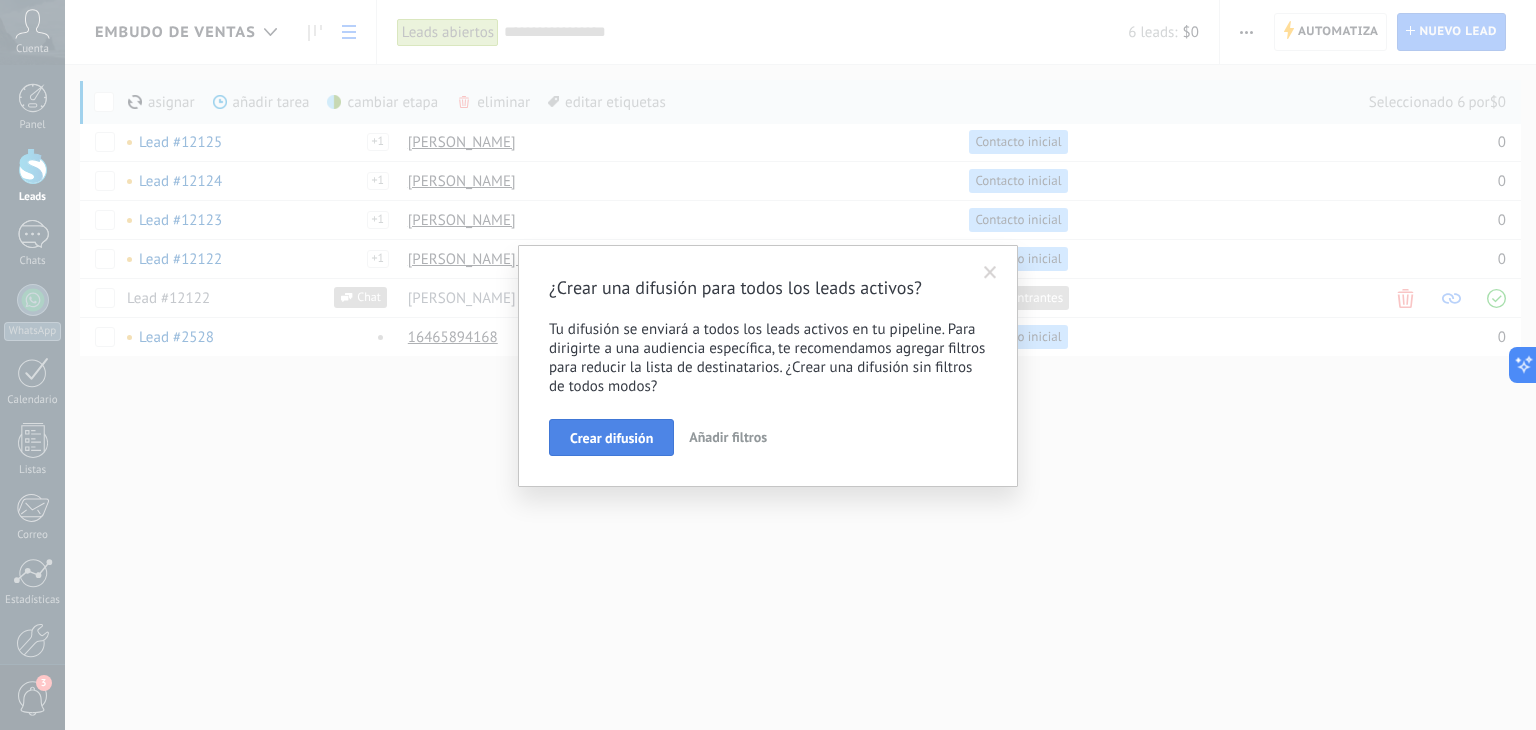 click on "Crear difusión" at bounding box center [611, 438] 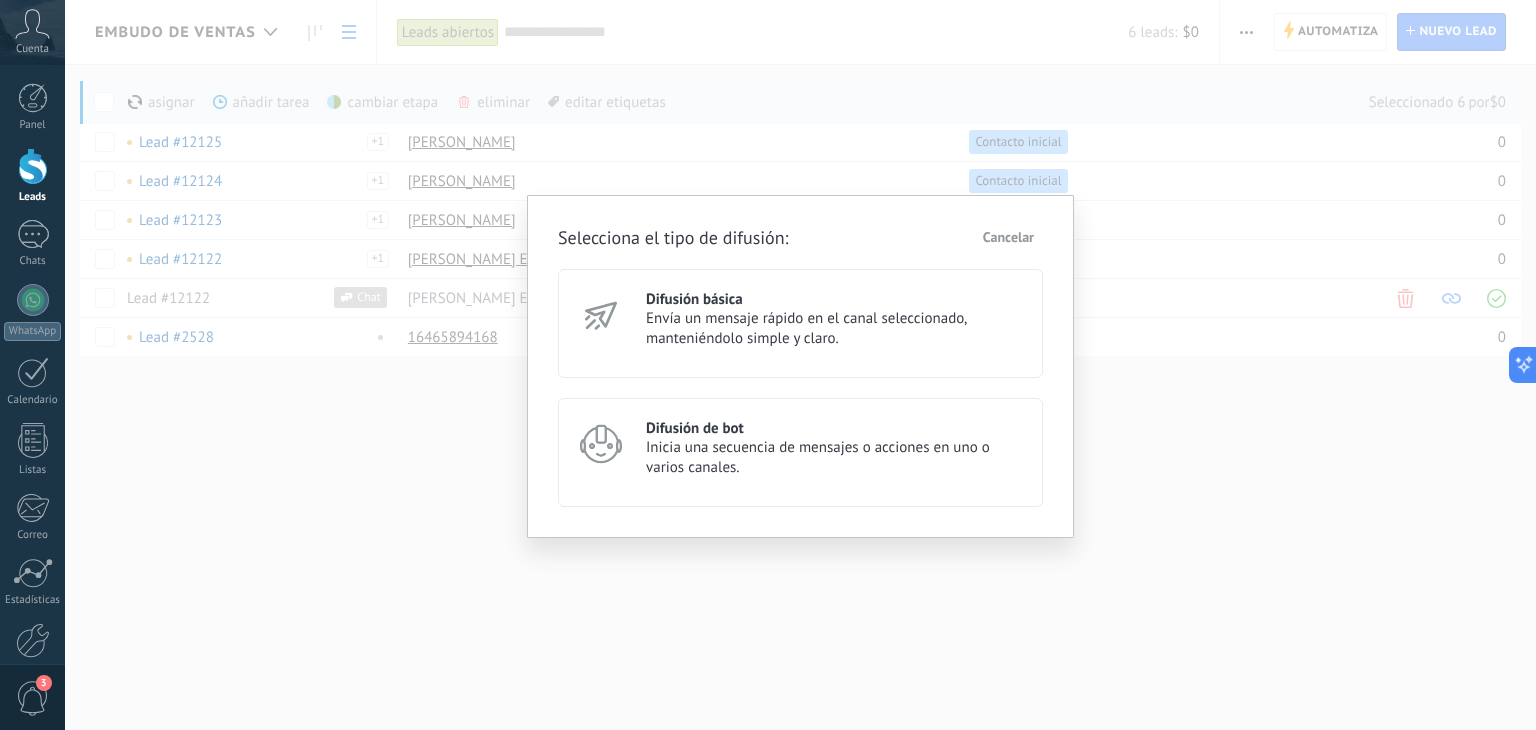 click on "Envía un mensaje rápido en el canal seleccionado, manteniéndolo simple y claro." at bounding box center (835, 329) 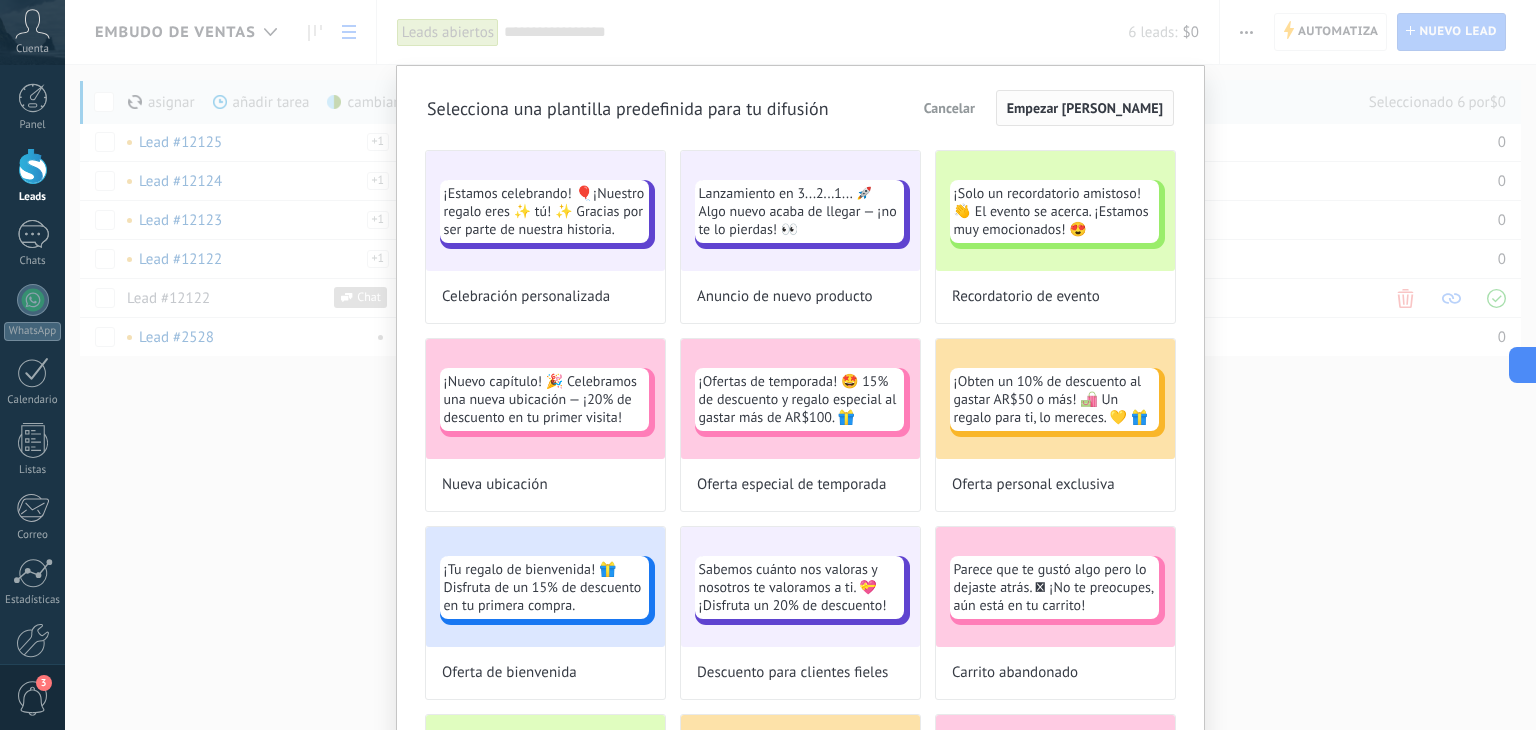 click on "Empezar [PERSON_NAME]" at bounding box center (1085, 108) 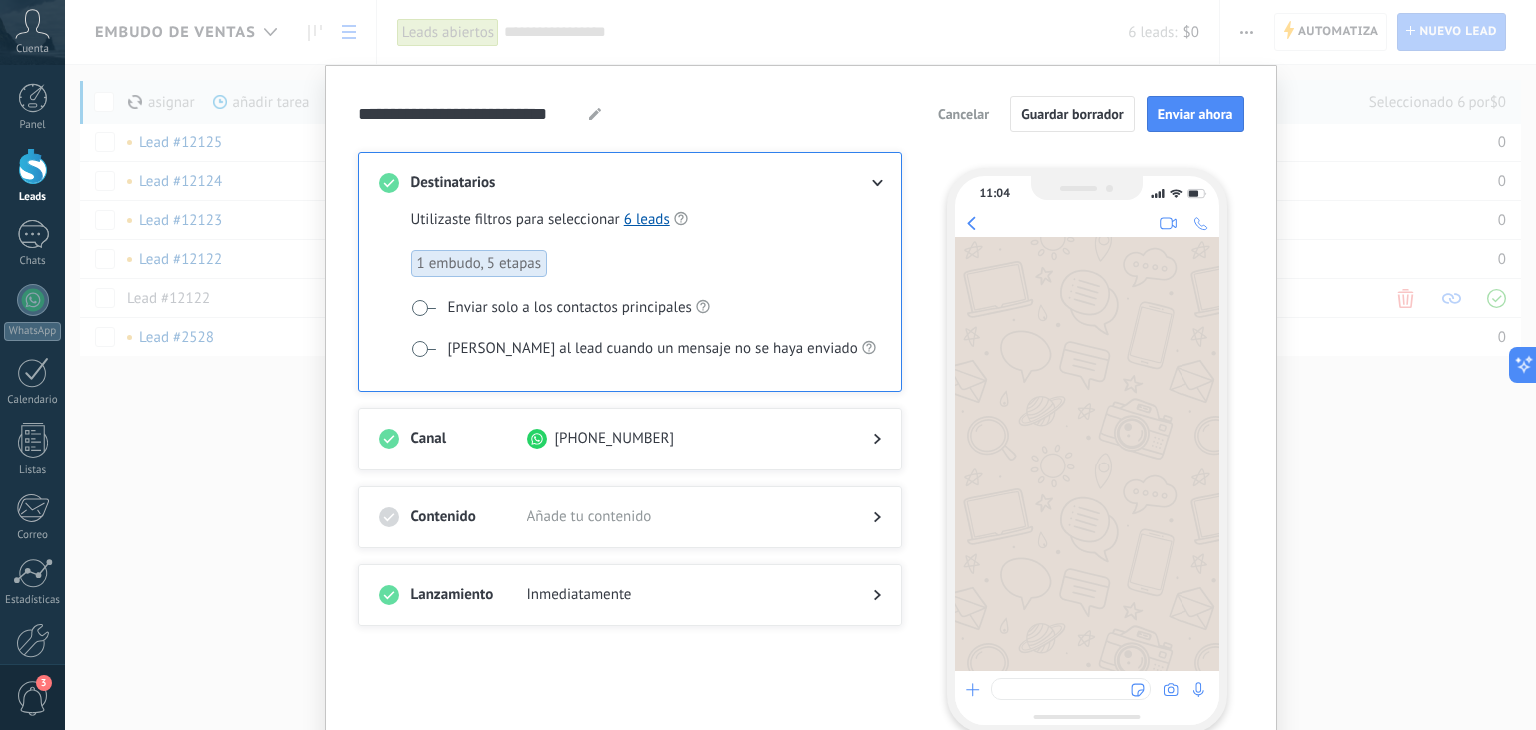 click on "Contenido Añade tu contenido" at bounding box center (630, 517) 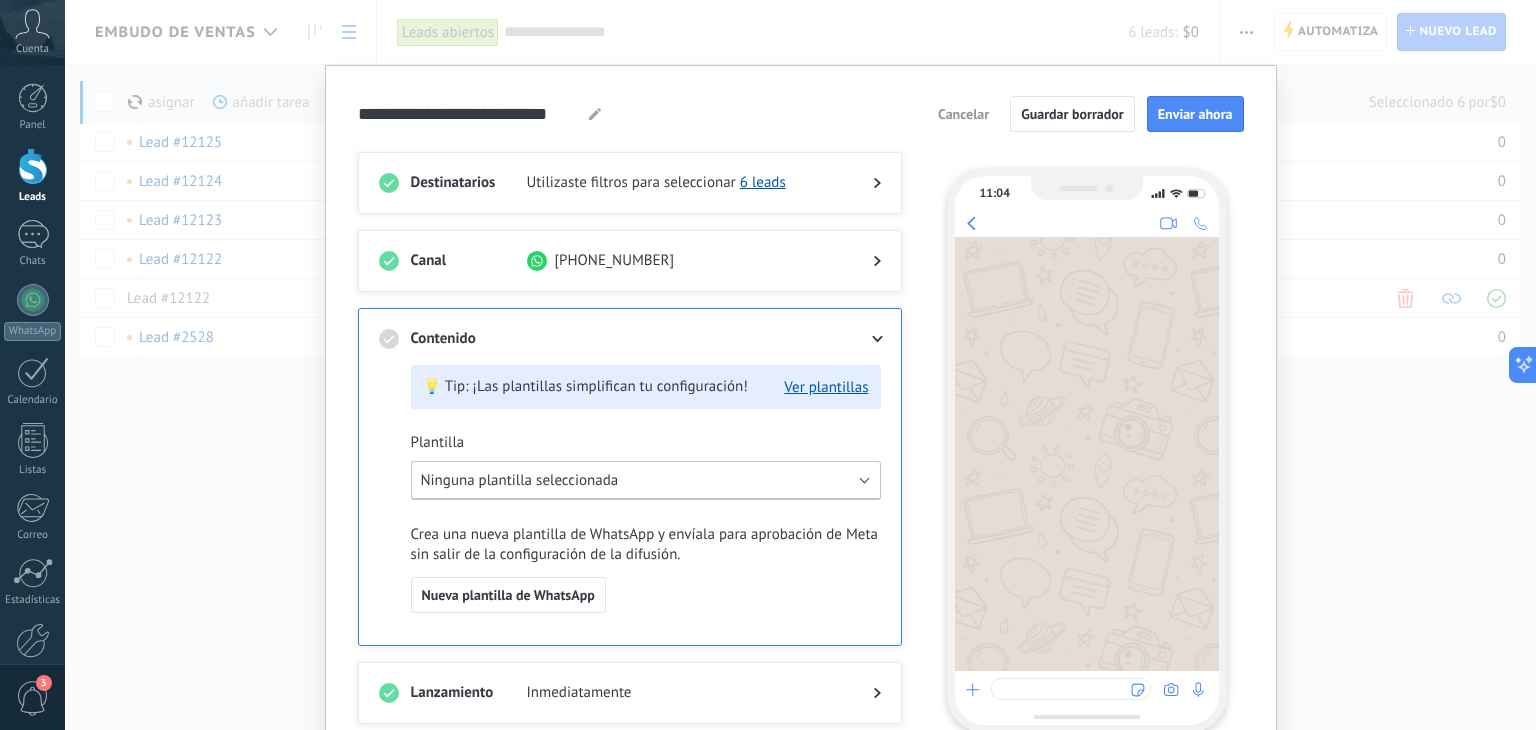 click on "Ninguna plantilla seleccionada" at bounding box center (646, 480) 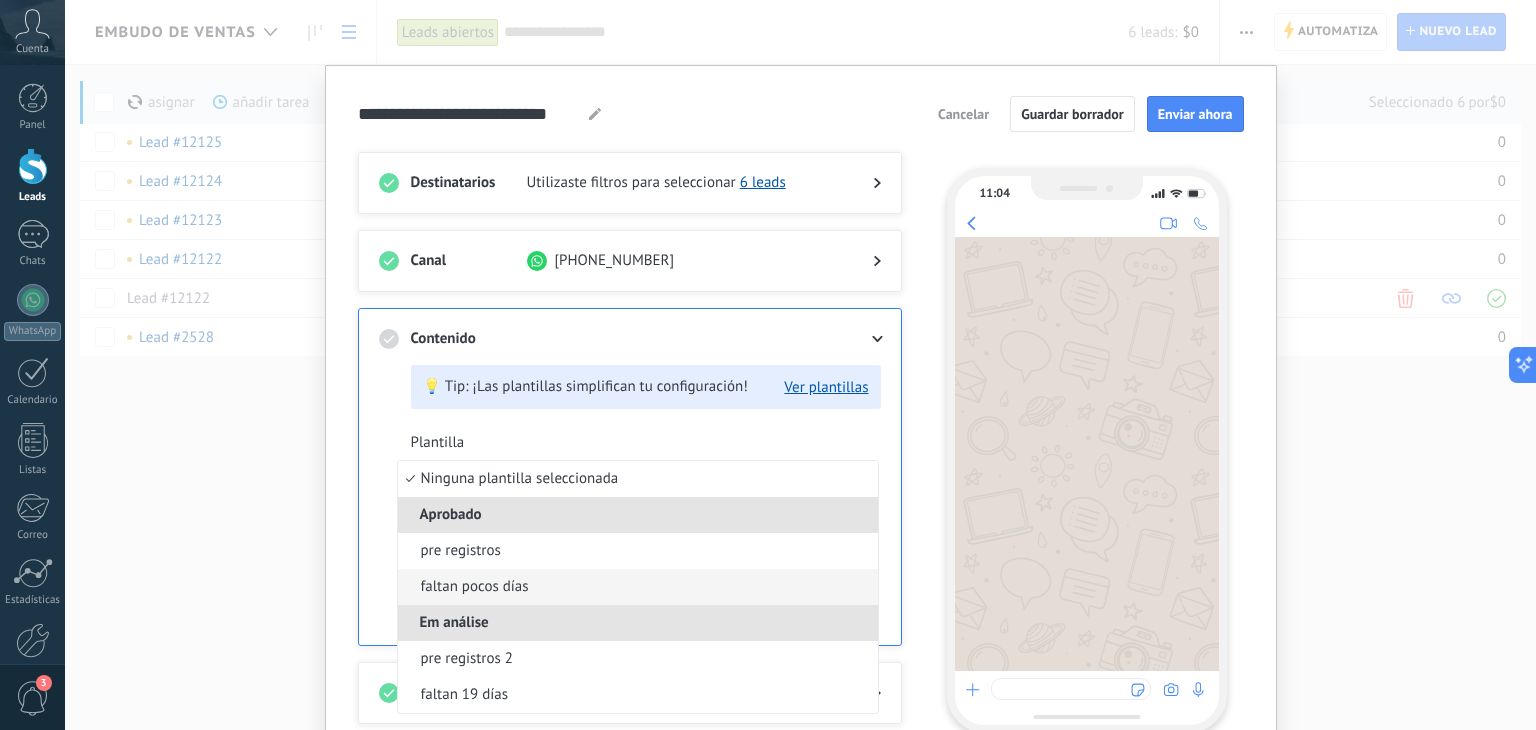 click on "faltan pocos días" at bounding box center [638, 587] 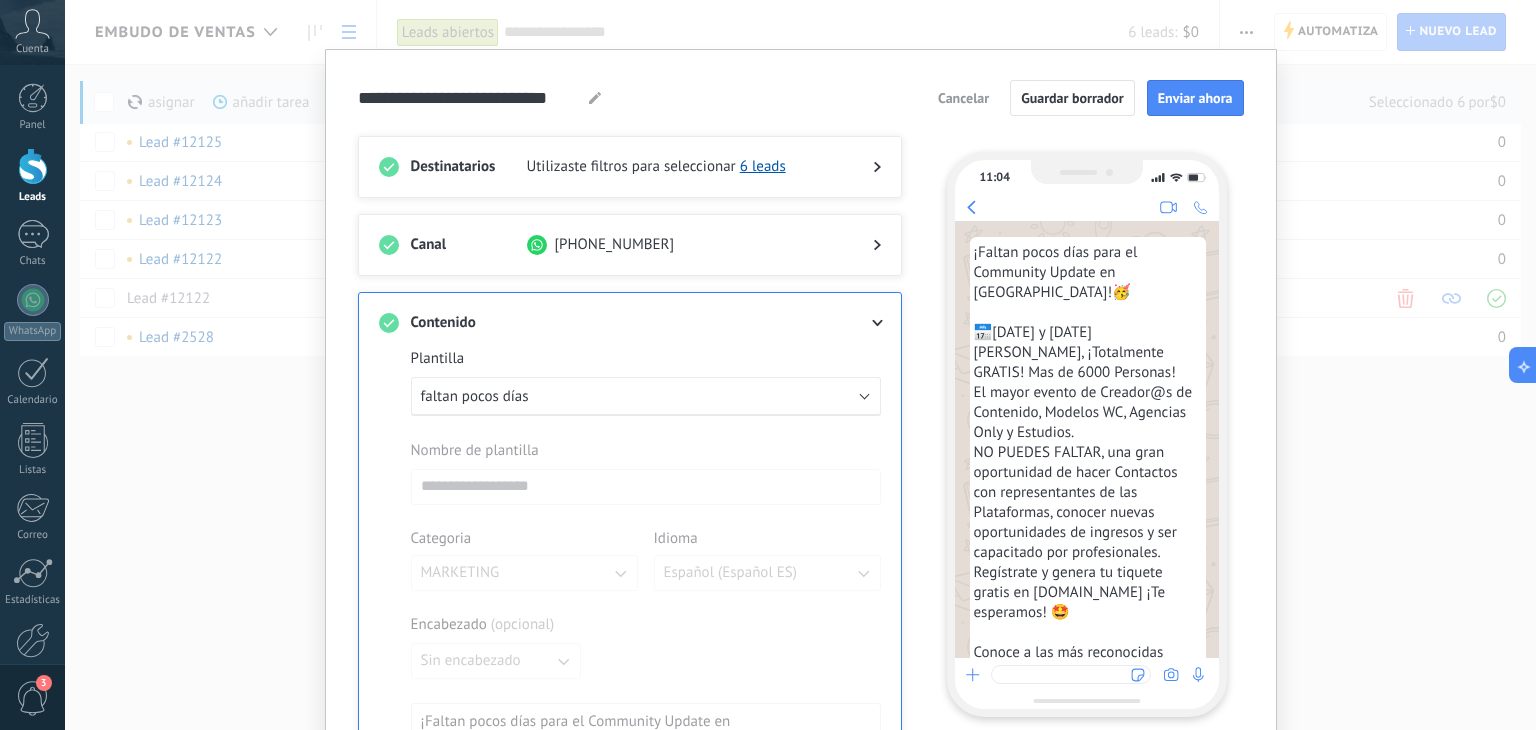 scroll, scrollTop: 0, scrollLeft: 0, axis: both 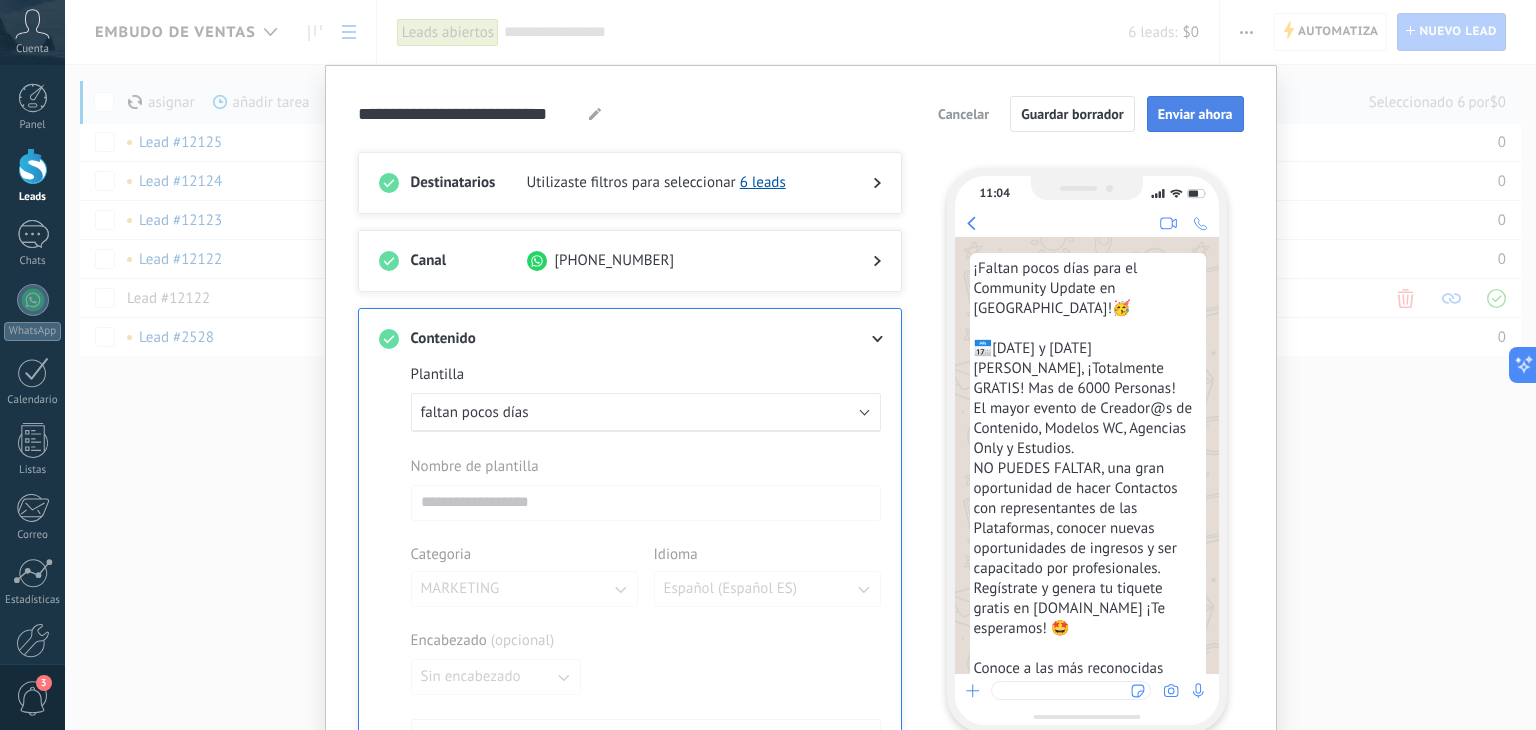 click on "Enviar ahora" at bounding box center [1195, 114] 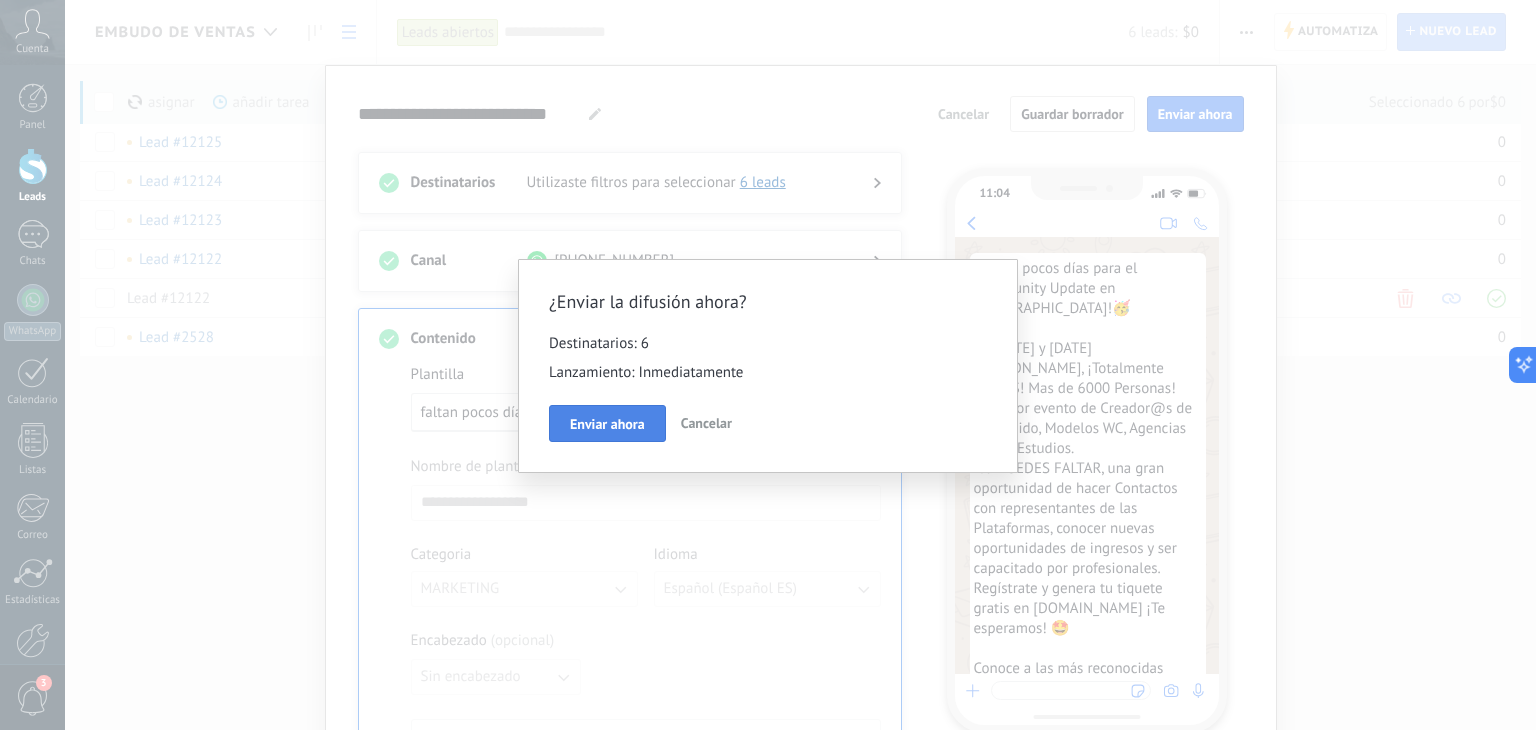 click on "Enviar ahora" at bounding box center (607, 424) 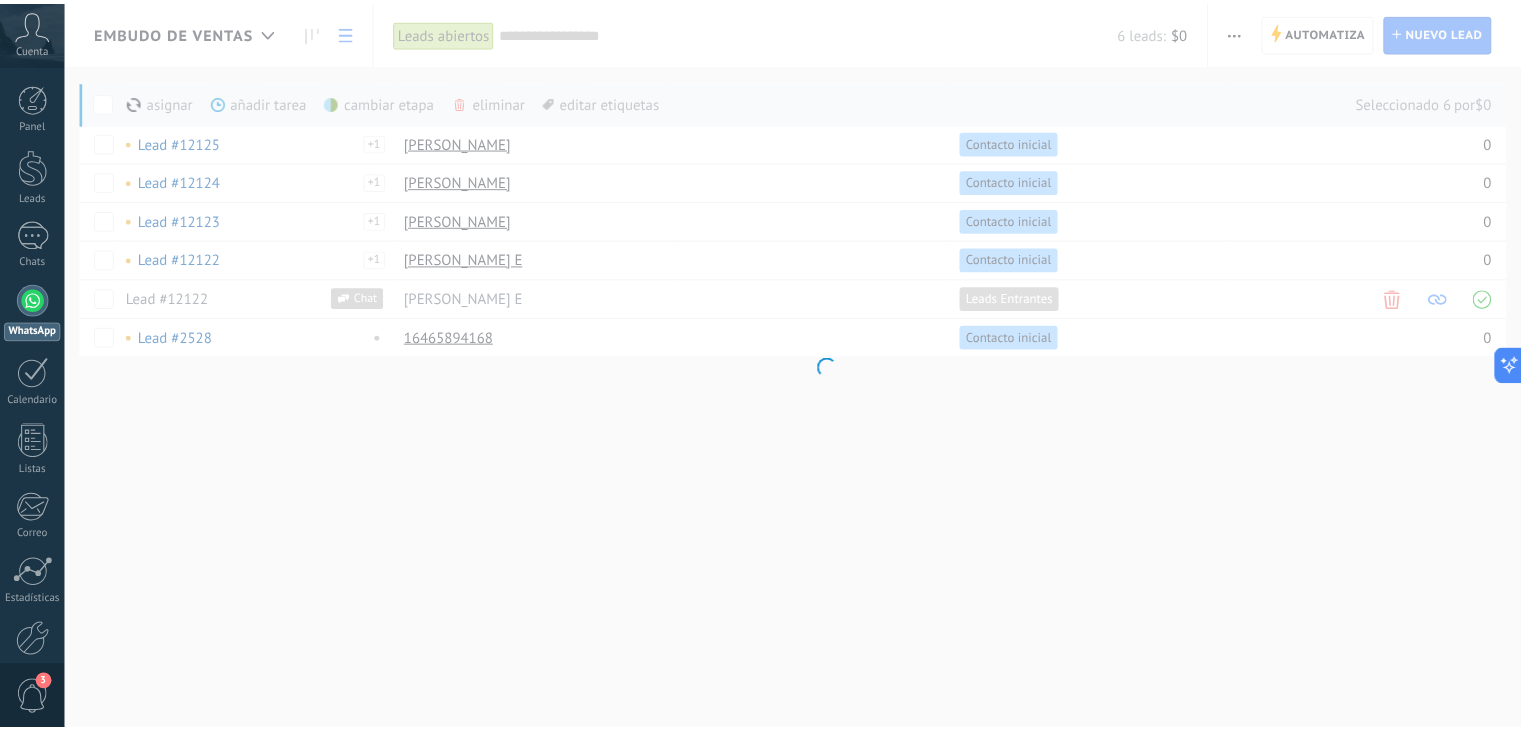 scroll, scrollTop: 68, scrollLeft: 0, axis: vertical 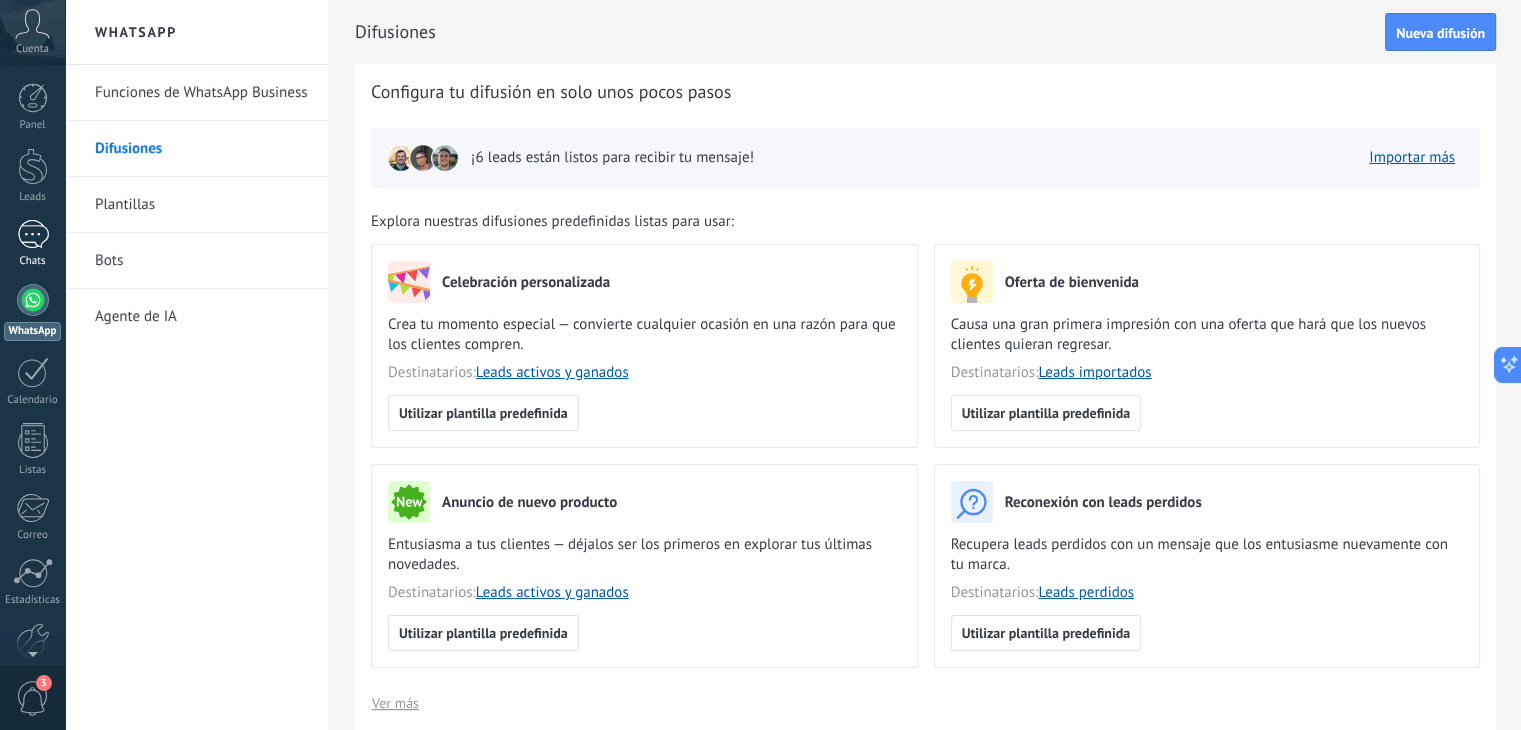 click at bounding box center [33, 234] 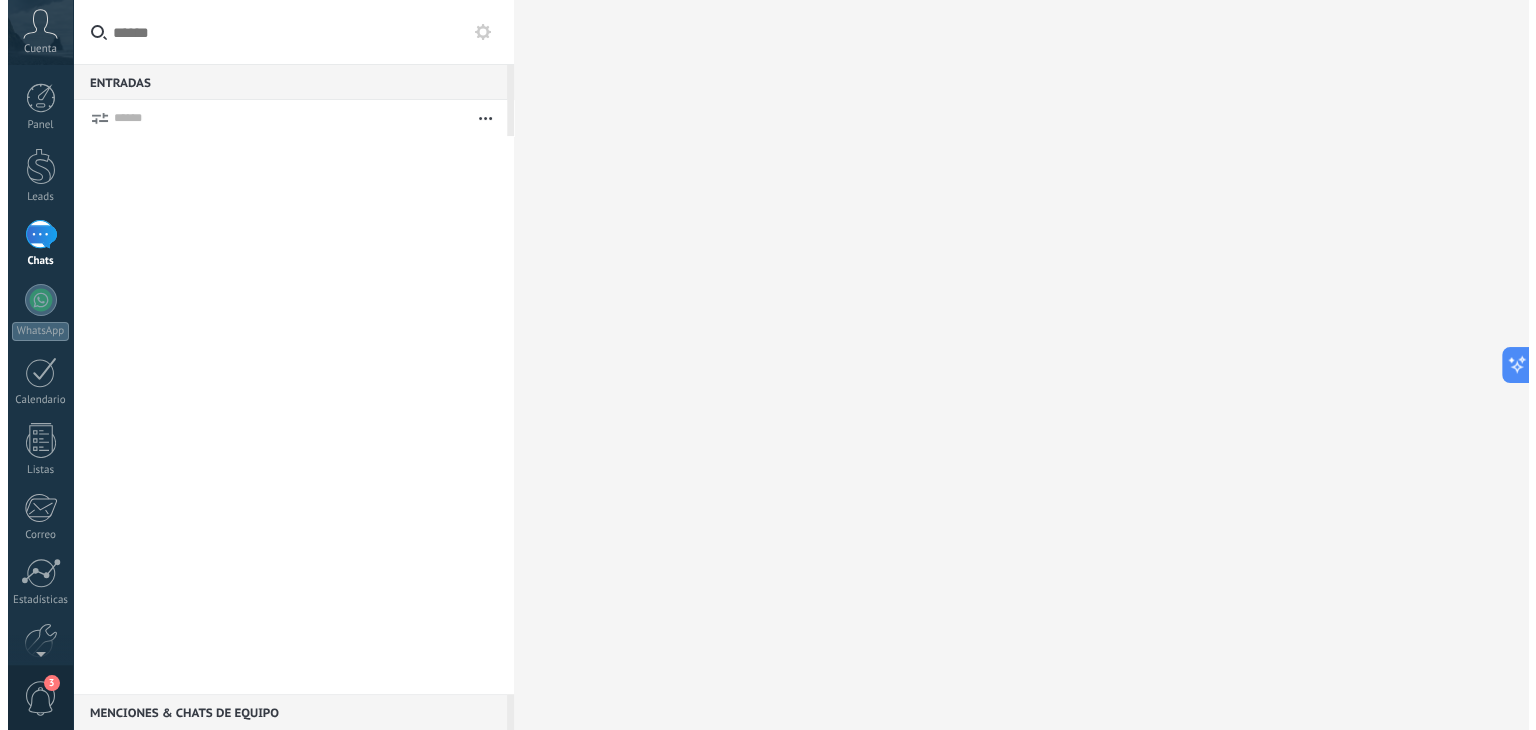 scroll, scrollTop: 114, scrollLeft: 0, axis: vertical 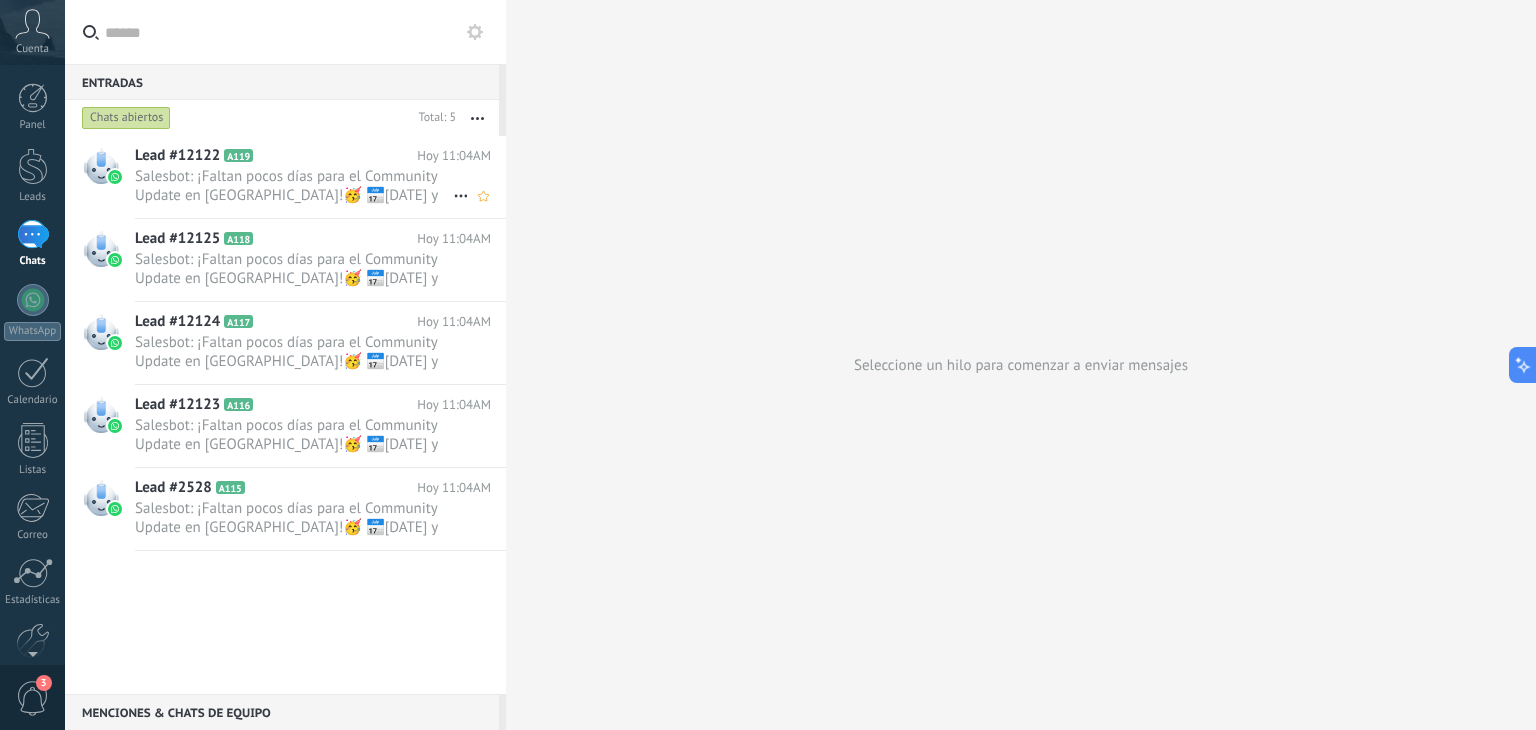 click on "Salesbot: ¡Faltan pocos días para el Community Update en [GEOGRAPHIC_DATA]!🥳
📅[DATE] y [DATE][PERSON_NAME], ¡Totalmente GRATIS! Mas de 6000 P..." at bounding box center [294, 186] 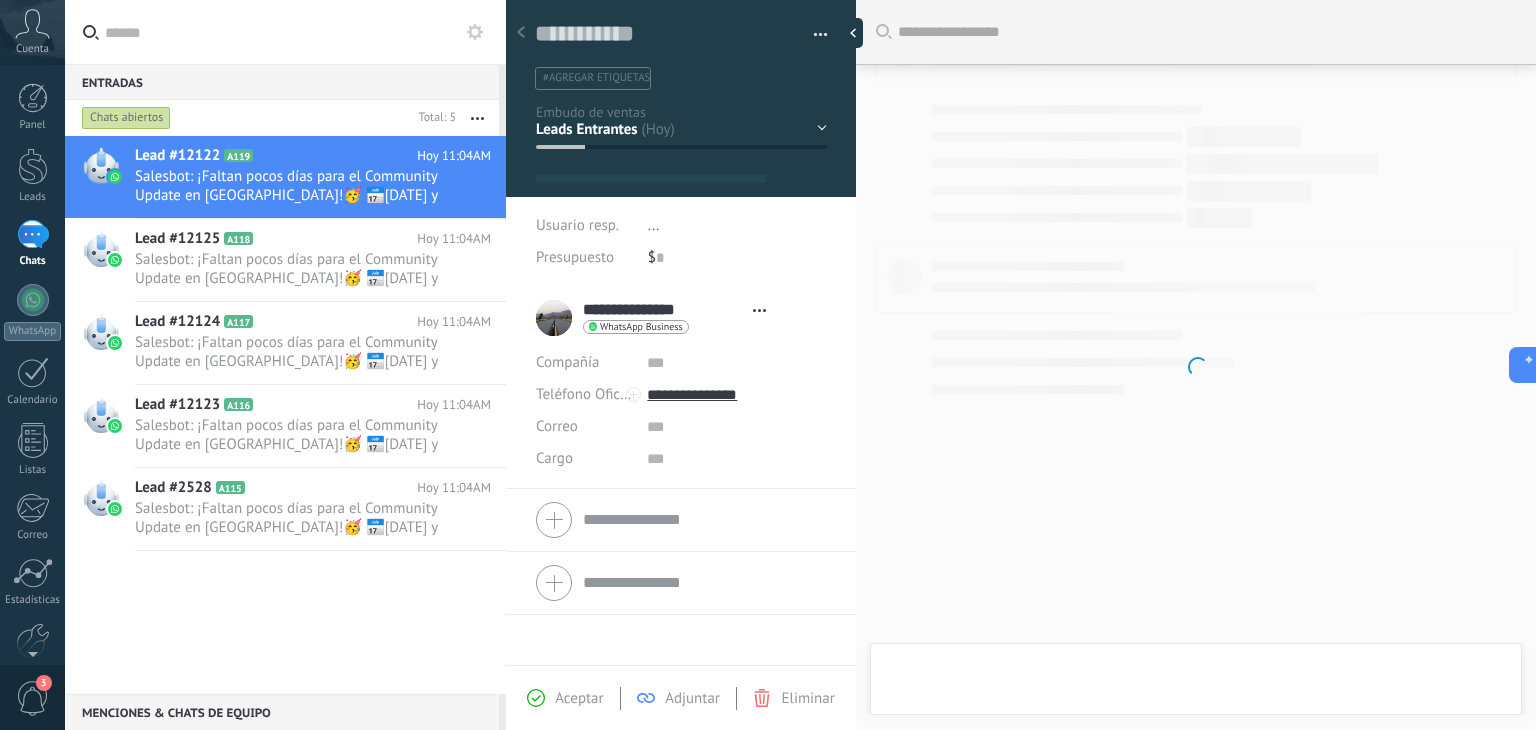 scroll, scrollTop: 854, scrollLeft: 0, axis: vertical 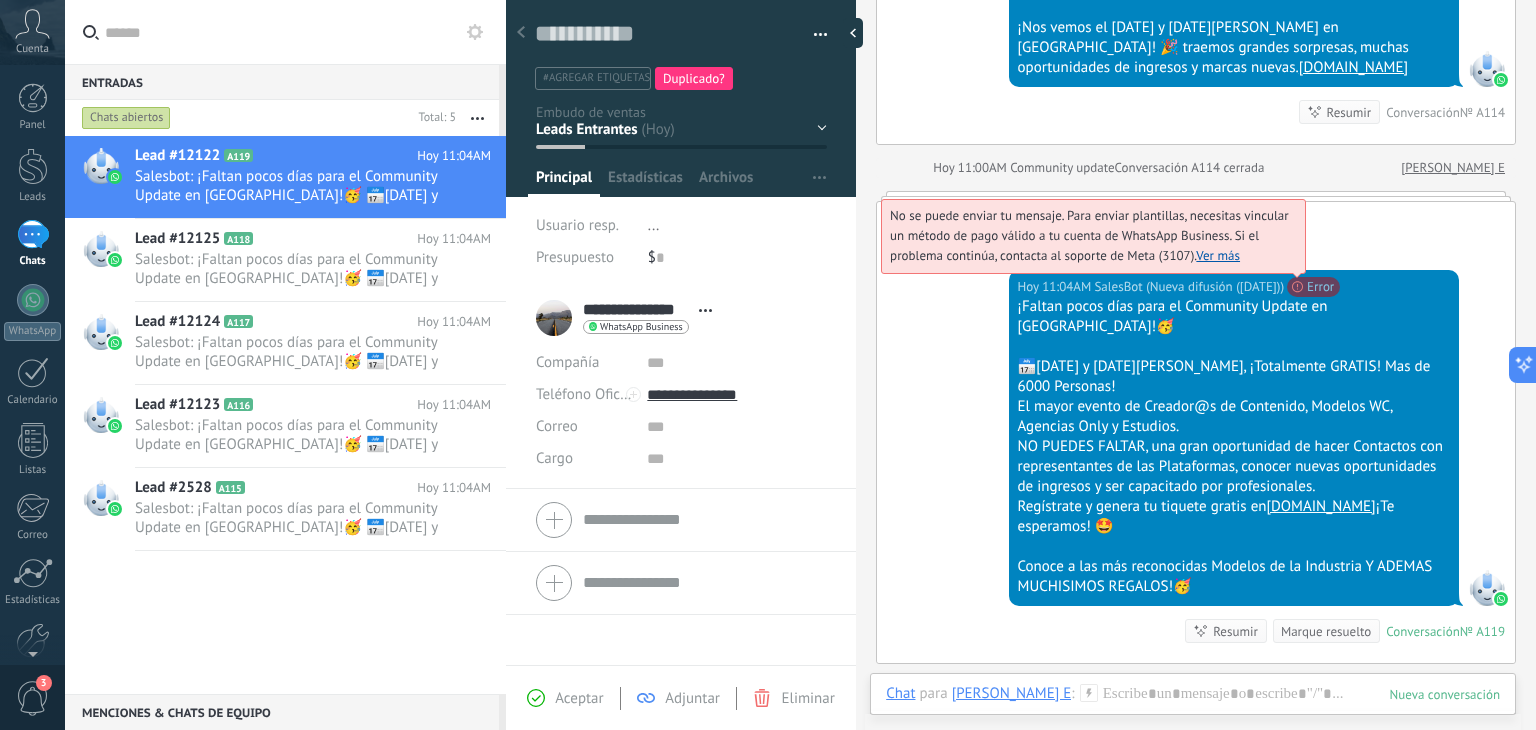 click on "No se puede enviar tu mensaje. Para enviar plantillas, necesitas vincular un método de pago válido a tu cuenta de WhatsApp Business. Si el problema continúa, contacta al soporte de Meta (3107).  Ver más" at bounding box center (1089, 235) 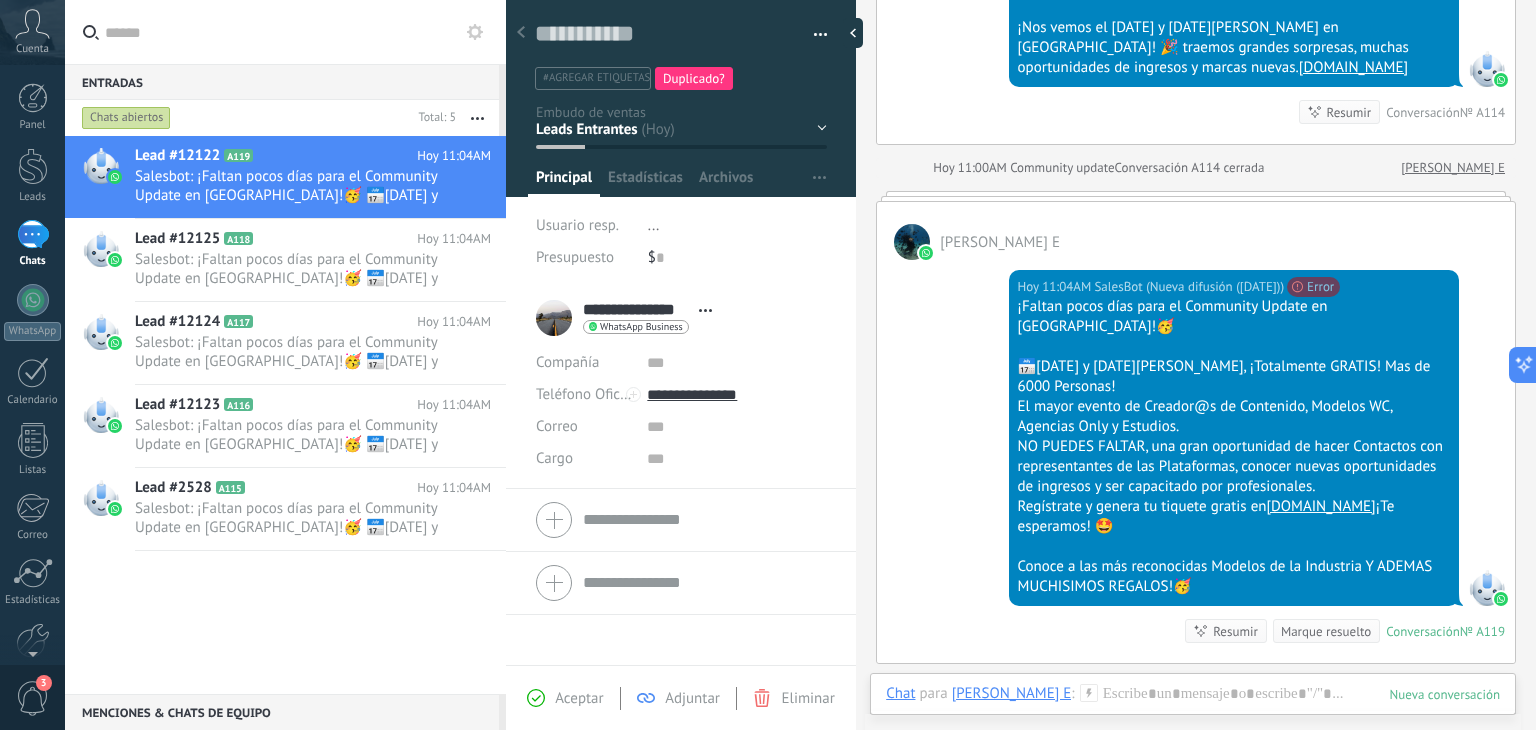 click on "Hoy 11:04AM SalesBot (Nueva difusión (23/07/2025))  No se puede enviar tu mensaje. Para enviar plantillas, necesitas vincular un método de pago válido a tu cuenta de WhatsApp Business. Si el problema continúa, contacta al soporte de Meta (3107).  Ver más Error ¡Faltan pocos días para el Community Update en Bogotá!🥳   📅12 y 13 de agosto, ¡Totalmente GRATIS! Mas de 6000 Personas! El mayor evento de Creador@s de Contenido, Modelos WC, Agencias Only y Estudios. NO PUEDES FALTAR, una gran oportunidad de hacer Contactos con representantes de las Plataformas, conocer nuevas oportunidades de ingresos y ser capacitado por profesionales. Regístrate y genera tu tiquete gratis en  www.comup.info  ¡Te esperamos! 🤩   Conoce a las más reconocidas Modelos de la Industria Y ADEMAS MUCHISIMOS REGALOS!🥳 Conversación  № A119 Conversación № A119 Resumir Resumir Marque resuelto" at bounding box center [1196, 461] 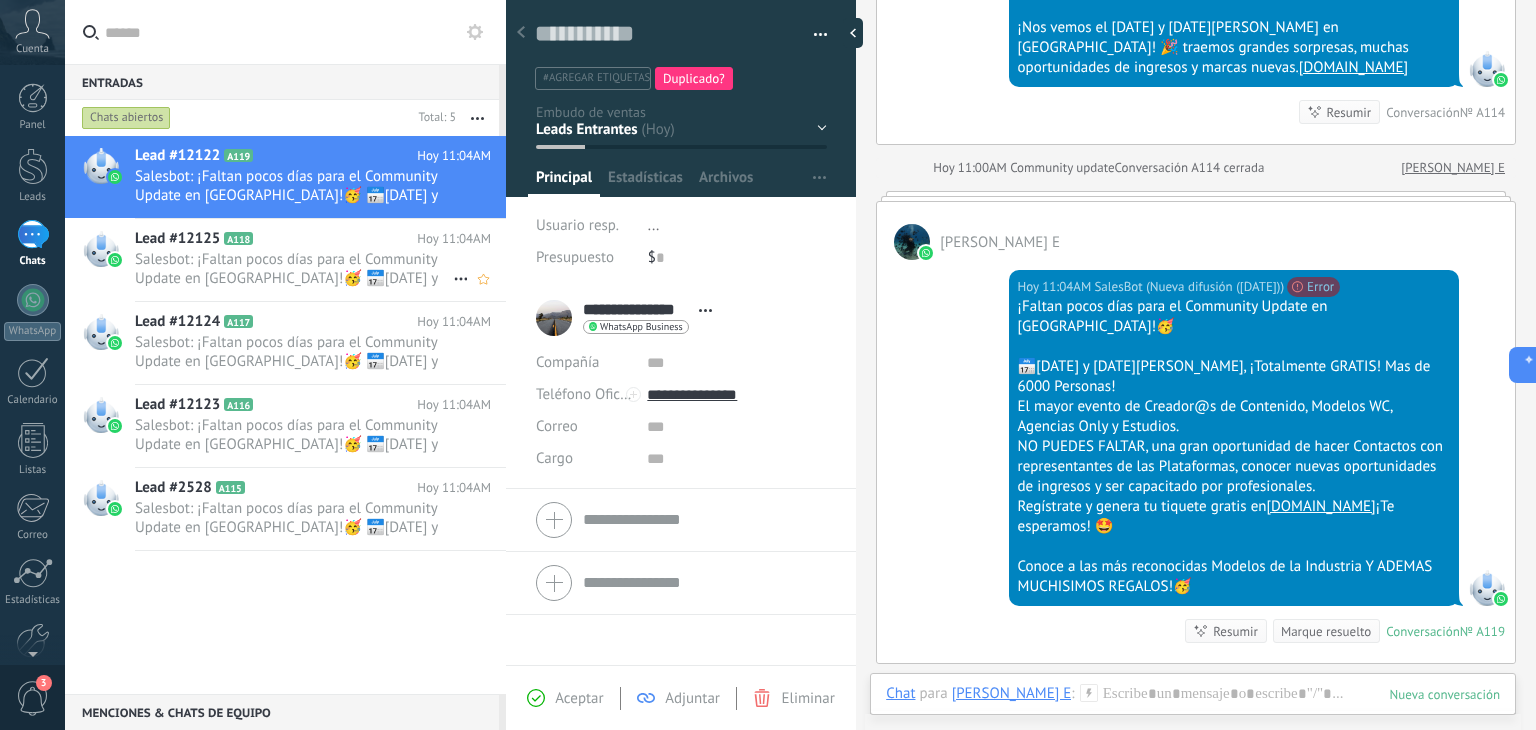 click on "Salesbot: ¡Faltan pocos días para el Community Update en [GEOGRAPHIC_DATA]!🥳
📅[DATE] y [DATE][PERSON_NAME], ¡Totalmente GRATIS! Mas de 6000 P..." at bounding box center (294, 269) 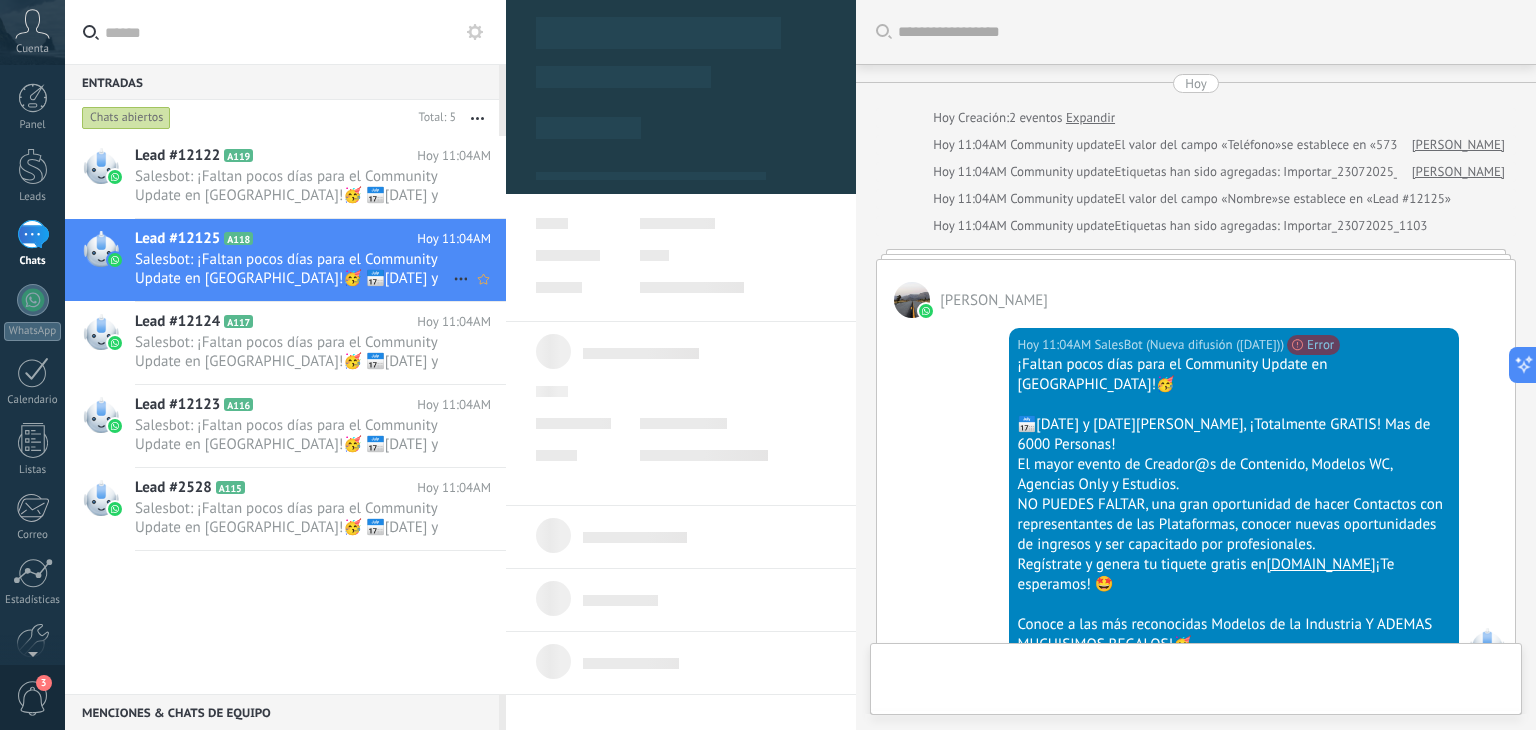 scroll, scrollTop: 100, scrollLeft: 0, axis: vertical 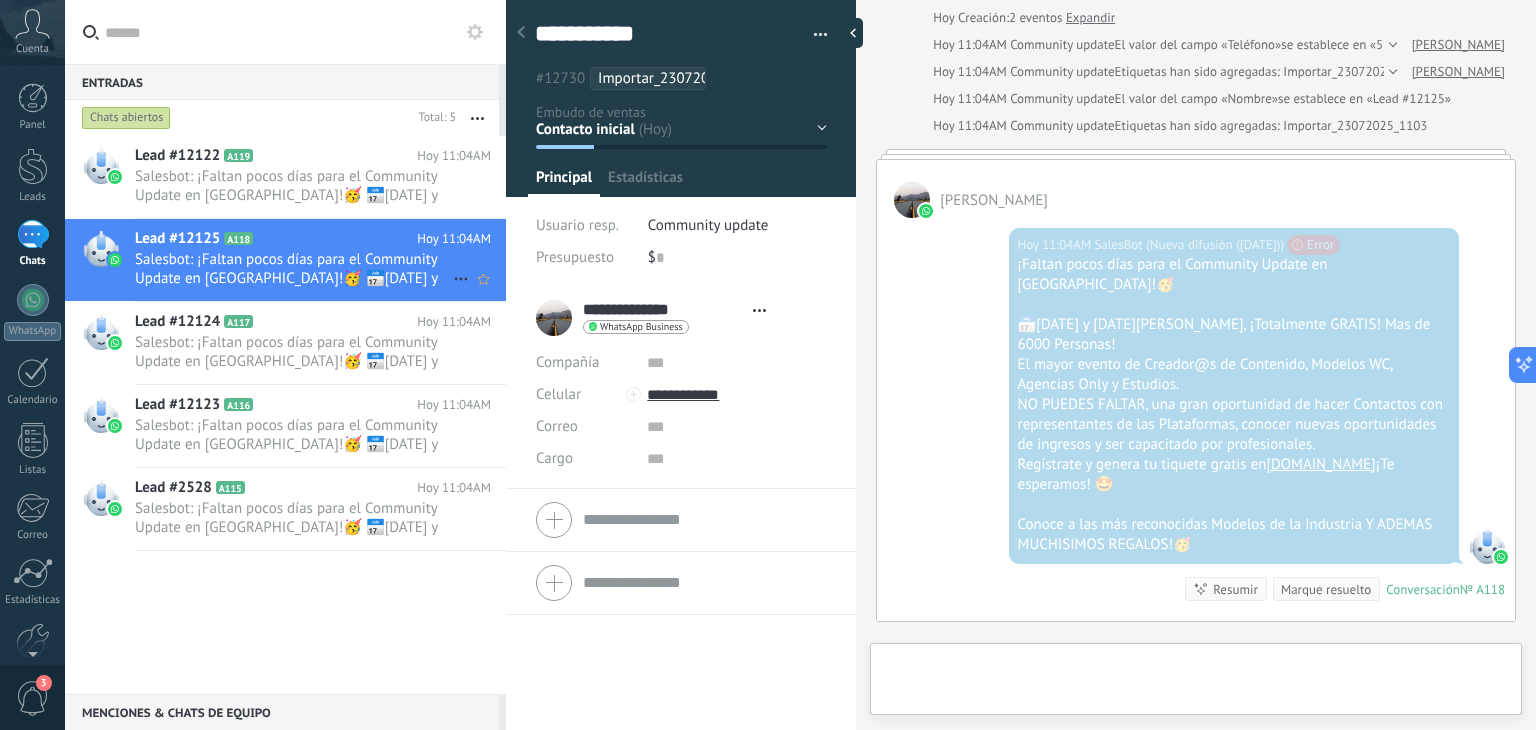 type on "**********" 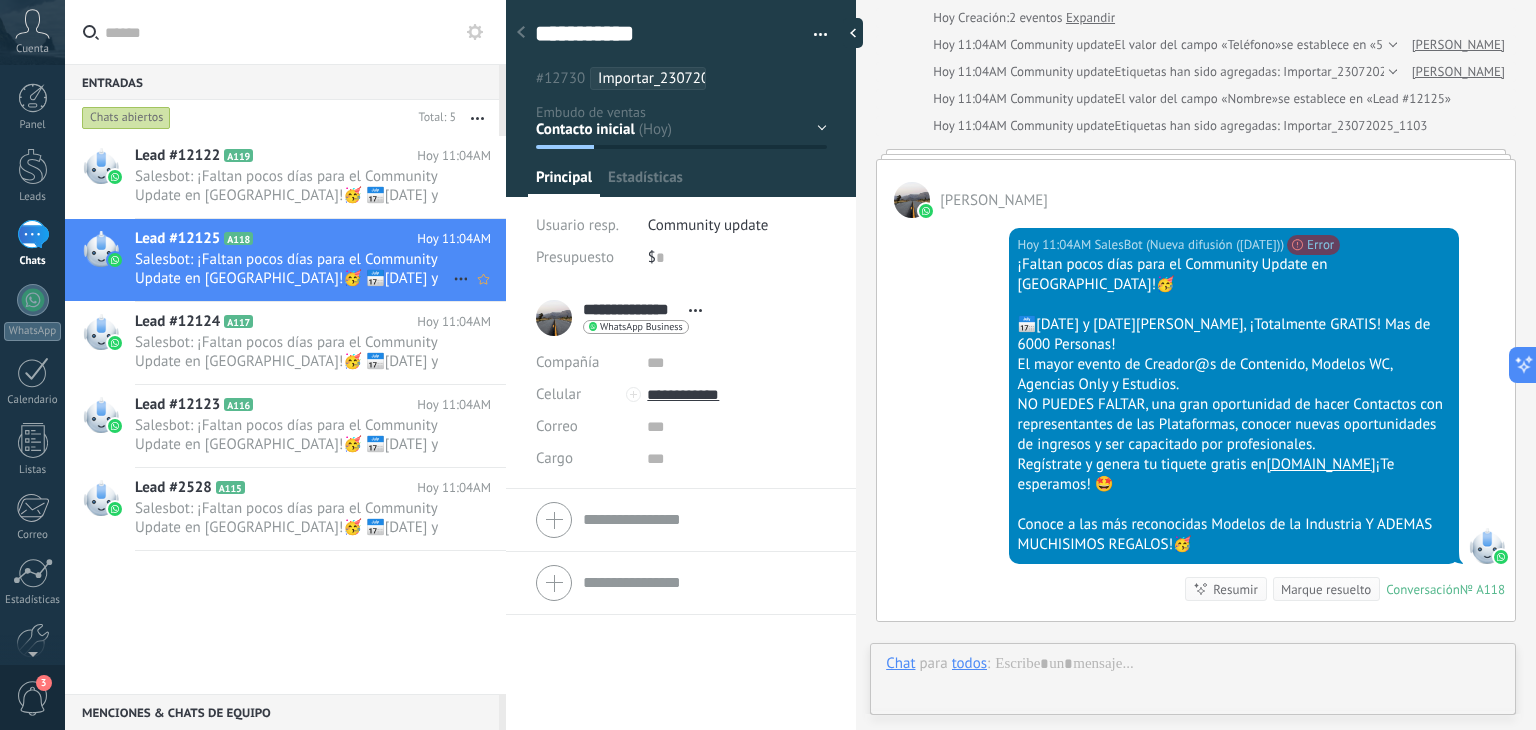 scroll, scrollTop: 29, scrollLeft: 0, axis: vertical 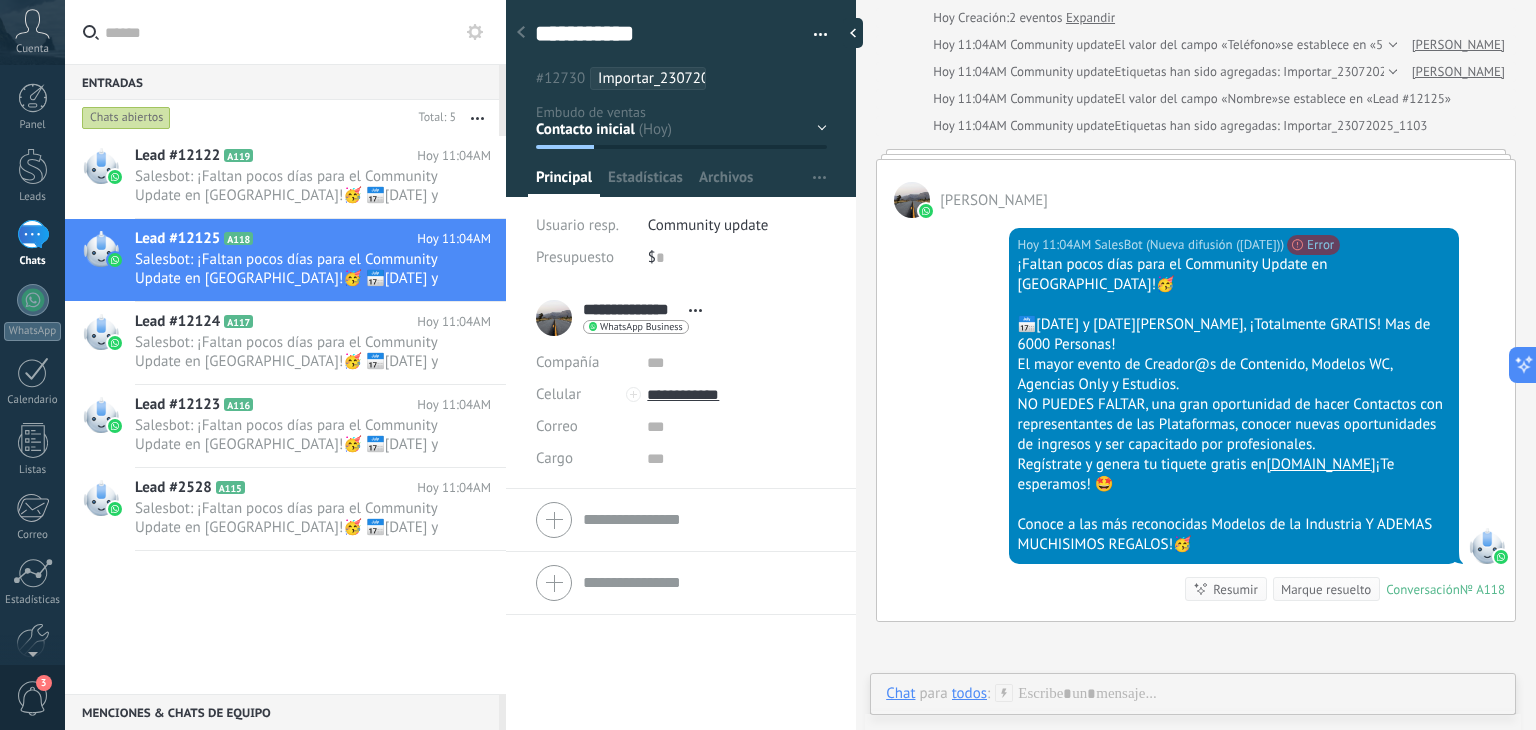 click at bounding box center (1193, 720) 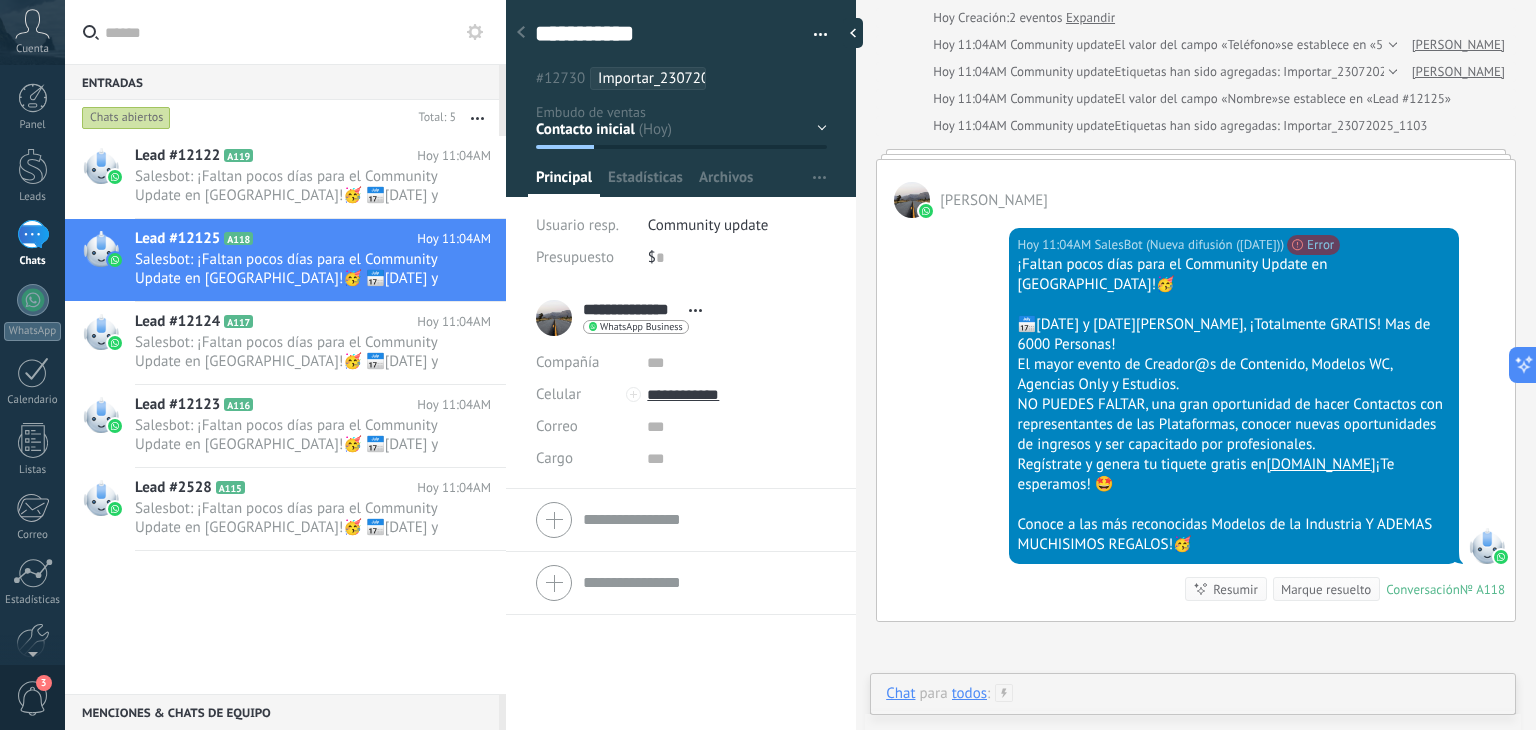 click at bounding box center (1193, 714) 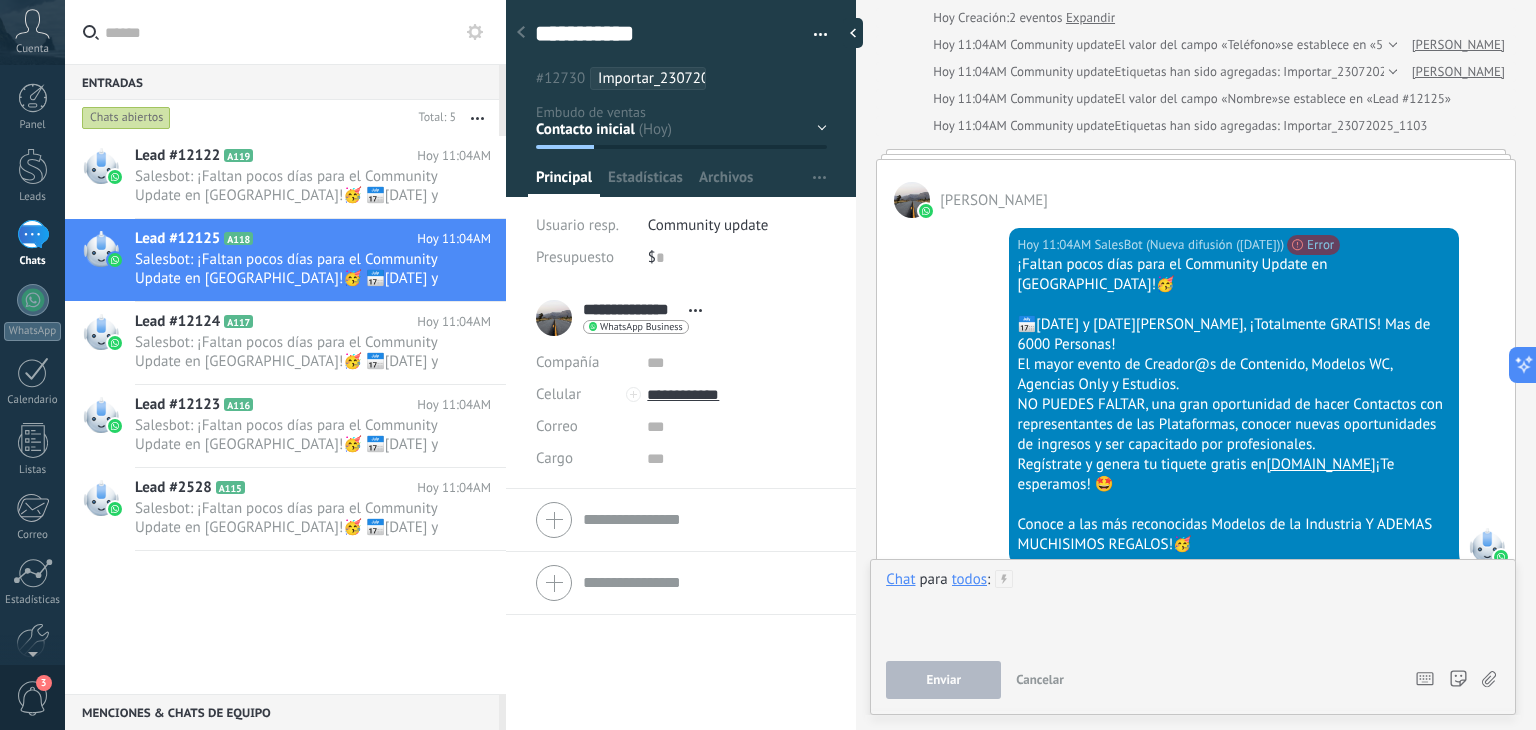 type 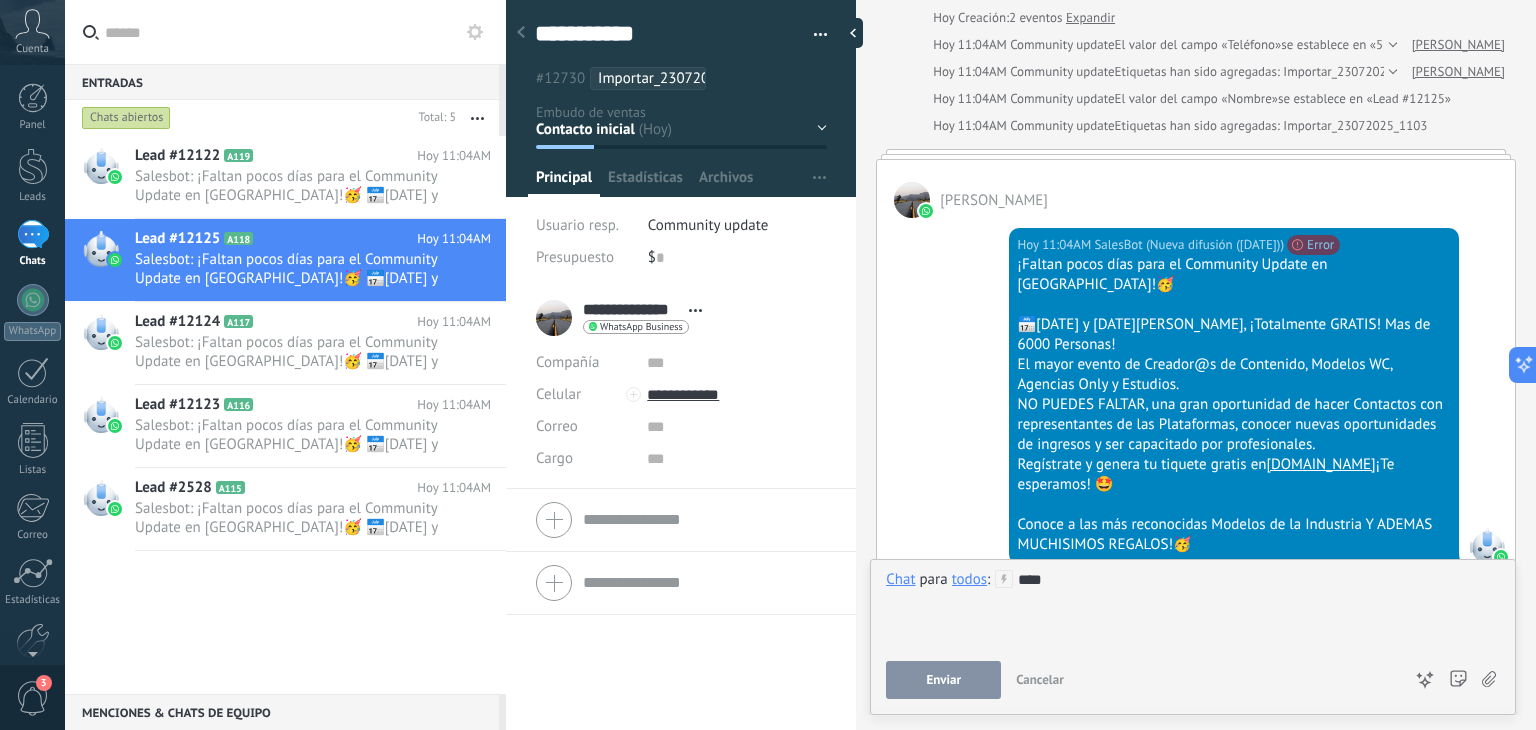 click at bounding box center (1193, 600) 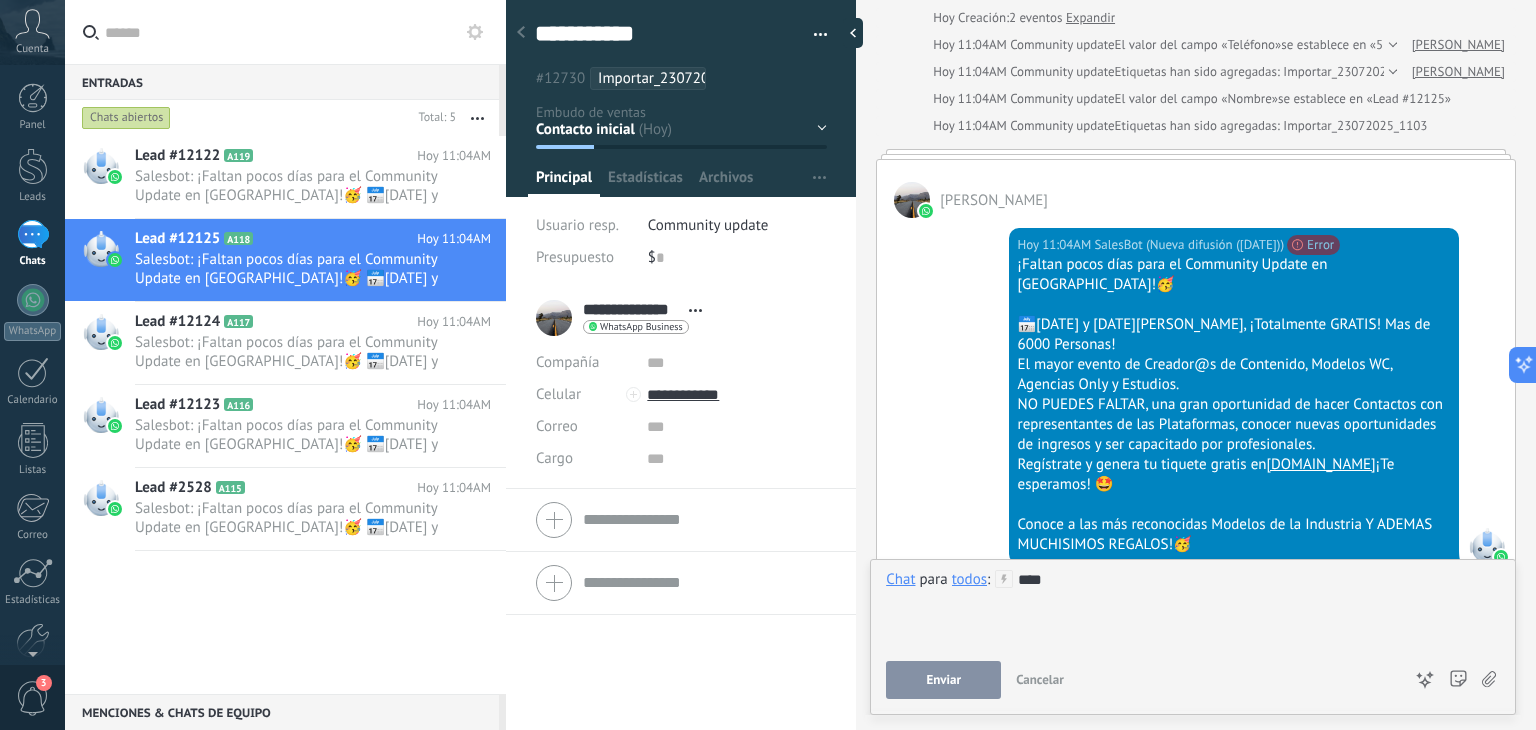 click on "****" at bounding box center [1193, 608] 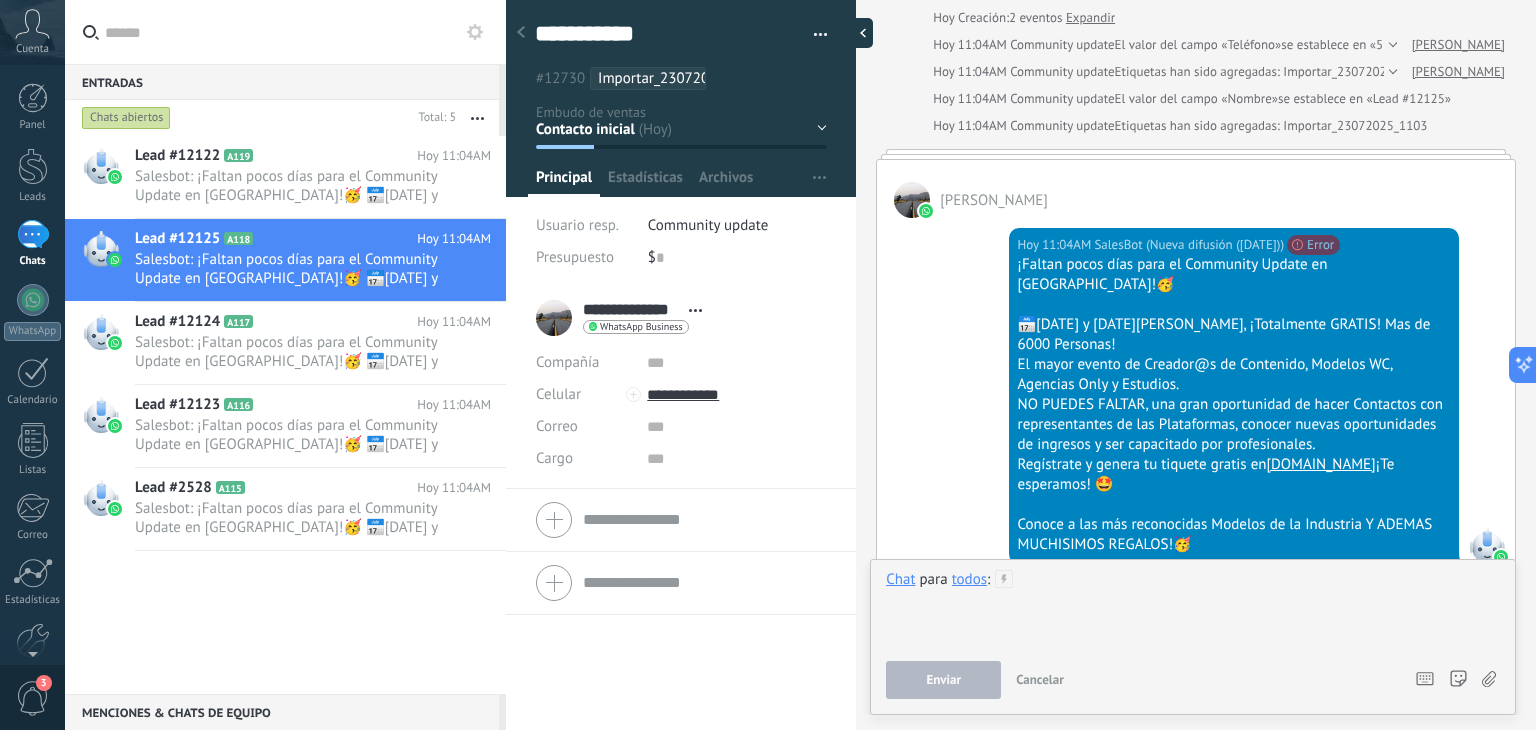 click at bounding box center (858, 33) 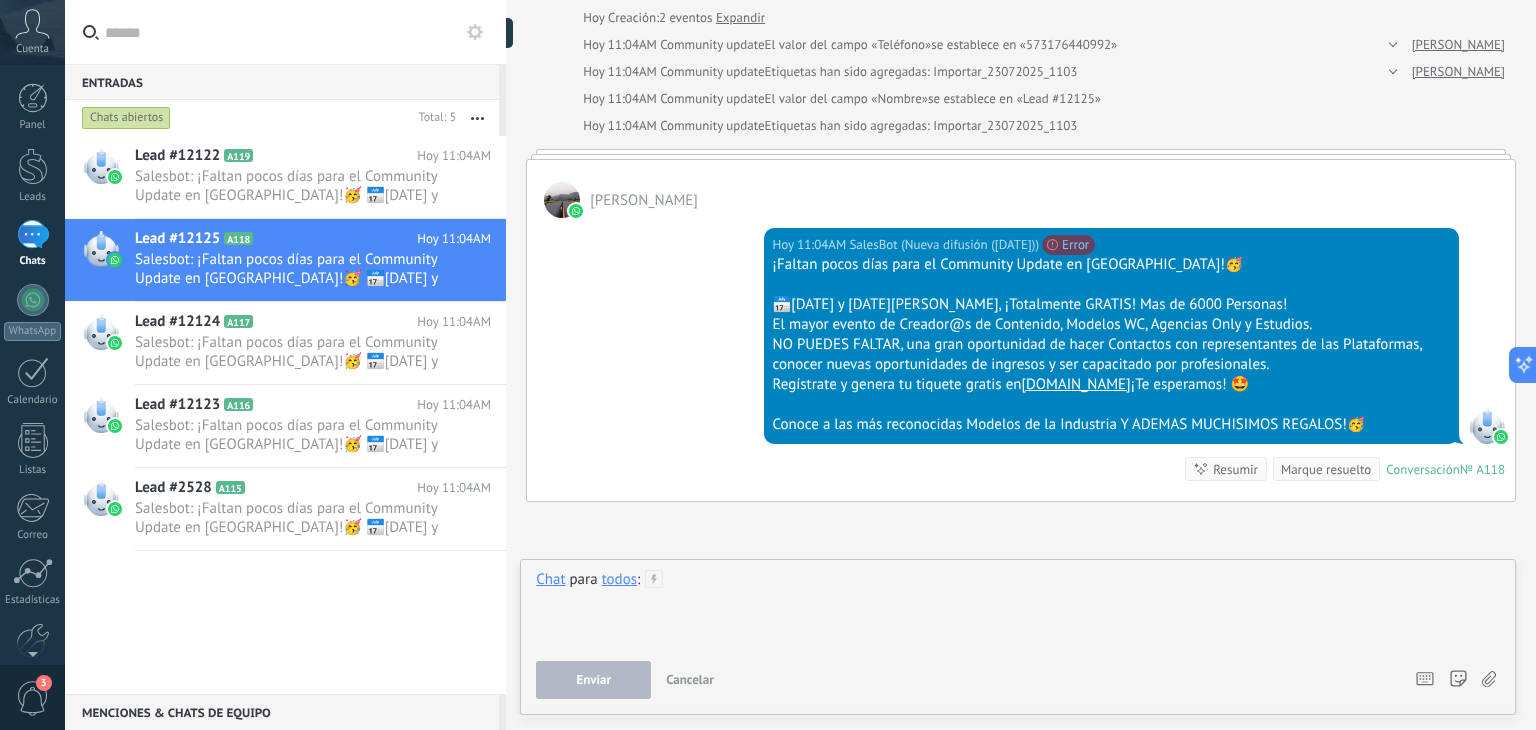 type on "**********" 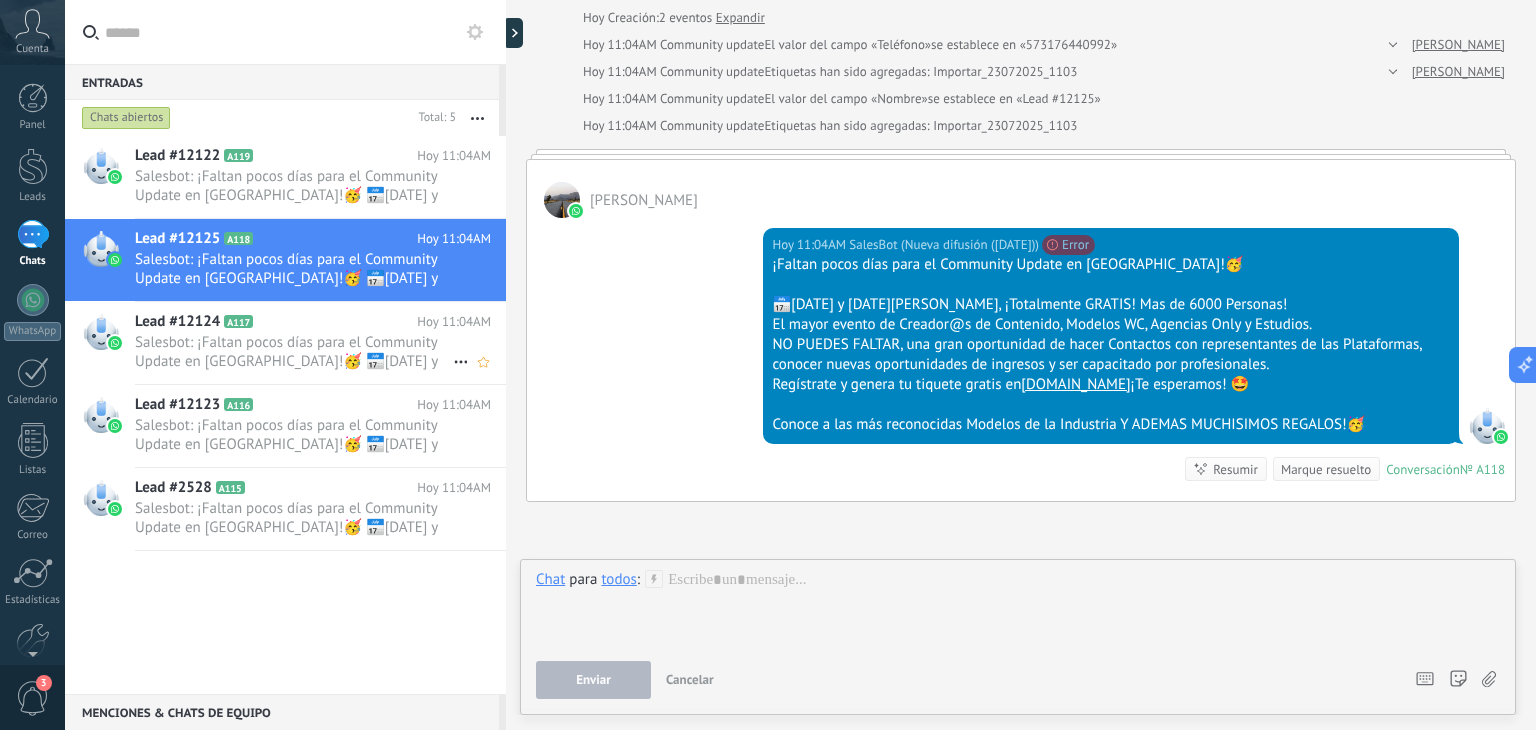 drag, startPoint x: 298, startPoint y: 340, endPoint x: 320, endPoint y: 340, distance: 22 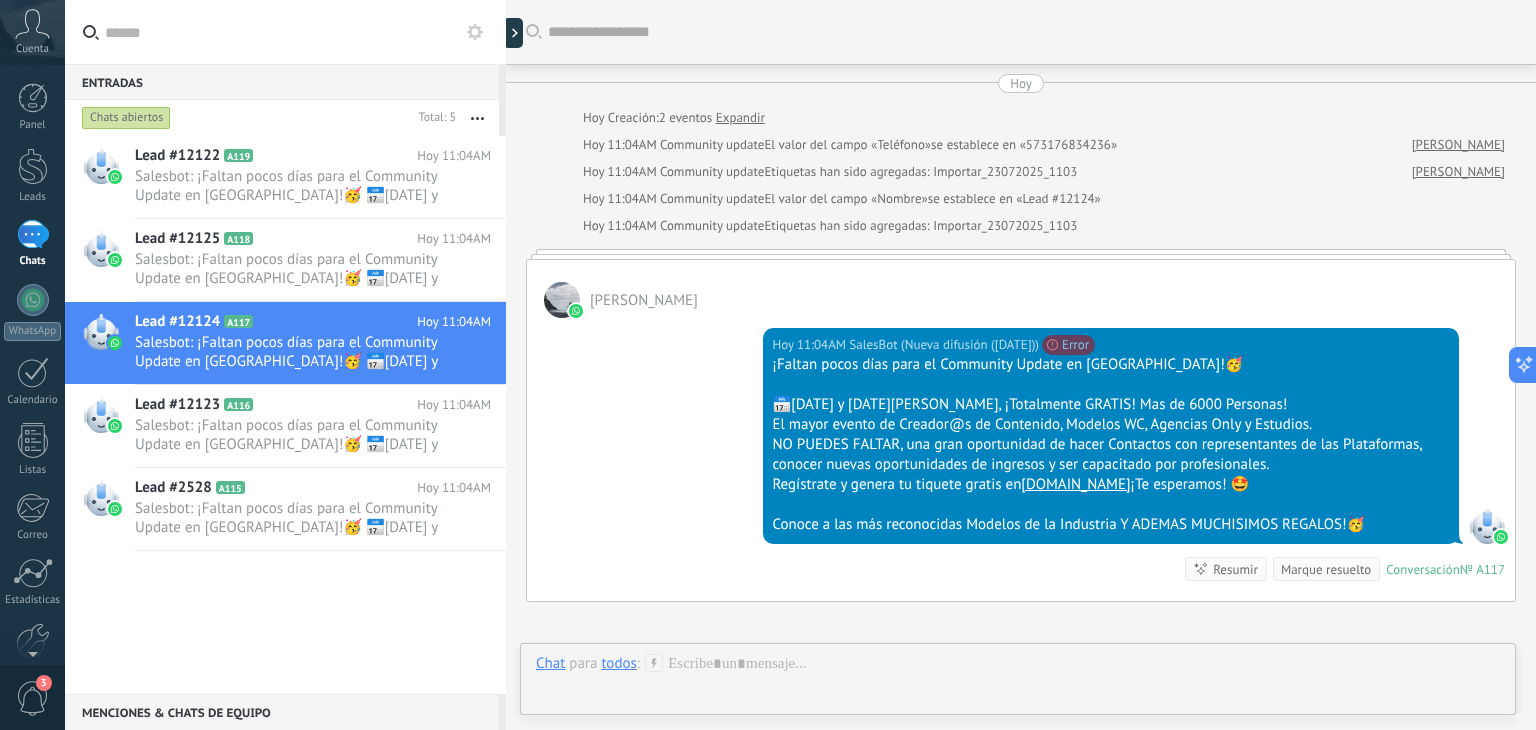 scroll, scrollTop: 220, scrollLeft: 0, axis: vertical 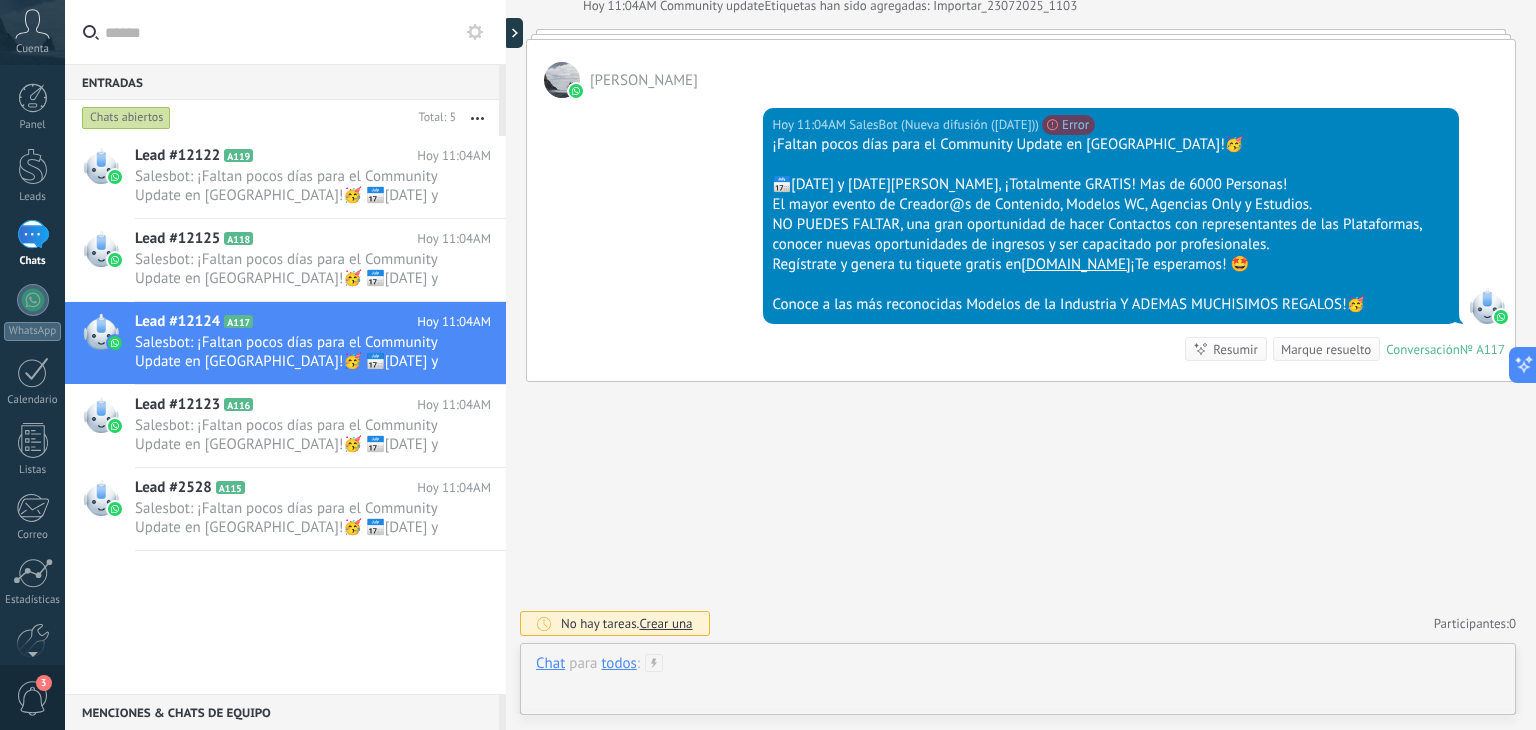 click at bounding box center [1018, 684] 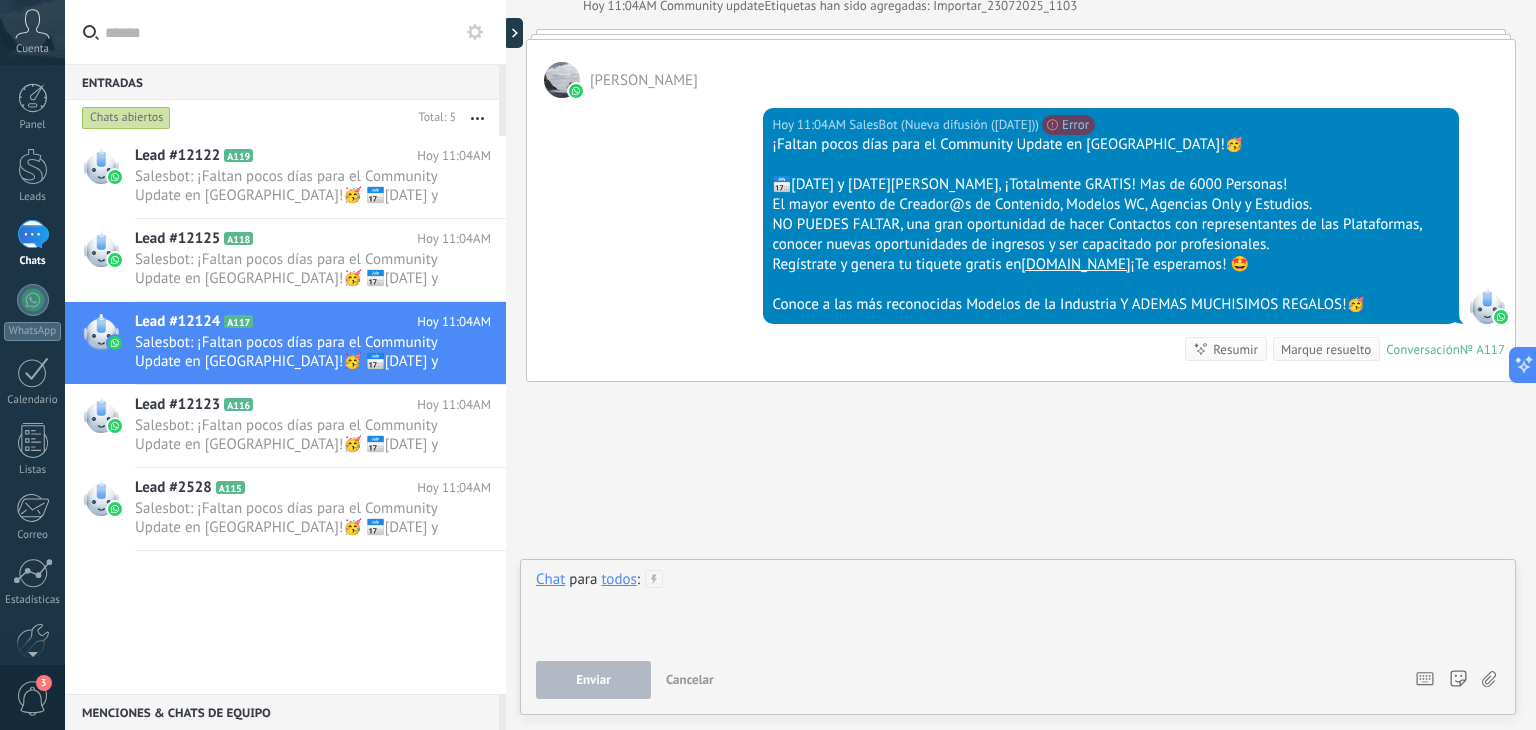 type 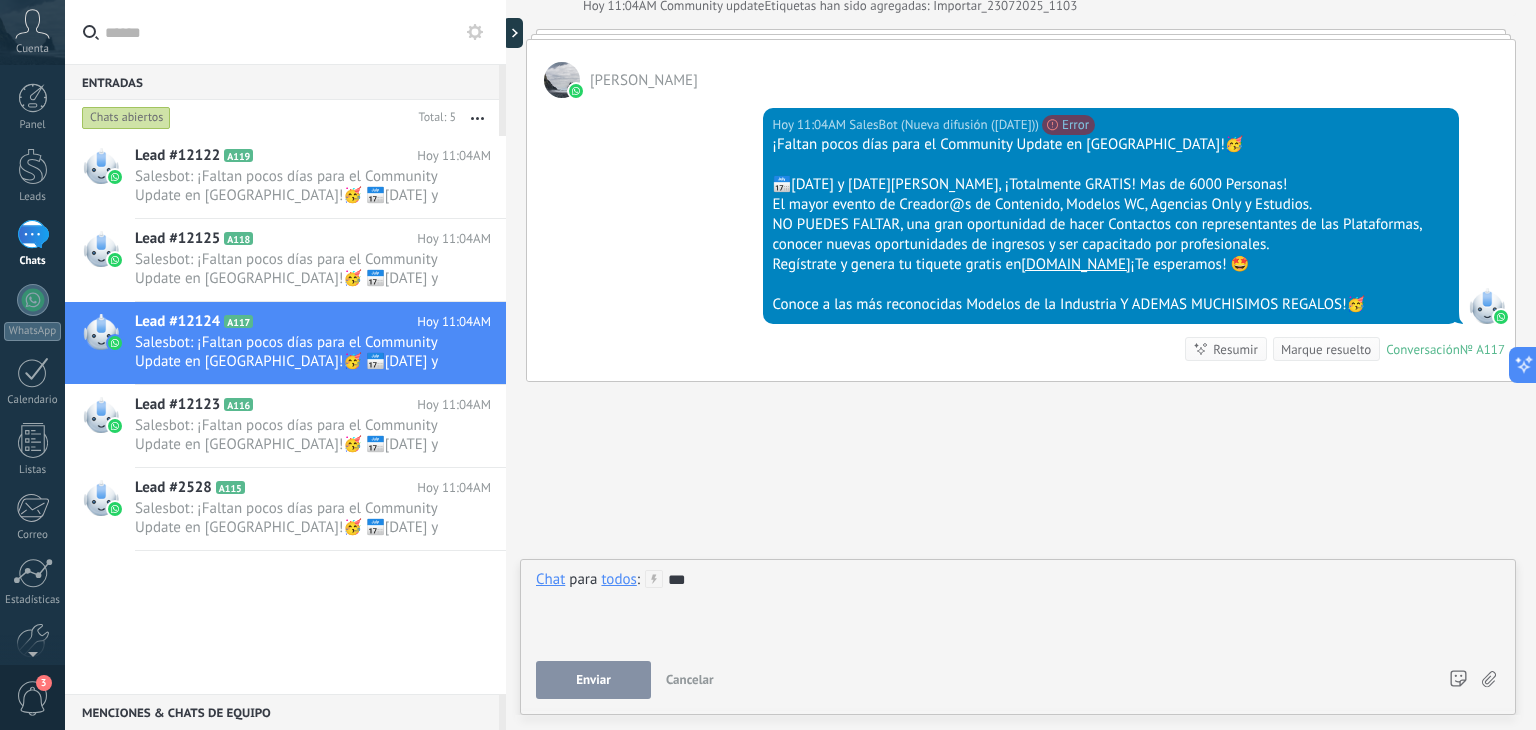 click on "Enviar" at bounding box center [593, 680] 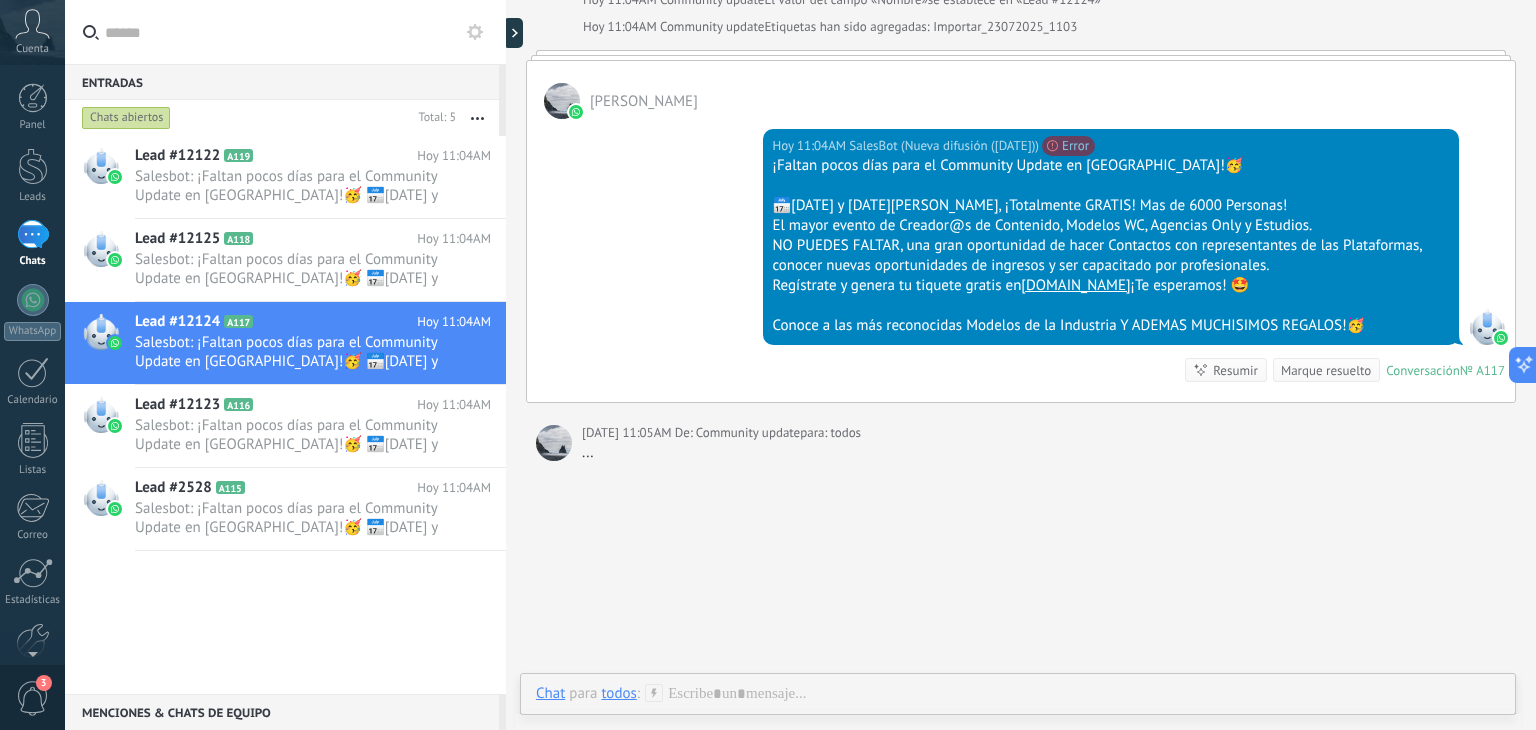 scroll, scrollTop: 180, scrollLeft: 0, axis: vertical 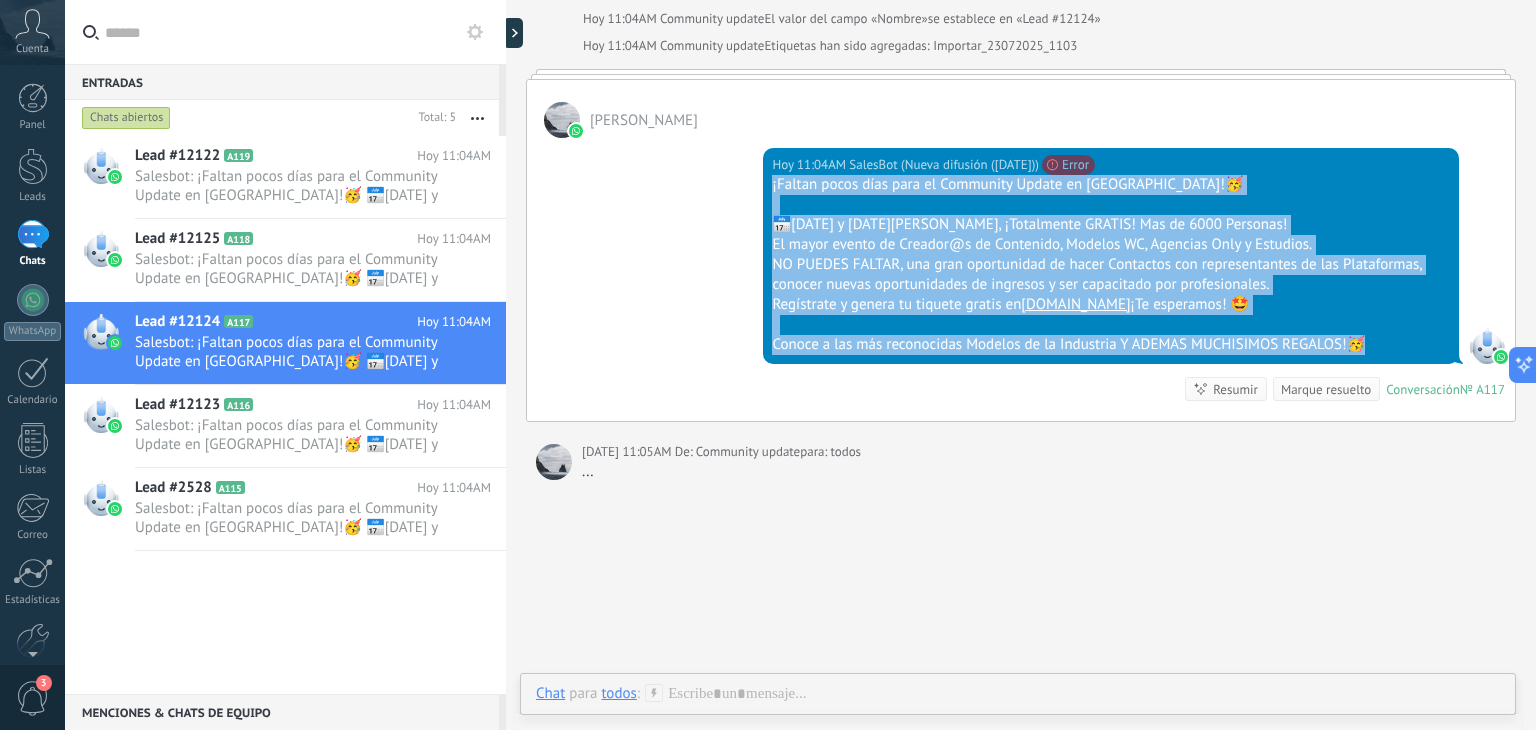 drag, startPoint x: 770, startPoint y: 184, endPoint x: 1393, endPoint y: 351, distance: 644.99457 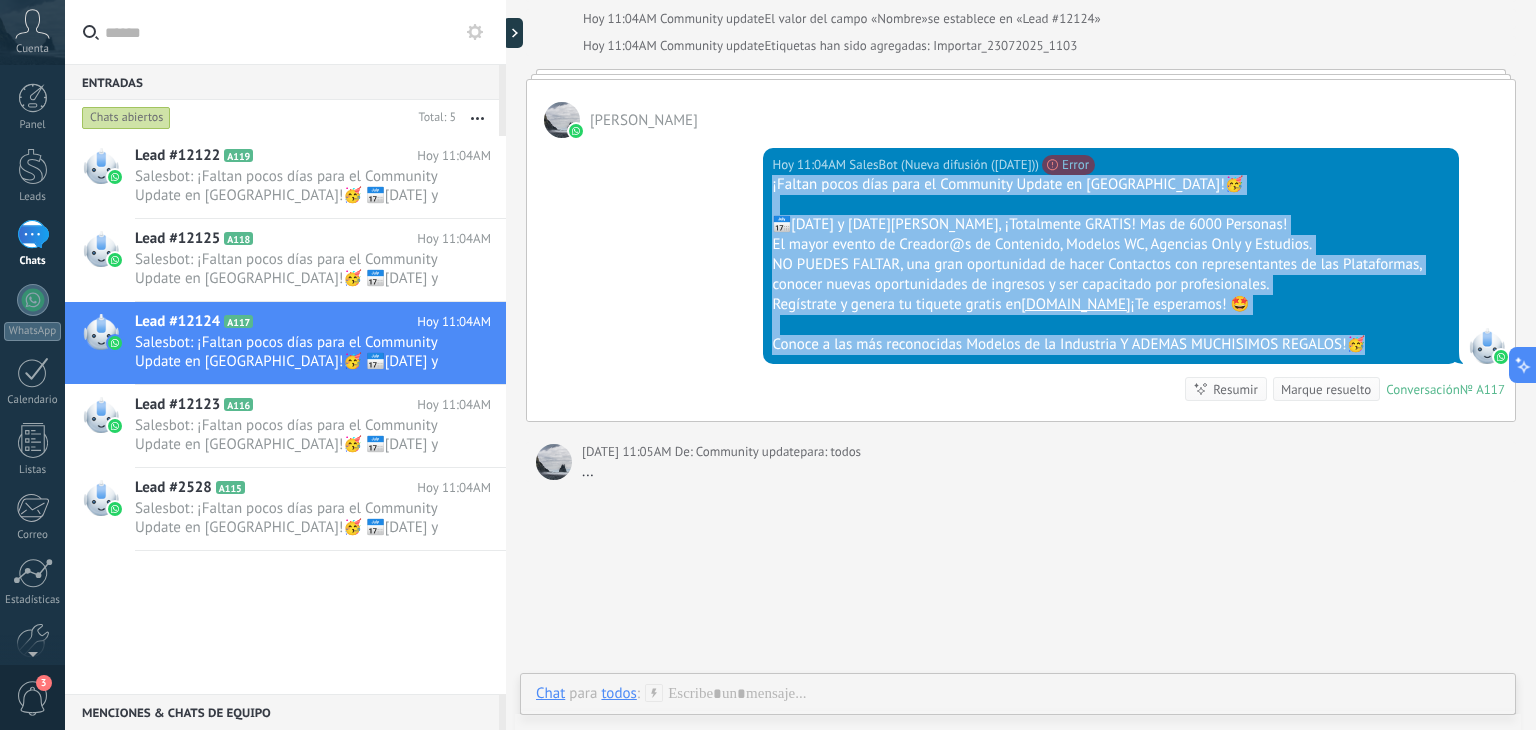 copy on "¡Faltan pocos días para el Community Update en Bogotá!🥳   📅12 y 13 de agosto, ¡Totalmente GRATIS! Mas de 6000 Personas! El mayor evento de Creador@s de Contenido, Modelos WC, Agencias Only y Estudios. NO PUEDES FALTAR, una gran oportunidad de hacer Contactos con representantes de las Plataformas, conocer nuevas oportunidades de ingresos y ser capacitado por profesionales. Regístrate y genera tu tiquete gratis en  www.comup.info  ¡Te esperamos! 🤩   Conoce a las más reconocidas Modelos de la Industria Y ADEMAS MUCHISIMOS REGALOS!🥳" 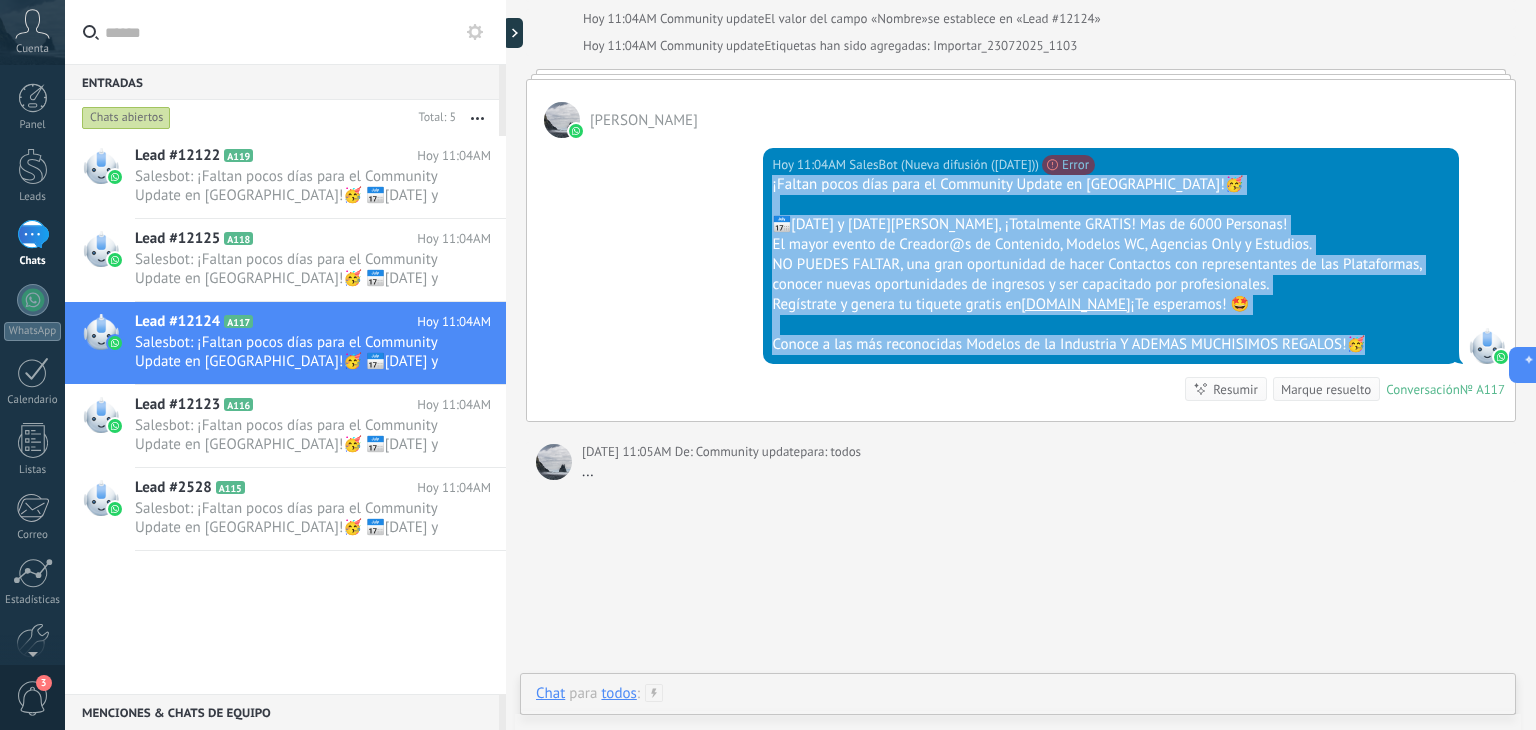 click at bounding box center (1018, 714) 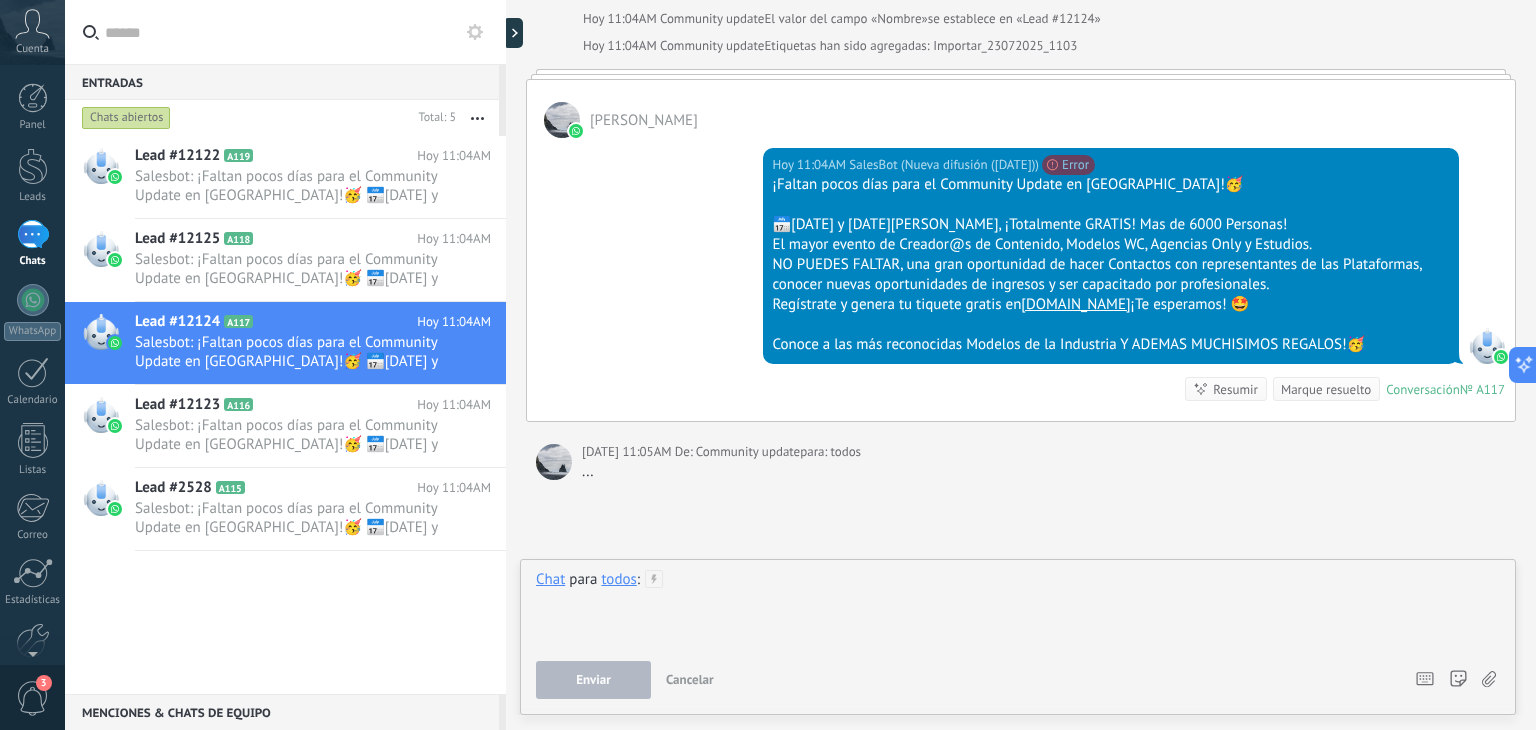 click at bounding box center (1018, 608) 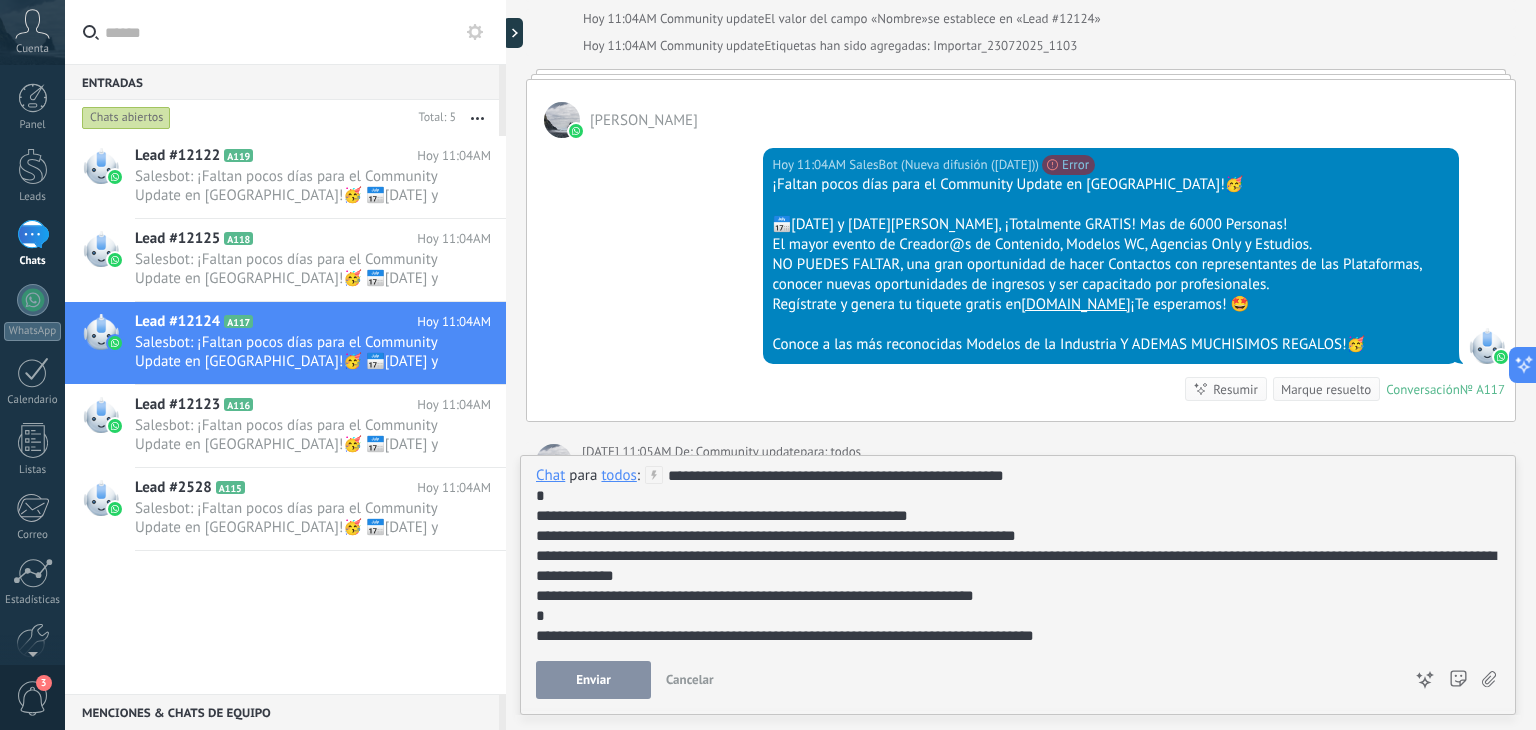 click on "Enviar" at bounding box center (593, 680) 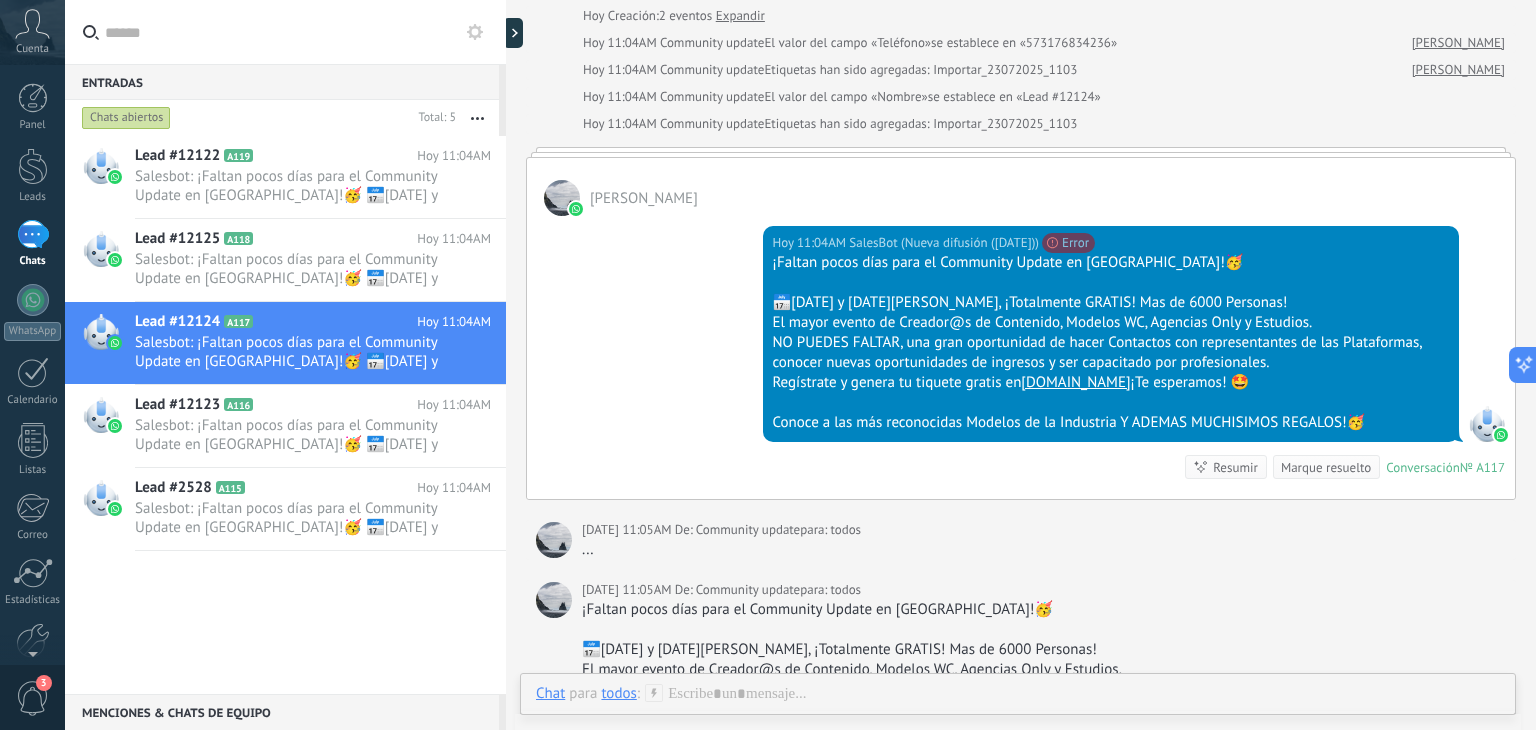 scroll, scrollTop: 200, scrollLeft: 0, axis: vertical 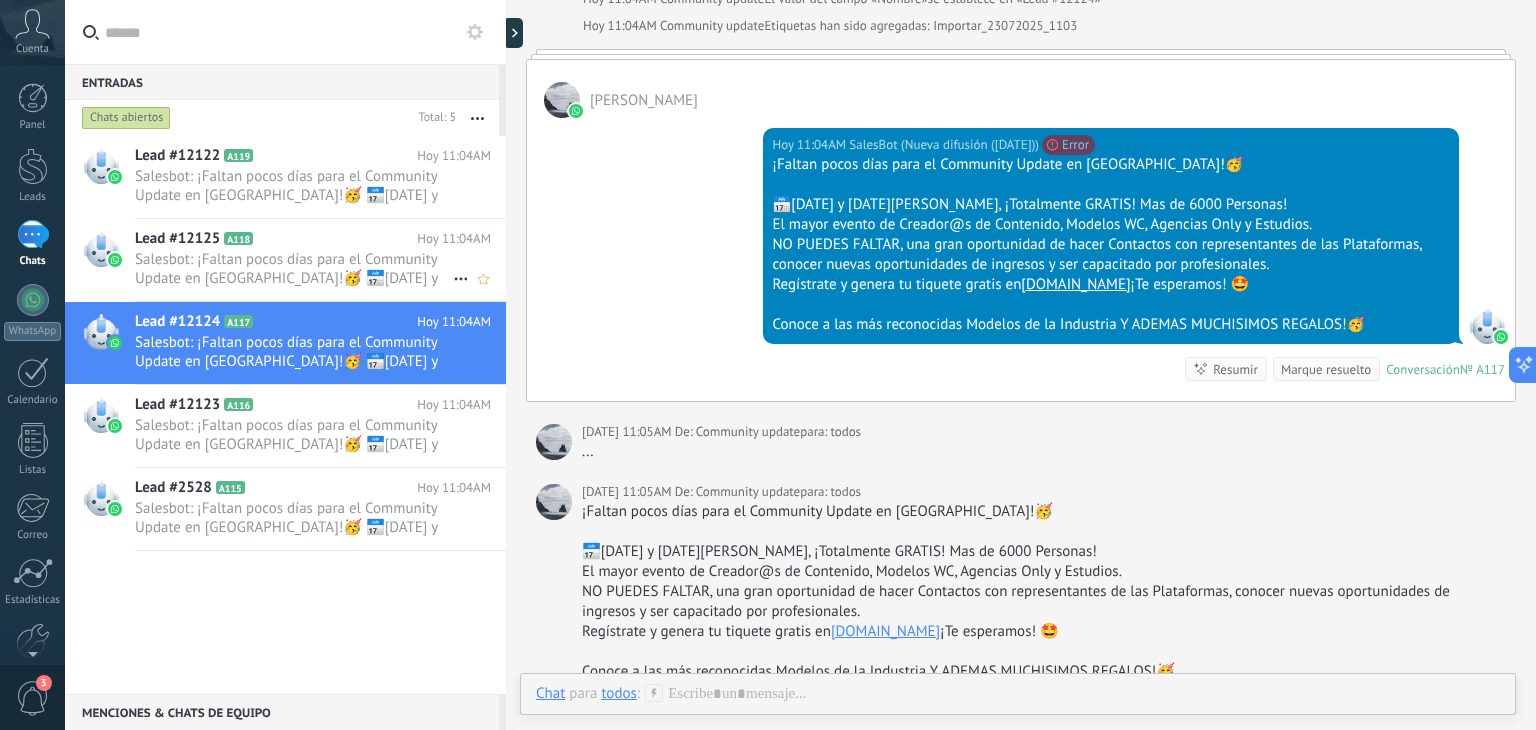 click on "Salesbot: ¡Faltan pocos días para el Community Update en [GEOGRAPHIC_DATA]!🥳
📅[DATE] y [DATE][PERSON_NAME], ¡Totalmente GRATIS! Mas de 6000 P..." at bounding box center (294, 269) 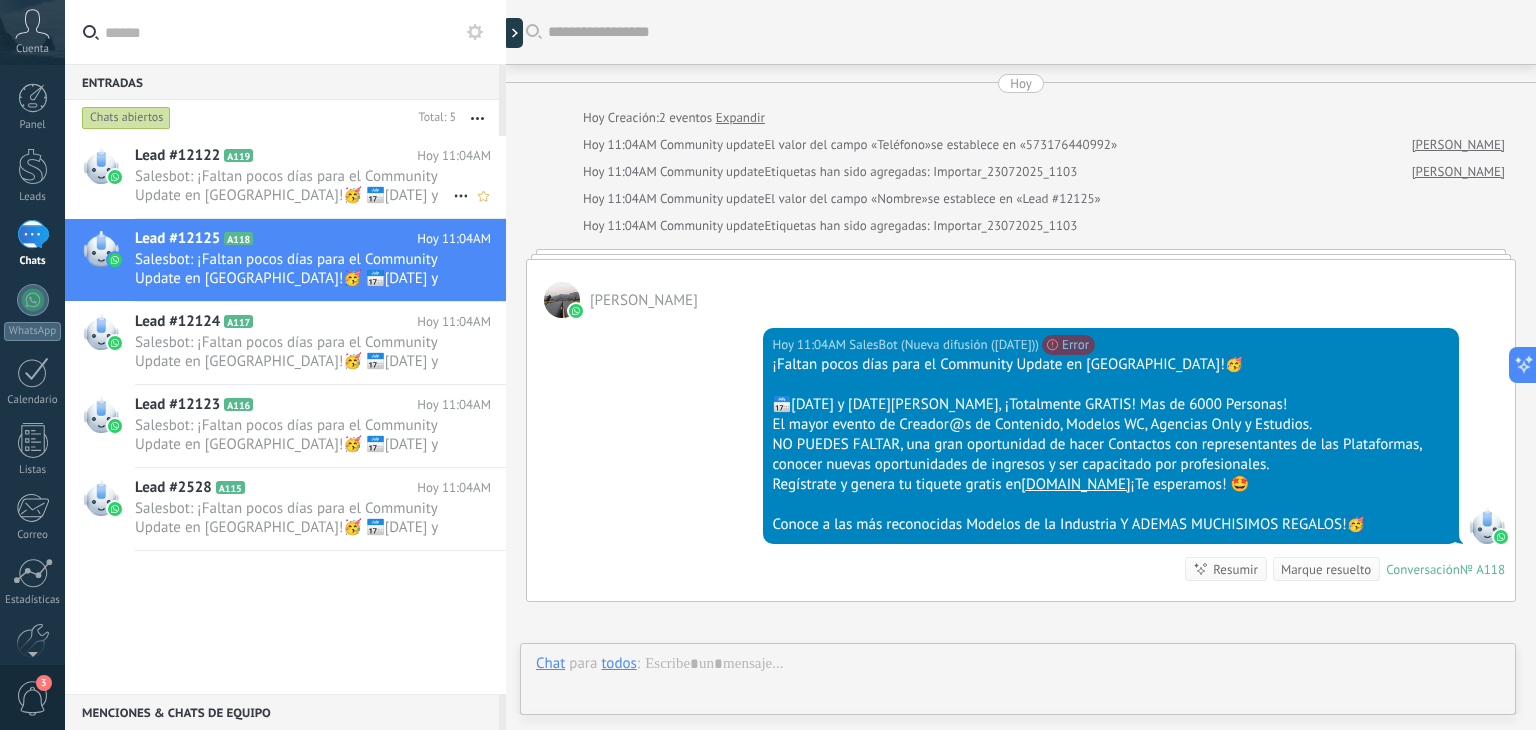 scroll, scrollTop: 60, scrollLeft: 0, axis: vertical 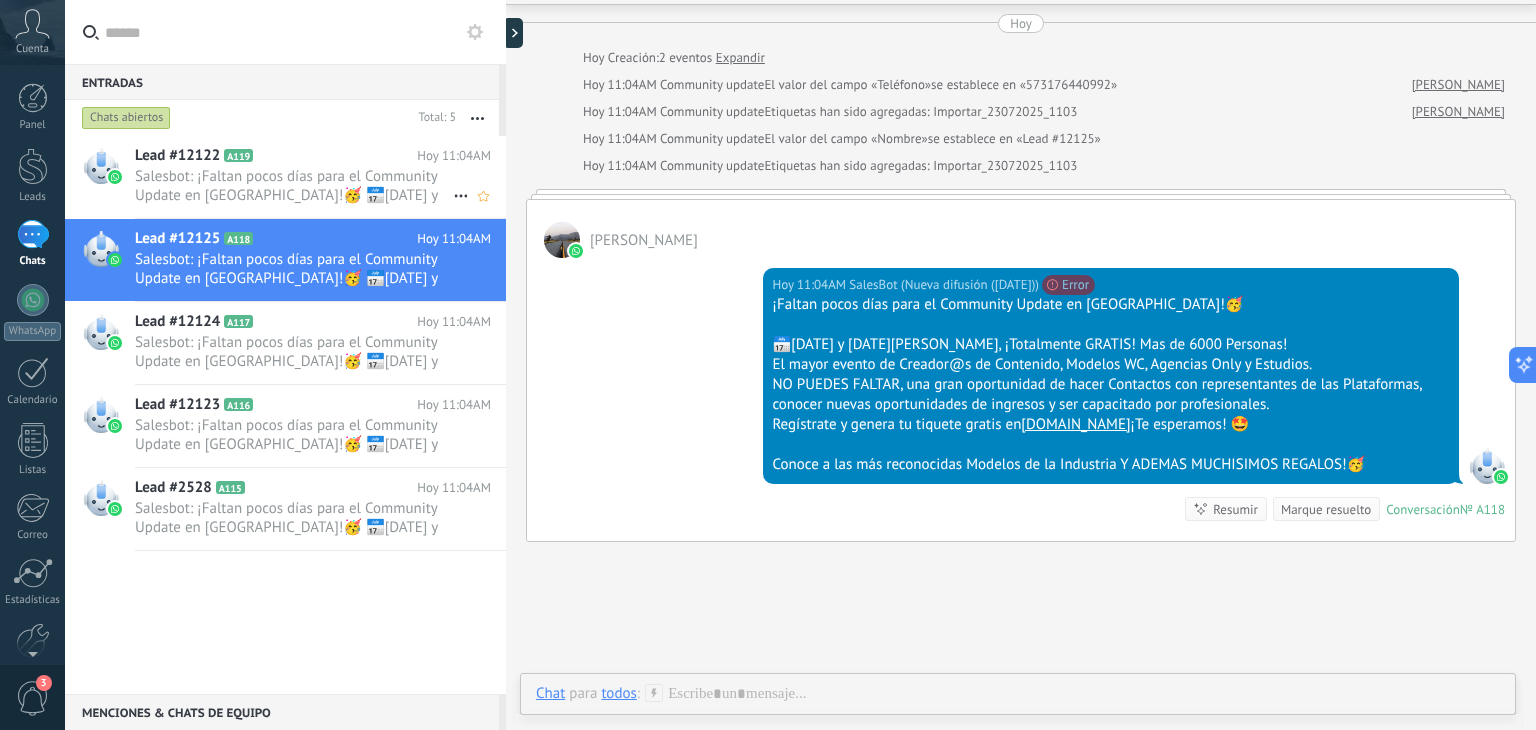 click on "Salesbot: ¡Faltan pocos días para el Community Update en [GEOGRAPHIC_DATA]!🥳
📅[DATE] y [DATE][PERSON_NAME], ¡Totalmente GRATIS! Mas de 6000 P..." at bounding box center [294, 186] 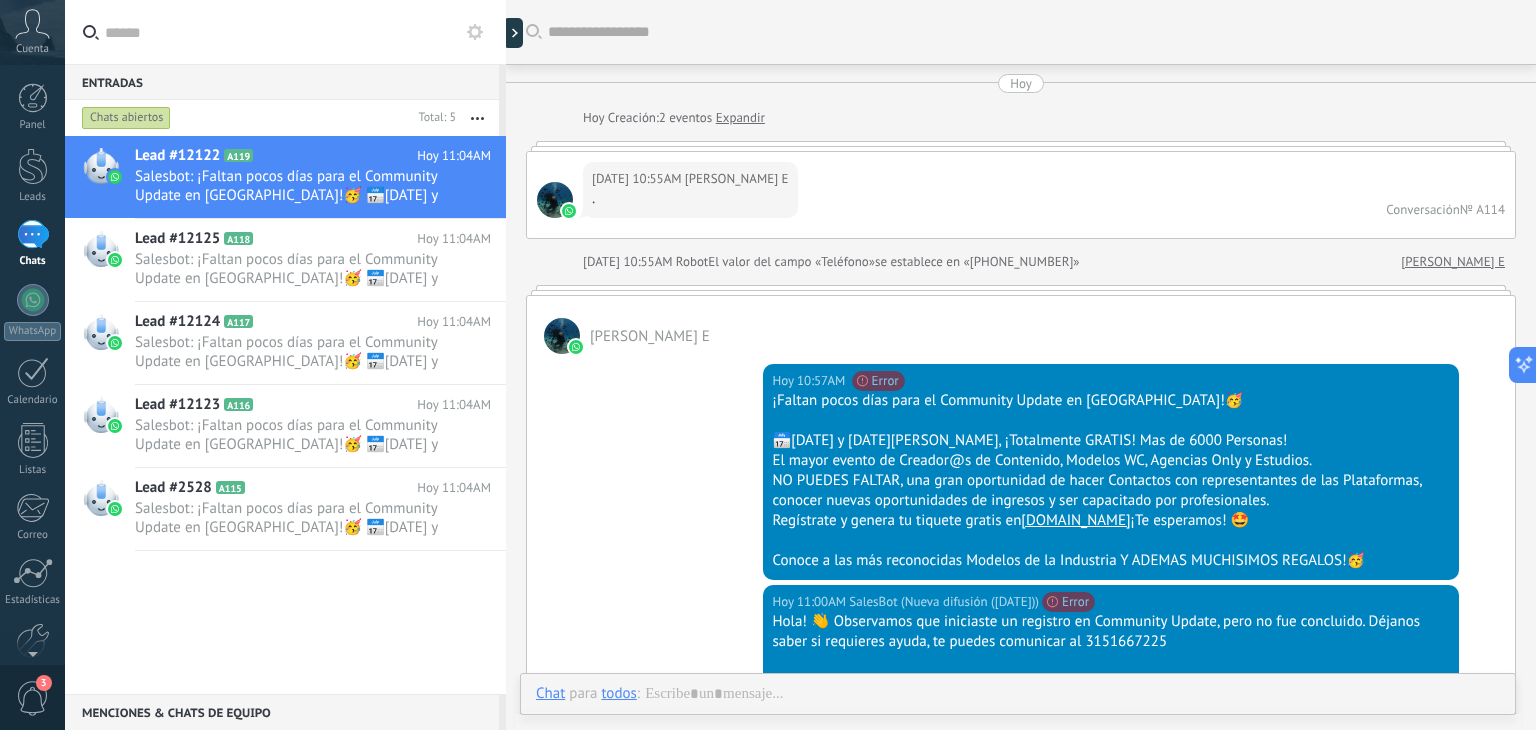 scroll, scrollTop: 674, scrollLeft: 0, axis: vertical 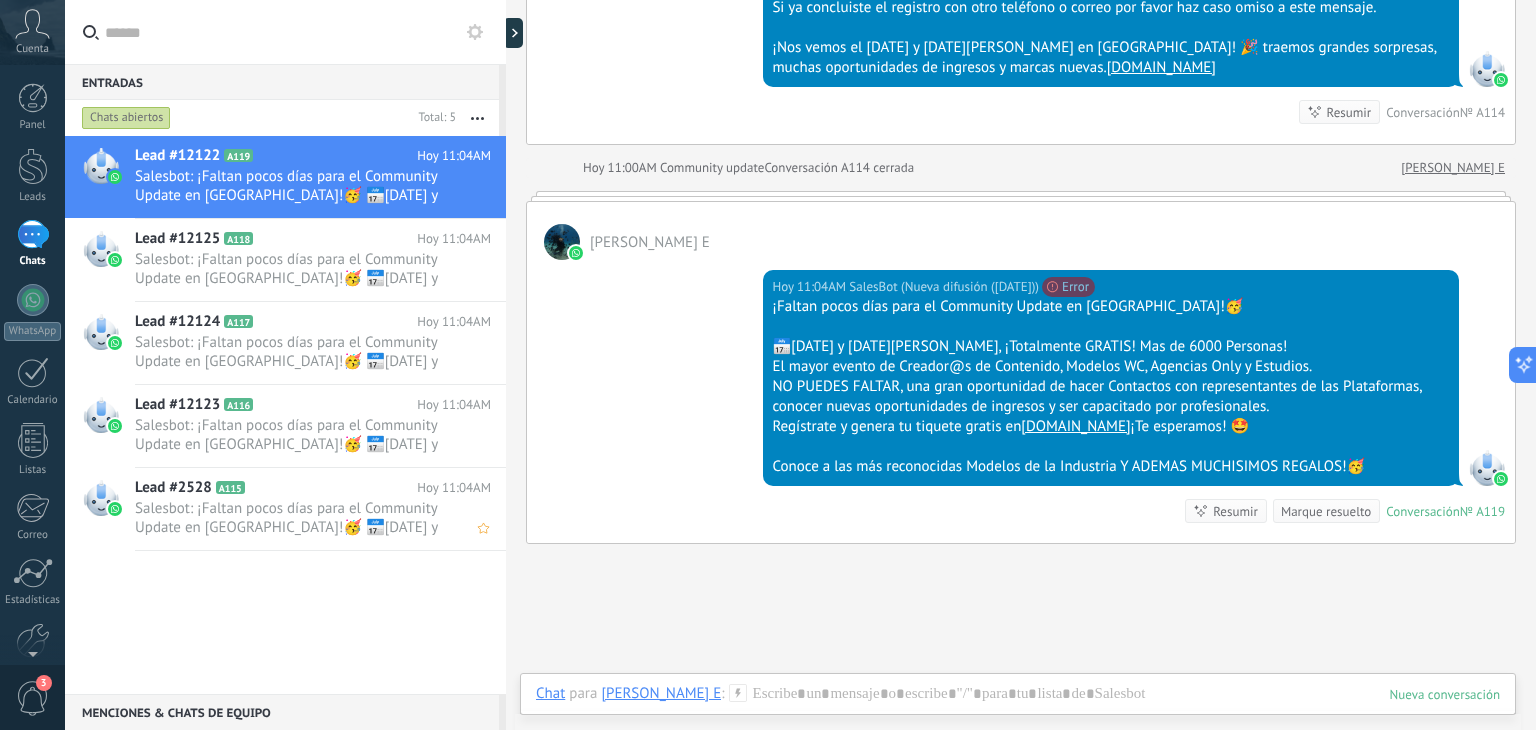click on "Salesbot: ¡Faltan pocos días para el Community Update en [GEOGRAPHIC_DATA]!🥳
📅[DATE] y [DATE][PERSON_NAME], ¡Totalmente GRATIS! Mas de 6000 P..." at bounding box center [294, 518] 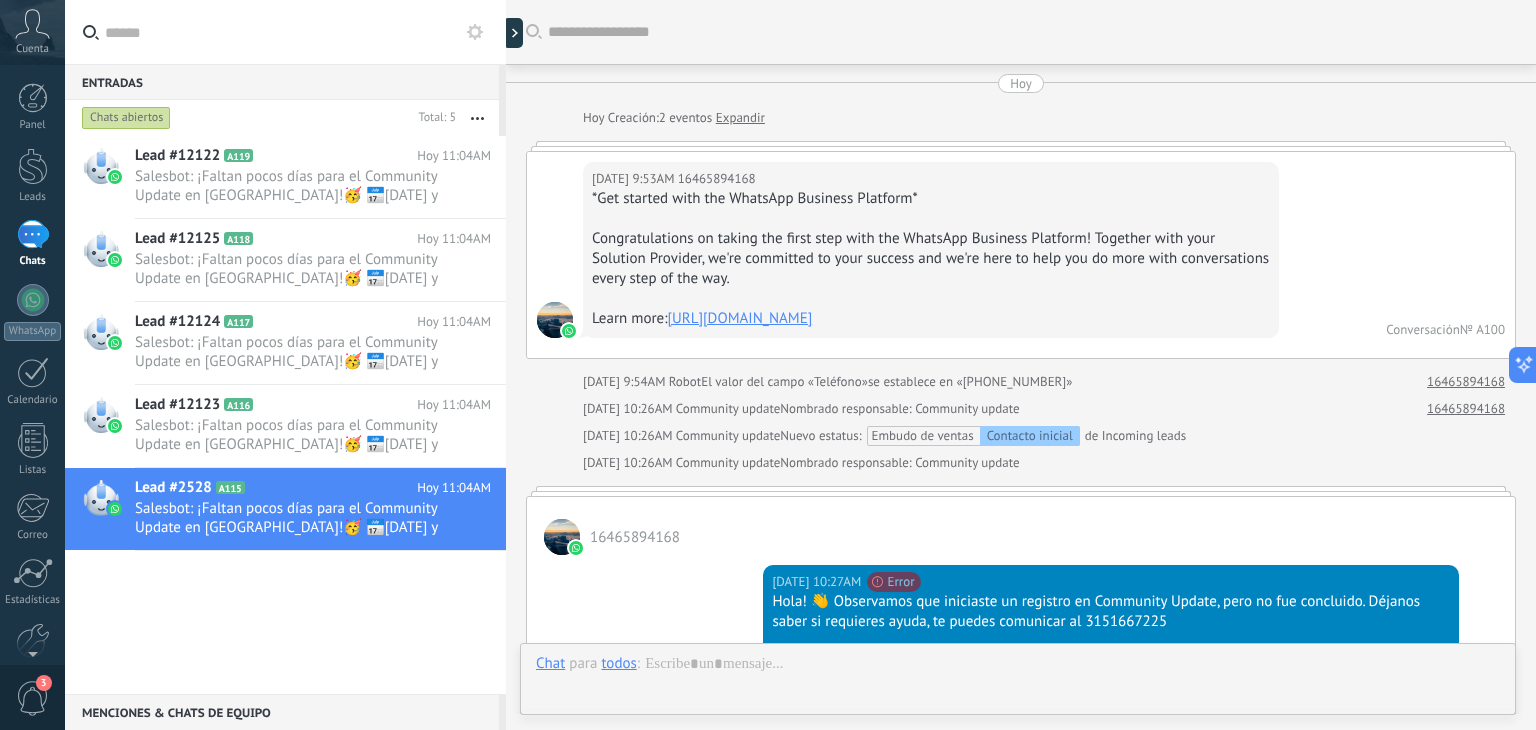 scroll, scrollTop: 2118, scrollLeft: 0, axis: vertical 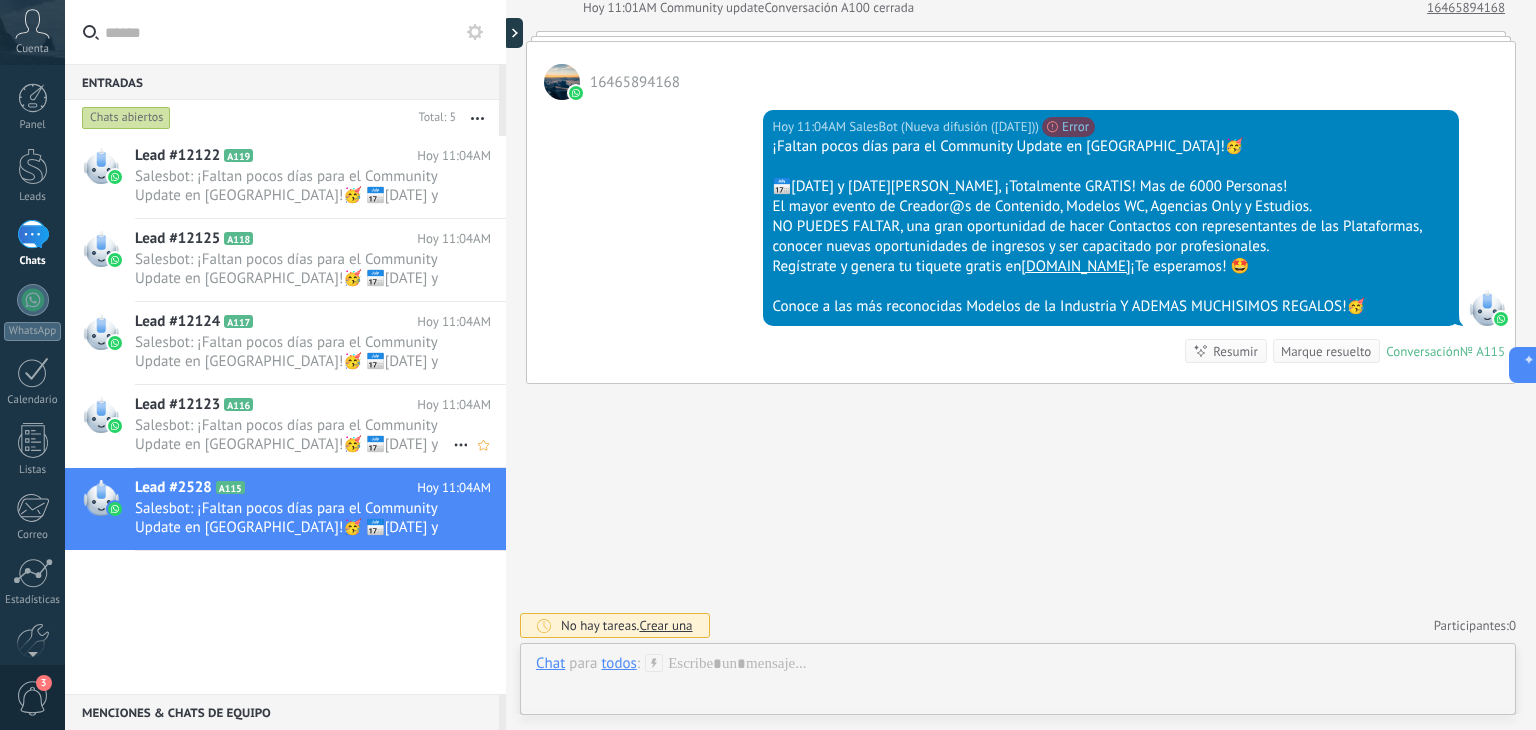 click on "Salesbot: ¡Faltan pocos días para el Community Update en [GEOGRAPHIC_DATA]!🥳
📅[DATE] y [DATE][PERSON_NAME], ¡Totalmente GRATIS! Mas de 6000 P..." at bounding box center [294, 435] 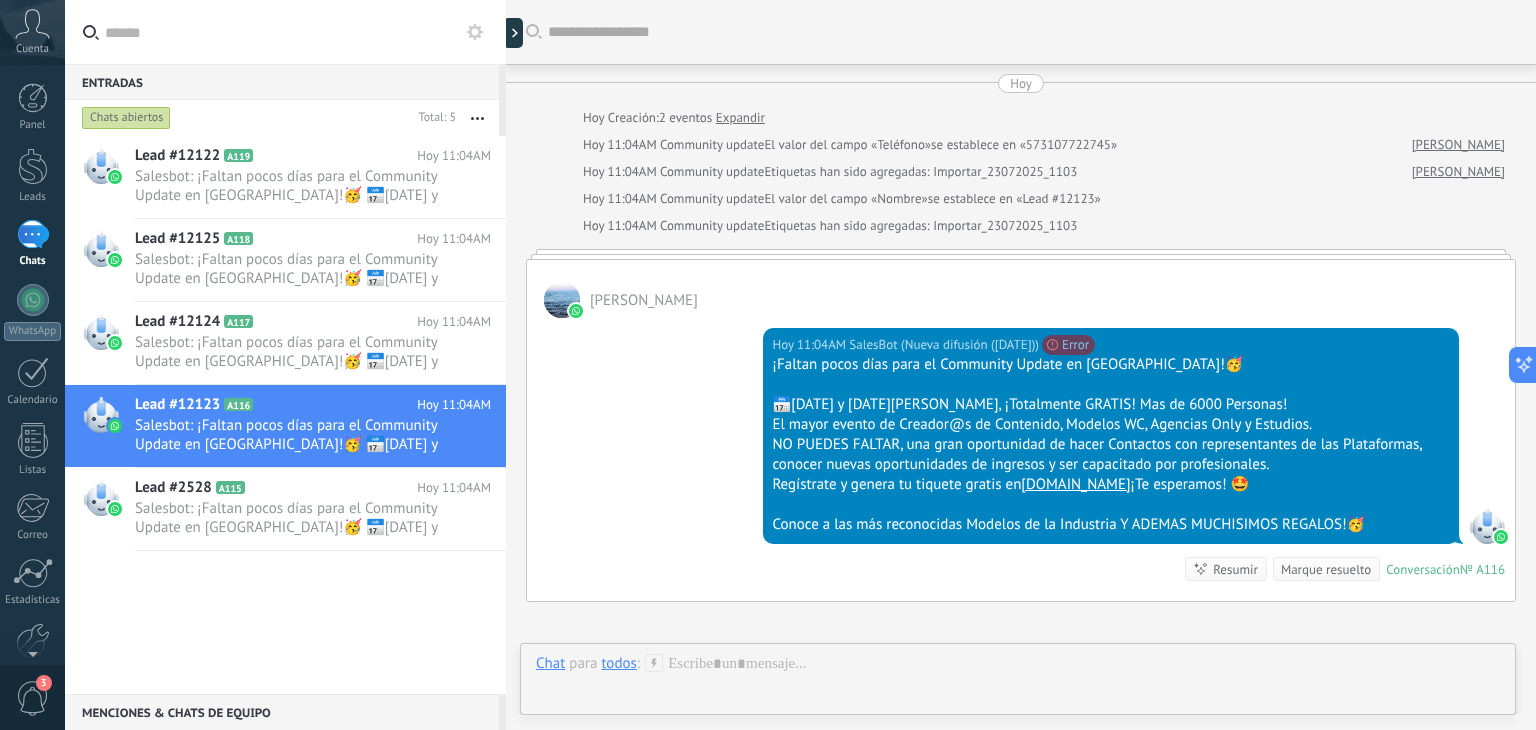scroll, scrollTop: 220, scrollLeft: 0, axis: vertical 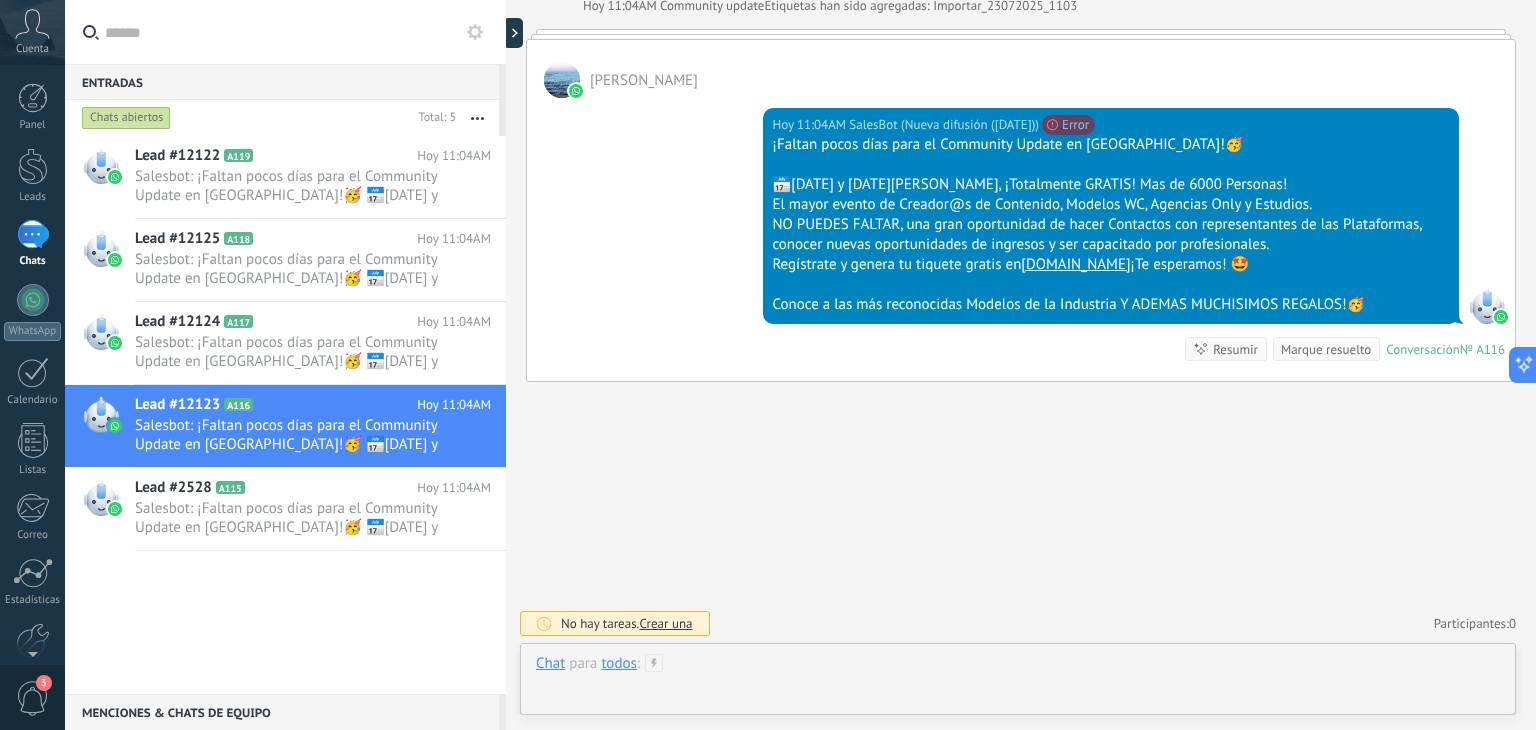 click at bounding box center [1018, 684] 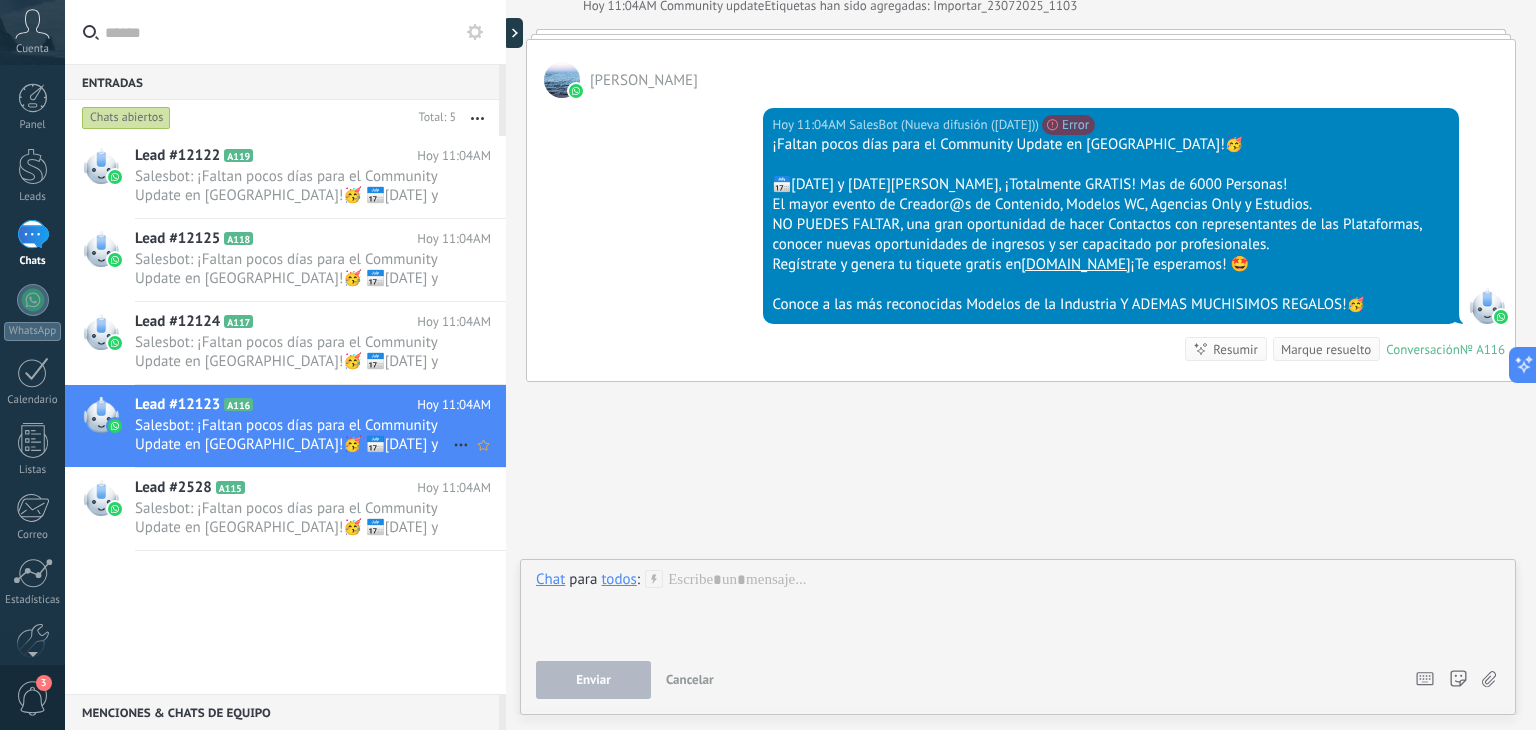 click on "Salesbot: ¡Faltan pocos días para el Community Update en [GEOGRAPHIC_DATA]!🥳
📅[DATE] y [DATE][PERSON_NAME], ¡Totalmente GRATIS! Mas de 6000 P..." at bounding box center [294, 435] 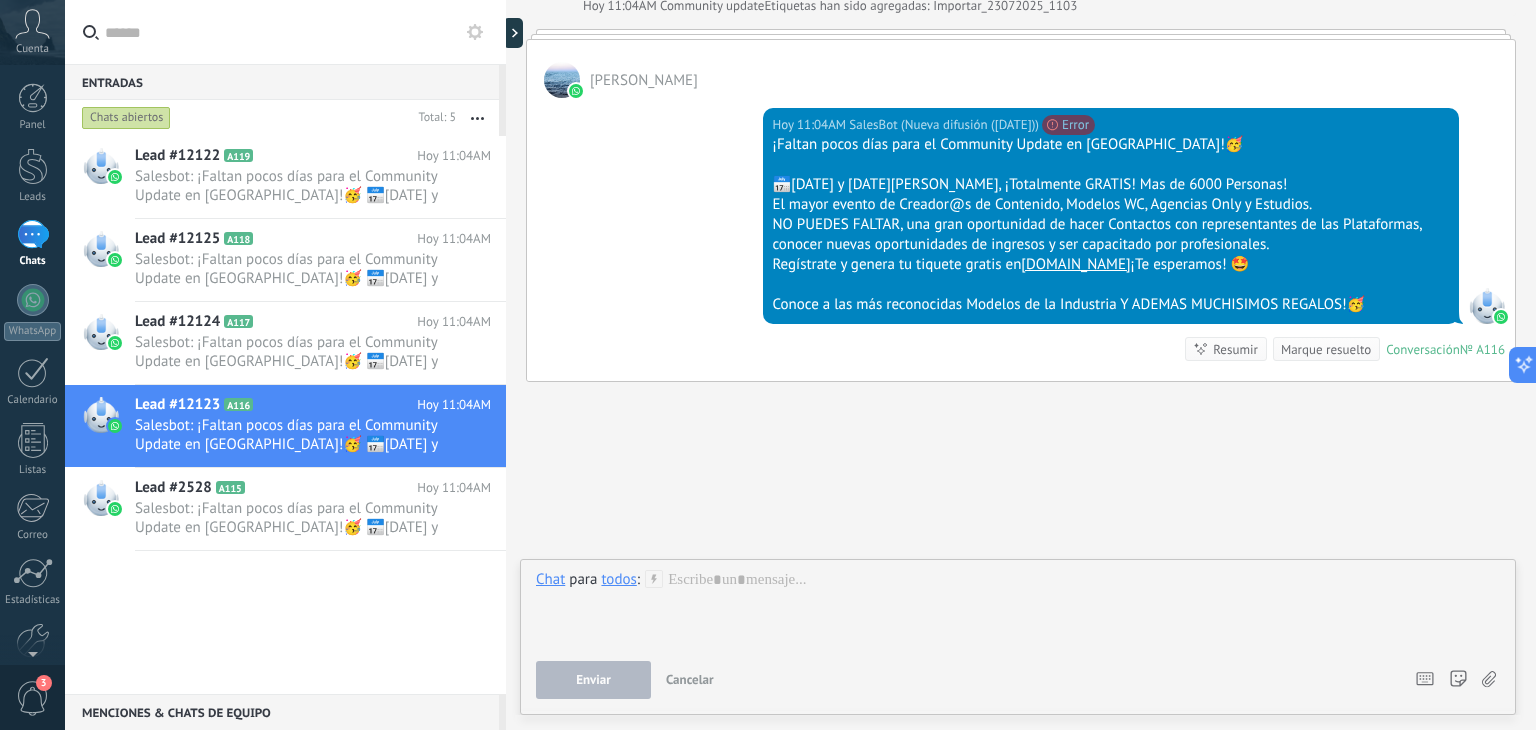 click on "[PERSON_NAME]" at bounding box center (1021, 69) 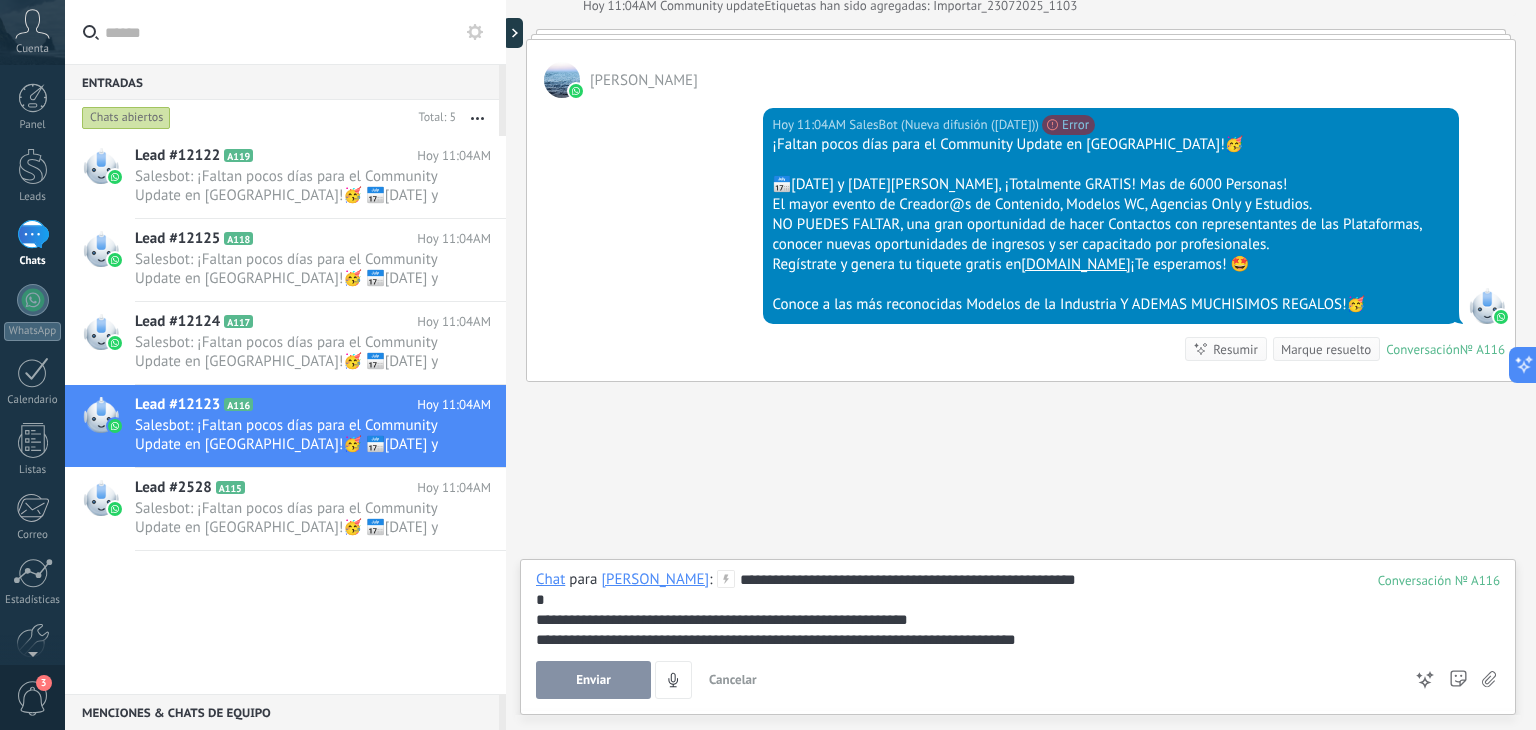 type 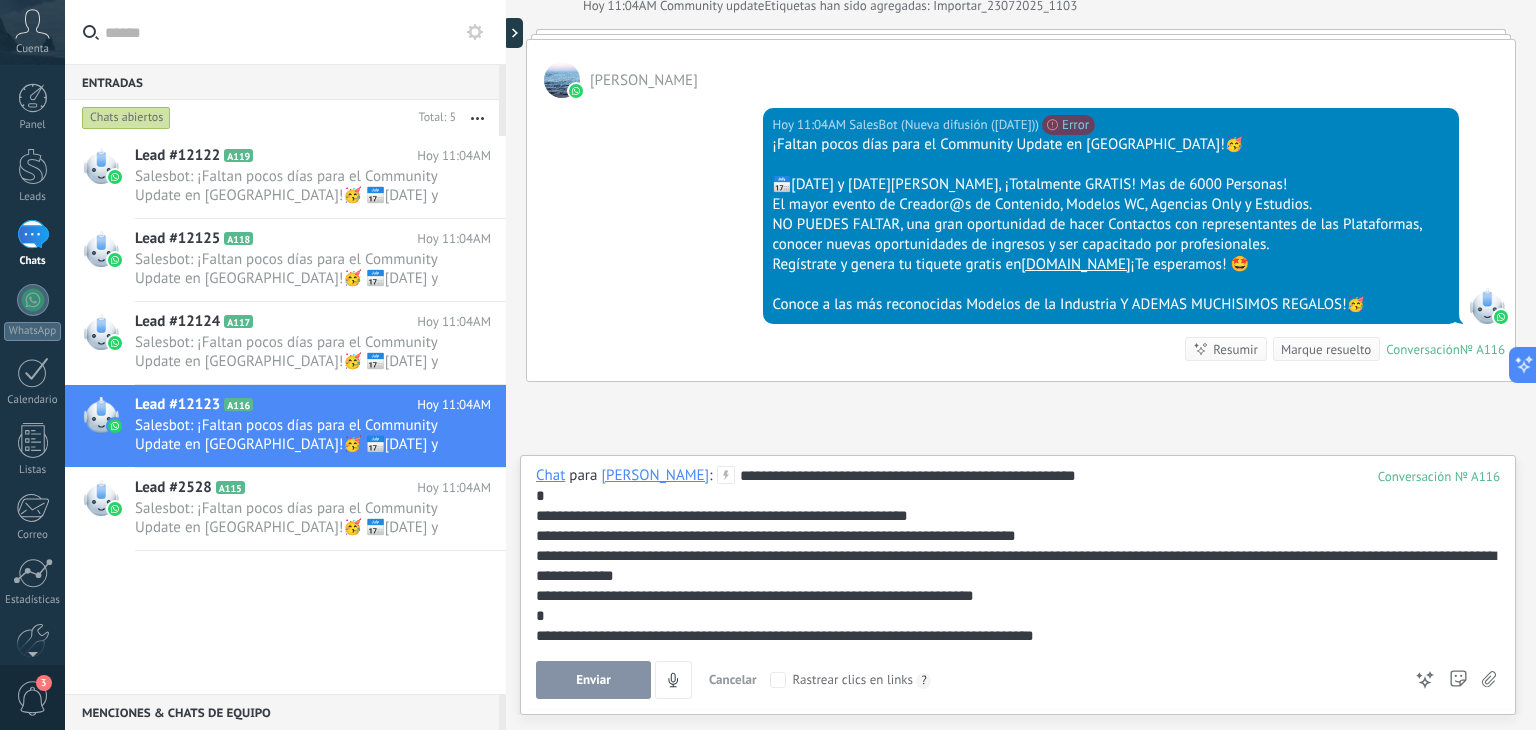 click on "Enviar" at bounding box center [593, 680] 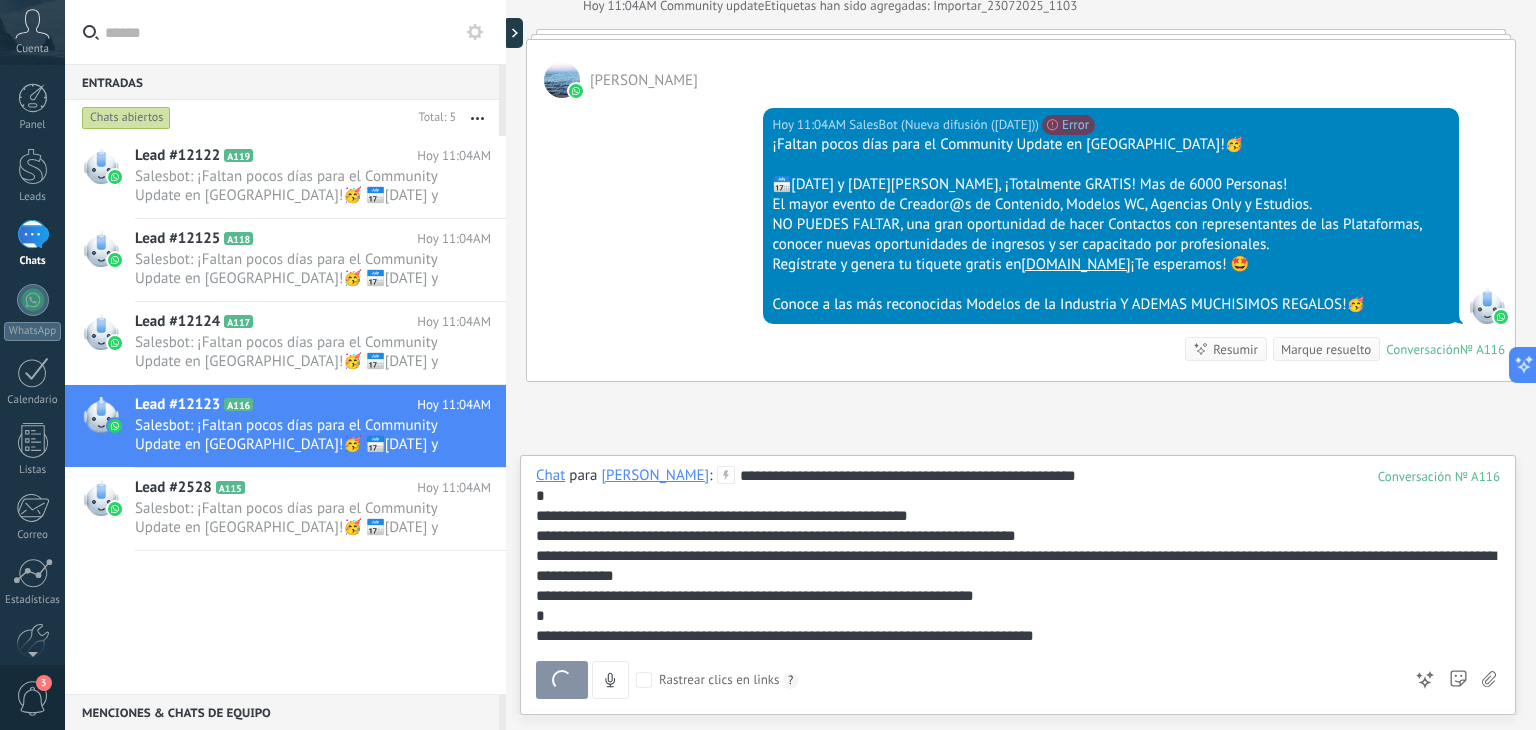 scroll, scrollTop: 456, scrollLeft: 0, axis: vertical 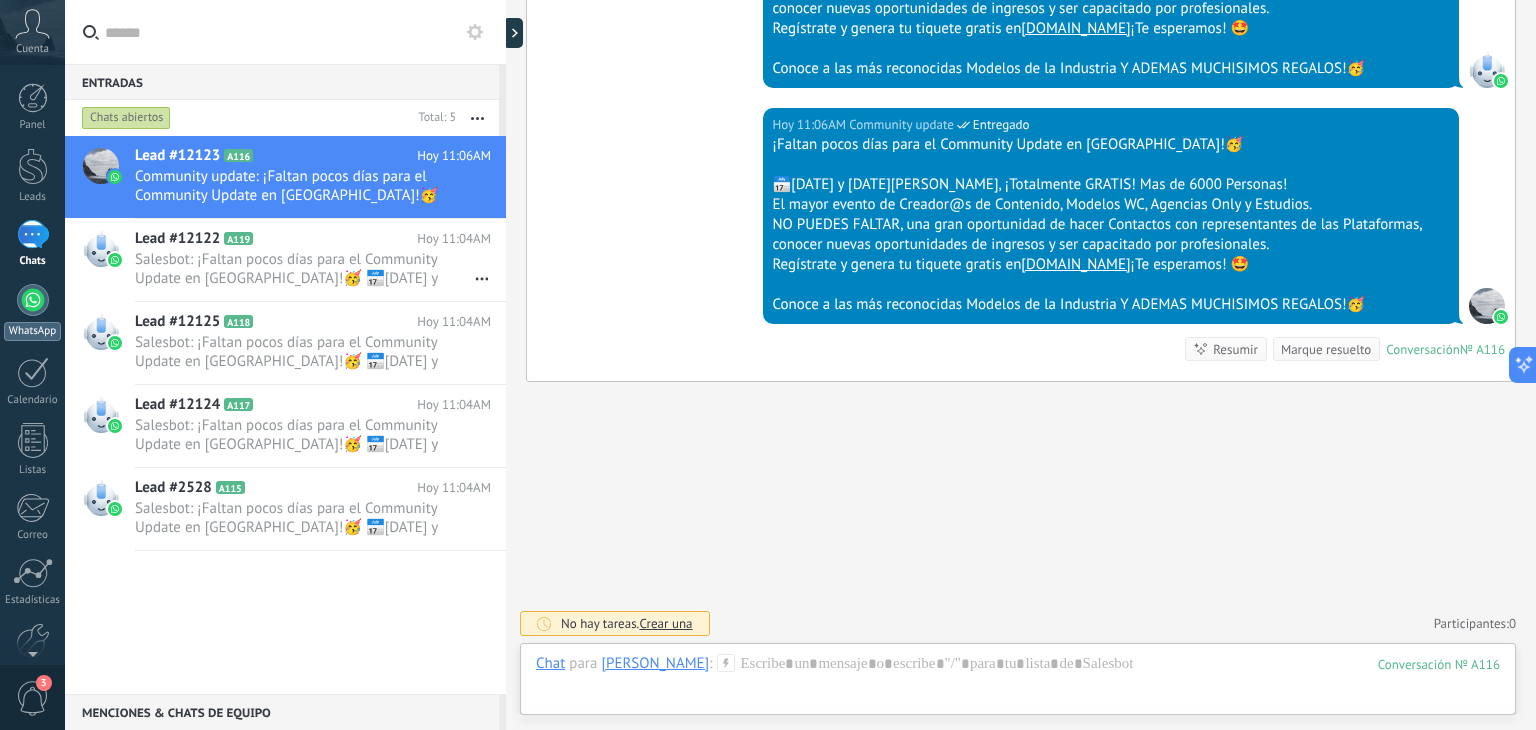 click at bounding box center (33, 300) 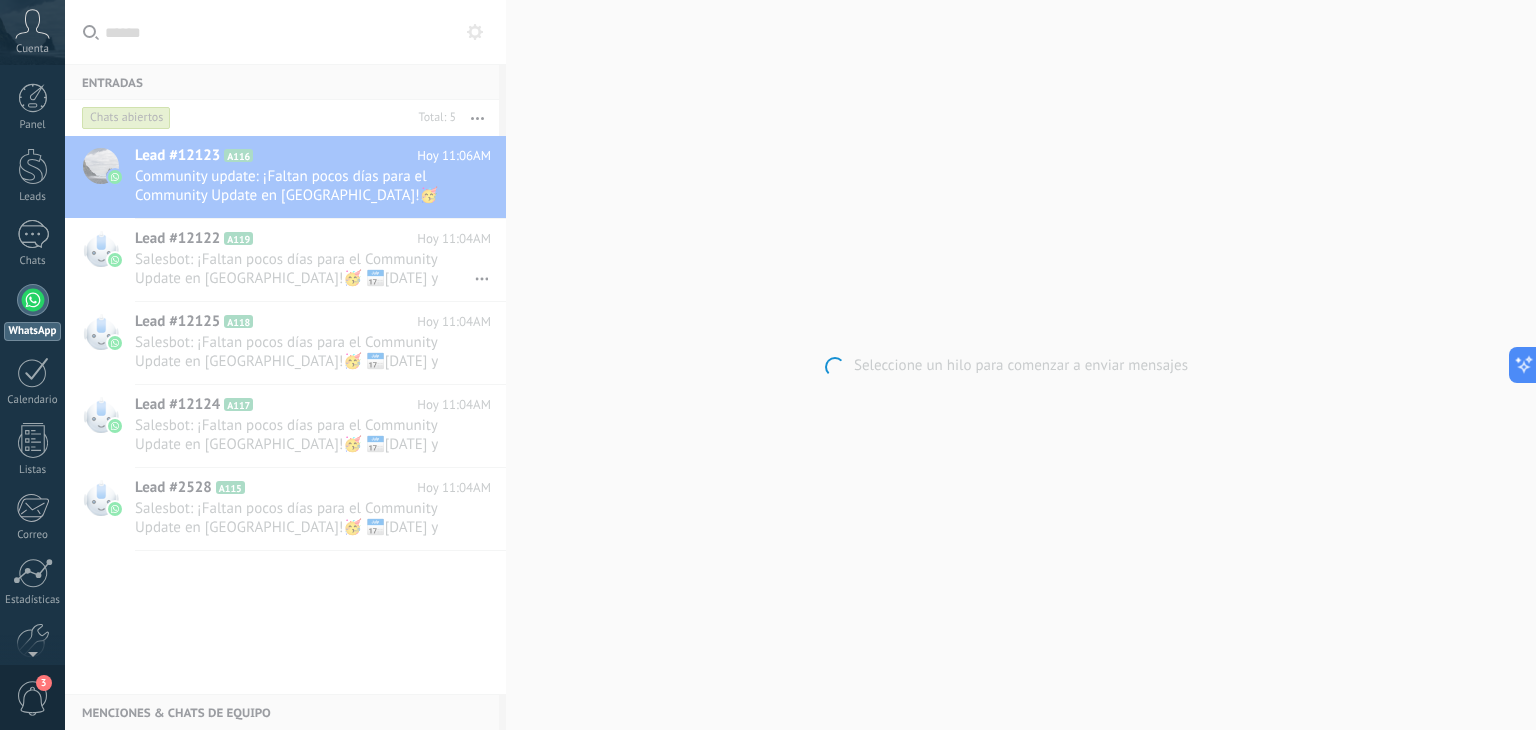 scroll, scrollTop: 68, scrollLeft: 0, axis: vertical 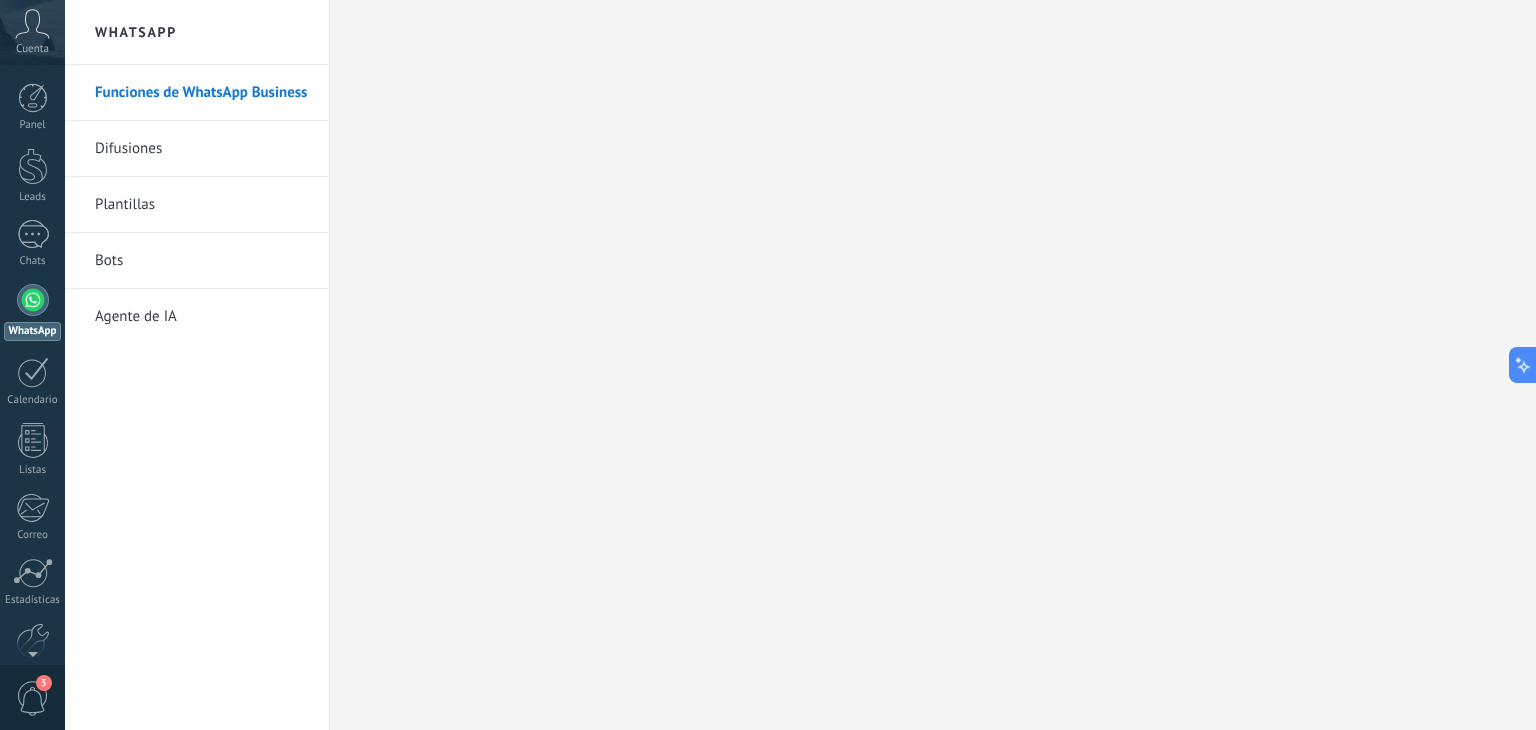 click on "Plantillas" at bounding box center [202, 205] 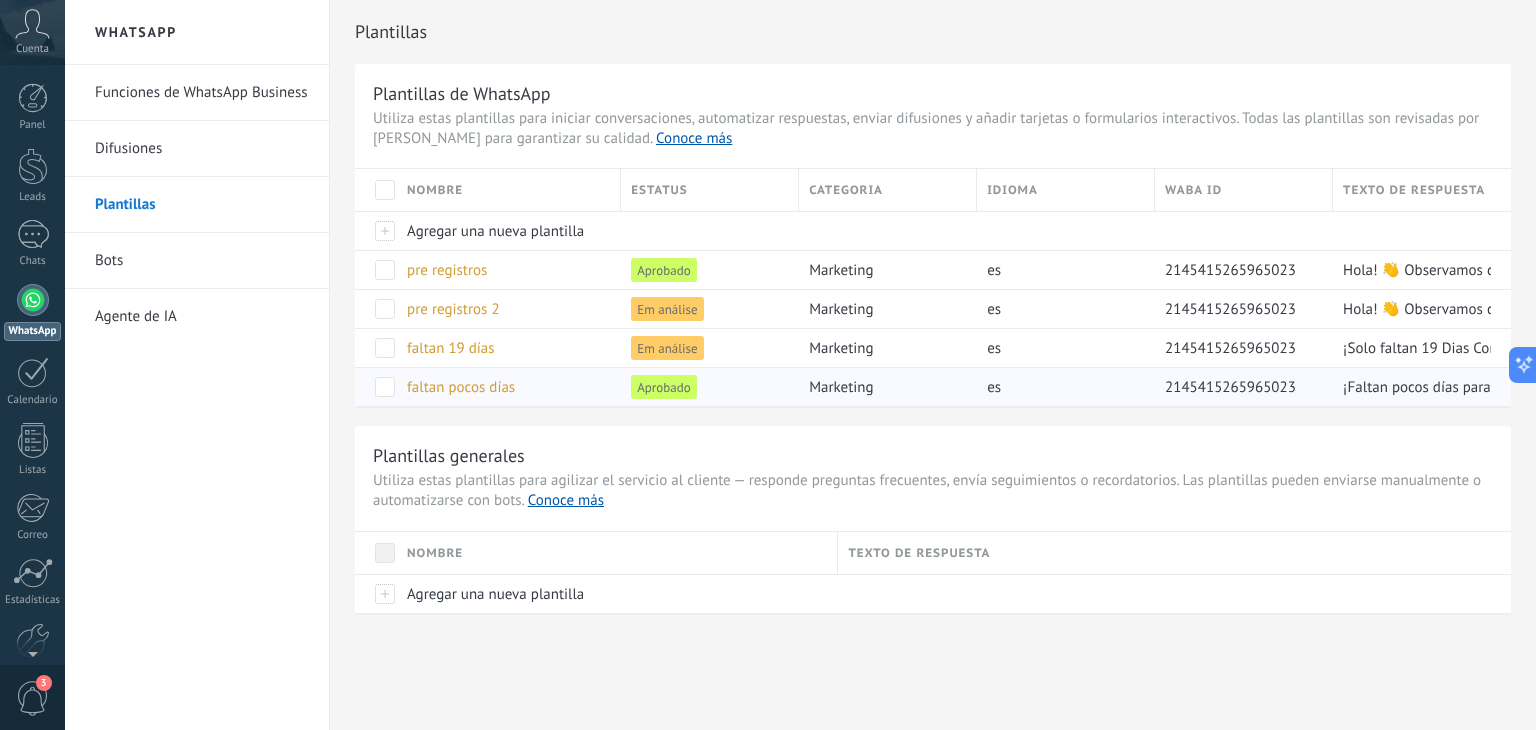 click on "faltan pocos días" at bounding box center (461, 387) 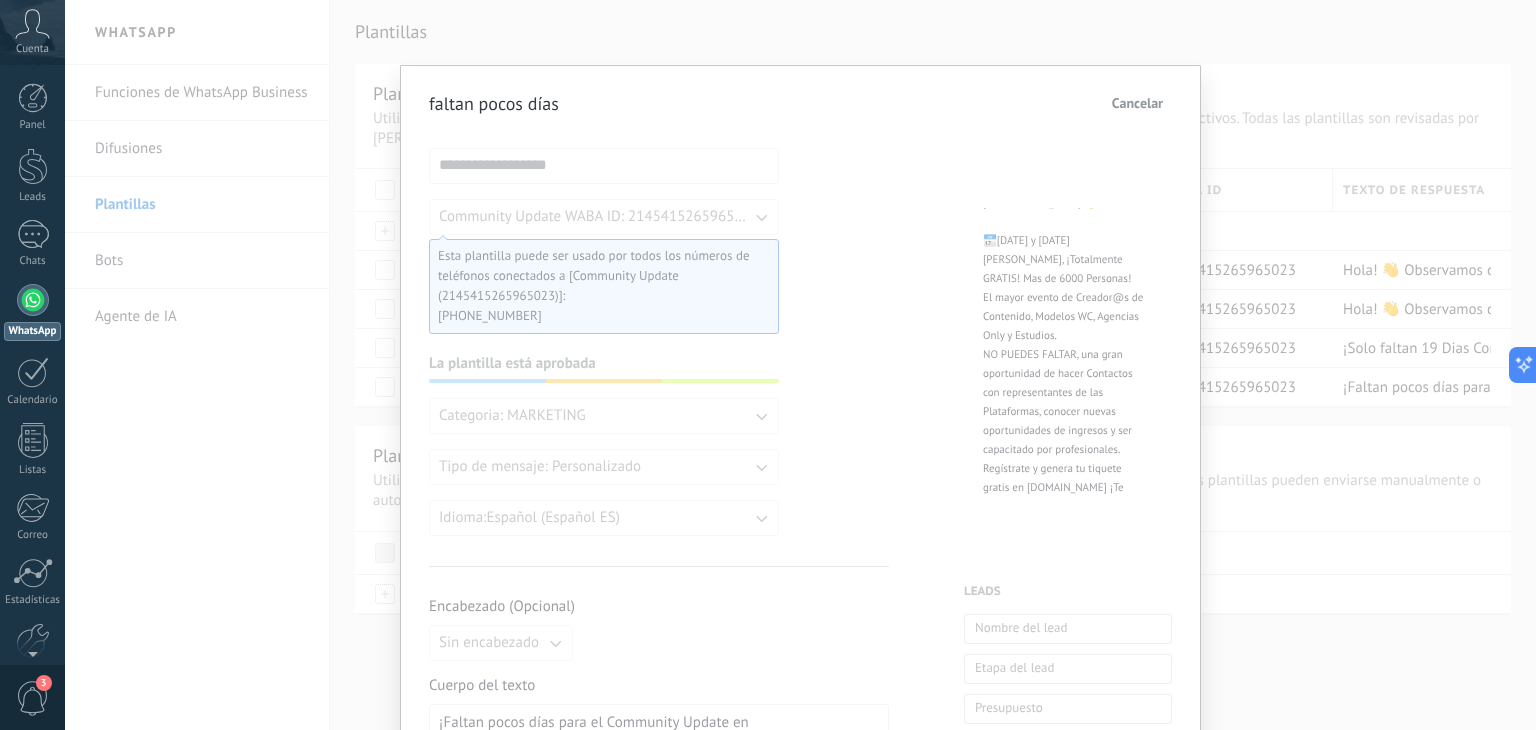 scroll, scrollTop: 164, scrollLeft: 0, axis: vertical 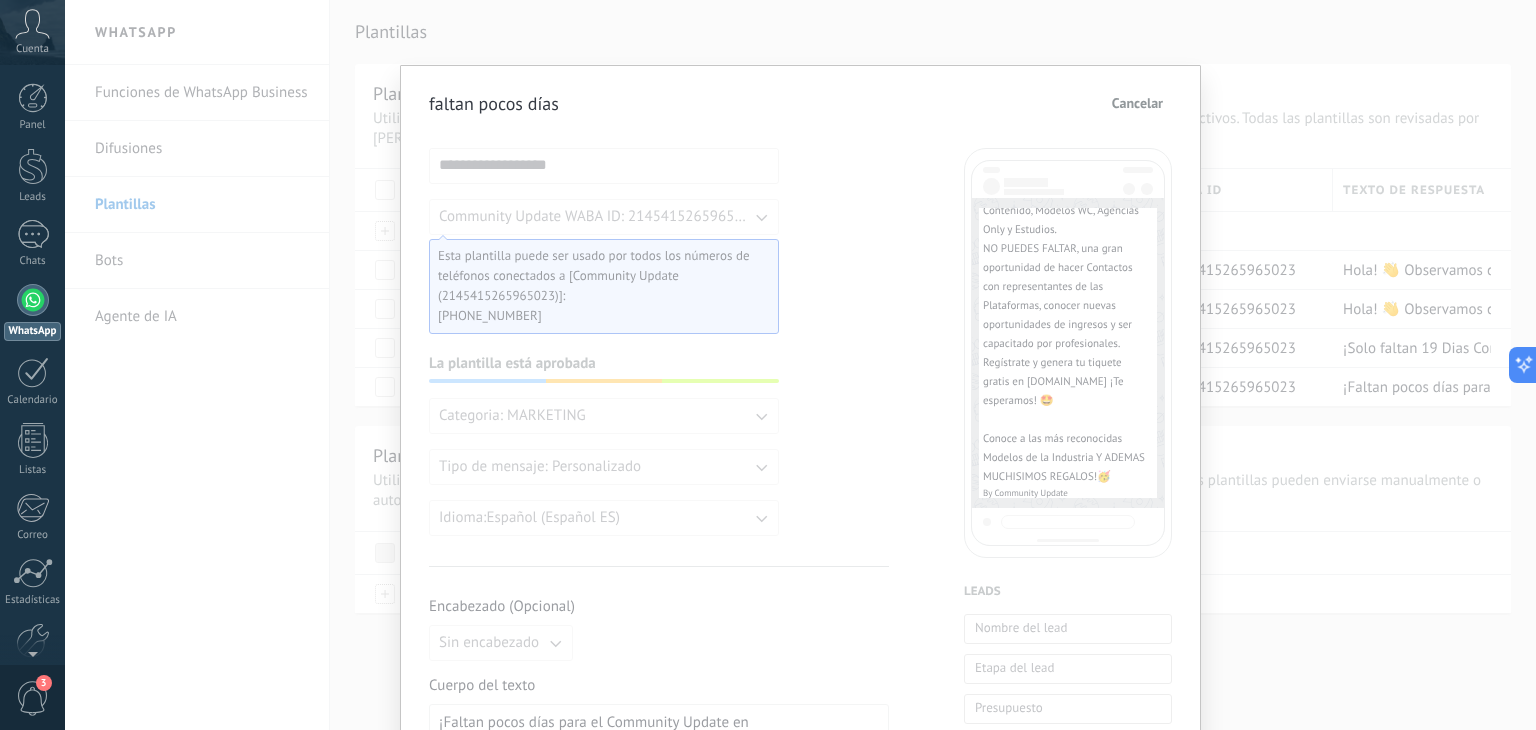click on "Cancelar" at bounding box center (1137, 103) 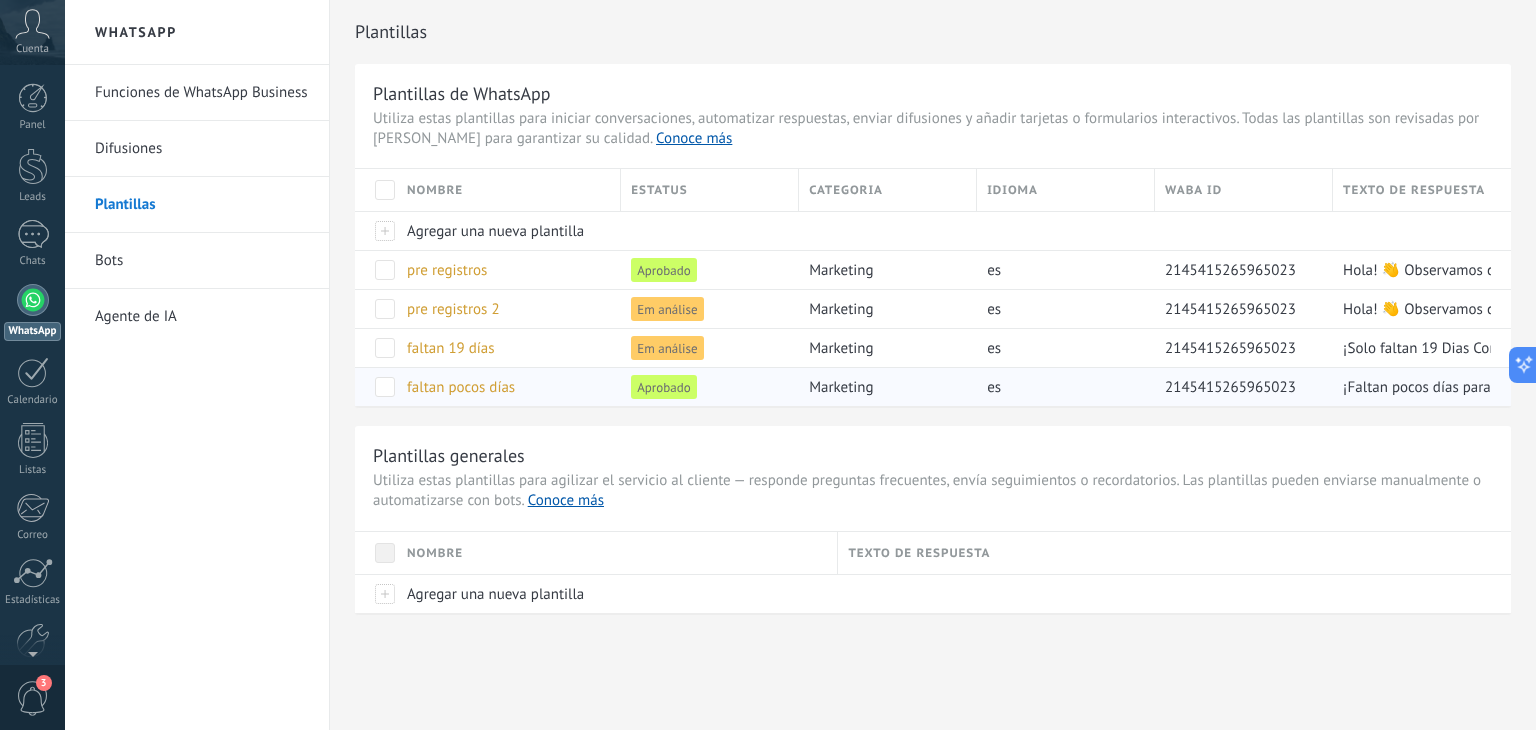 click at bounding box center (385, 387) 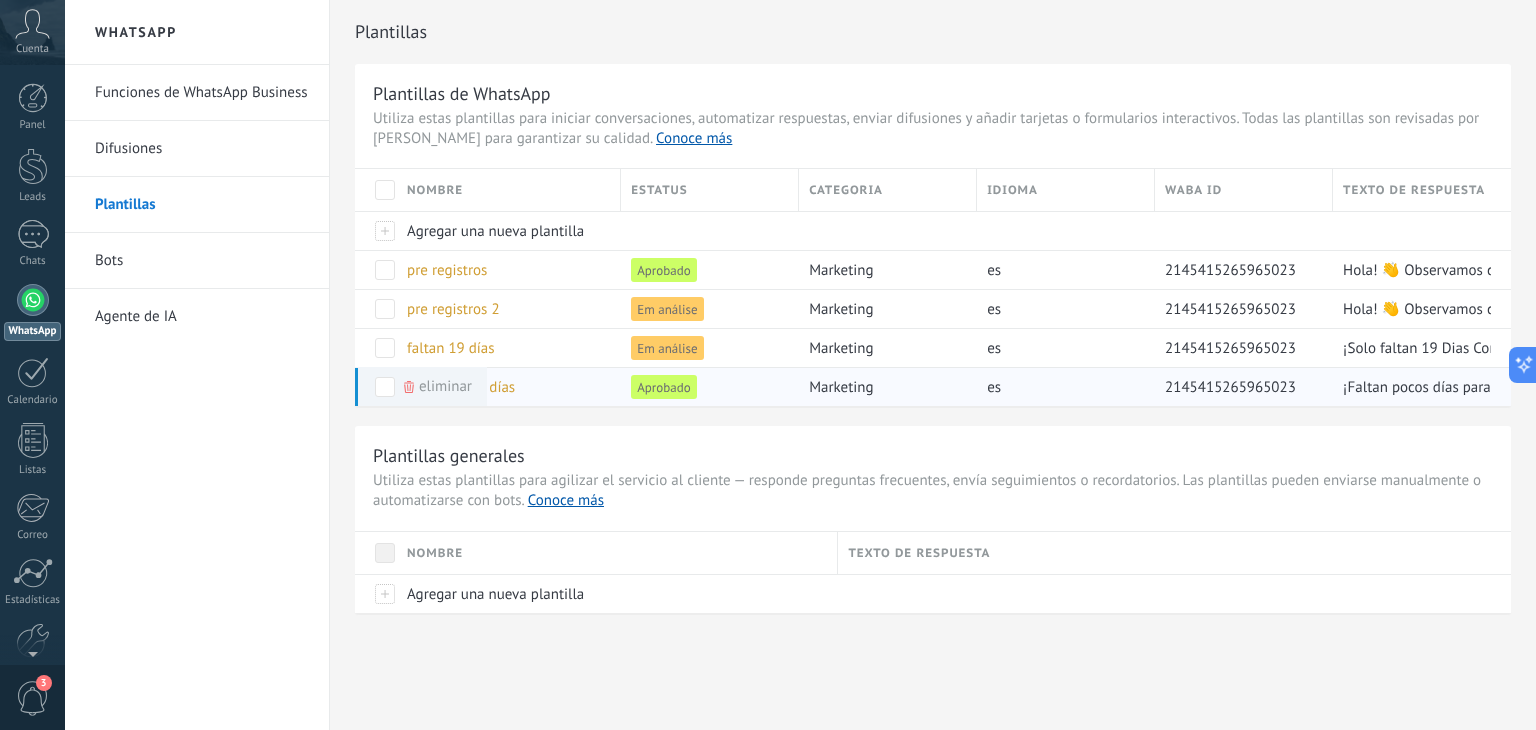 click at bounding box center (385, 387) 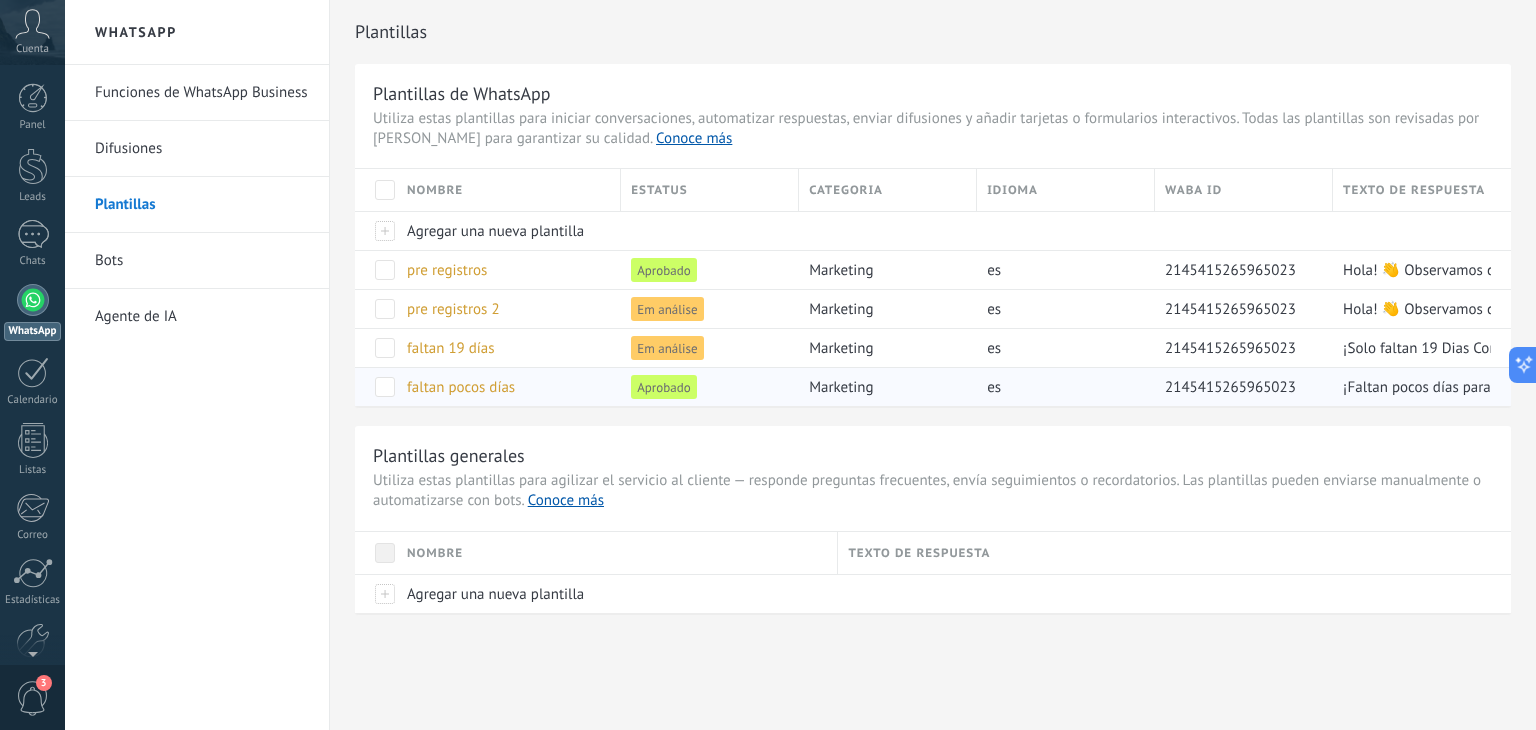 click on "2145415265965023" at bounding box center (1239, 387) 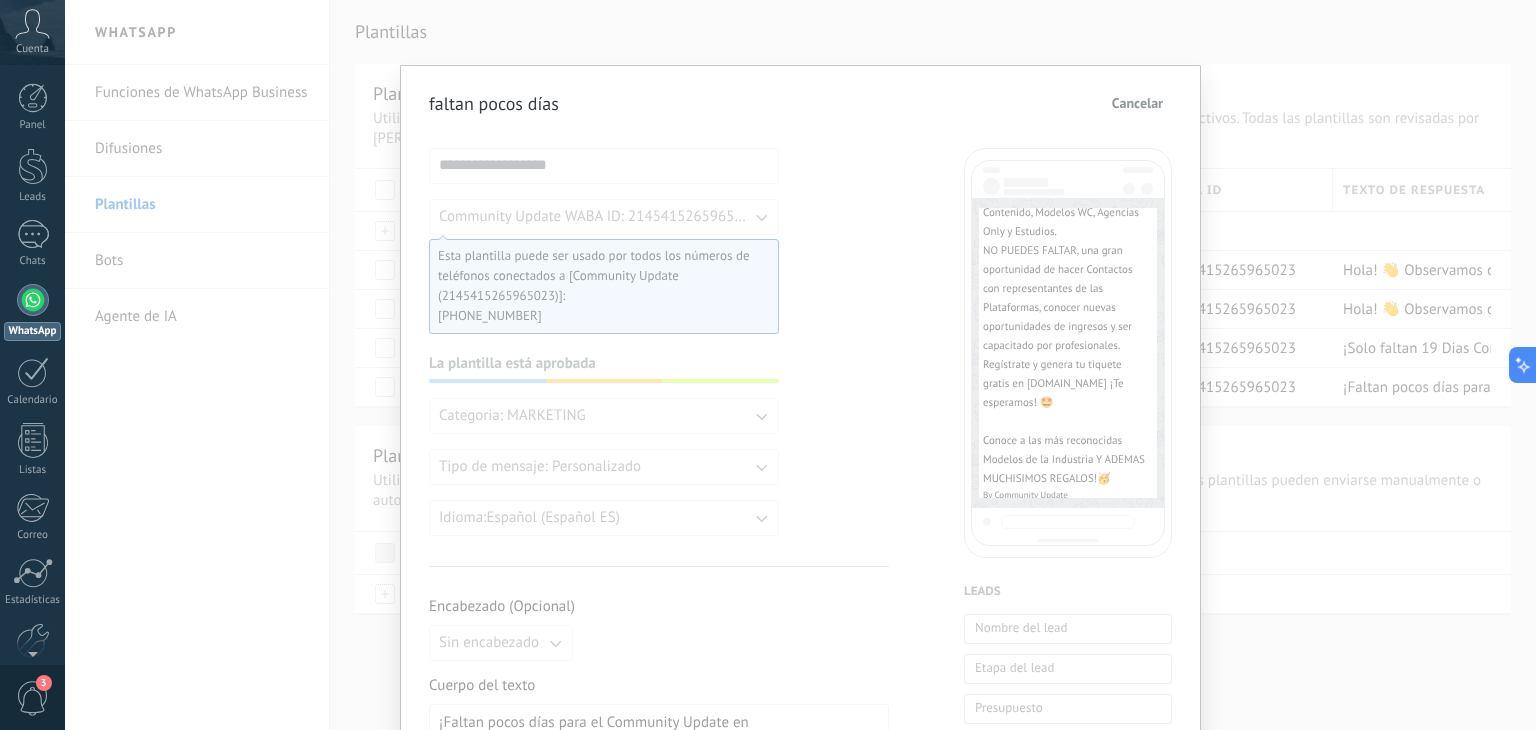 scroll, scrollTop: 164, scrollLeft: 0, axis: vertical 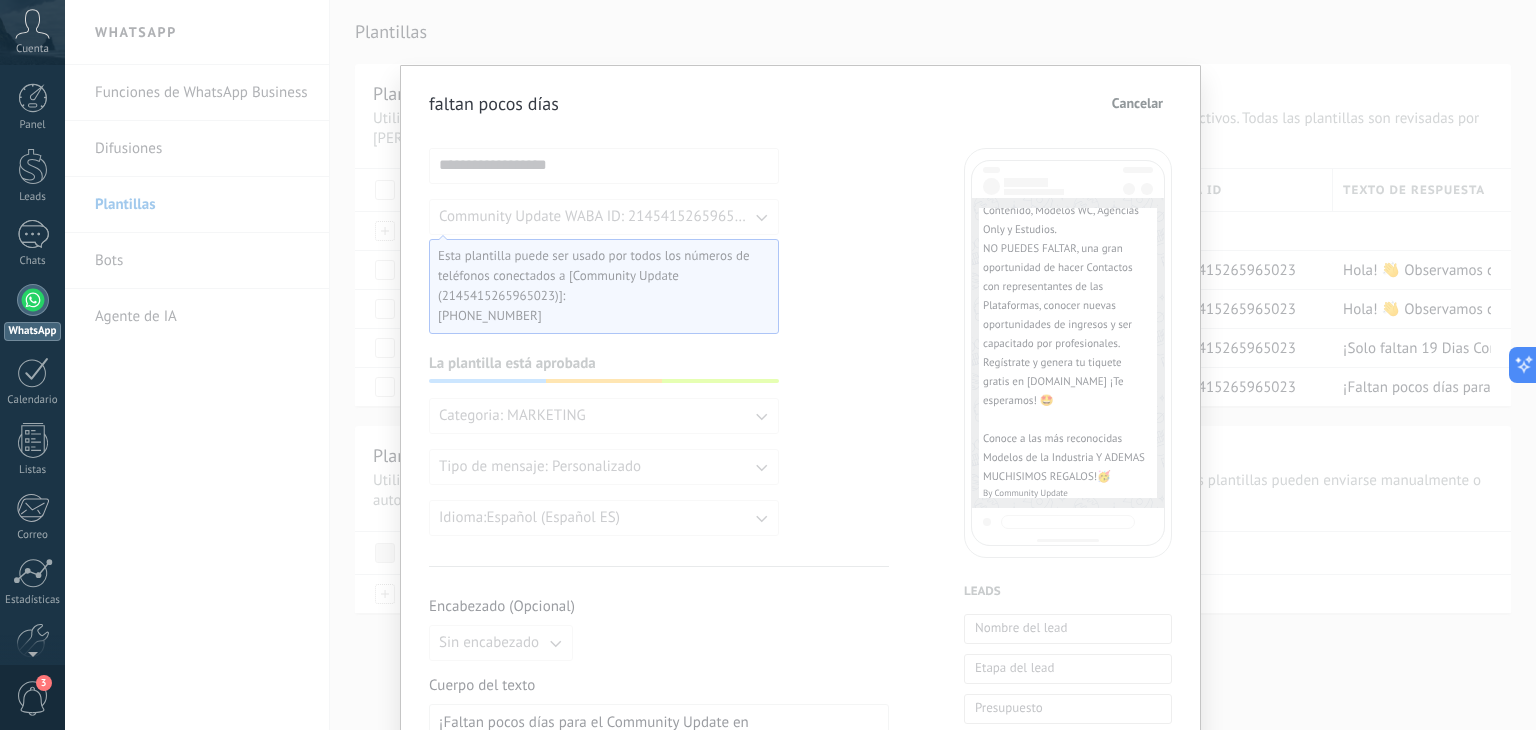 click on "Cancelar" at bounding box center (1137, 103) 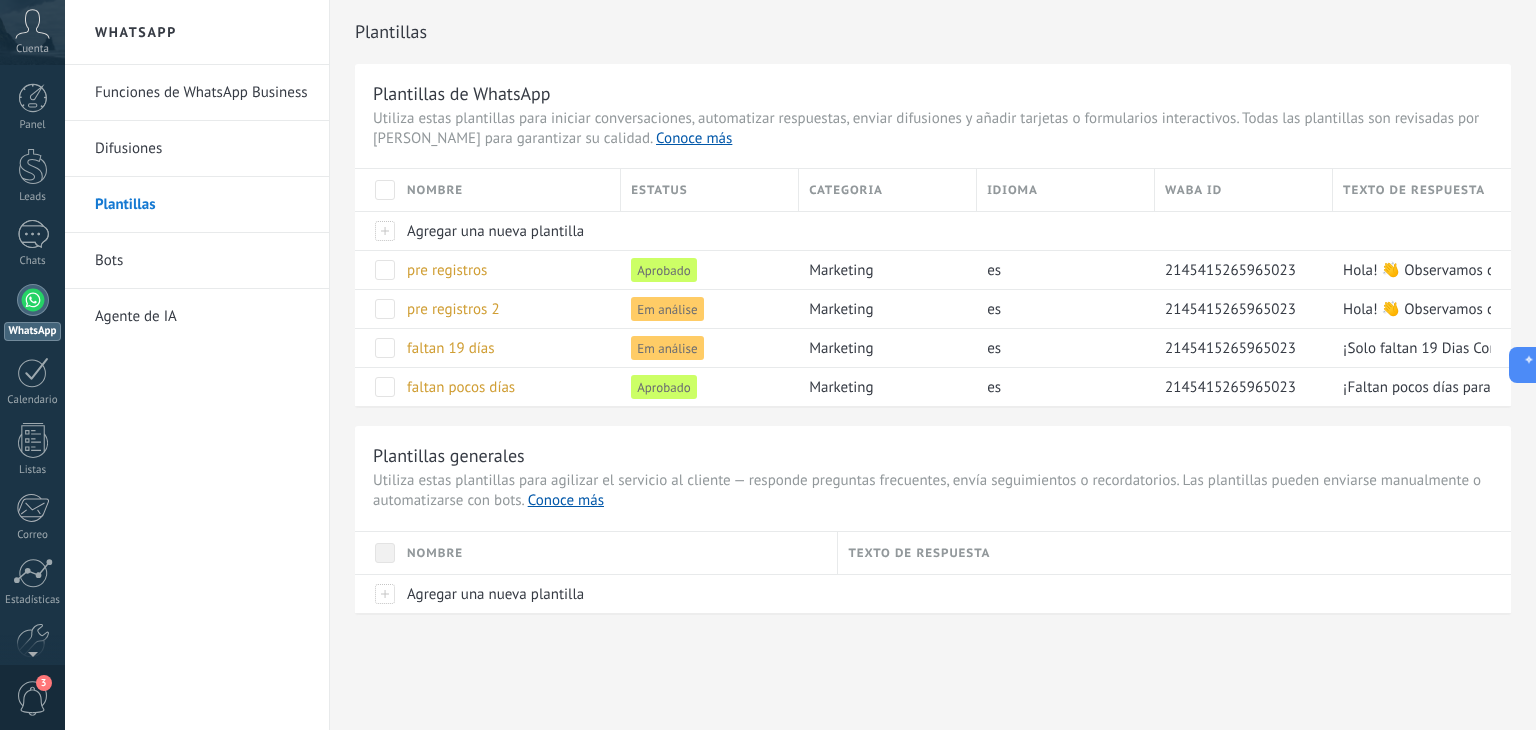 click on "Difusiones" at bounding box center [202, 149] 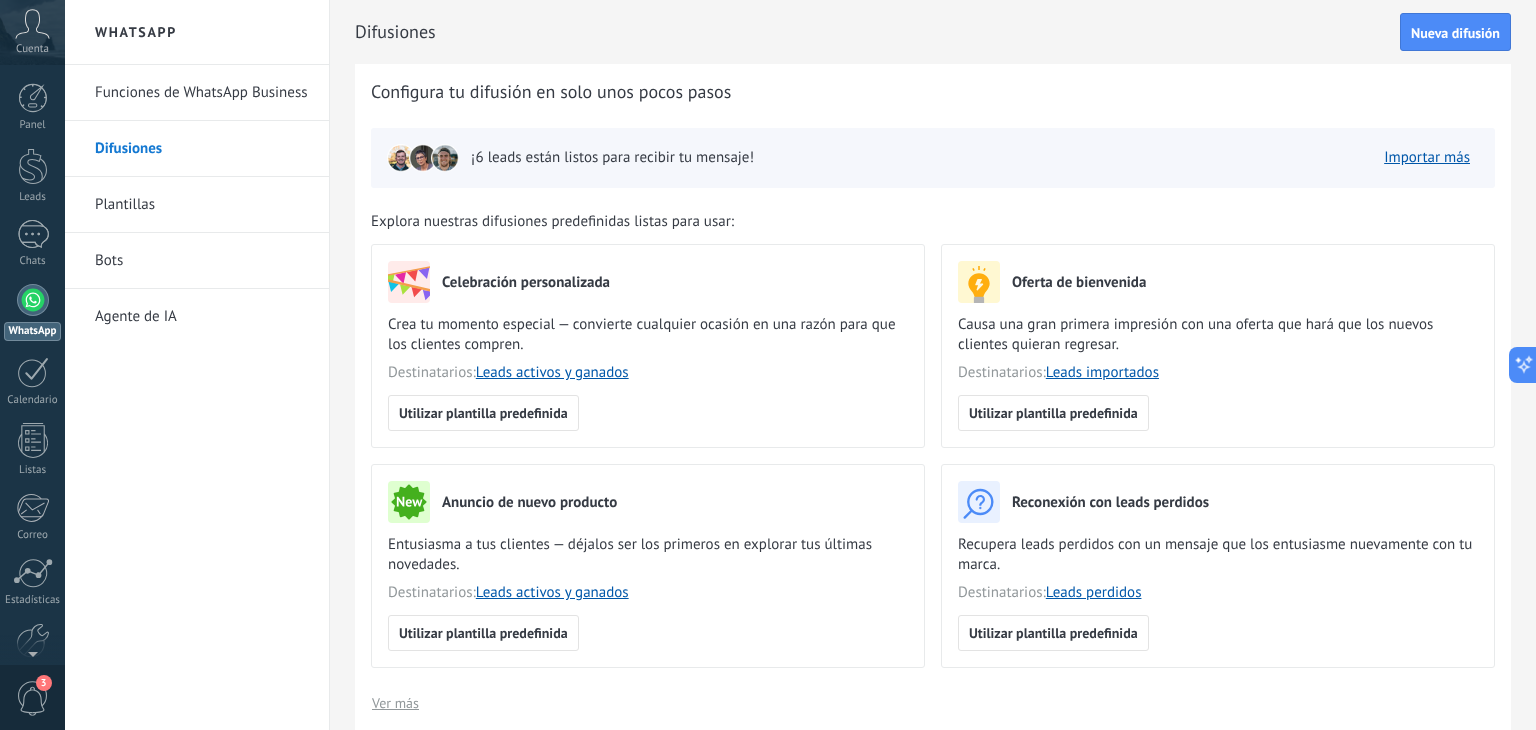 scroll, scrollTop: 0, scrollLeft: 0, axis: both 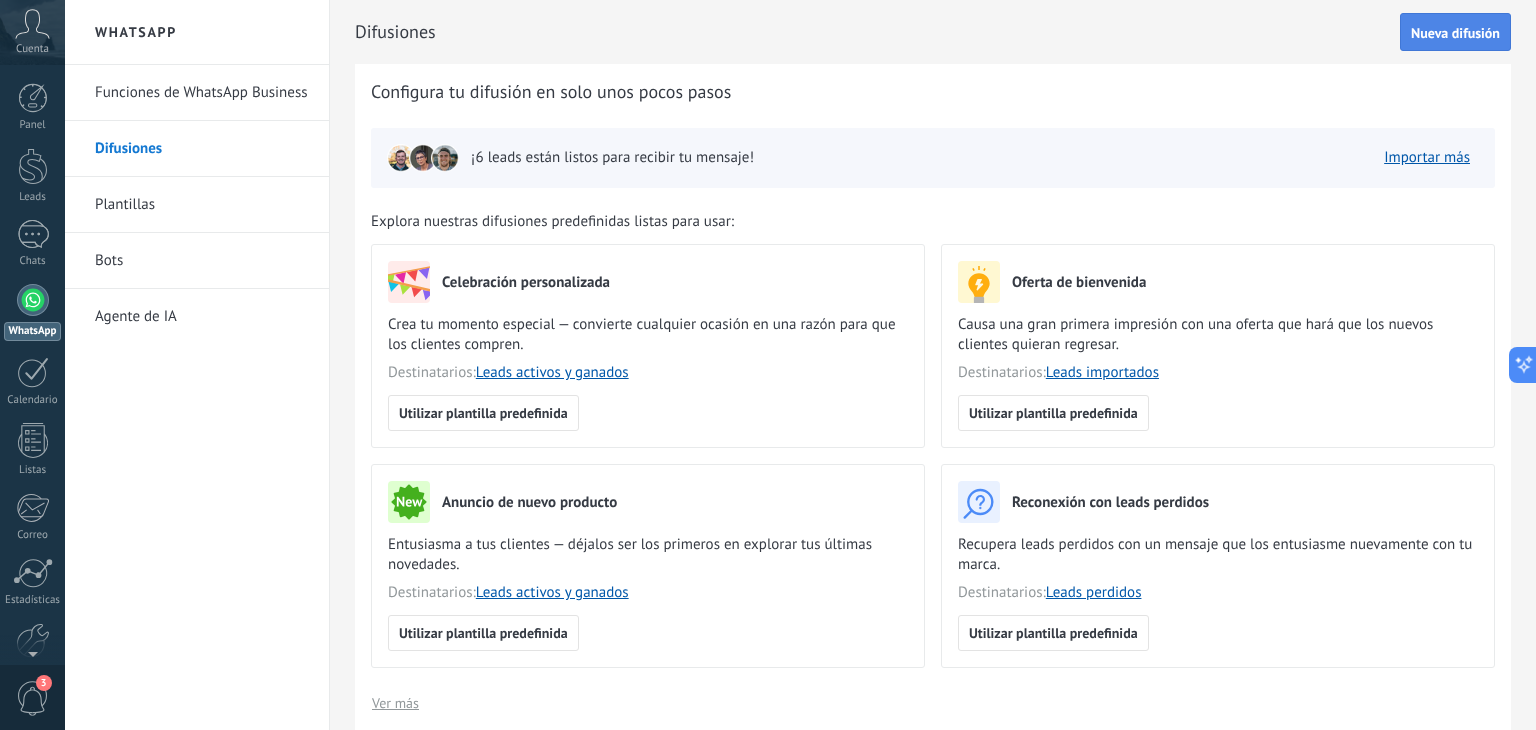 click on "Nueva difusión" at bounding box center [1455, 33] 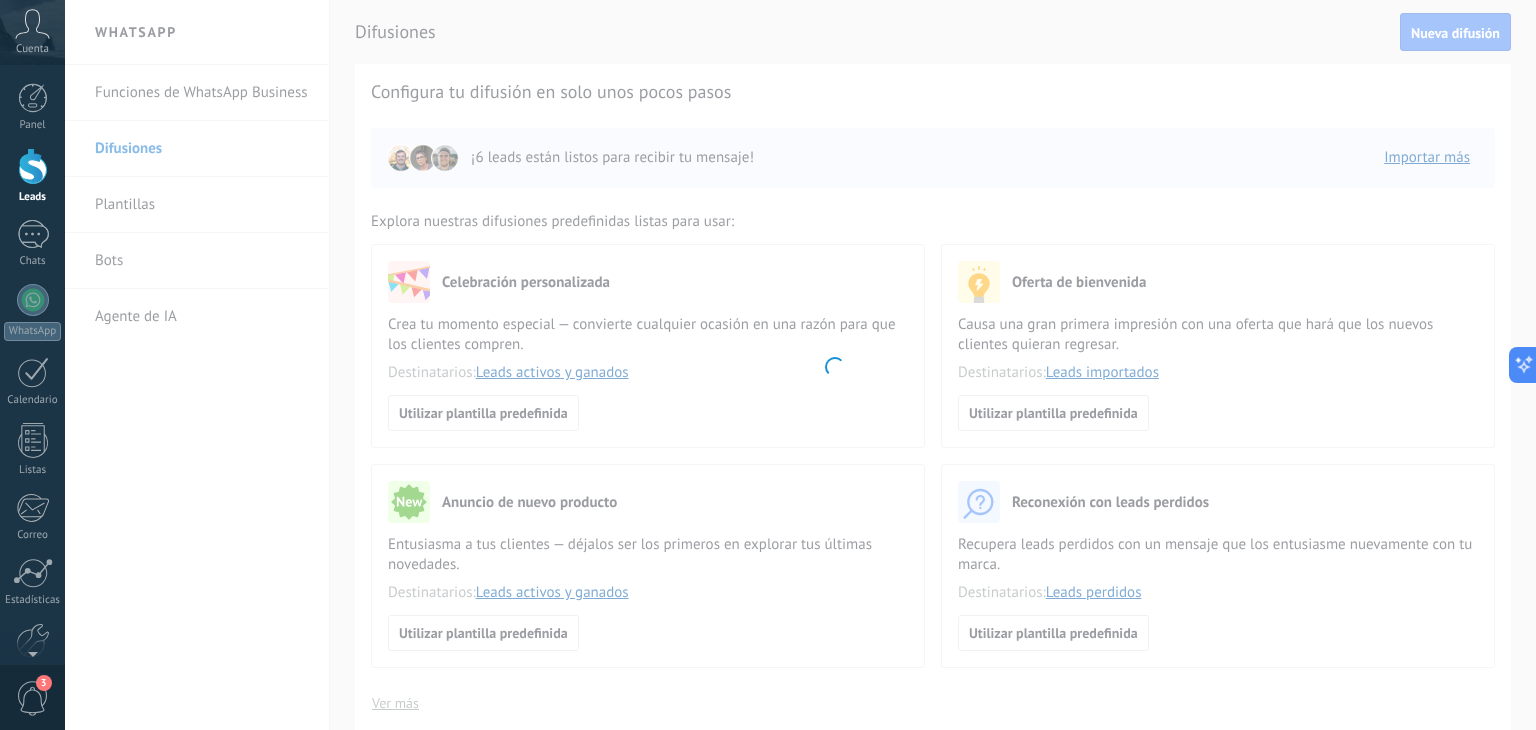 scroll, scrollTop: 114, scrollLeft: 0, axis: vertical 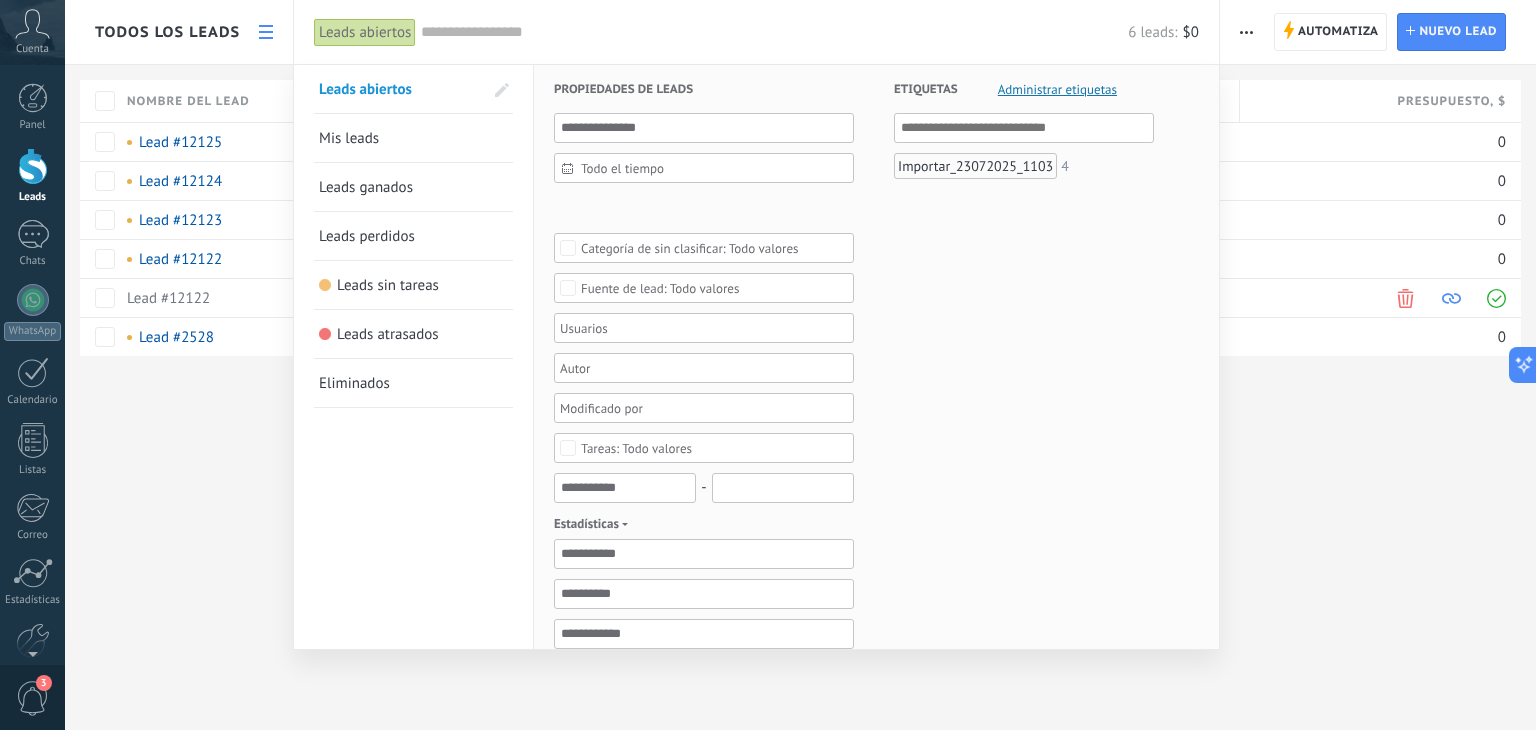 click on "Importar_23072025_1103" at bounding box center (975, 166) 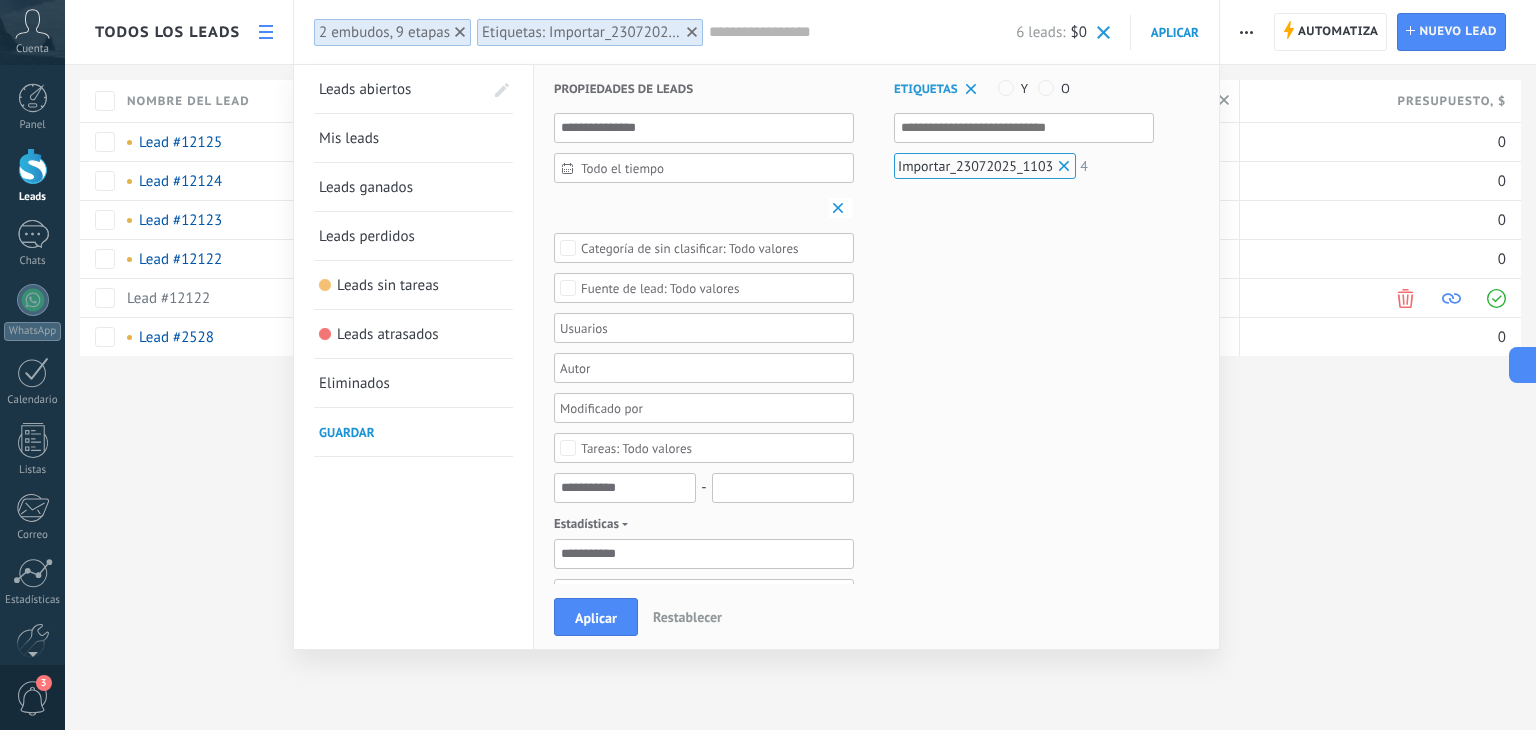 click at bounding box center (768, 365) 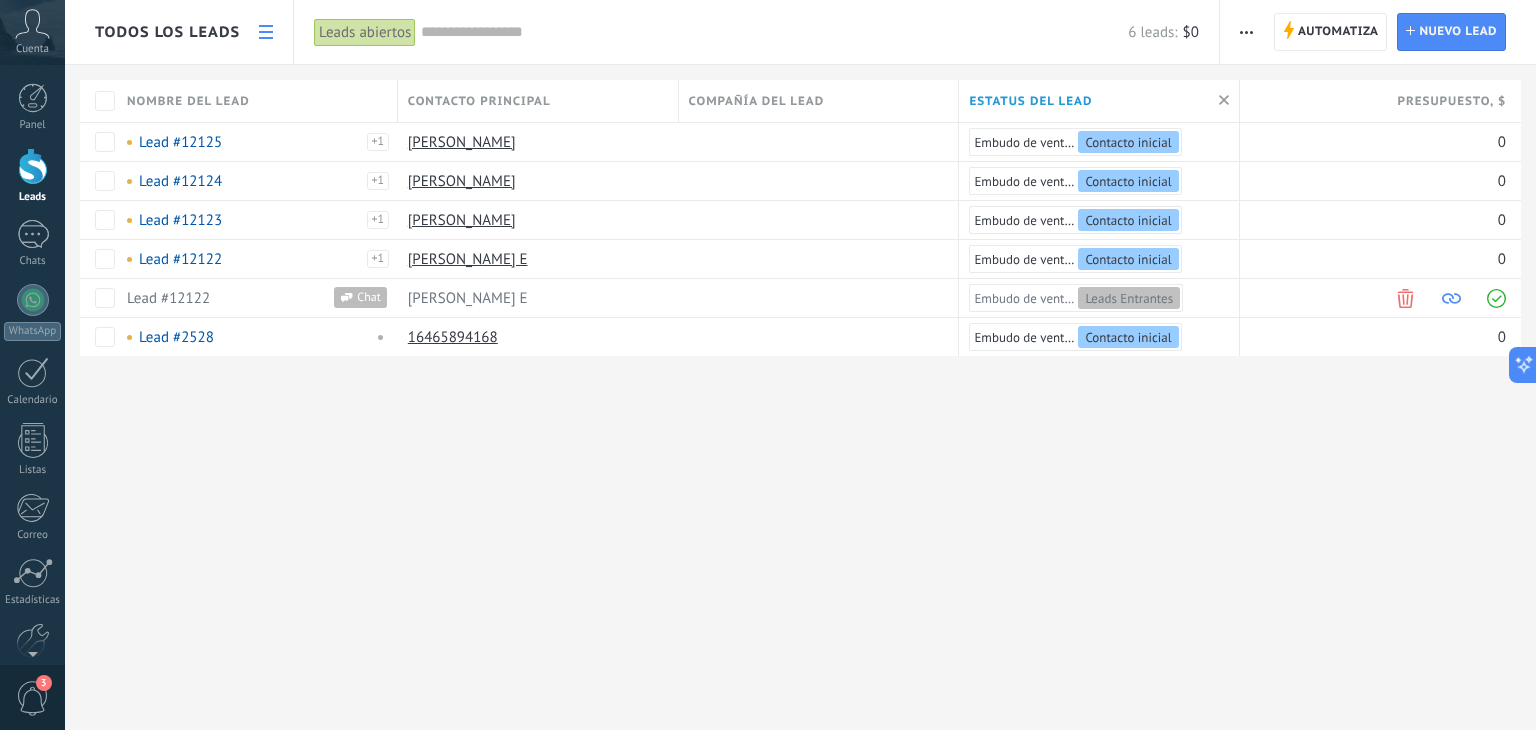 click at bounding box center (1246, 32) 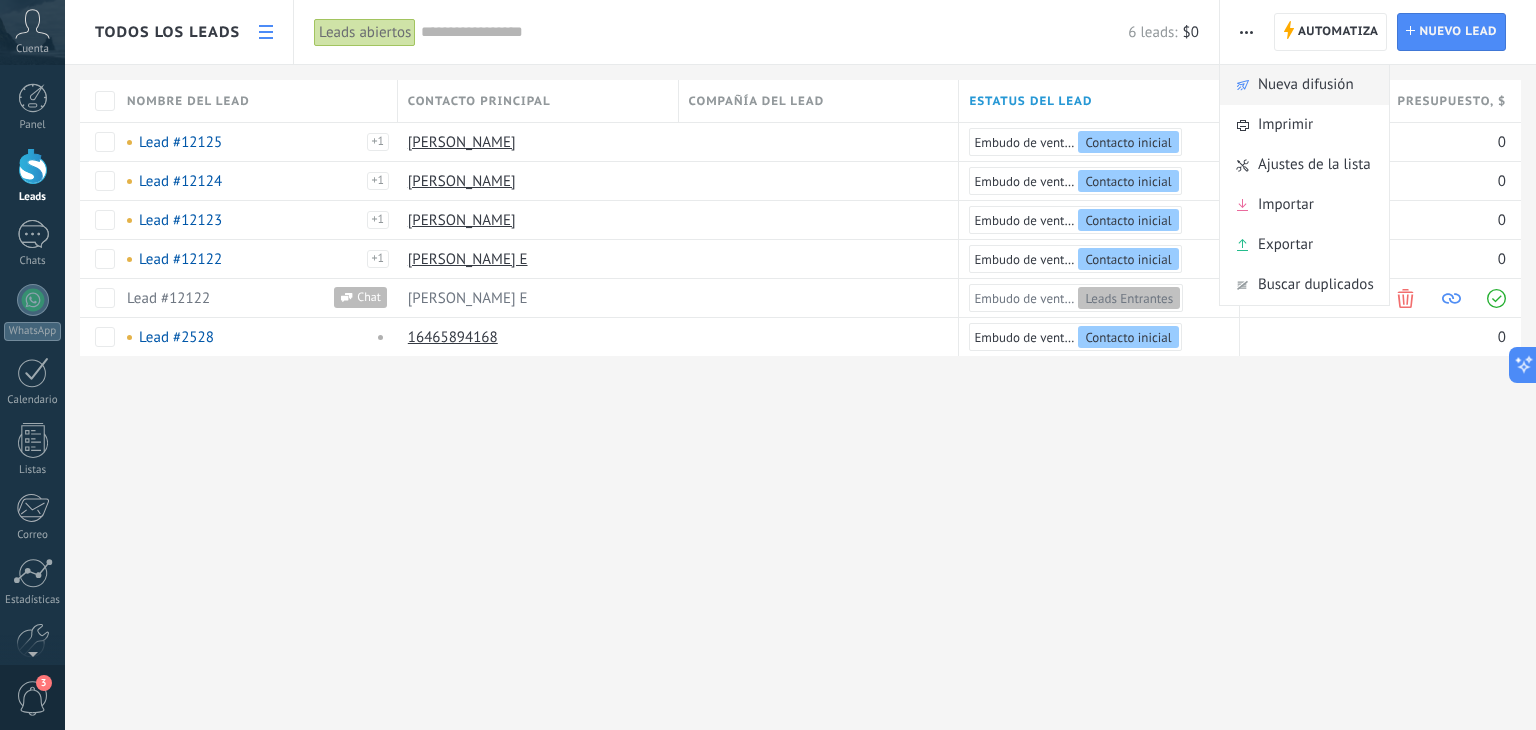 click on "Nueva difusión" at bounding box center [1306, 85] 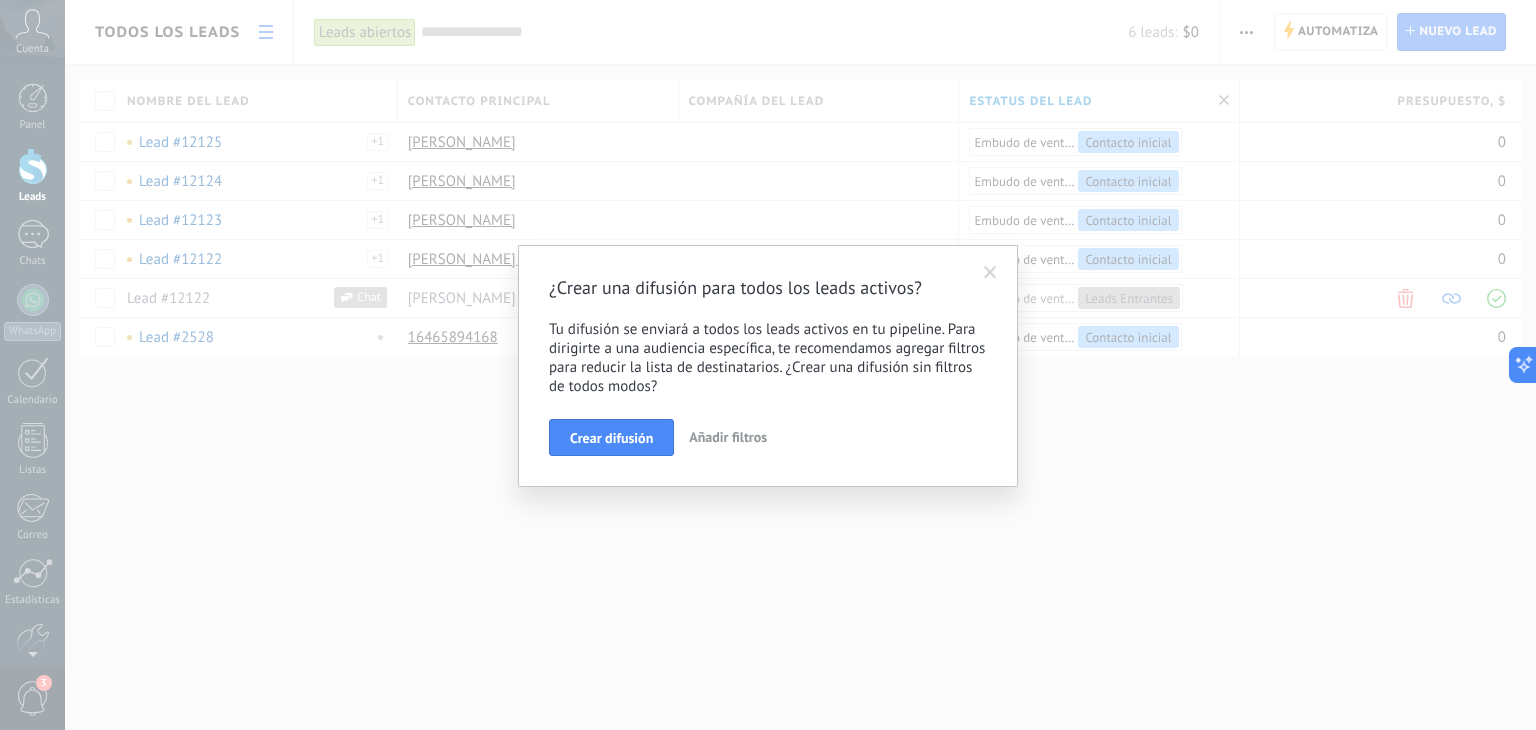 click on "Añadir filtros" at bounding box center [728, 438] 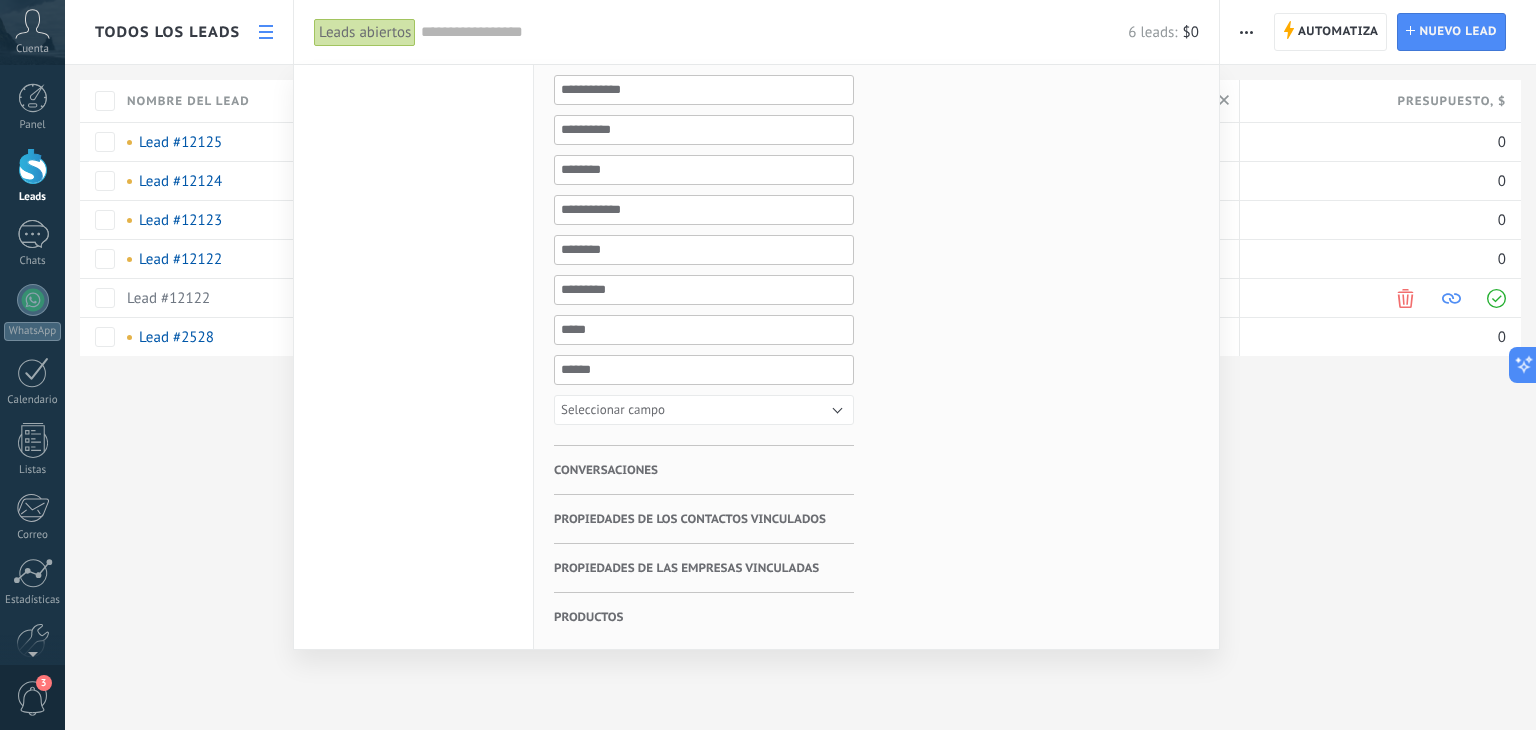 scroll, scrollTop: 0, scrollLeft: 0, axis: both 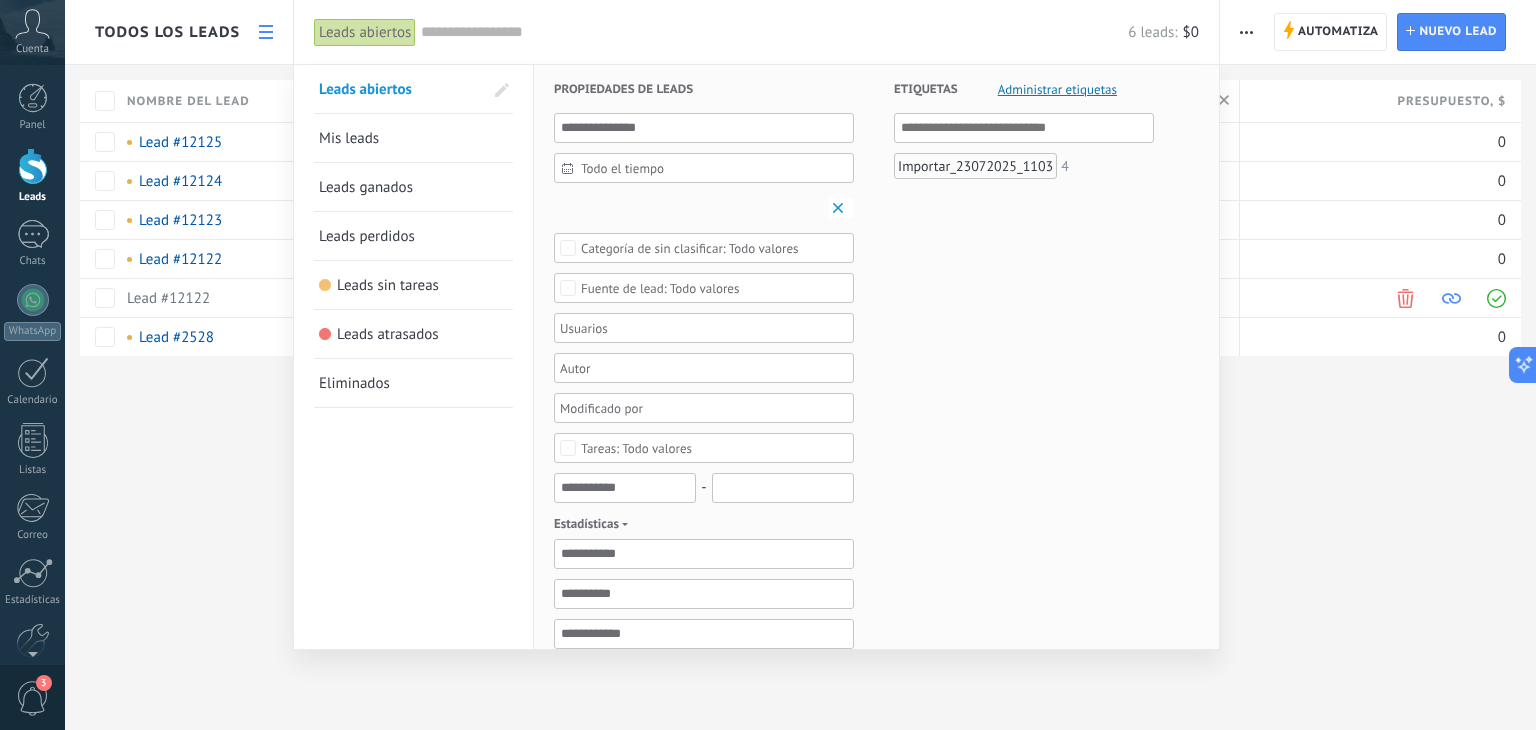 click at bounding box center [768, 365] 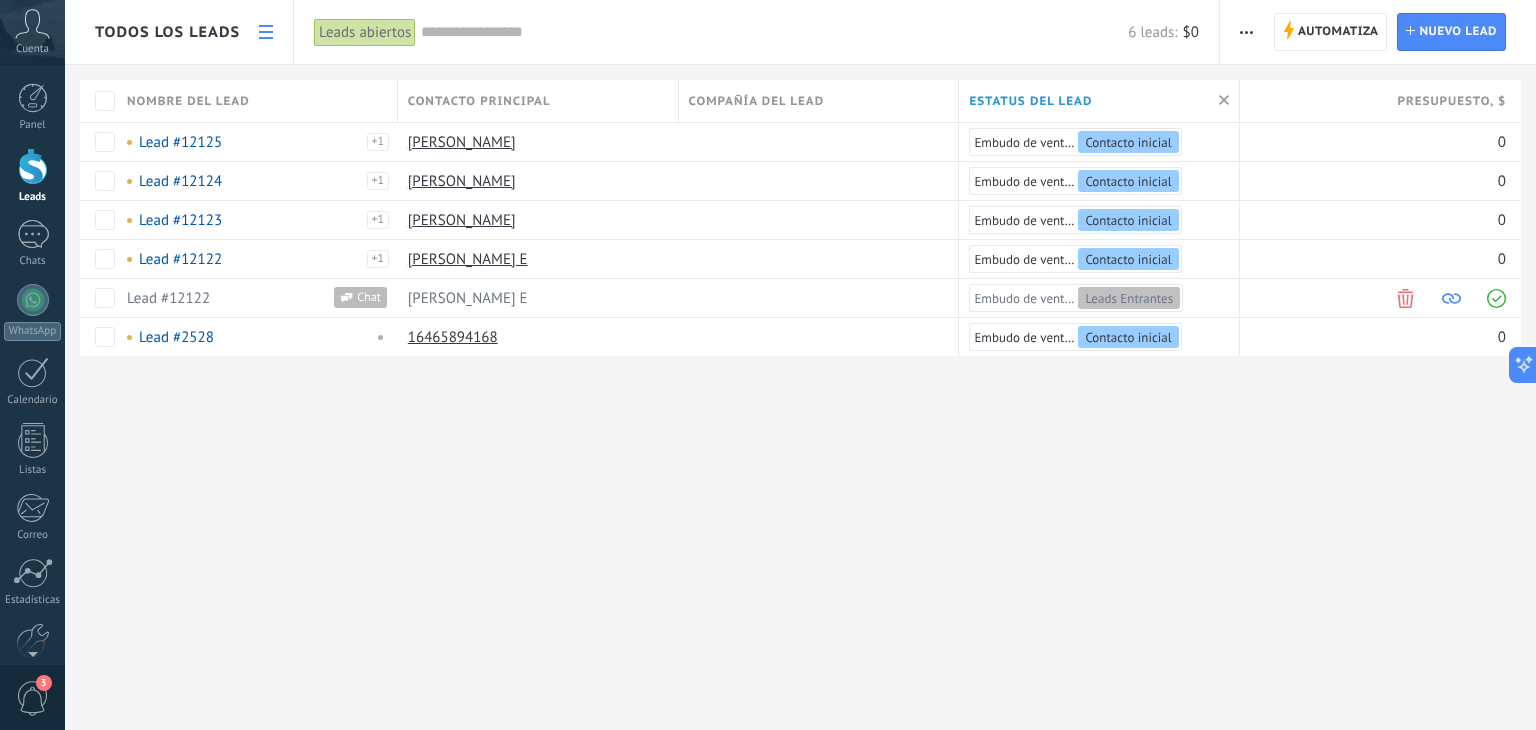 click at bounding box center [1246, 32] 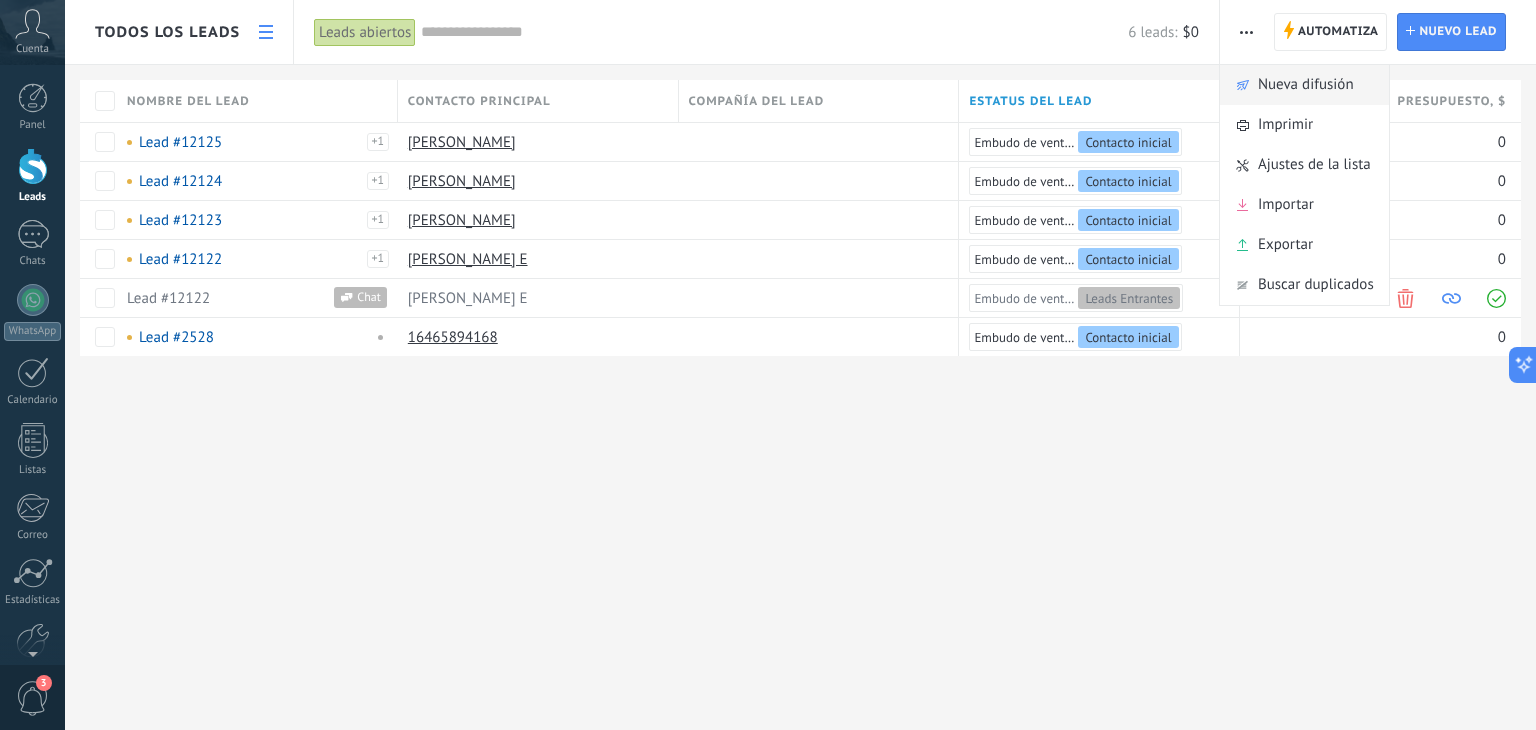 click on "Nueva difusión" at bounding box center (1304, 85) 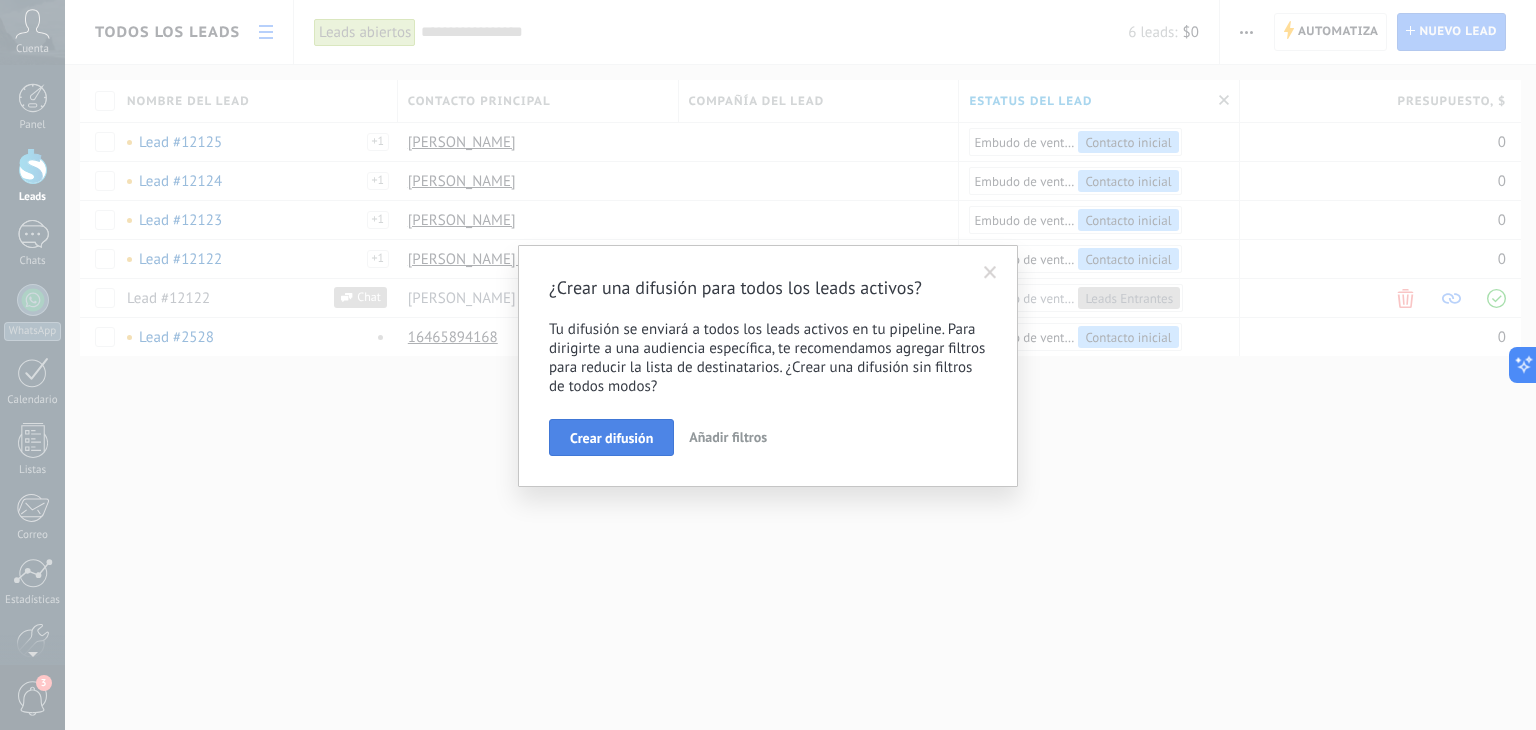 click on "Crear difusión" at bounding box center (611, 438) 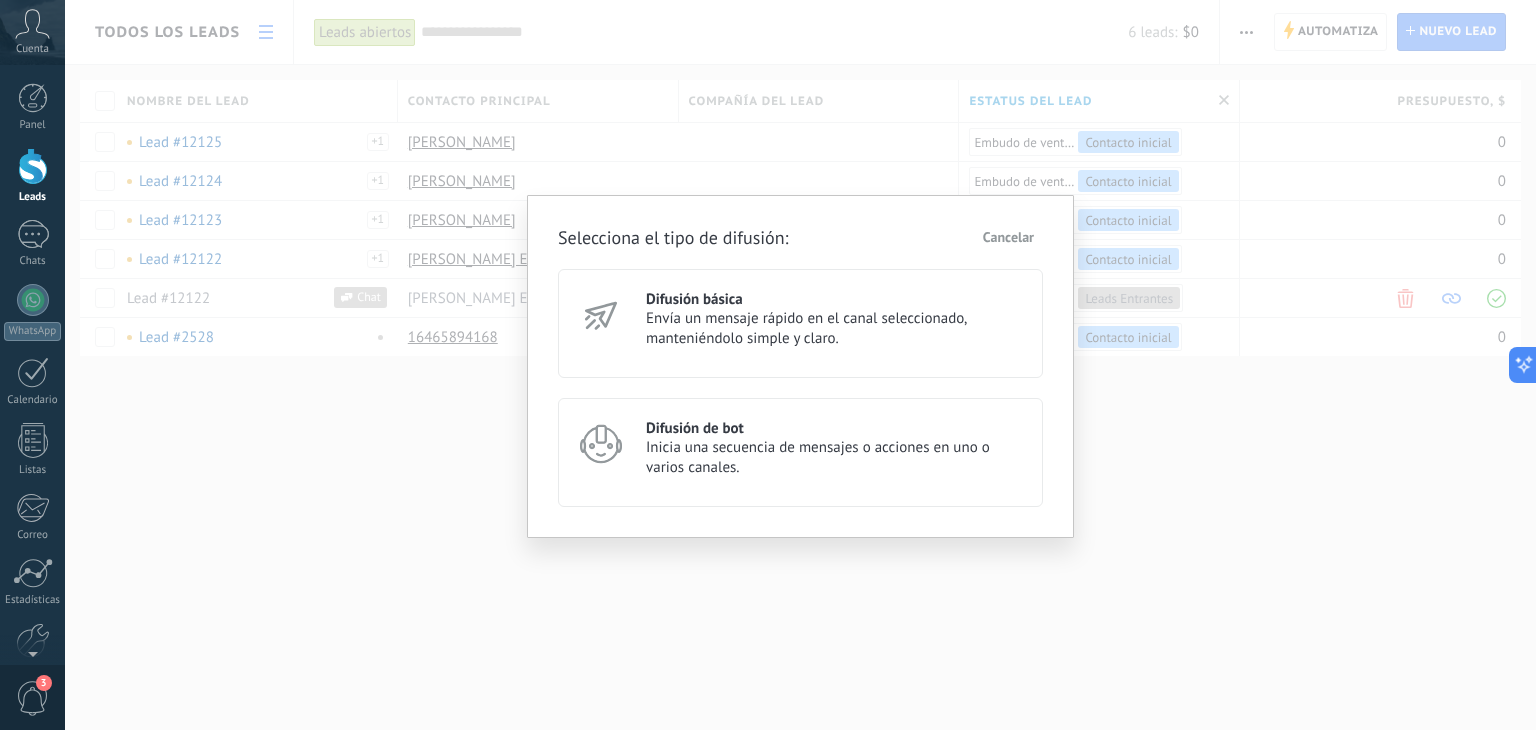 click on "Difusión de bot" at bounding box center (835, 428) 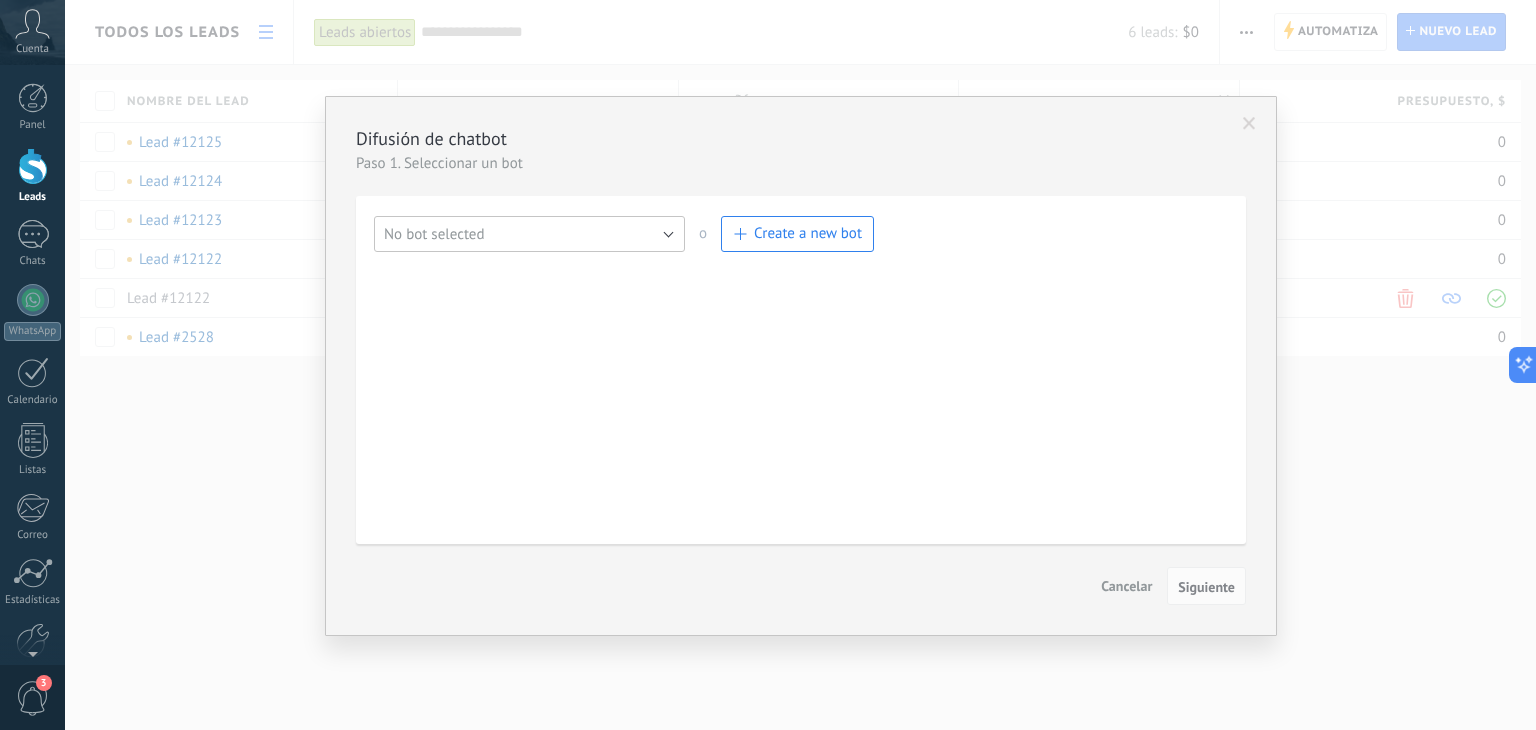 drag, startPoint x: 574, startPoint y: 249, endPoint x: 587, endPoint y: 239, distance: 16.40122 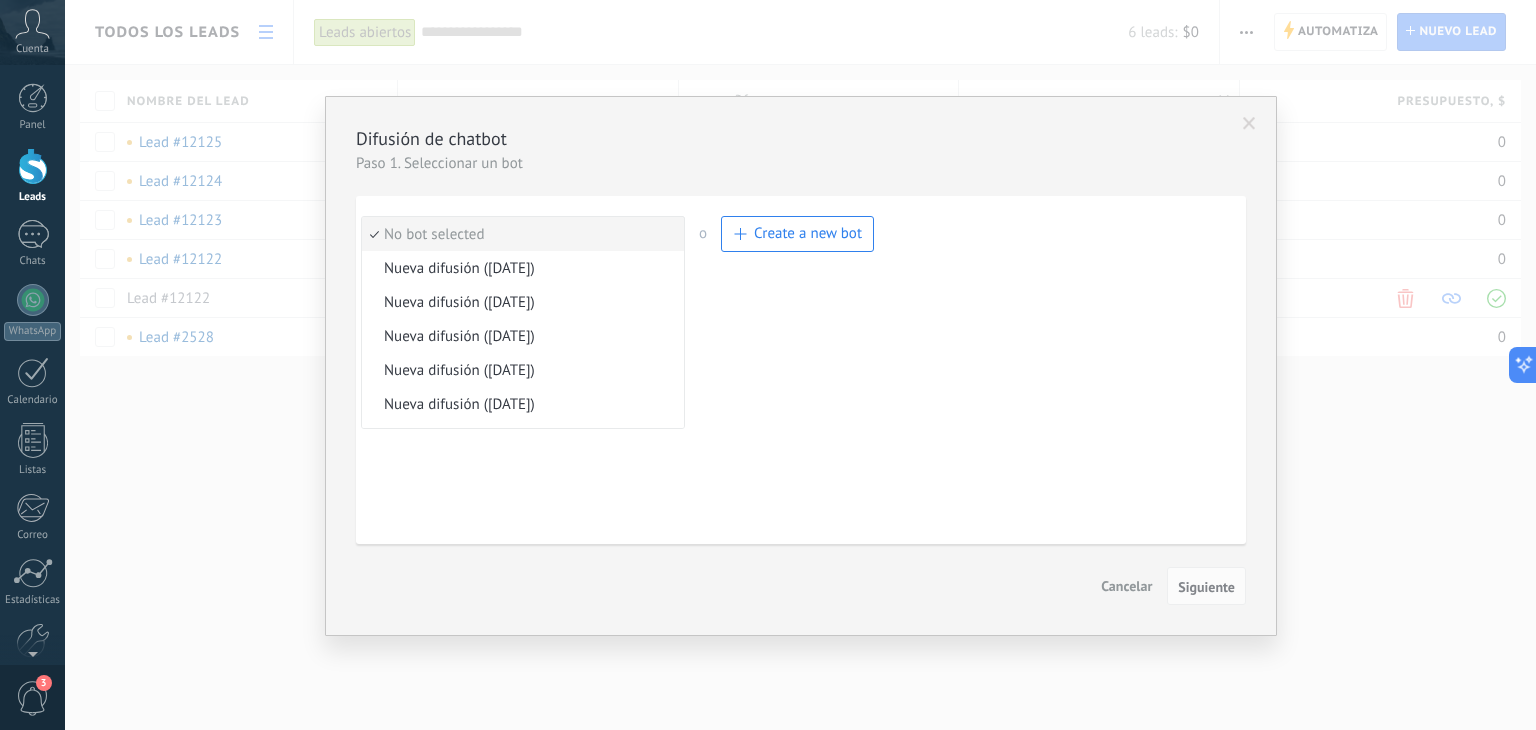click on "Salesbot Manage bot No bot selected Nueva difusión (23/07/2025) Nueva difusión (23/07/2025) Nueva difusión (23/07/2025) Nueva difusión (23/07/2025) Nueva difusión (23/07/2025) Nueva difusión (23/07/2025) Nueva difusión (23/07/2025) TestBot No bot selected o Create a new bot Create a new bot or select from an existing one" at bounding box center (801, 370) 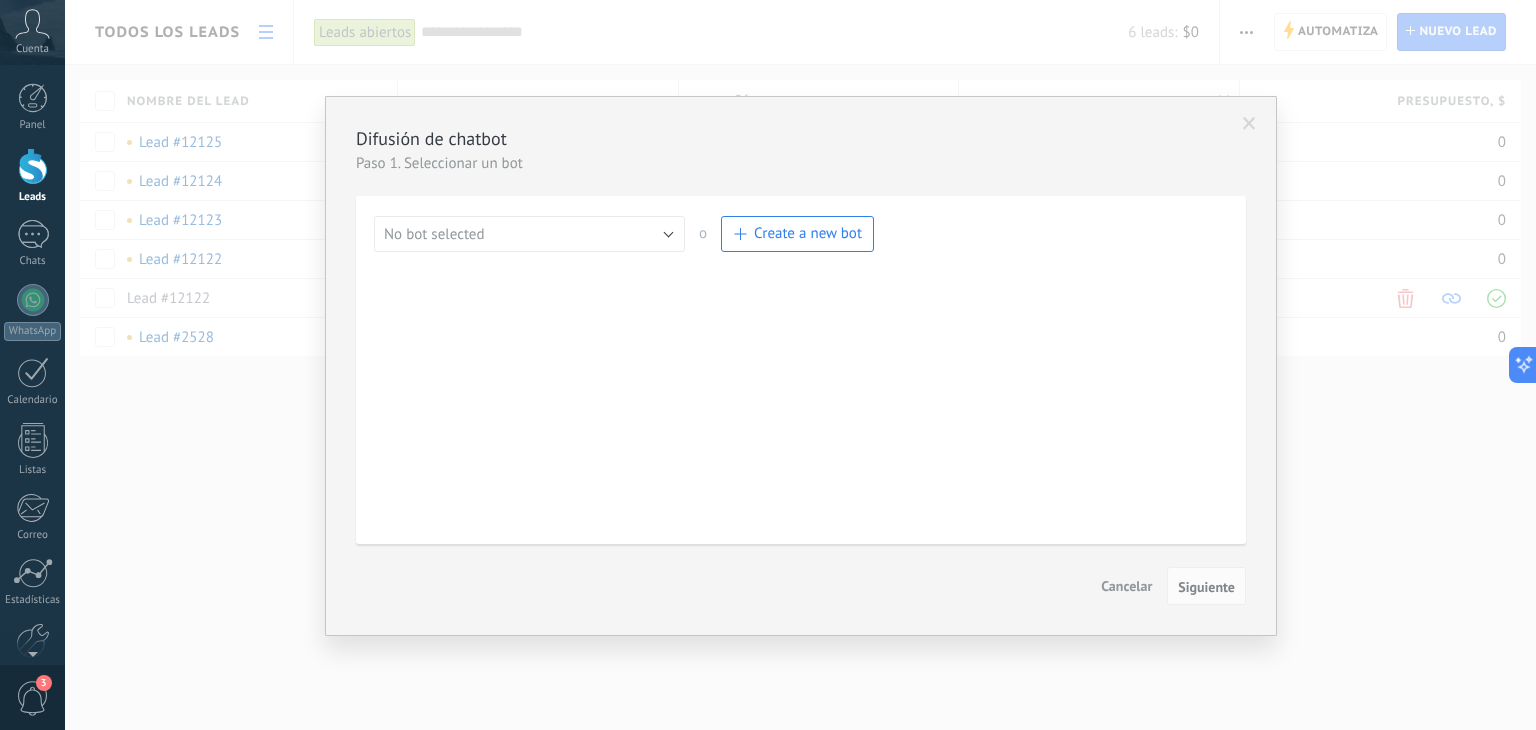 click on "Difusión de chatbot Paso 1. Seleccionar un bot    Salesbot Manage bot No bot selected Nueva difusión (23/07/2025) Nueva difusión (23/07/2025) Nueva difusión (23/07/2025) Nueva difusión (23/07/2025) Nueva difusión (23/07/2025) Nueva difusión (23/07/2025) Nueva difusión (23/07/2025) TestBot No bot selected o Create a new bot Create a new bot or select from an existing one Cancelar Siguiente" at bounding box center (801, 366) 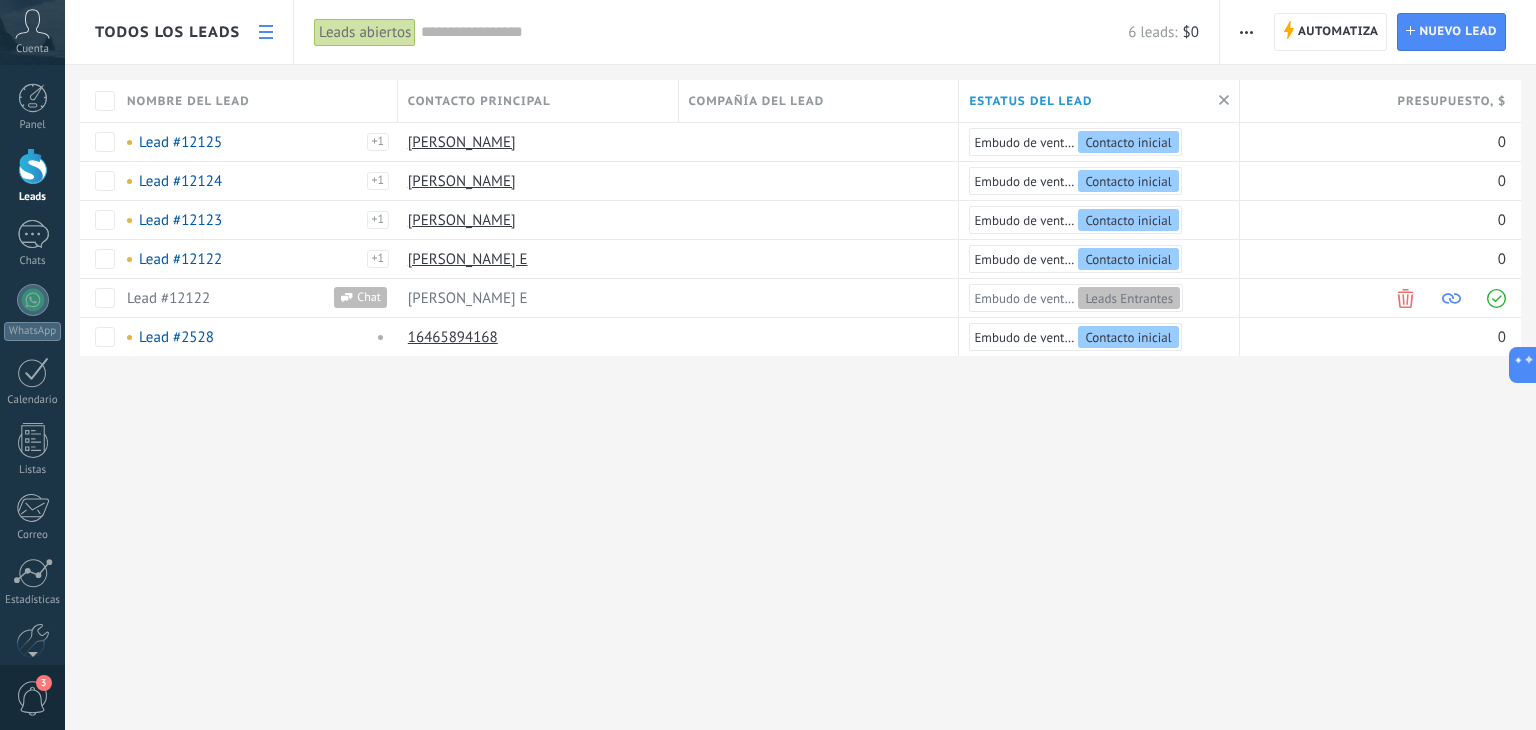 click at bounding box center (1246, 32) 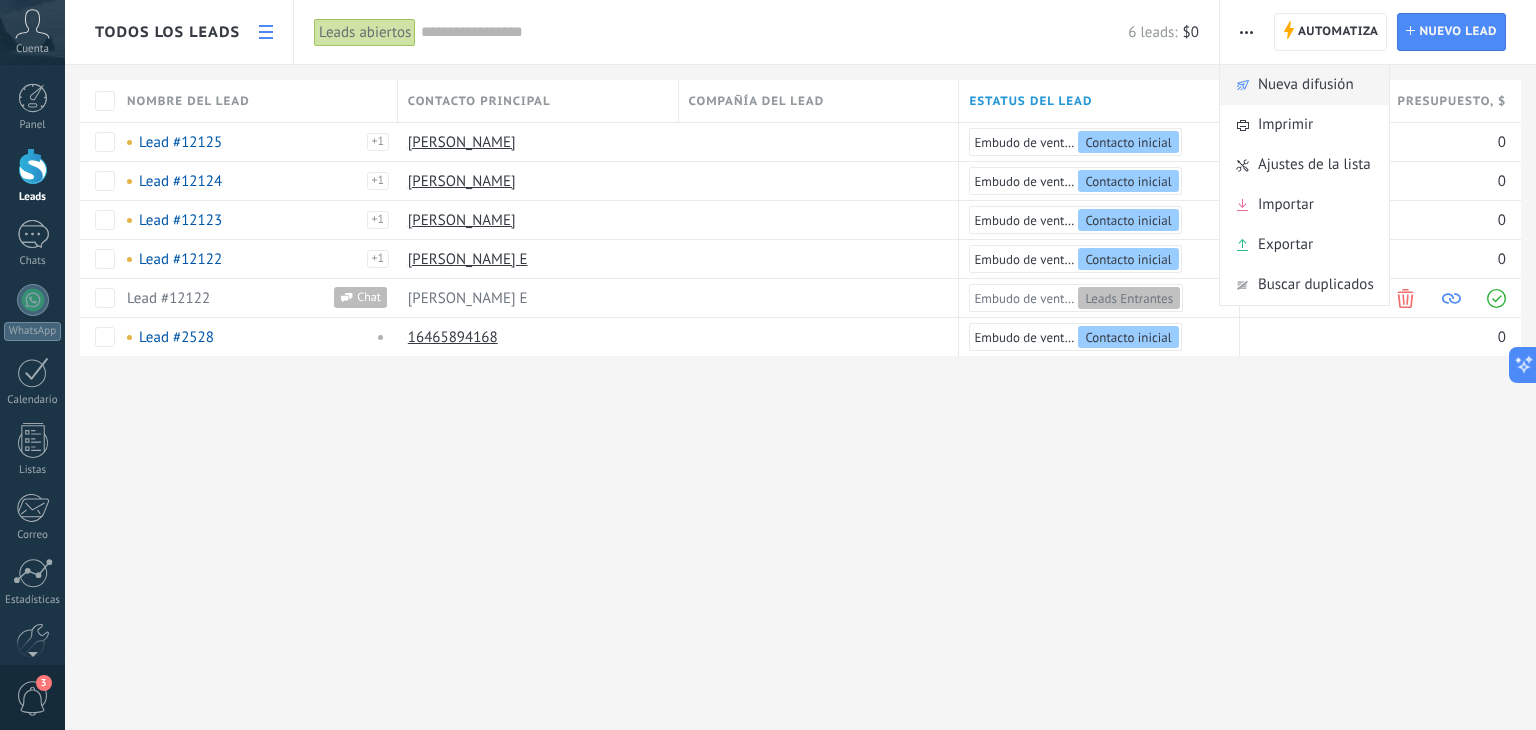 click on "Nueva difusión" at bounding box center [1306, 85] 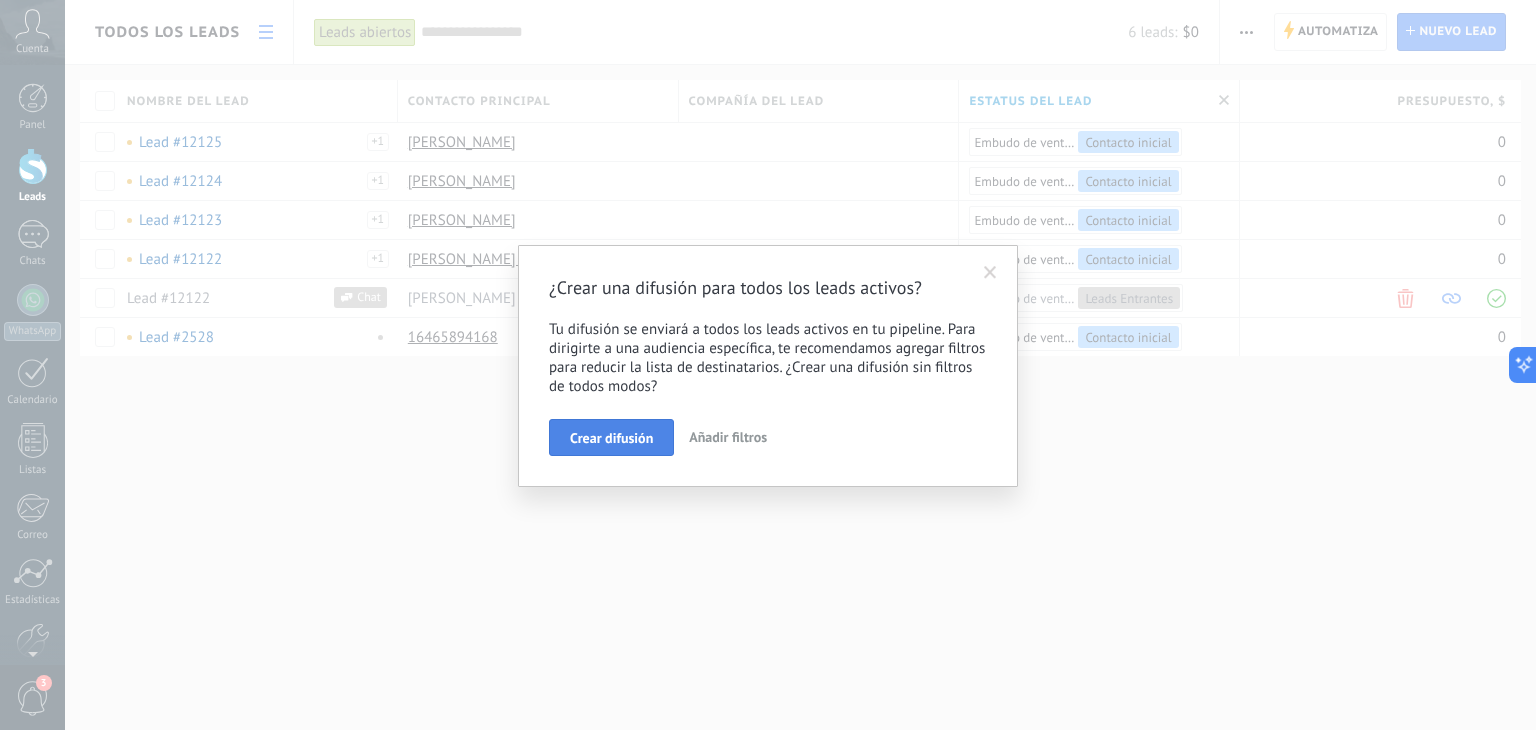 click on "Crear difusión" at bounding box center (611, 438) 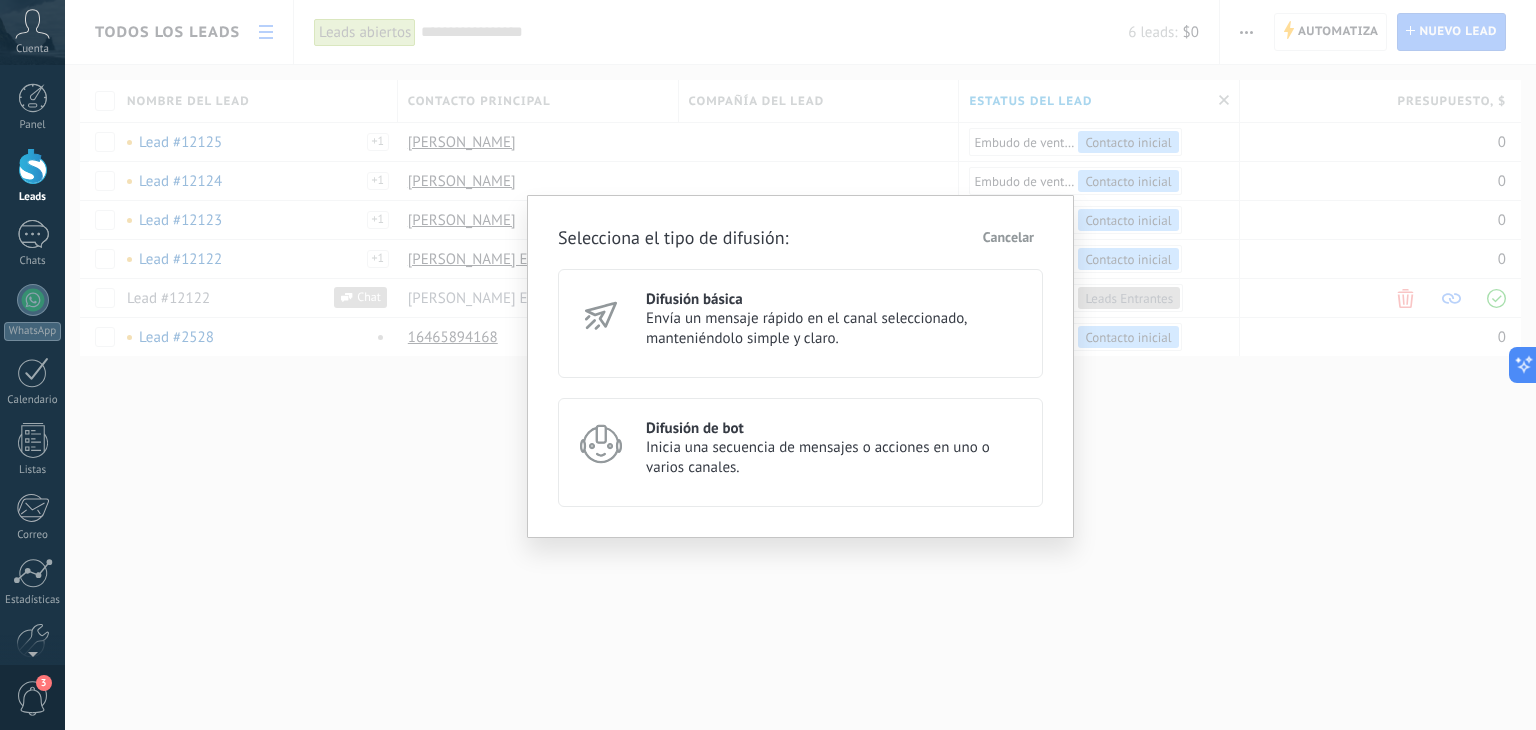 click on "Difusión básica" at bounding box center [835, 299] 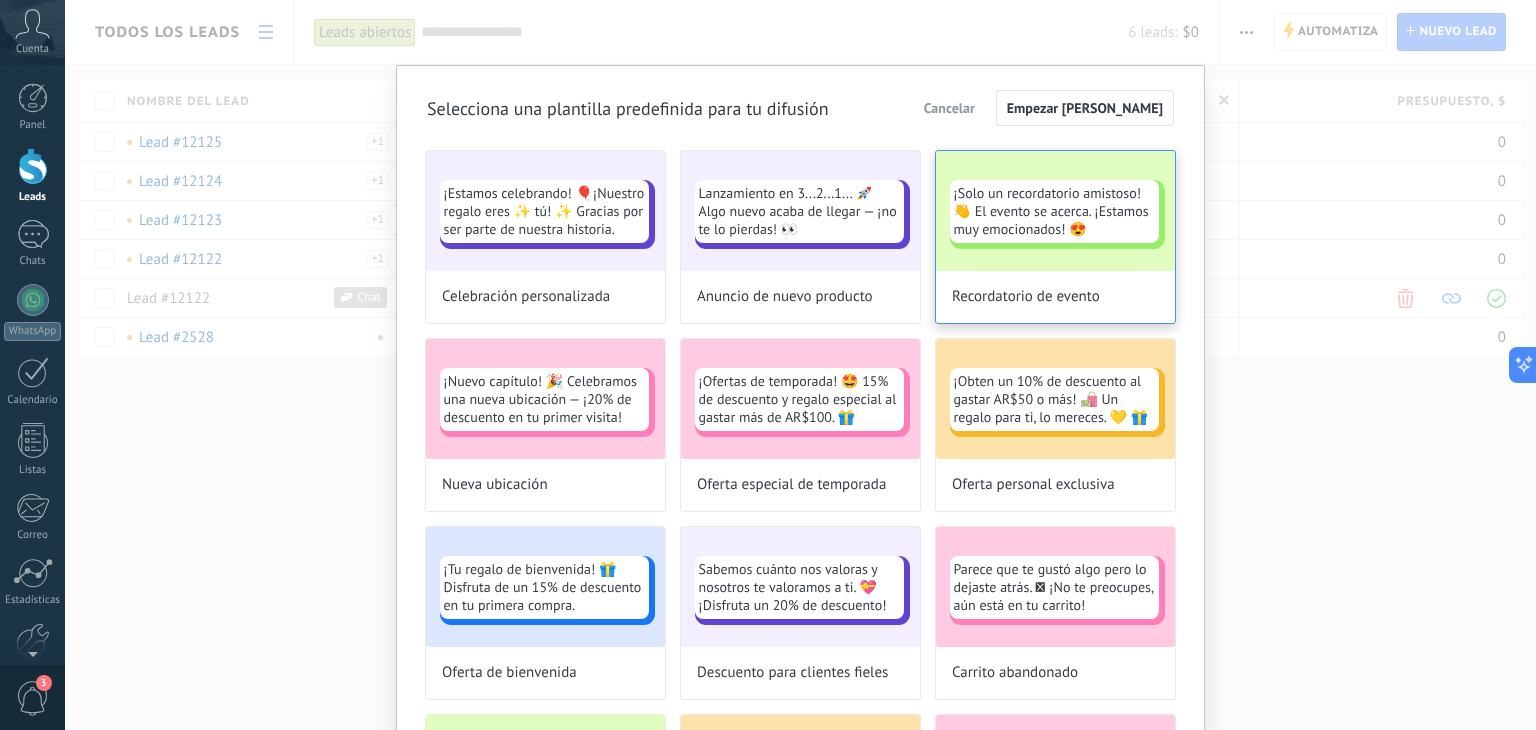 click on "Recordatorio de evento" at bounding box center (1026, 297) 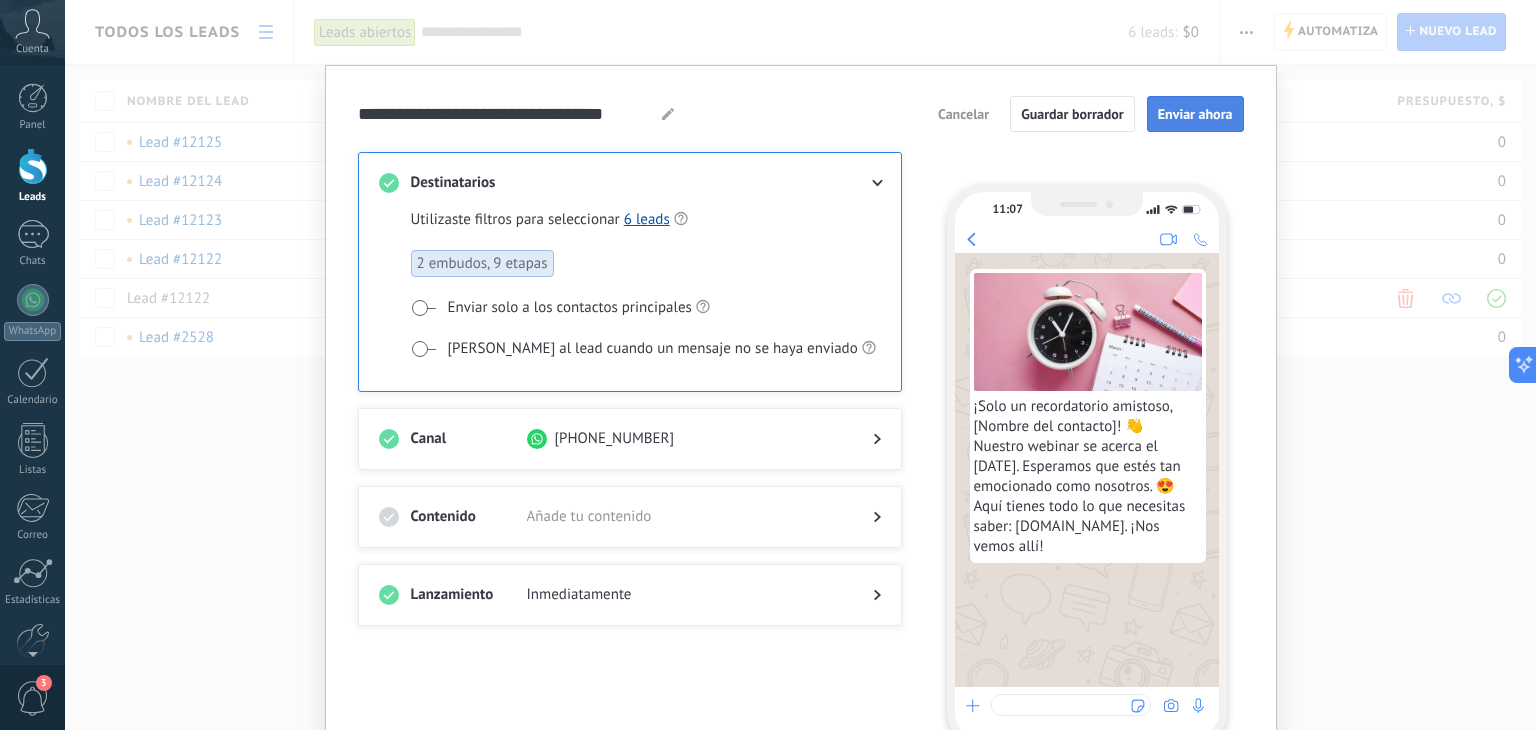 click on "Enviar ahora" at bounding box center [1195, 114] 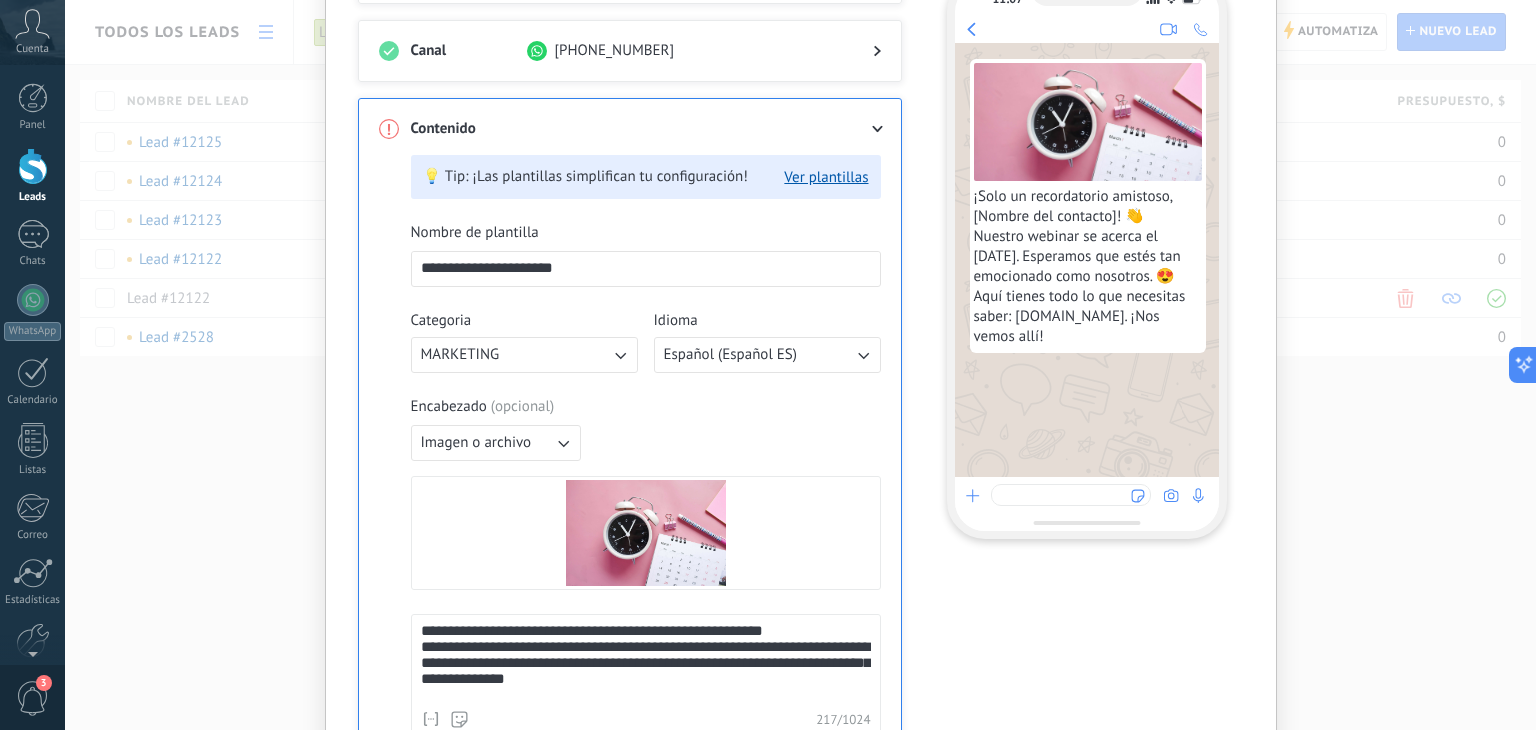 scroll, scrollTop: 0, scrollLeft: 0, axis: both 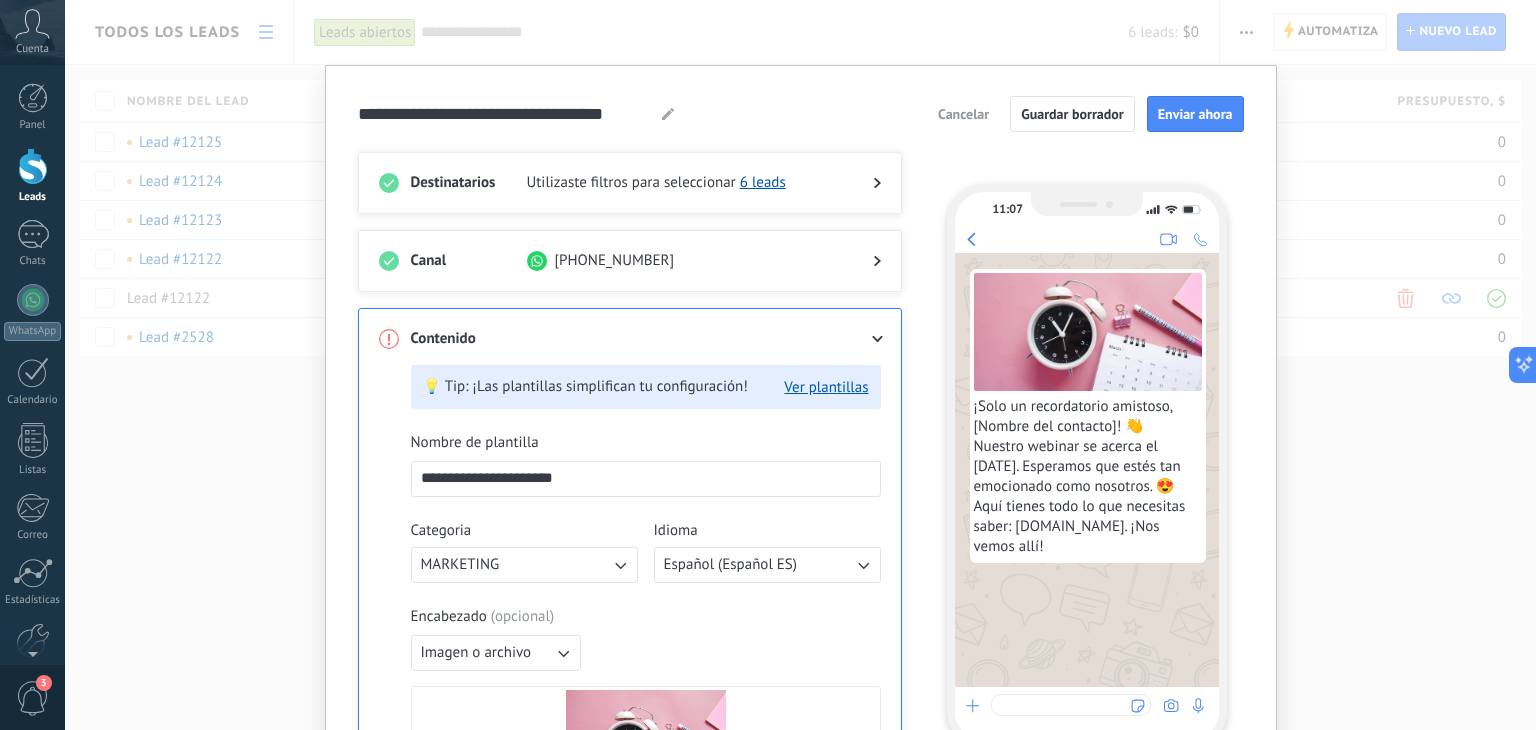 click on "Cancelar" at bounding box center (963, 114) 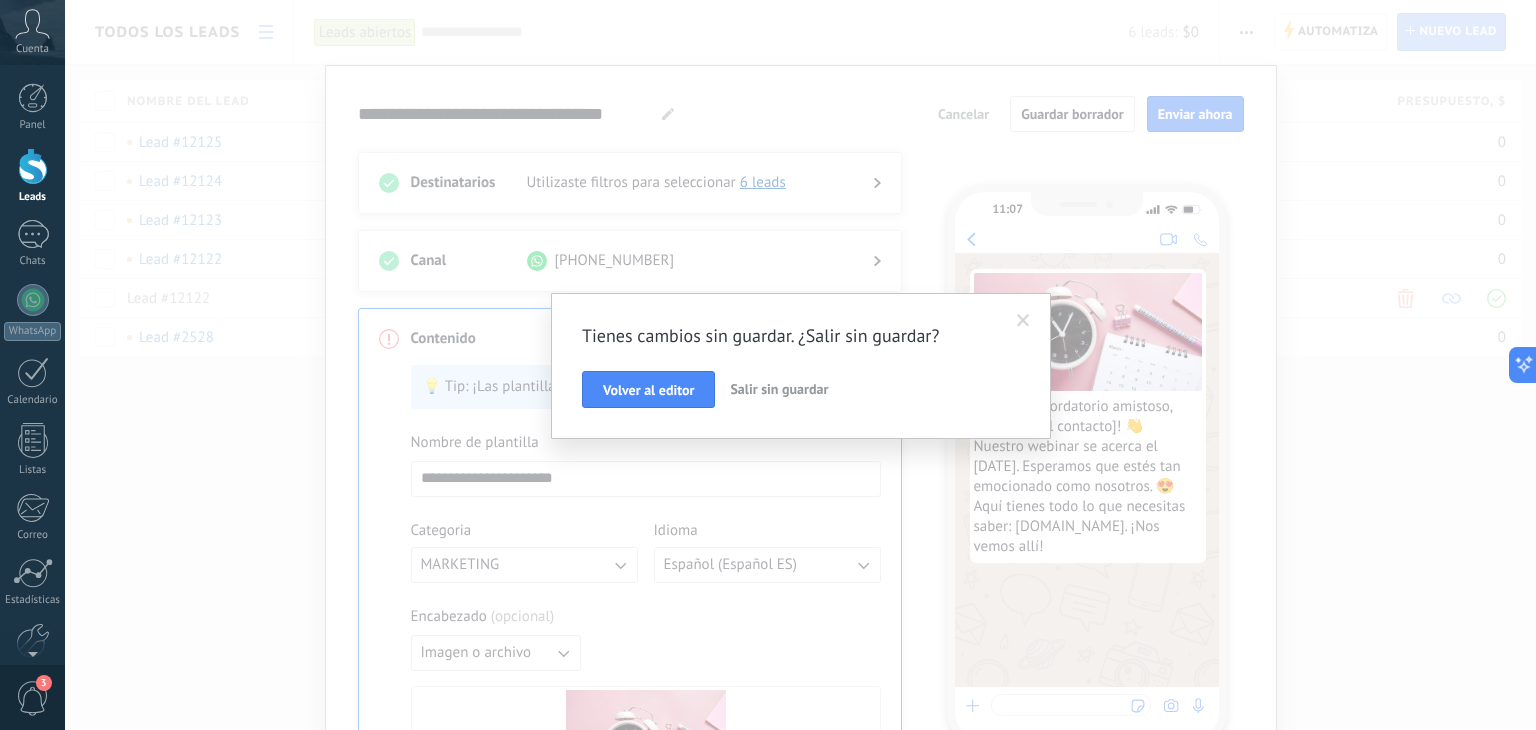 click on "Salir sin guardar" at bounding box center [779, 390] 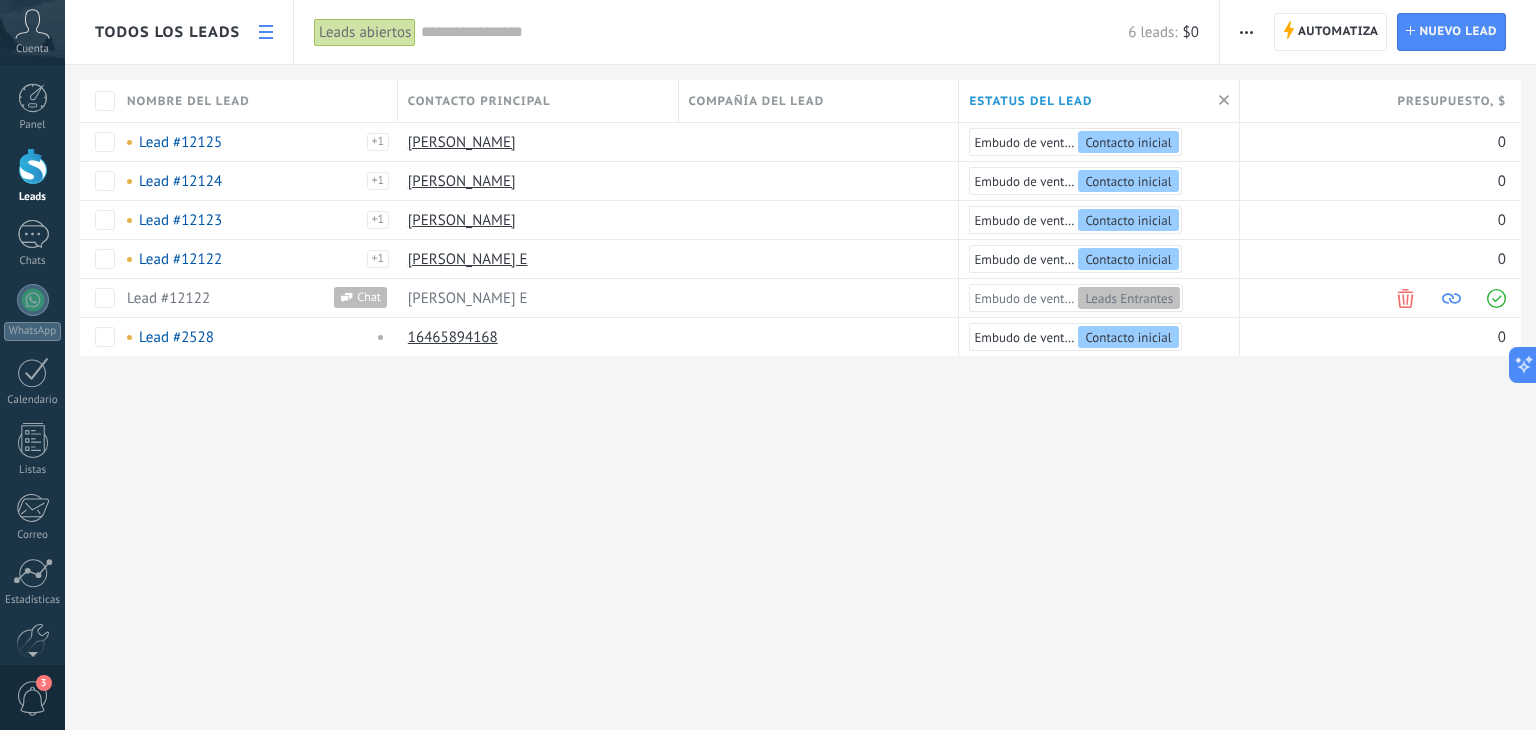 click at bounding box center [1246, 32] 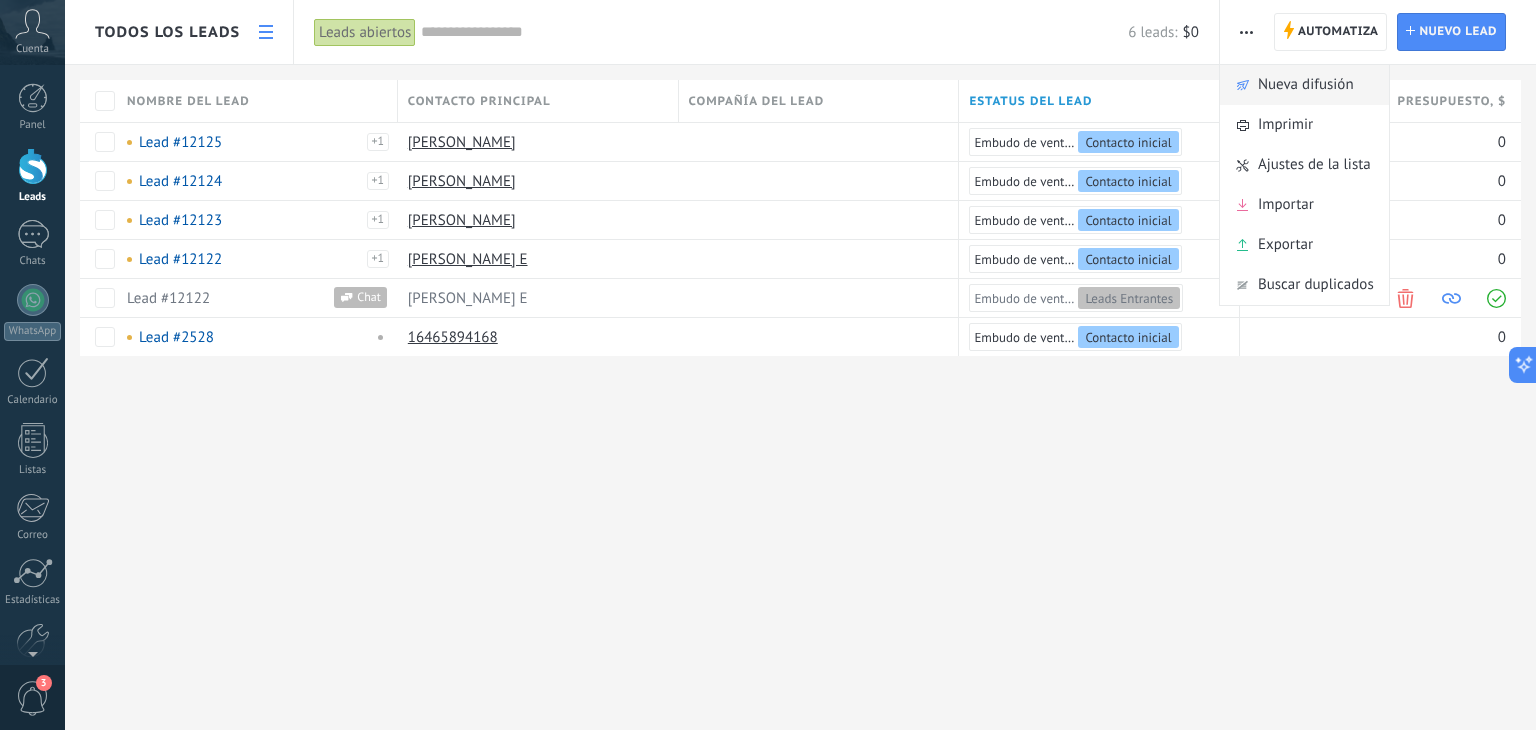 click on "Nueva difusión" at bounding box center (1306, 85) 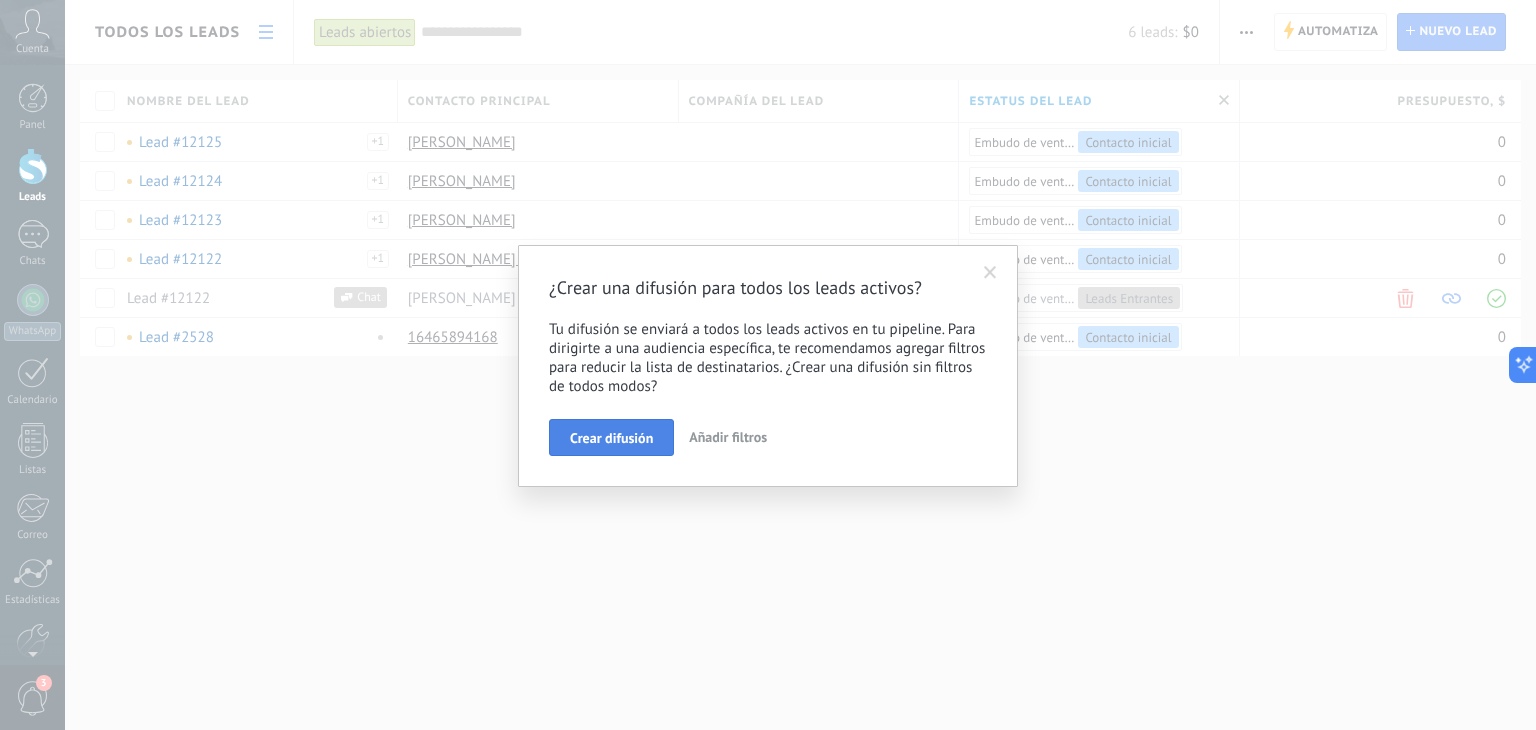 click on "Crear difusión" at bounding box center [611, 438] 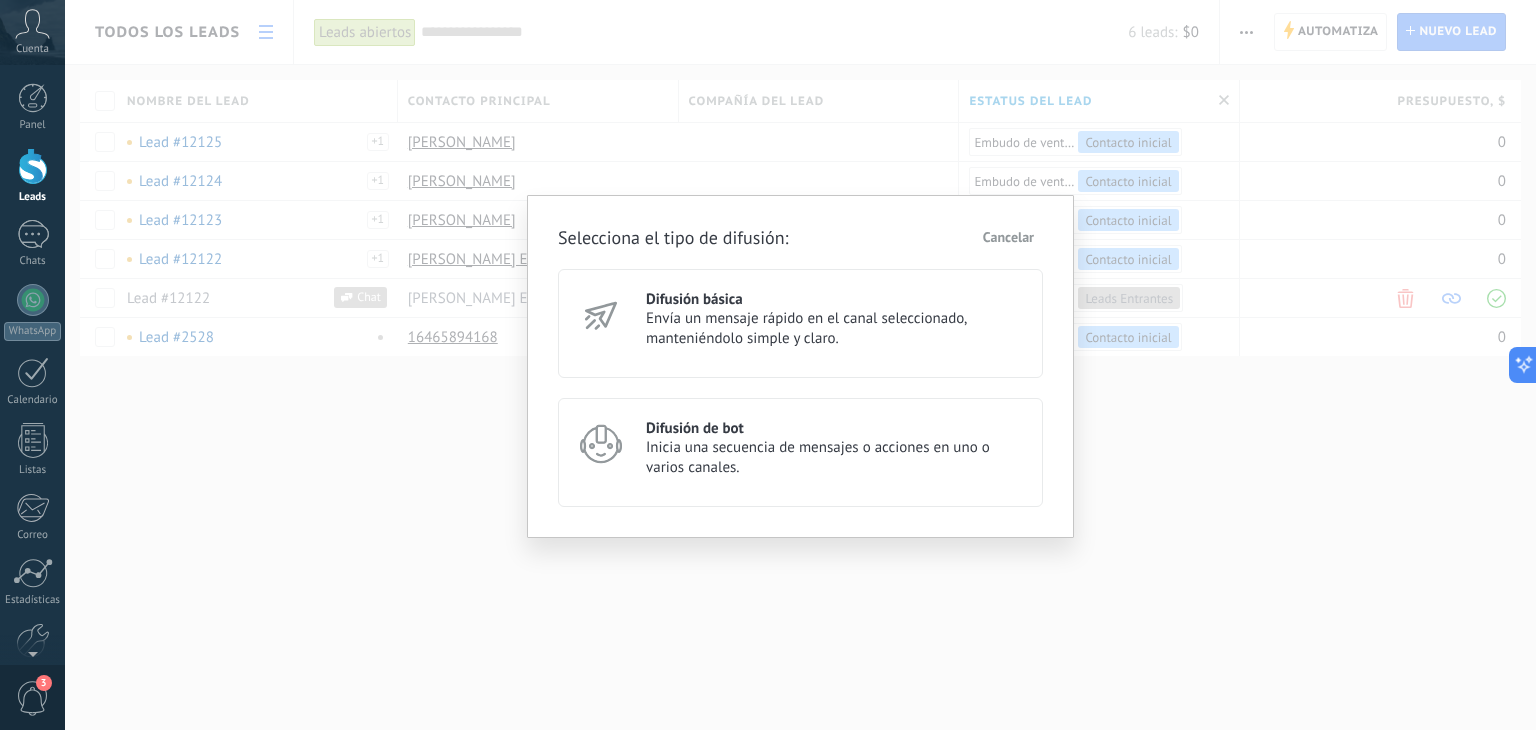 click on "Difusión básica Envía un mensaje rápido en el canal seleccionado, manteniéndolo simple y claro." at bounding box center [800, 323] 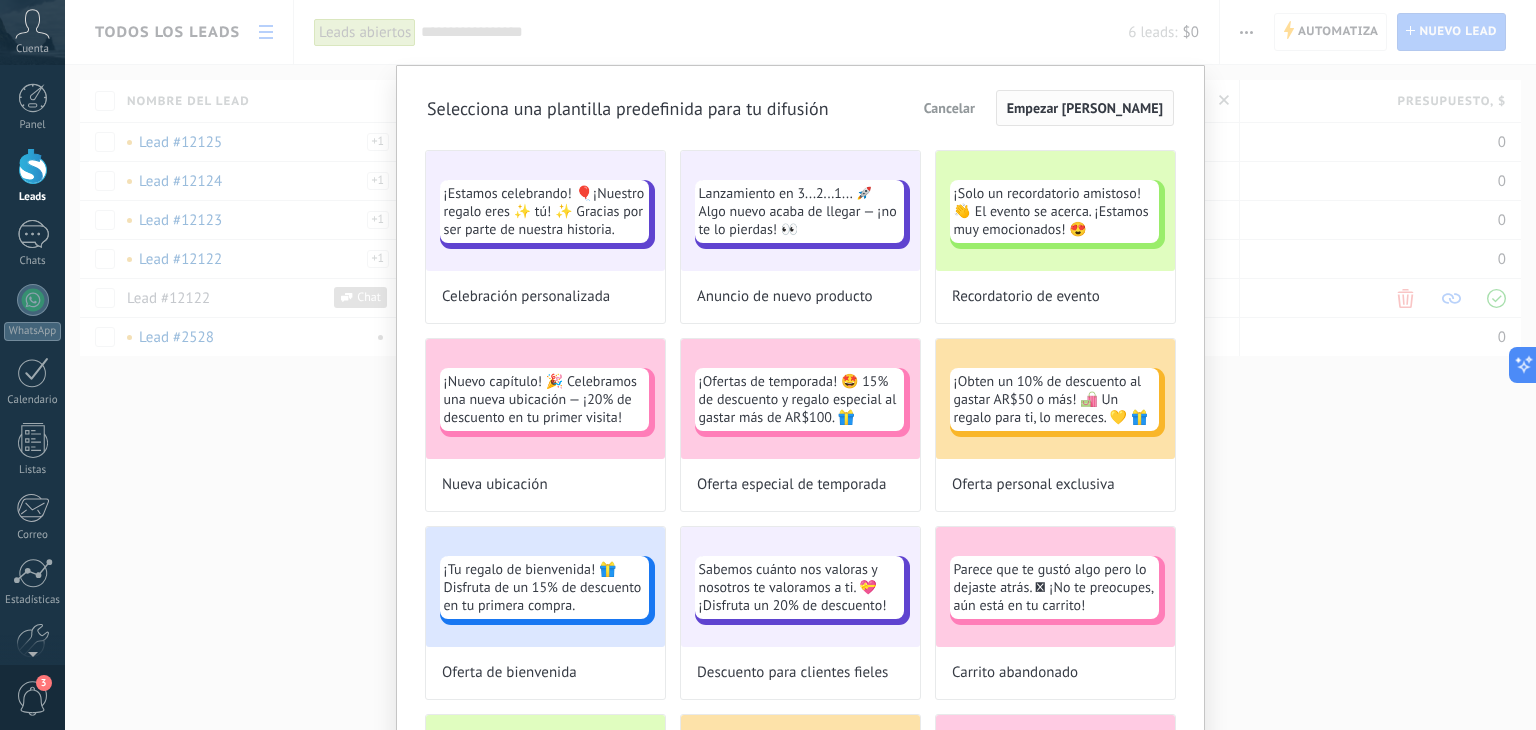 click on "Empezar [PERSON_NAME]" at bounding box center [1085, 108] 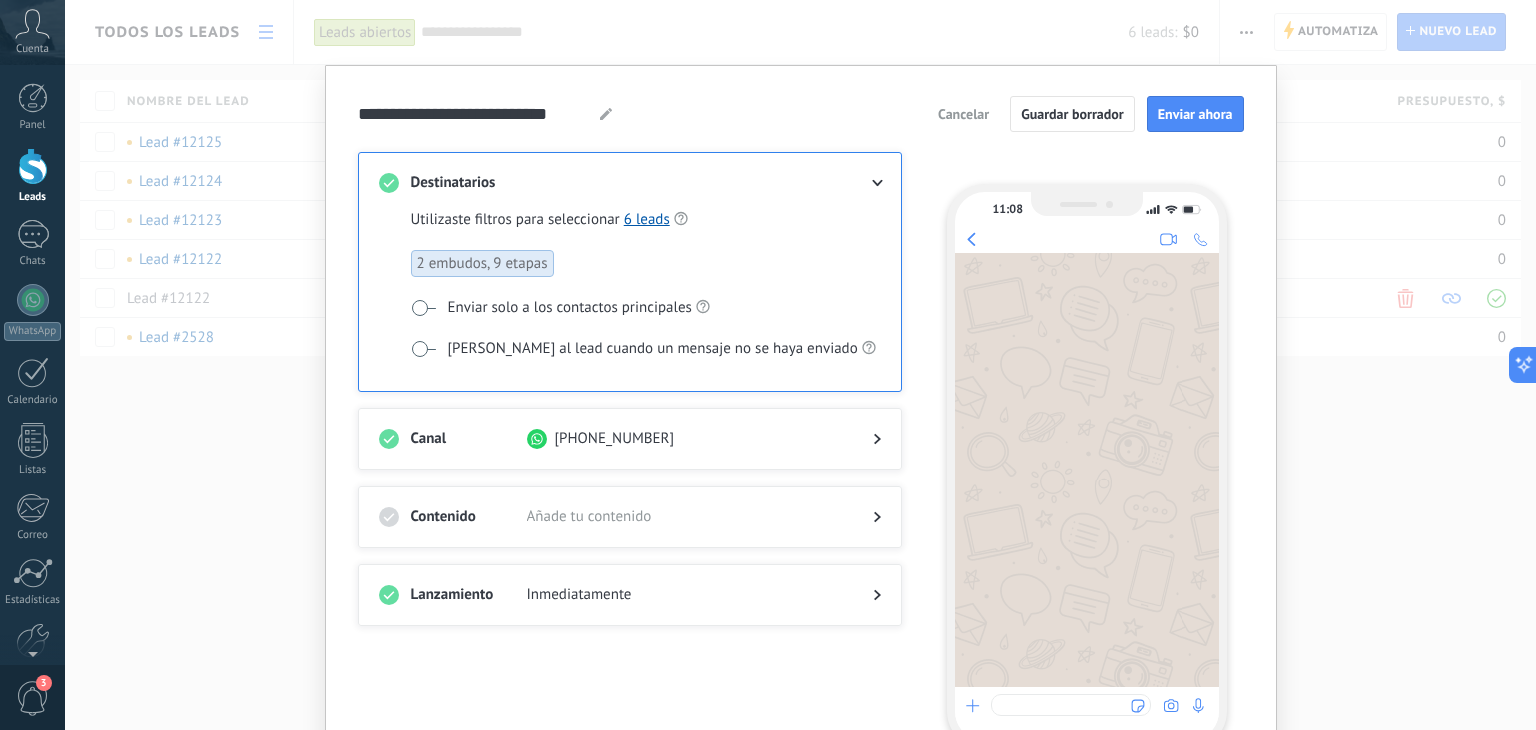 click on "Añade tu contenido" at bounding box center [684, 517] 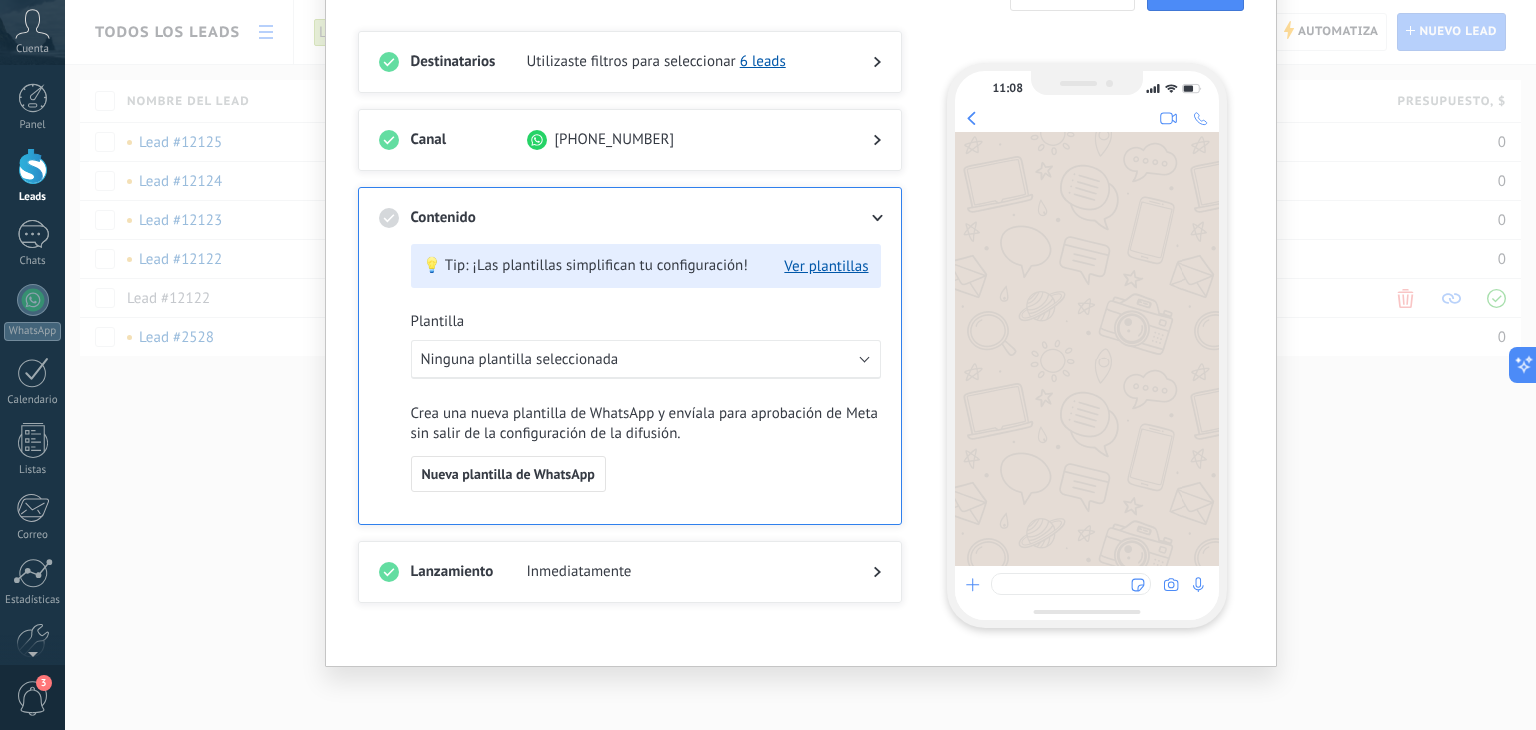 scroll, scrollTop: 123, scrollLeft: 0, axis: vertical 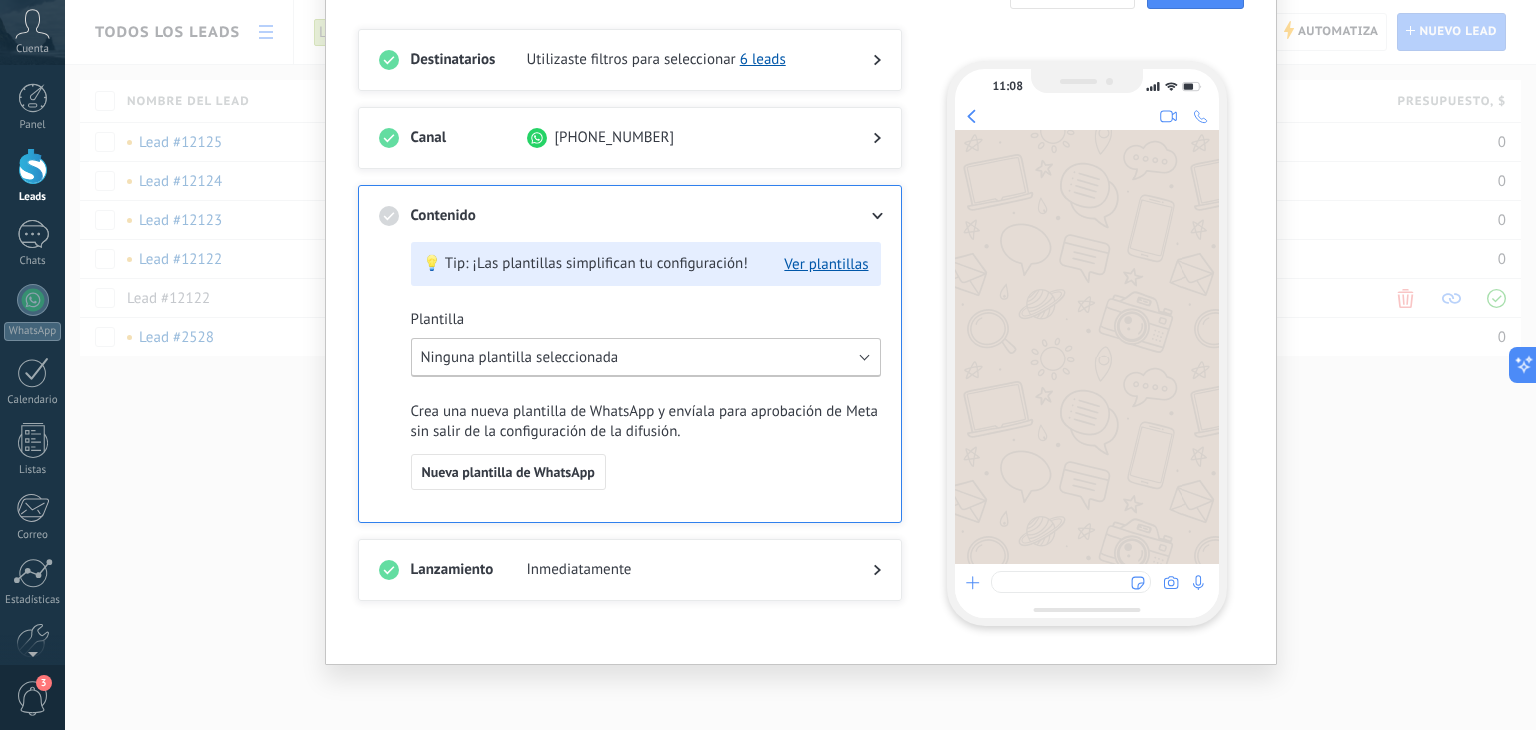 click on "Ninguna plantilla seleccionada" at bounding box center [520, 357] 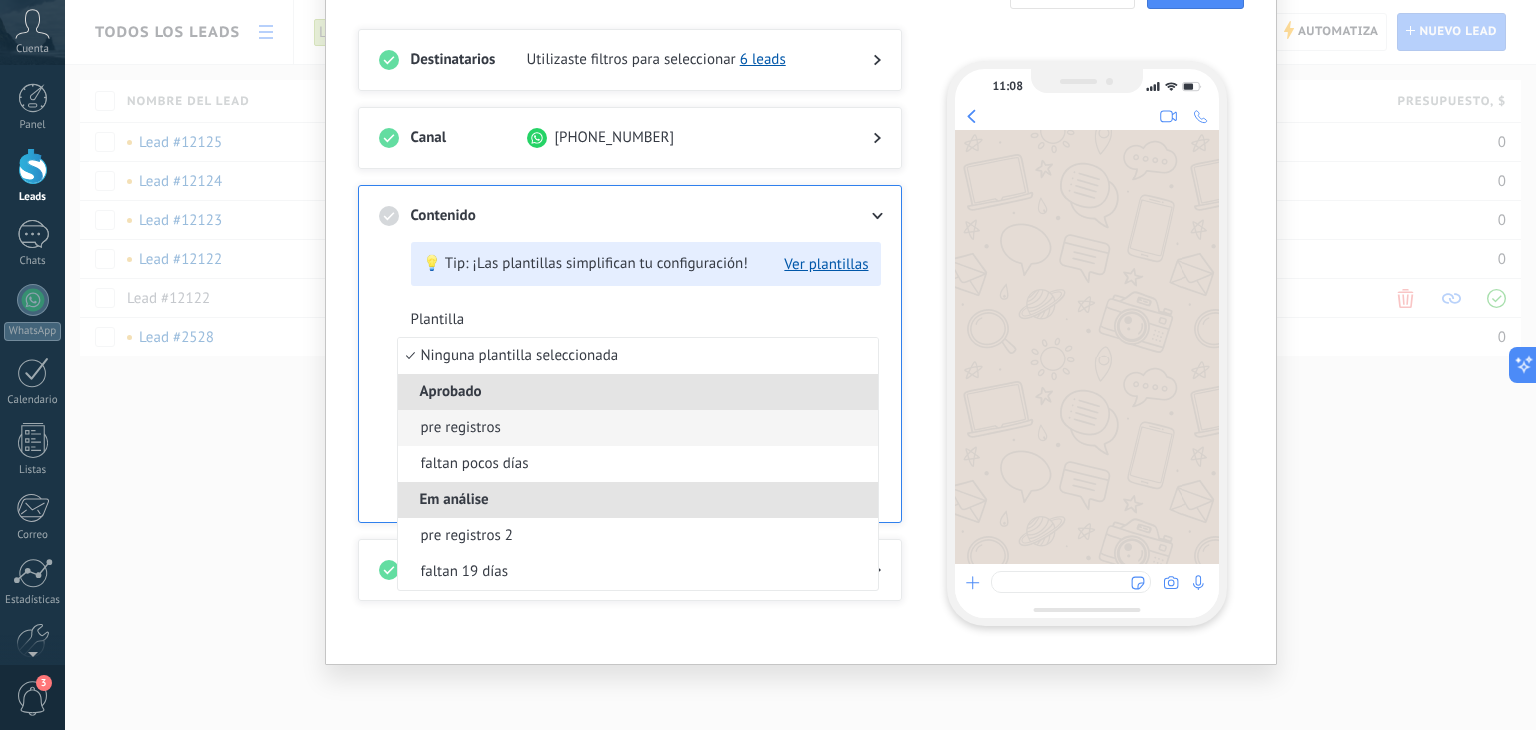 click on "pre registros" at bounding box center [638, 428] 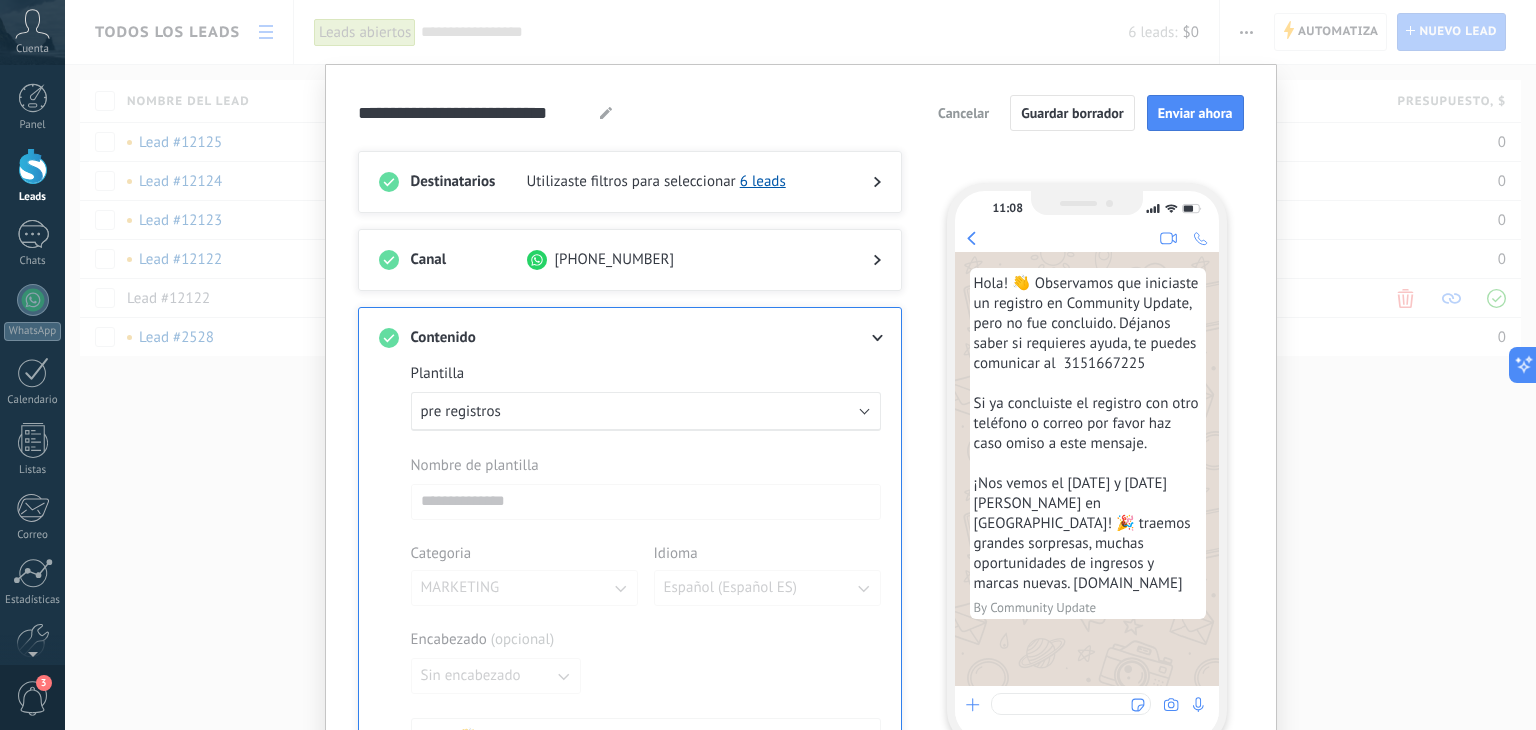 scroll, scrollTop: 0, scrollLeft: 0, axis: both 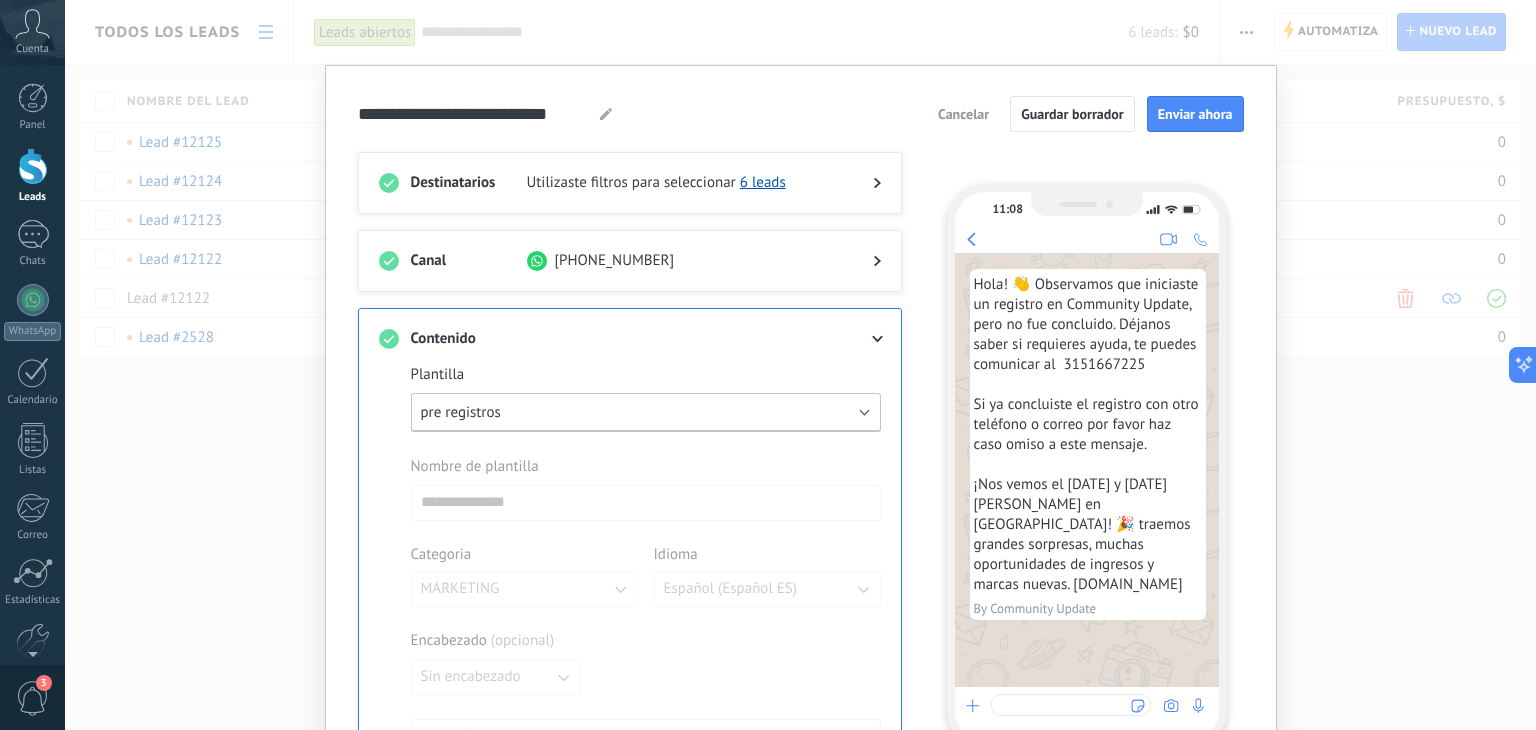 click on "pre registros" at bounding box center (646, 412) 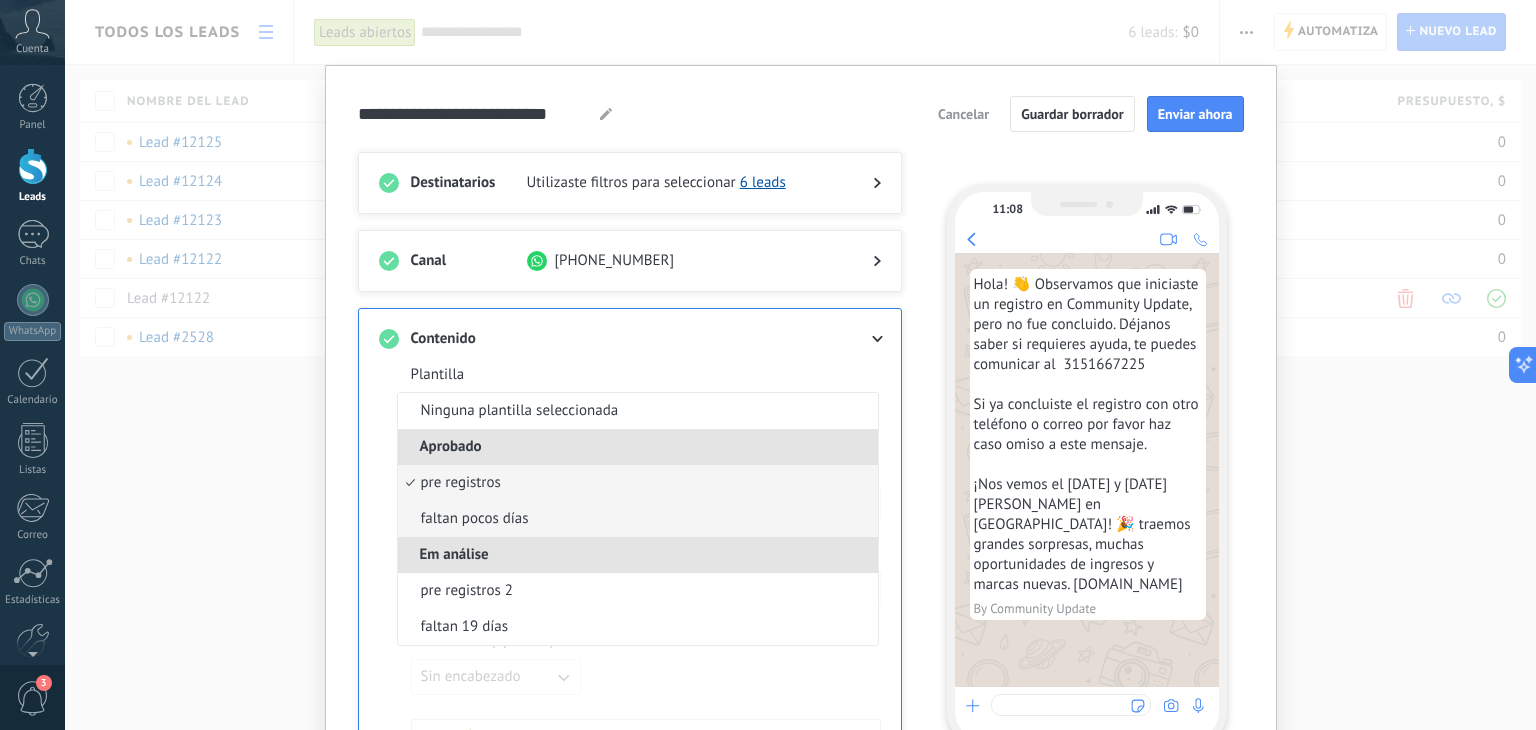 click on "faltan pocos días" at bounding box center [638, 519] 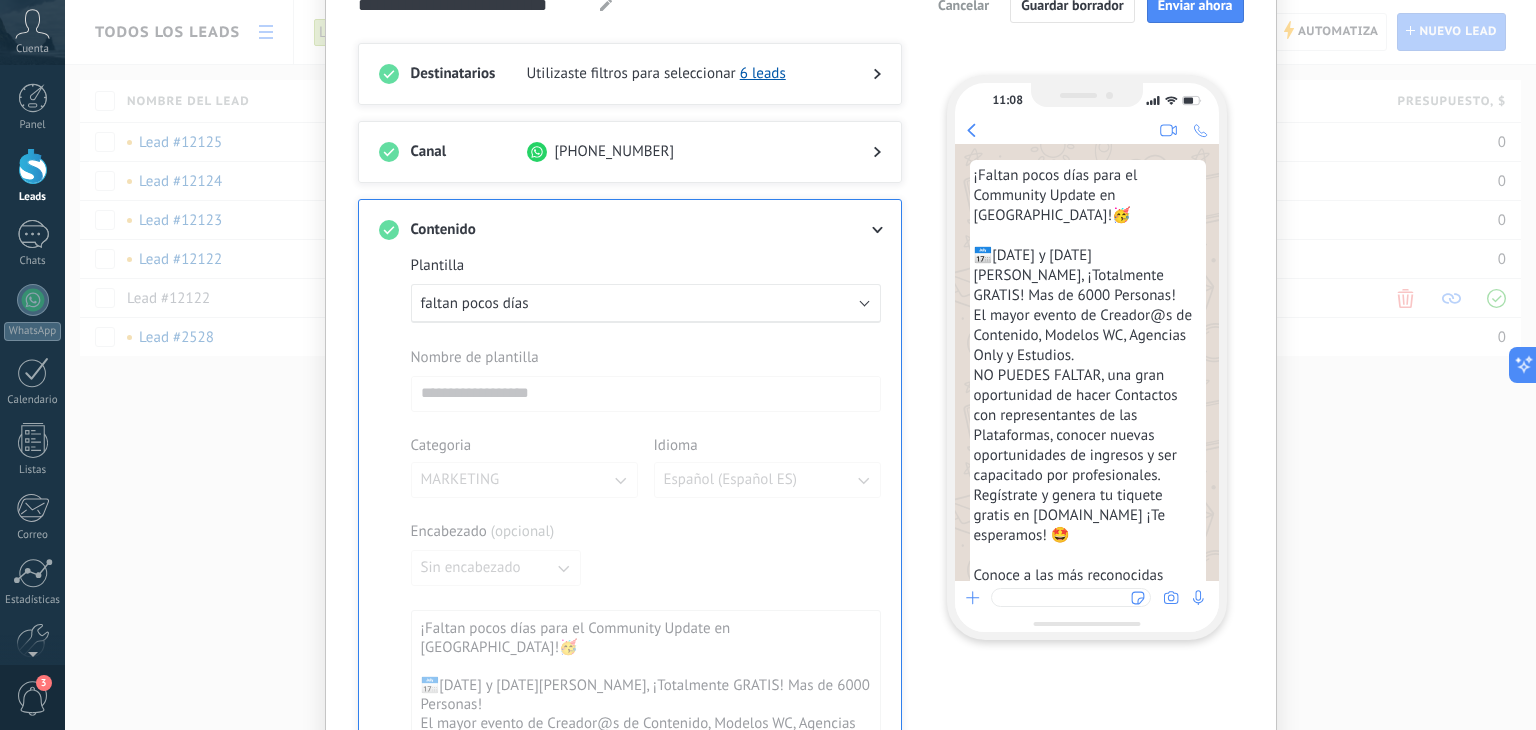 scroll, scrollTop: 100, scrollLeft: 0, axis: vertical 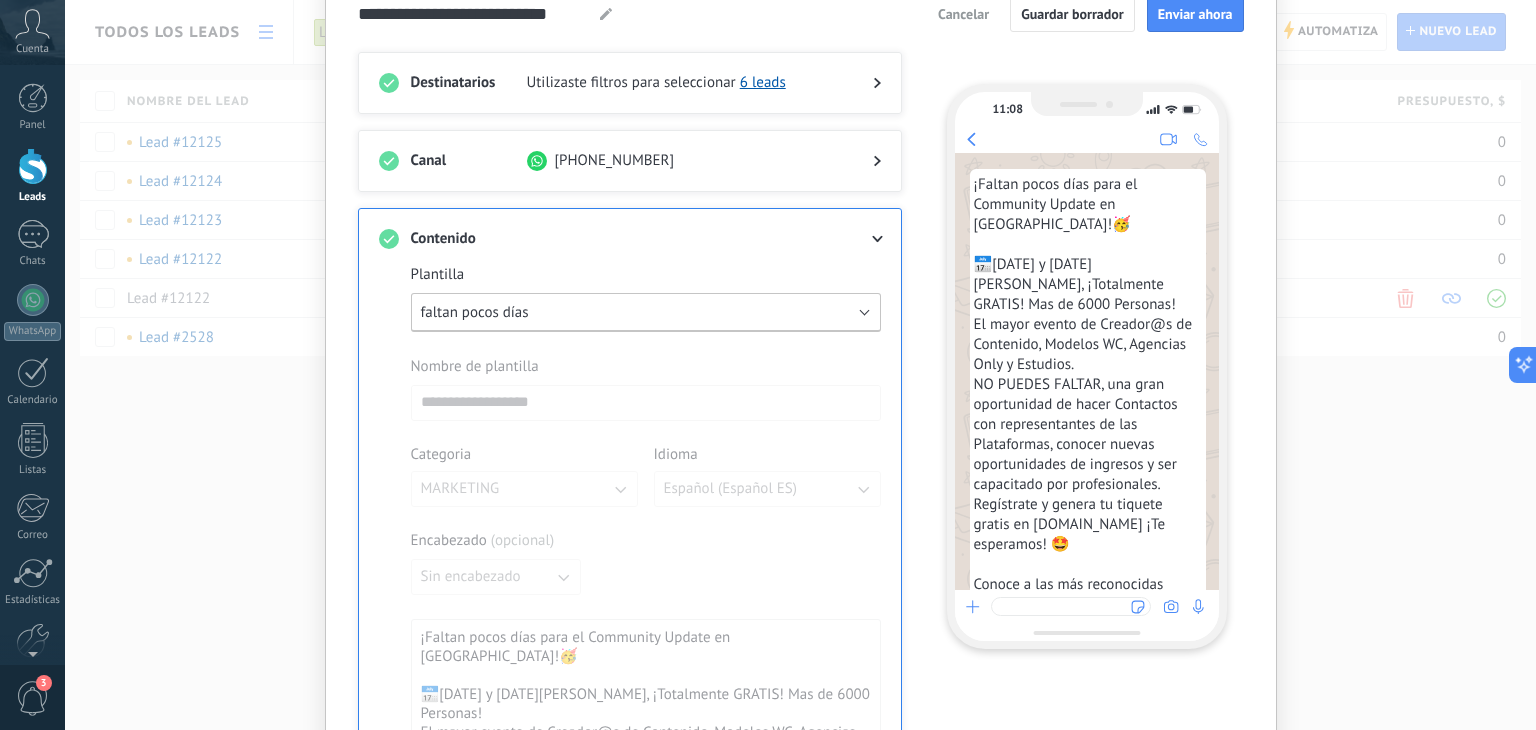 click on "faltan pocos días" at bounding box center [646, 312] 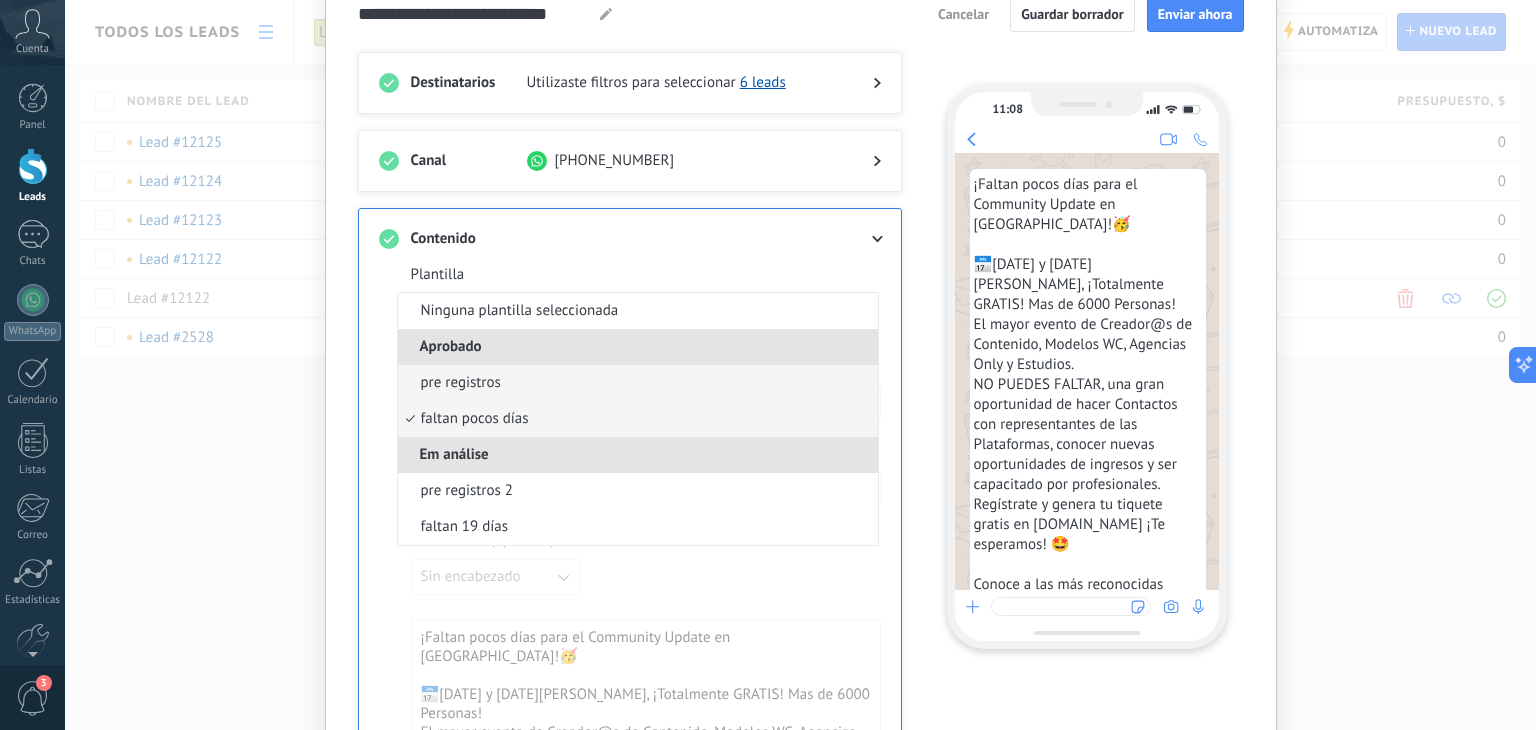 click on "pre registros" at bounding box center (638, 383) 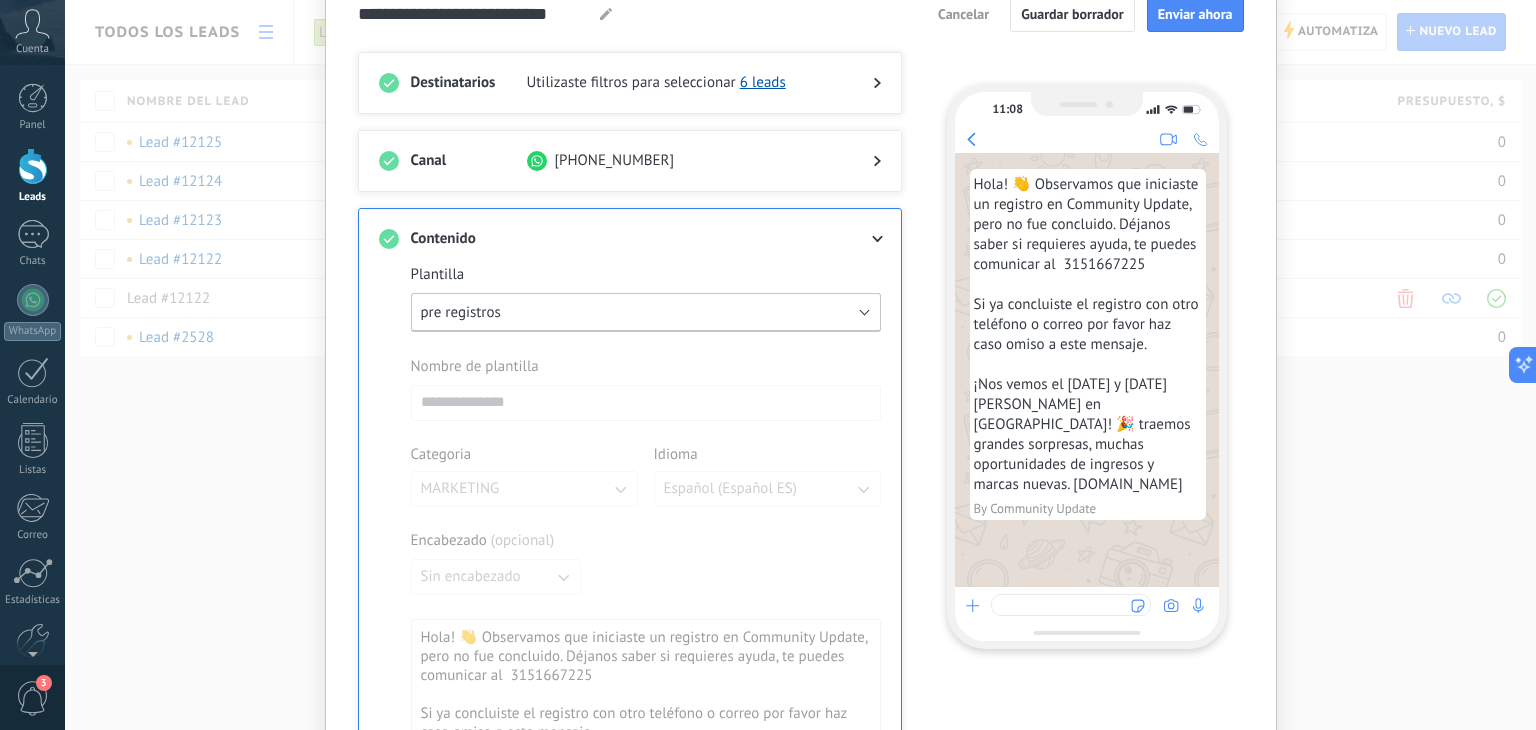 click on "pre registros" at bounding box center (646, 312) 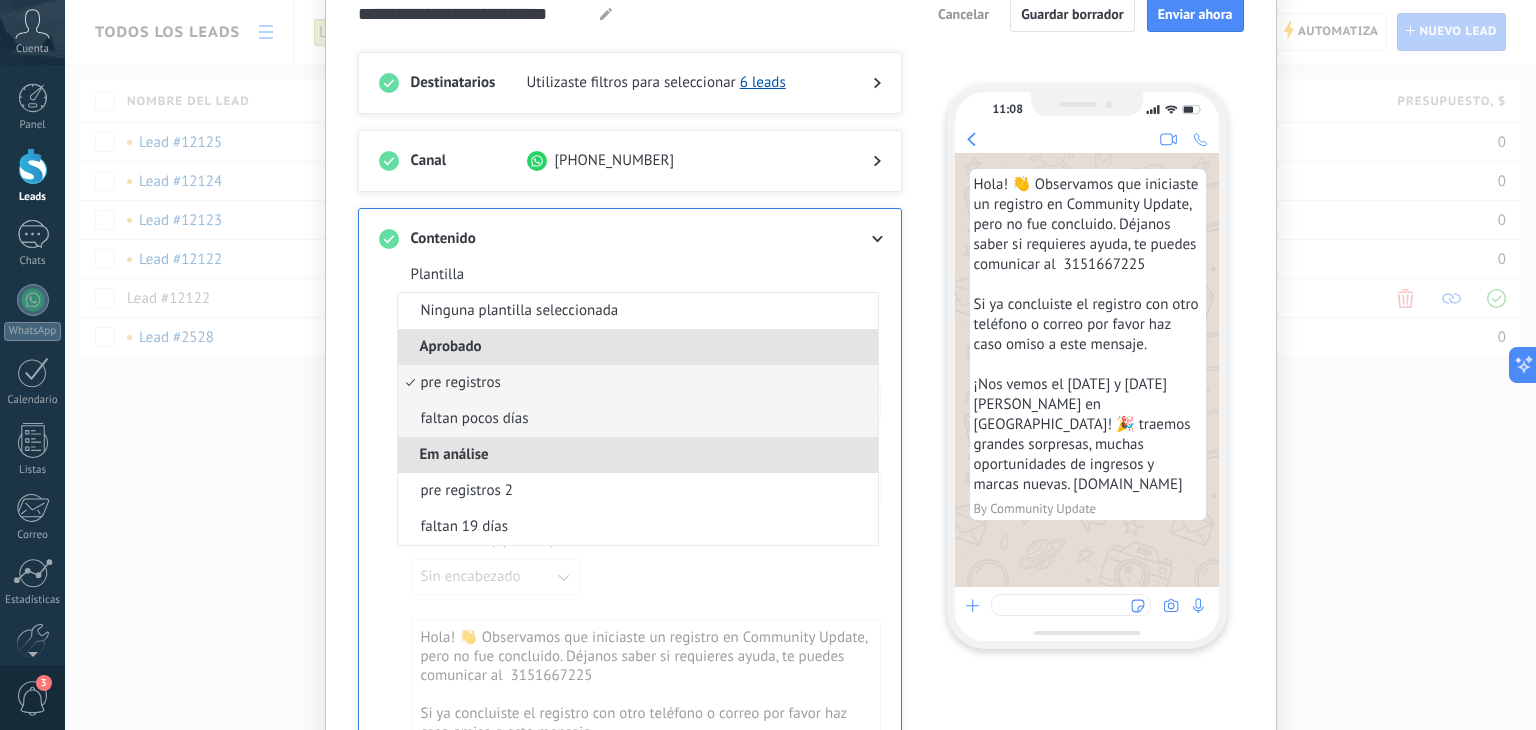 click on "faltan pocos días" at bounding box center (638, 419) 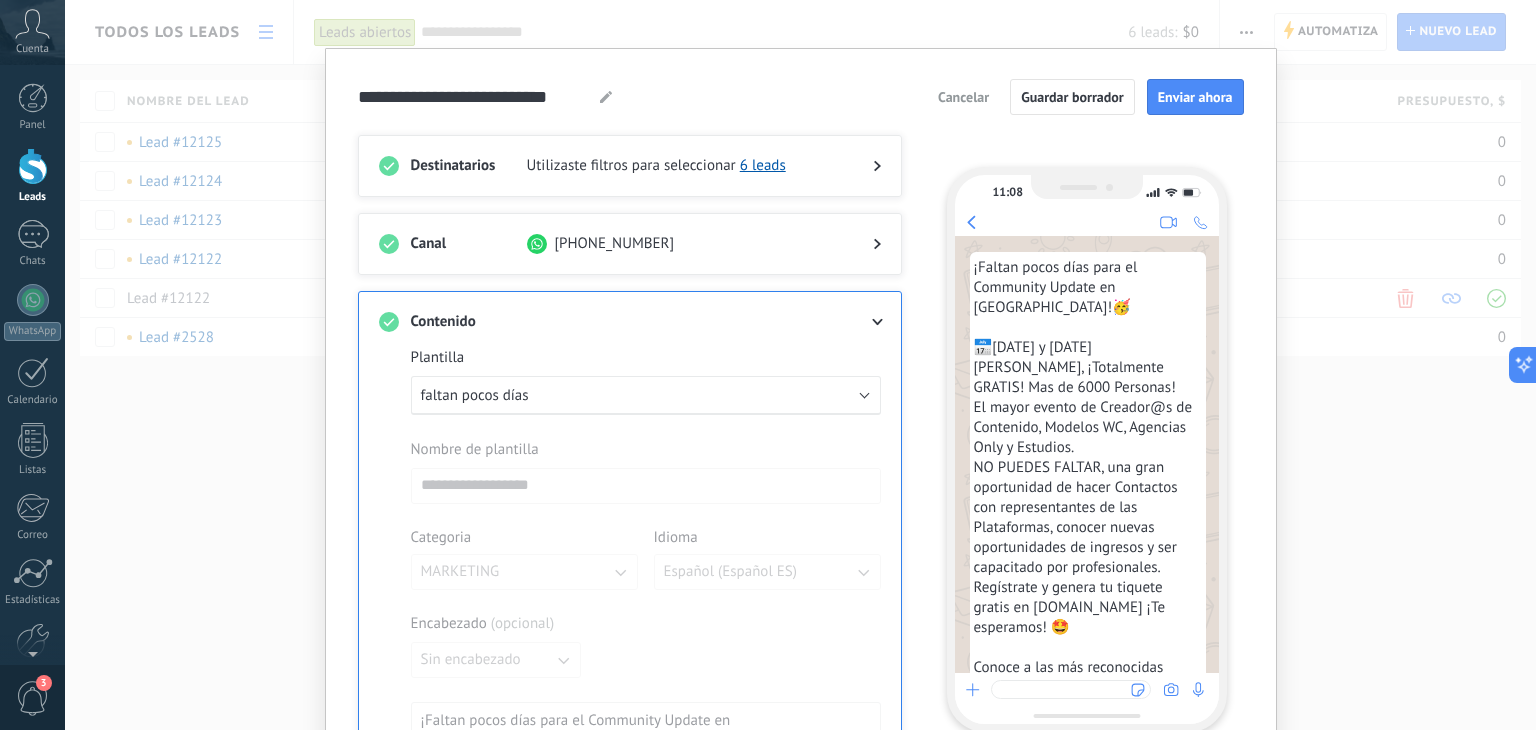 scroll, scrollTop: 0, scrollLeft: 0, axis: both 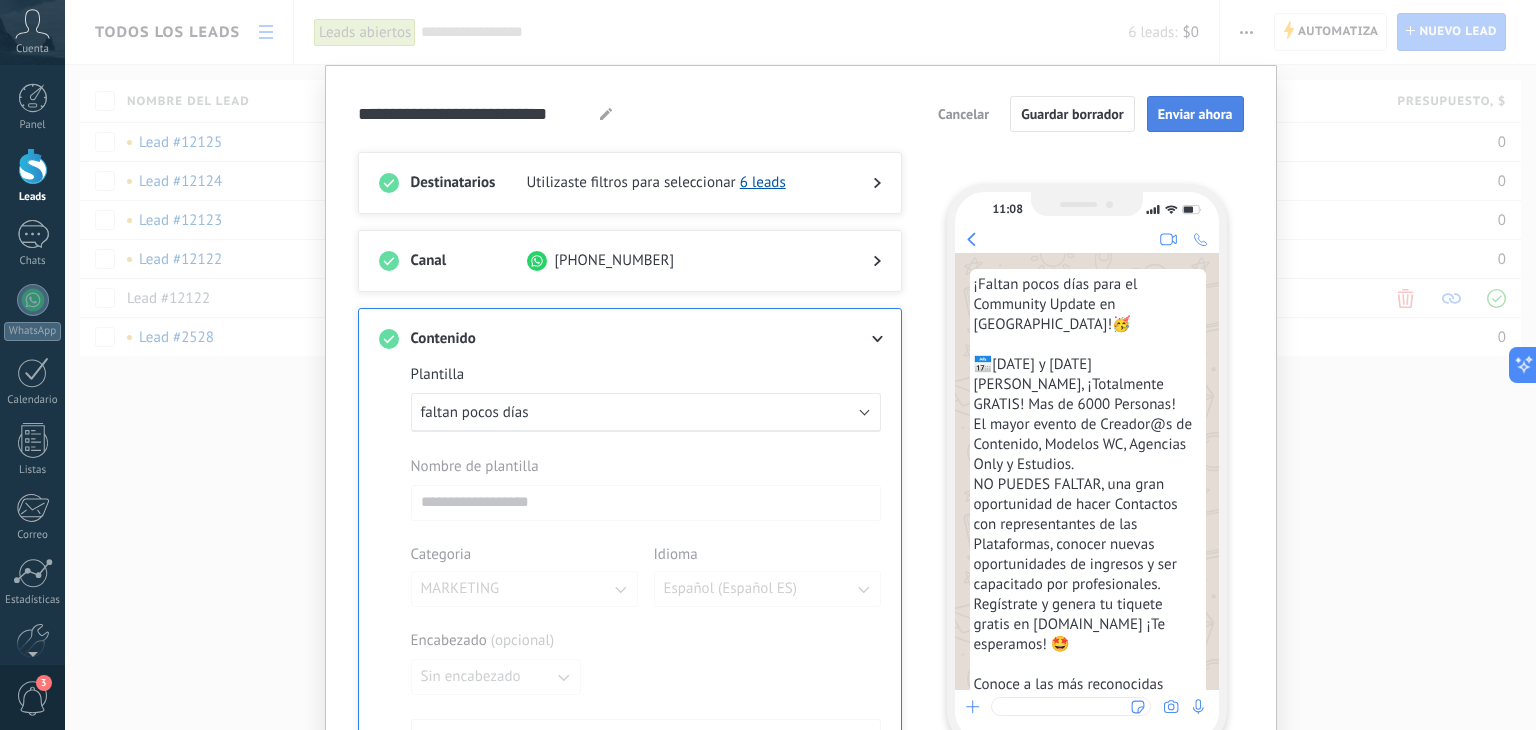 click on "Enviar ahora" at bounding box center (1195, 114) 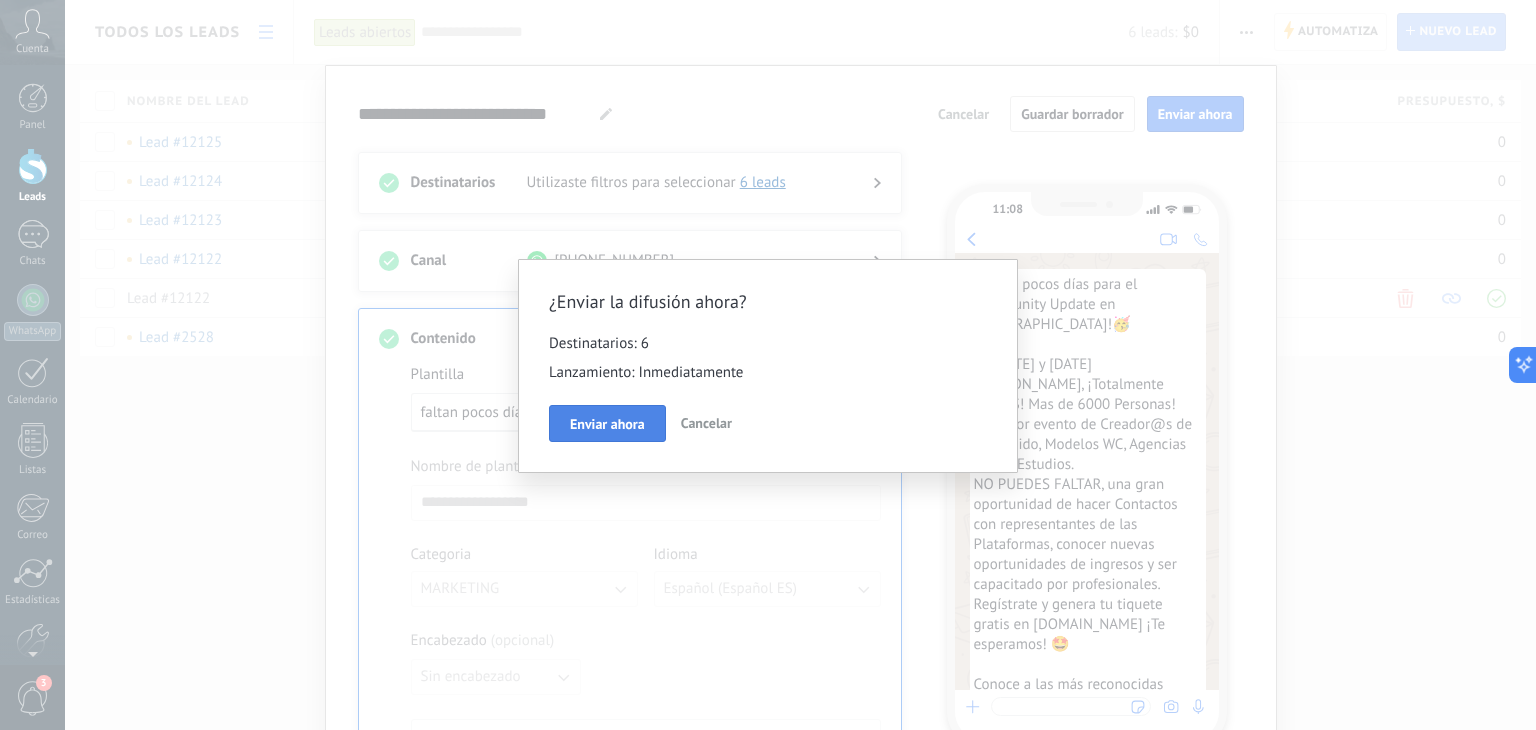 click on "Enviar ahora" at bounding box center [607, 424] 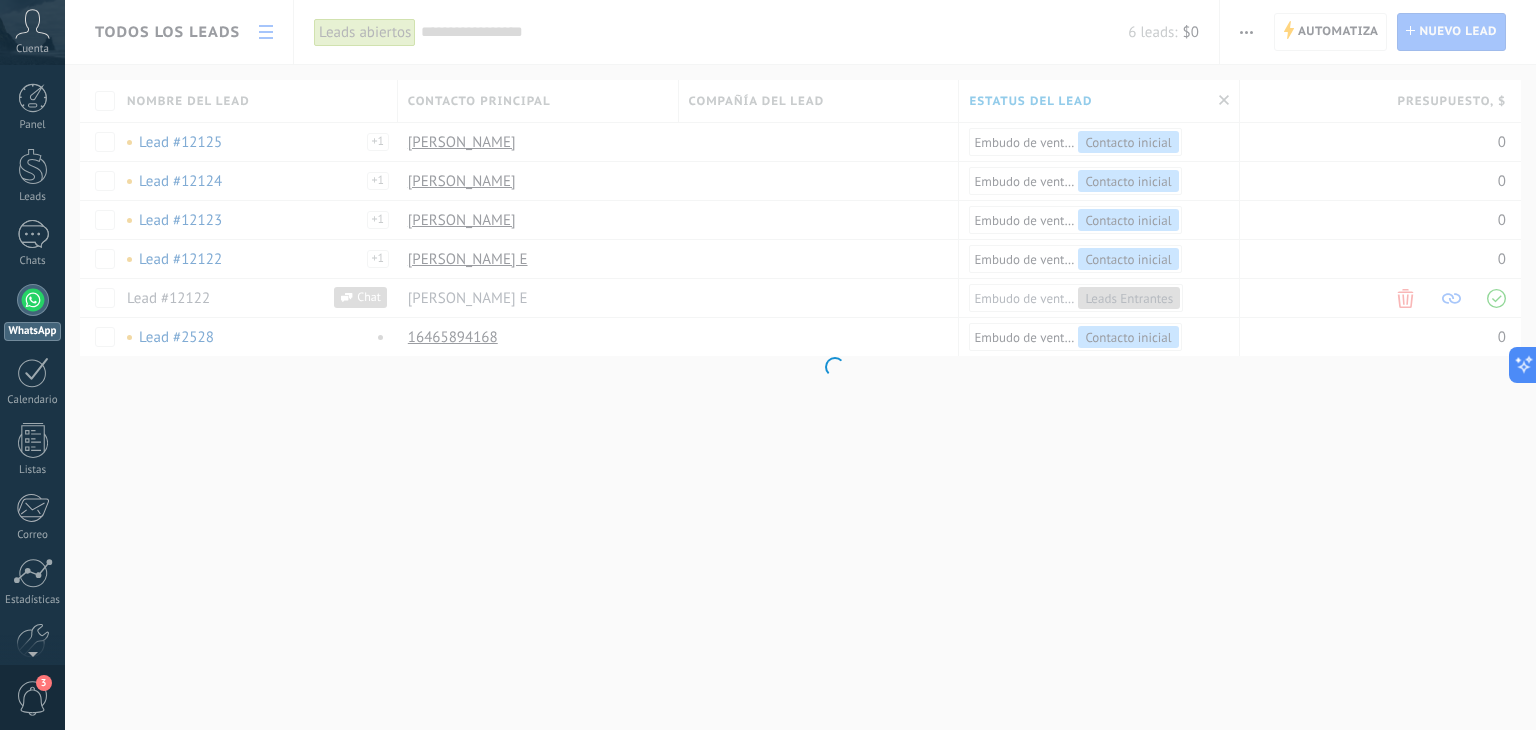 scroll, scrollTop: 68, scrollLeft: 0, axis: vertical 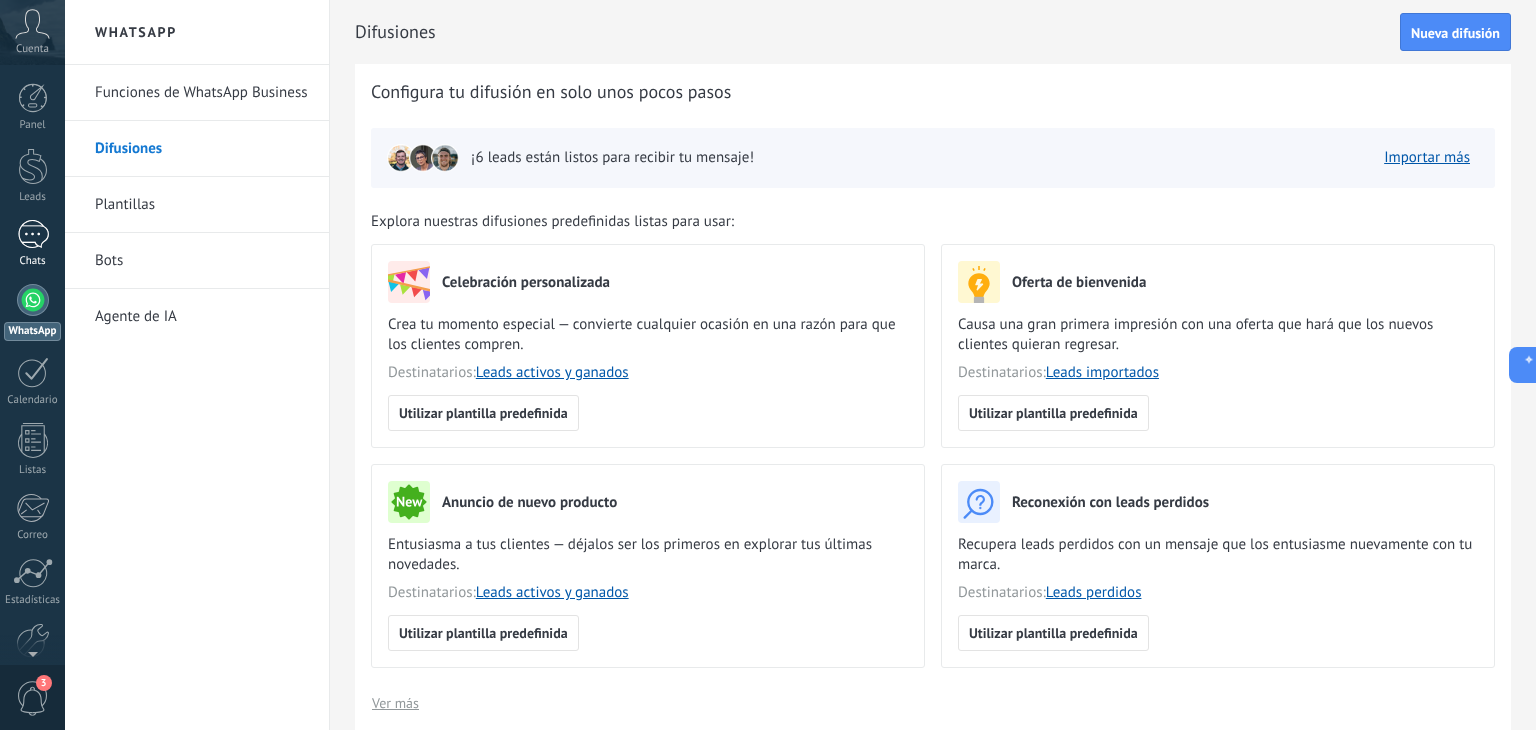 click on "Chats" at bounding box center (32, 244) 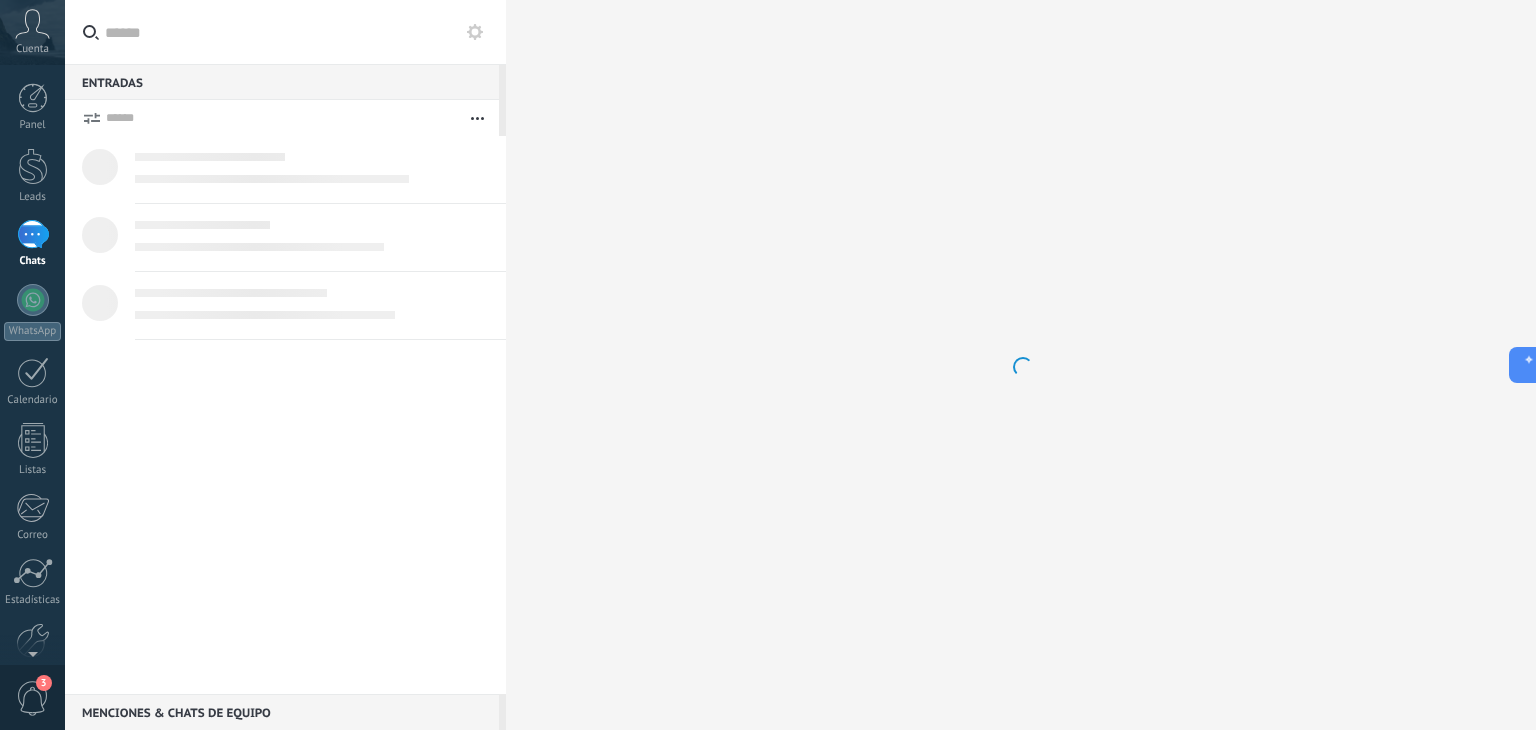 scroll, scrollTop: 114, scrollLeft: 0, axis: vertical 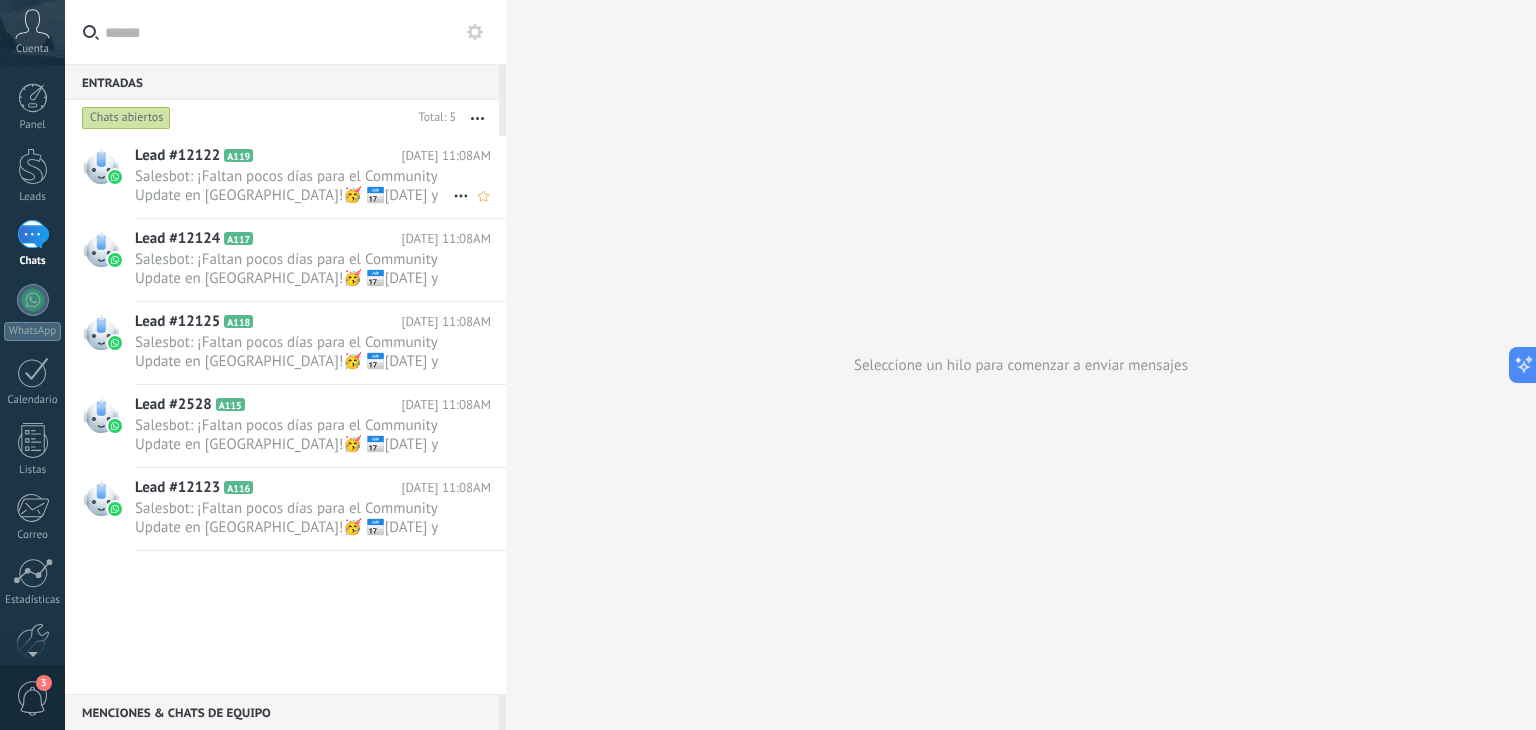 click on "Salesbot: ¡Faltan pocos días para el Community Update en [GEOGRAPHIC_DATA]!🥳
📅[DATE] y [DATE][PERSON_NAME], ¡Totalmente GRATIS! Mas de 6000 P..." at bounding box center [294, 186] 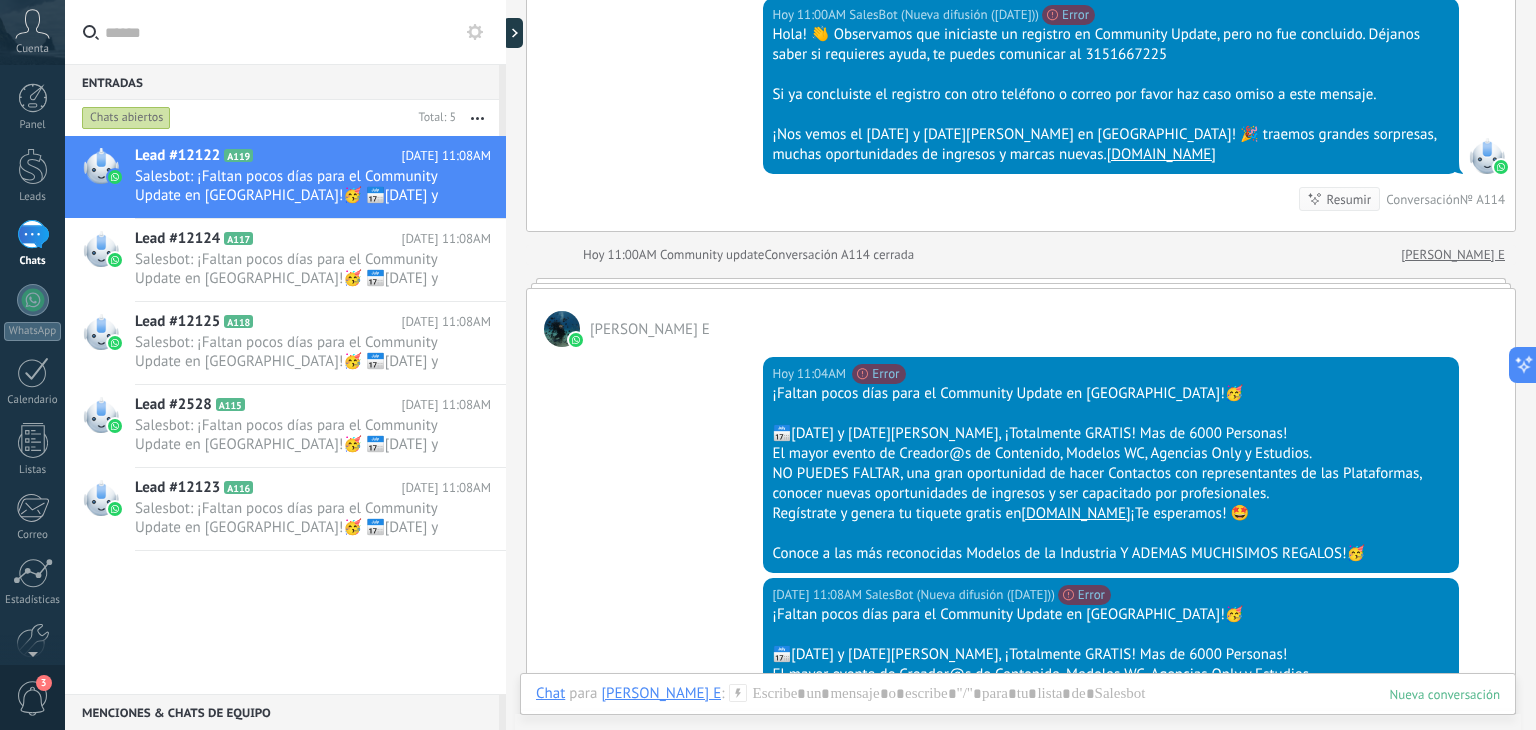 scroll, scrollTop: 555, scrollLeft: 0, axis: vertical 